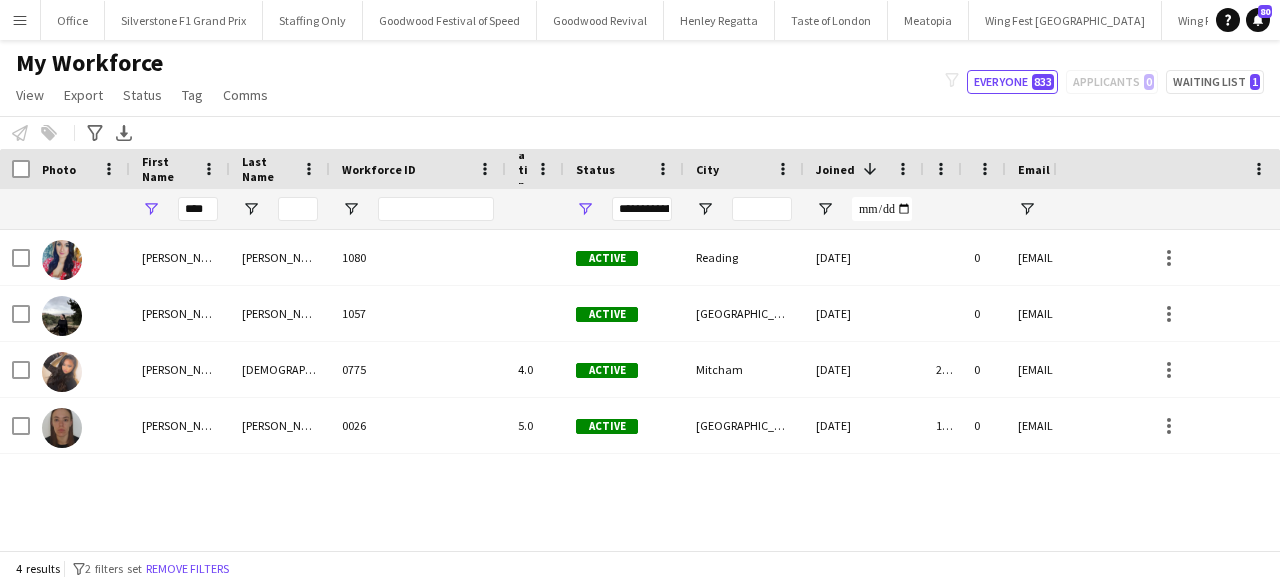 scroll, scrollTop: 0, scrollLeft: 0, axis: both 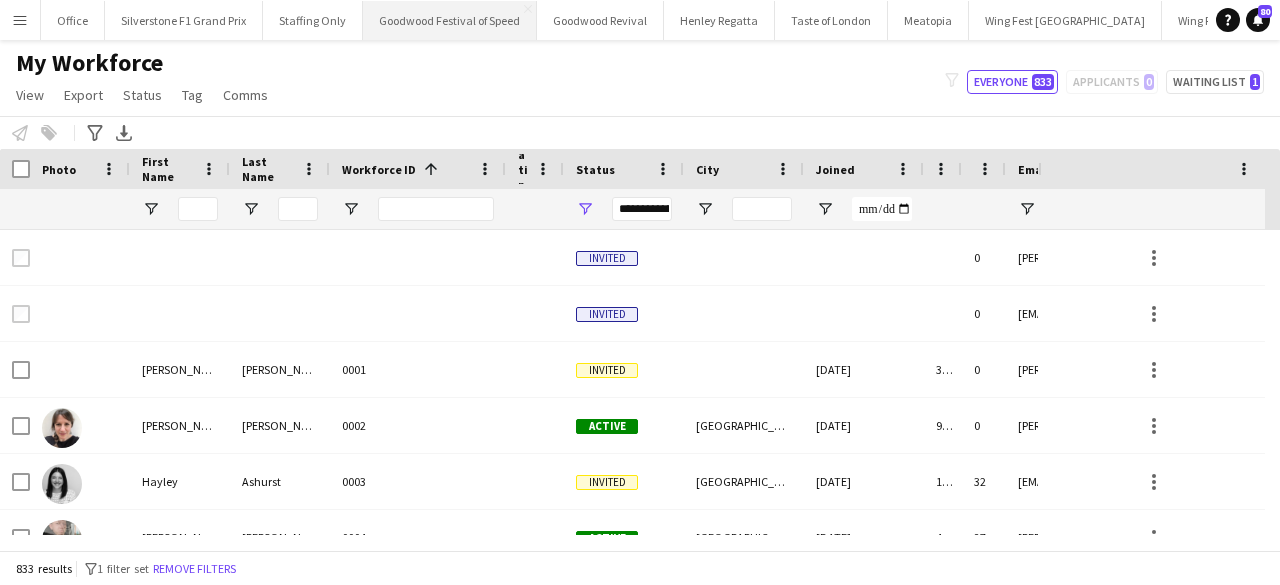 click on "Goodwood Festival of Speed
Close" at bounding box center (450, 20) 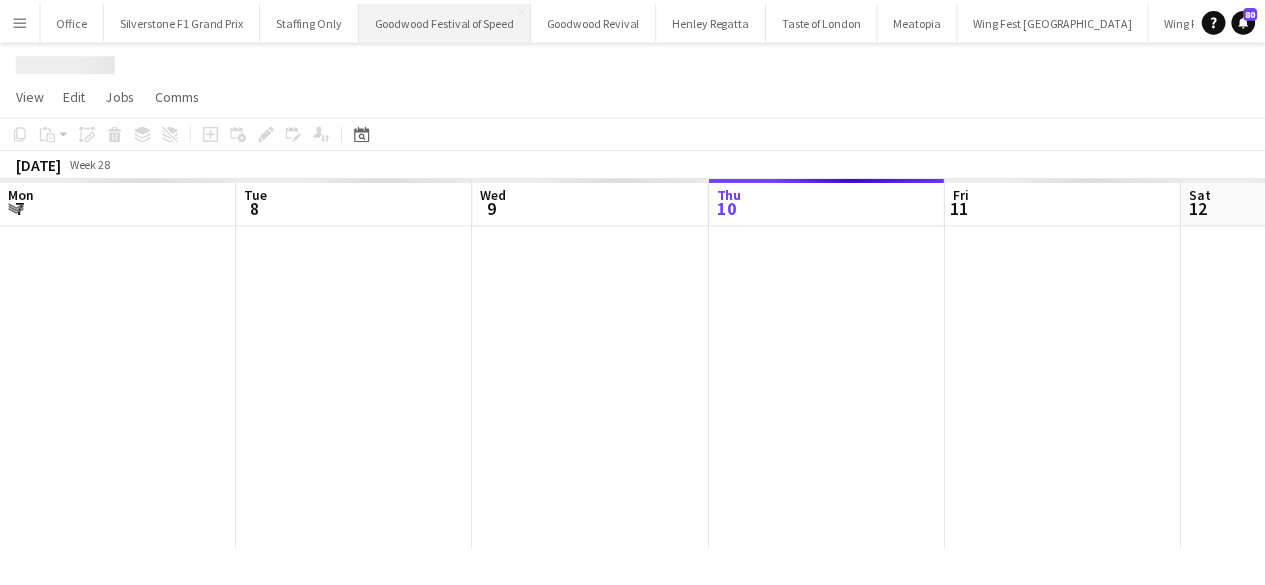 scroll, scrollTop: 0, scrollLeft: 478, axis: horizontal 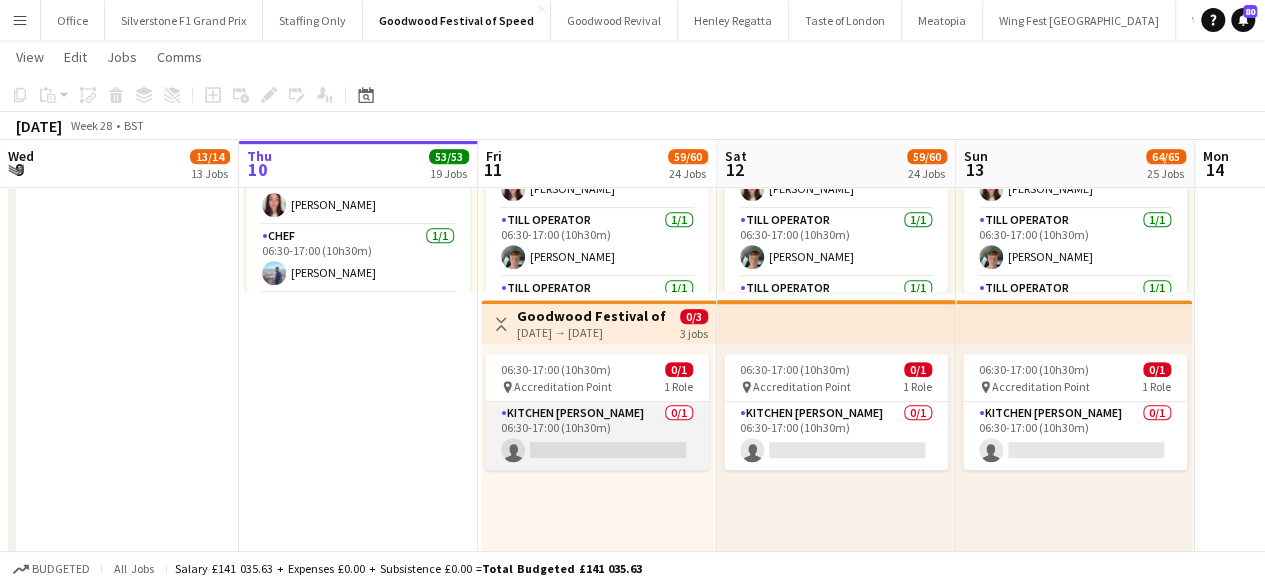 click on "Kitchen [PERSON_NAME]   0/1   06:30-17:00 (10h30m)
single-neutral-actions" at bounding box center (597, 436) 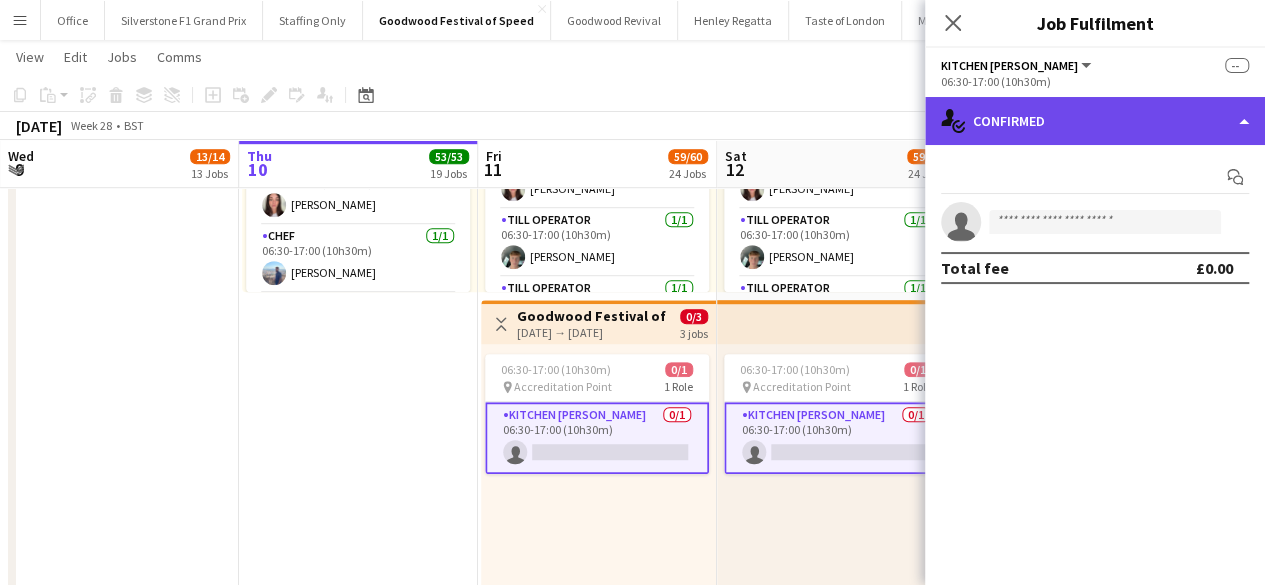 click on "single-neutral-actions-check-2
Confirmed" 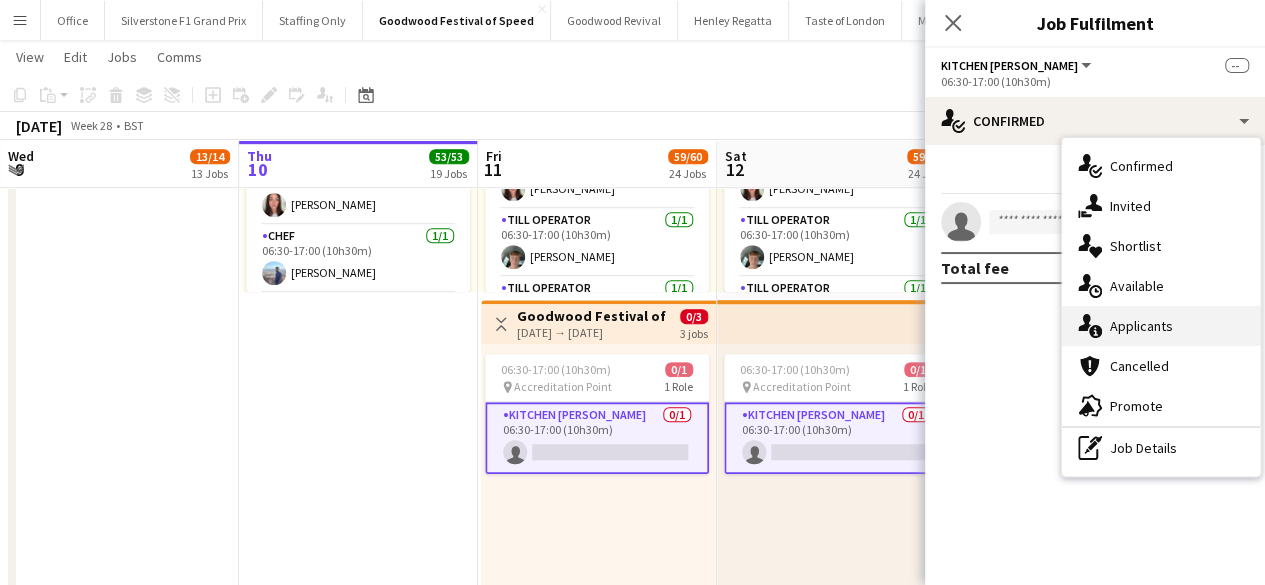 click on "single-neutral-actions-information
Applicants" at bounding box center [1161, 326] 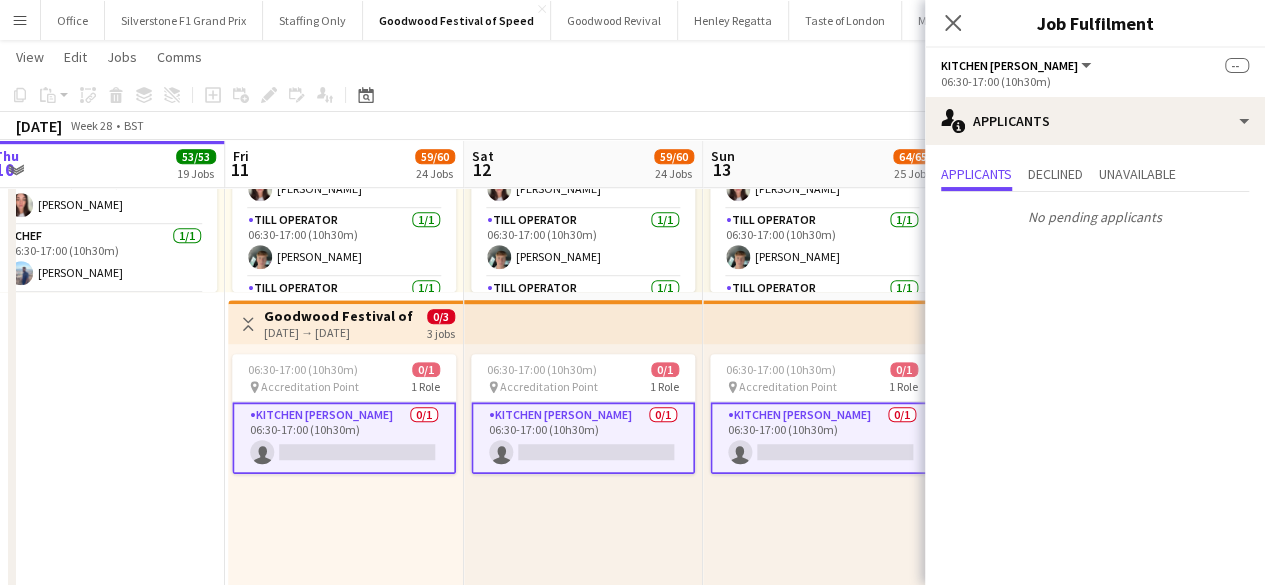 scroll, scrollTop: 0, scrollLeft: 785, axis: horizontal 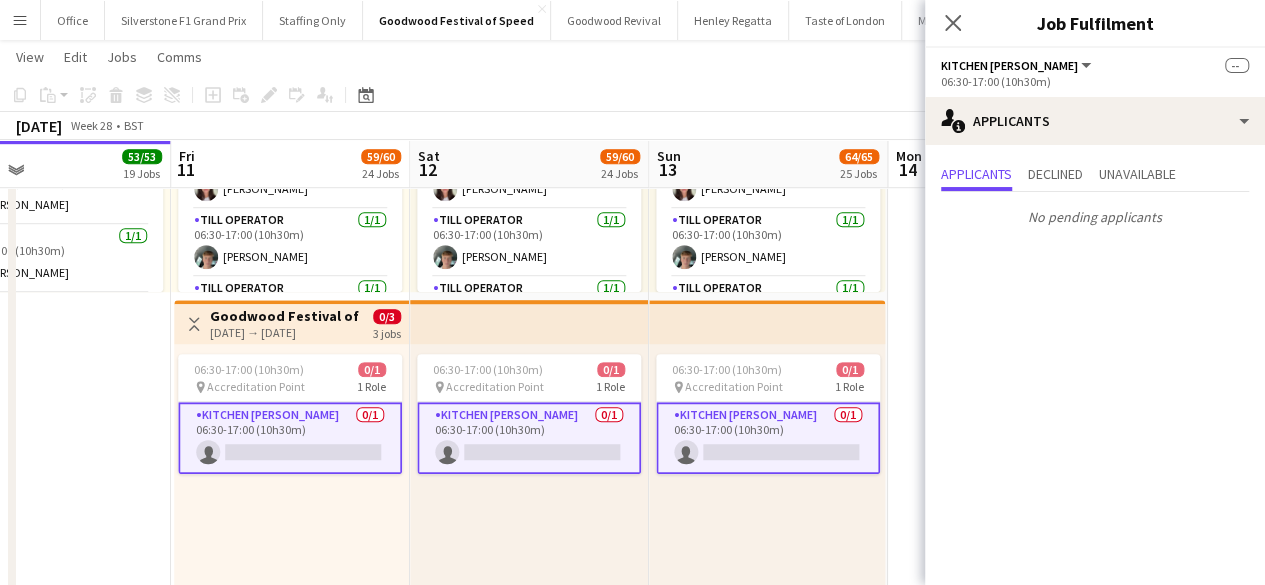 drag, startPoint x: 715, startPoint y: 537, endPoint x: 408, endPoint y: 558, distance: 307.7174 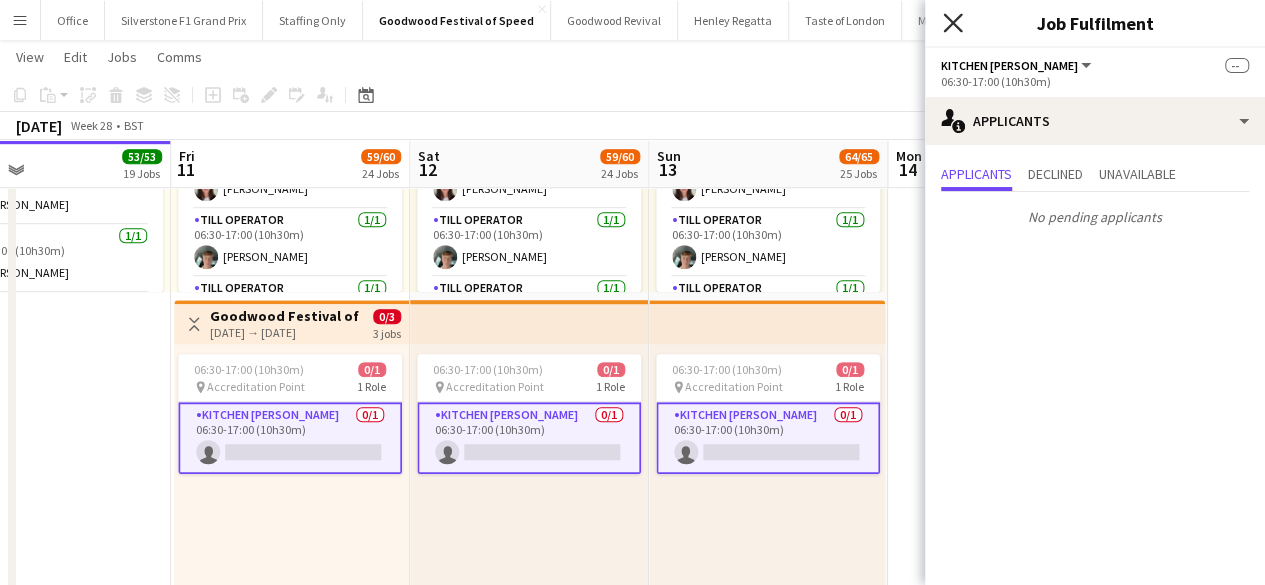 click 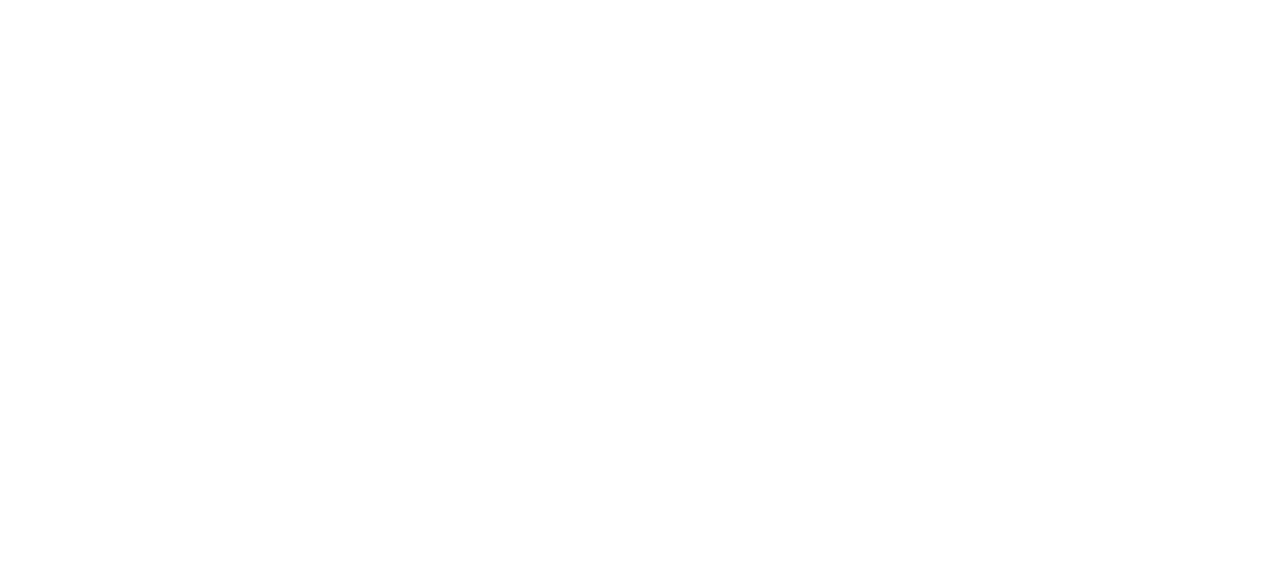 scroll, scrollTop: 0, scrollLeft: 0, axis: both 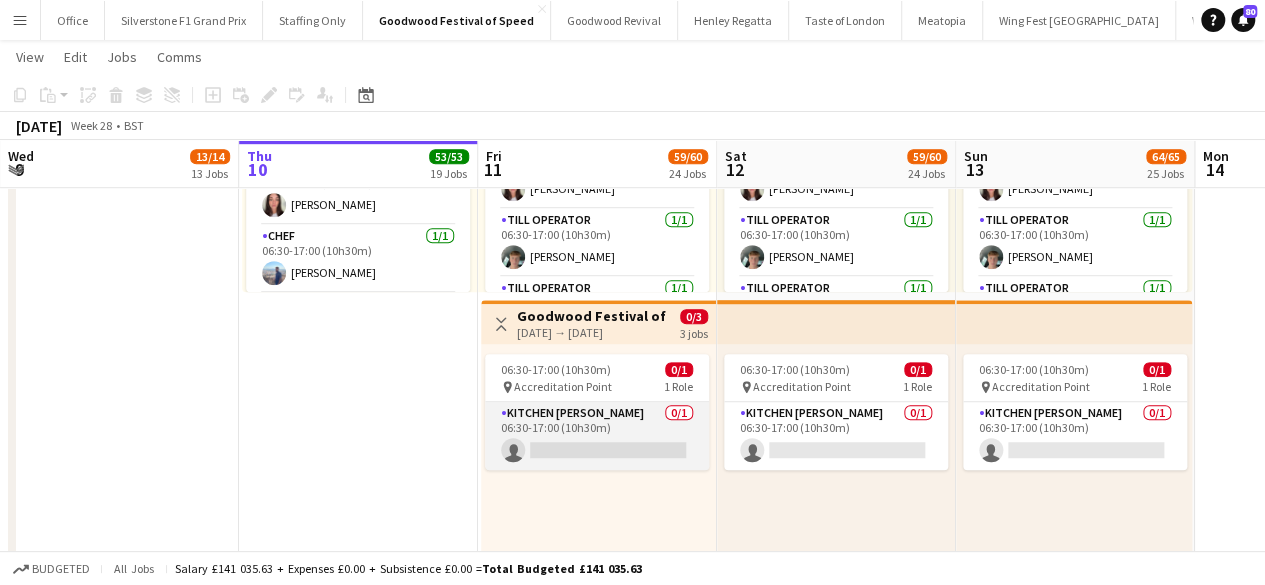 click on "Kitchen [PERSON_NAME]   0/1   06:30-17:00 (10h30m)
single-neutral-actions" at bounding box center (597, 436) 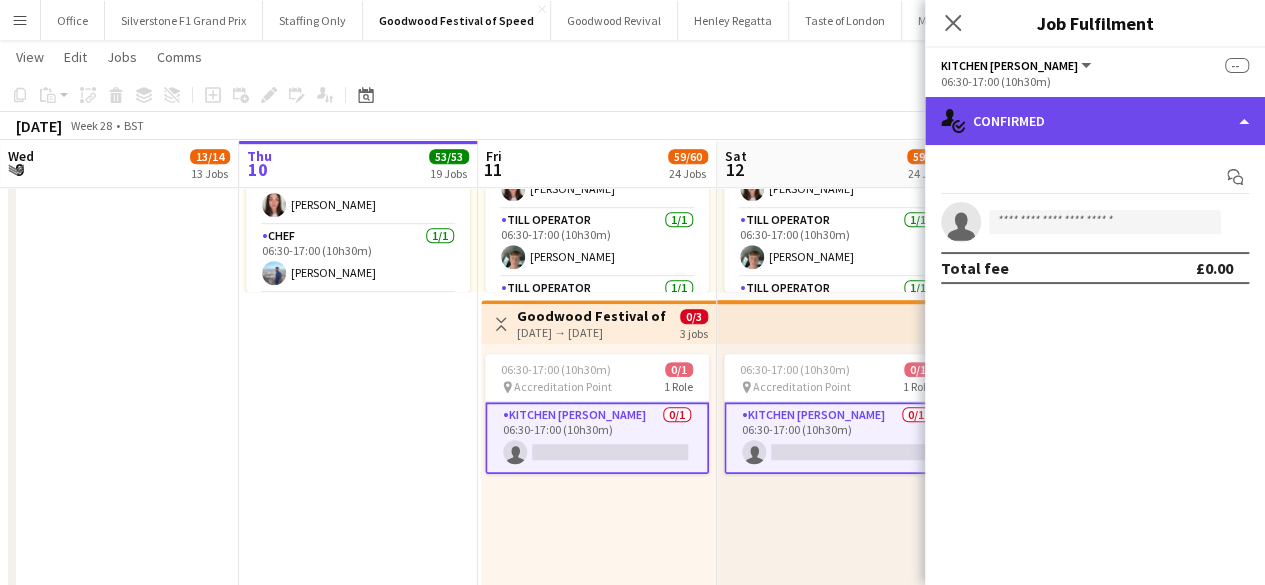 click on "single-neutral-actions-check-2
Confirmed" 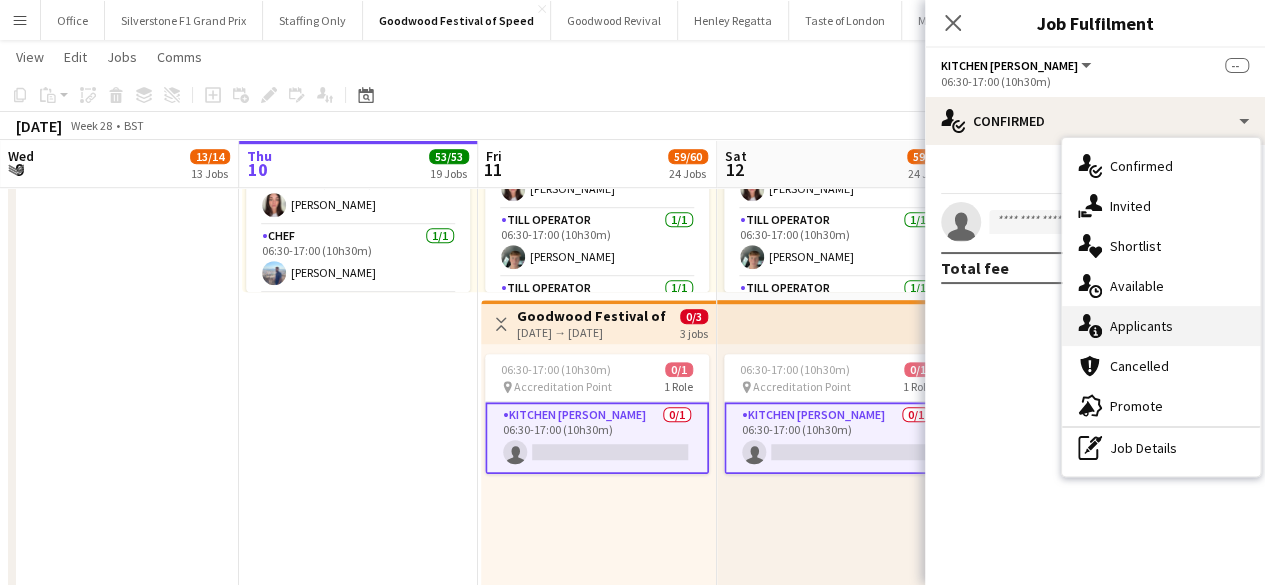 click on "single-neutral-actions-information
Applicants" at bounding box center [1161, 326] 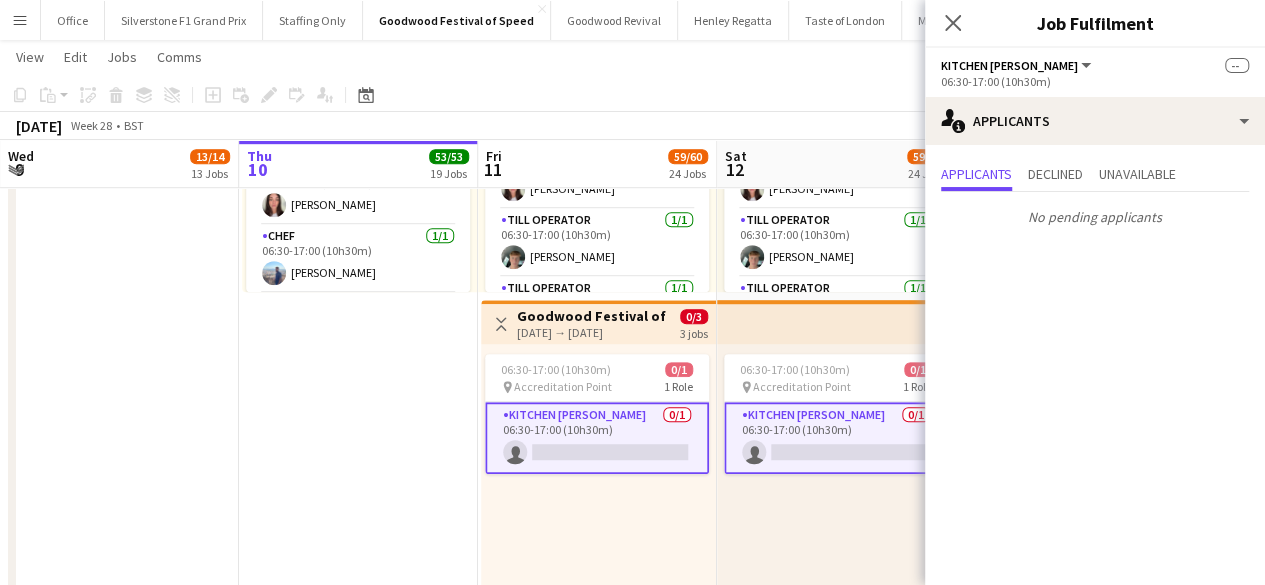 click on "In progress   06:00-20:00 (14h)    1/1
pin
Accreditation Point   1 Role   Cafe supervisor   1/1   06:00-20:00 (14h)
Klara Dowds
Toggle View
Goodwood Festival of Speed - Cricket Pitch Café Team  10-07-2025 → 13-07-2025   32/32   4 jobs   In progress   06:00-19:30 (13h30m)    8/8
pin
Accreditation Point   7 Roles   Barista   2/2   06:00-19:30 (13h30m)
Madison Forrester Katie Smith  Barista   1/1   06:30-17:00 (10h30m)
Lauren Chant  Chef   1/1   06:30-17:00 (10h30m)
Rahul Gudka  Kitchen Porter   1/1   06:30-17:00 (10h30m)
Jay White  Till Operator   1/1   06:30-17:00 (10h30m)
Tom Wackett  Till Operator   1/1   06:30-19:00 (12h30m)
Emily Towle  Barista   1/1   06:30-19:30 (13h)
Eloise Miles" at bounding box center [358, 117] 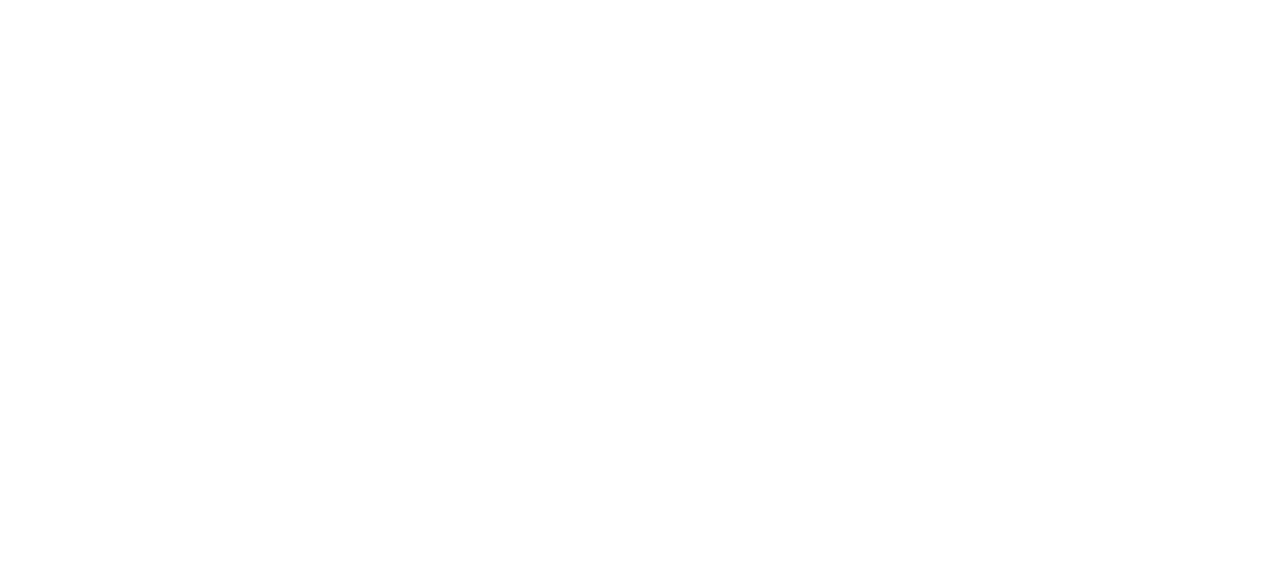 scroll, scrollTop: 0, scrollLeft: 0, axis: both 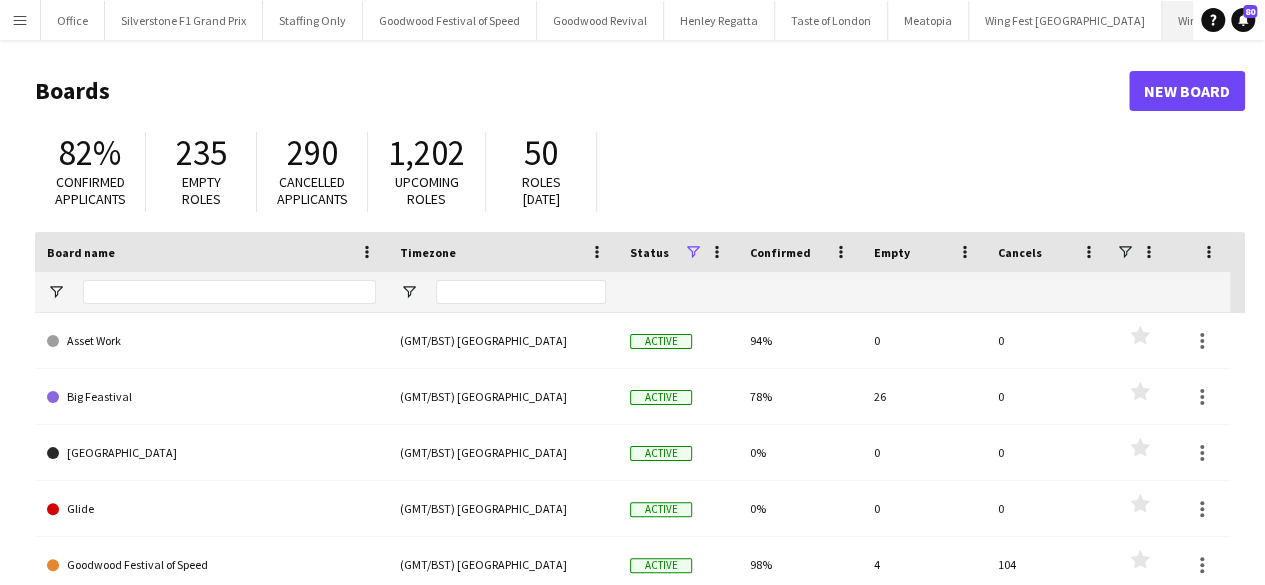 click on "Wing Fest London
Close" at bounding box center (1258, 20) 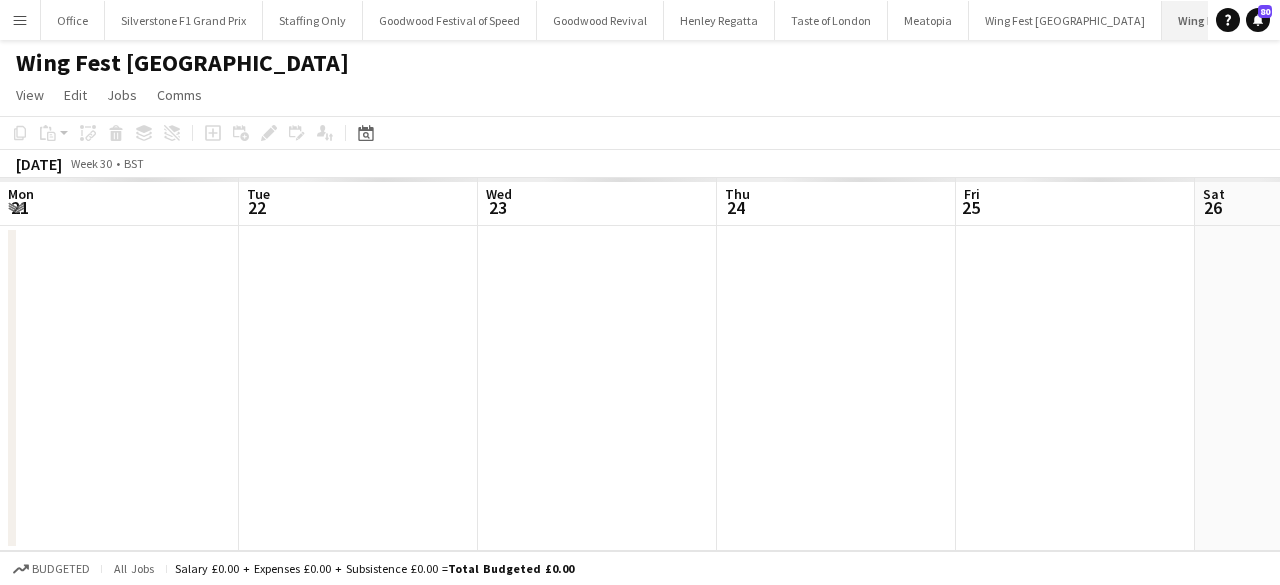 scroll, scrollTop: 0, scrollLeft: 12, axis: horizontal 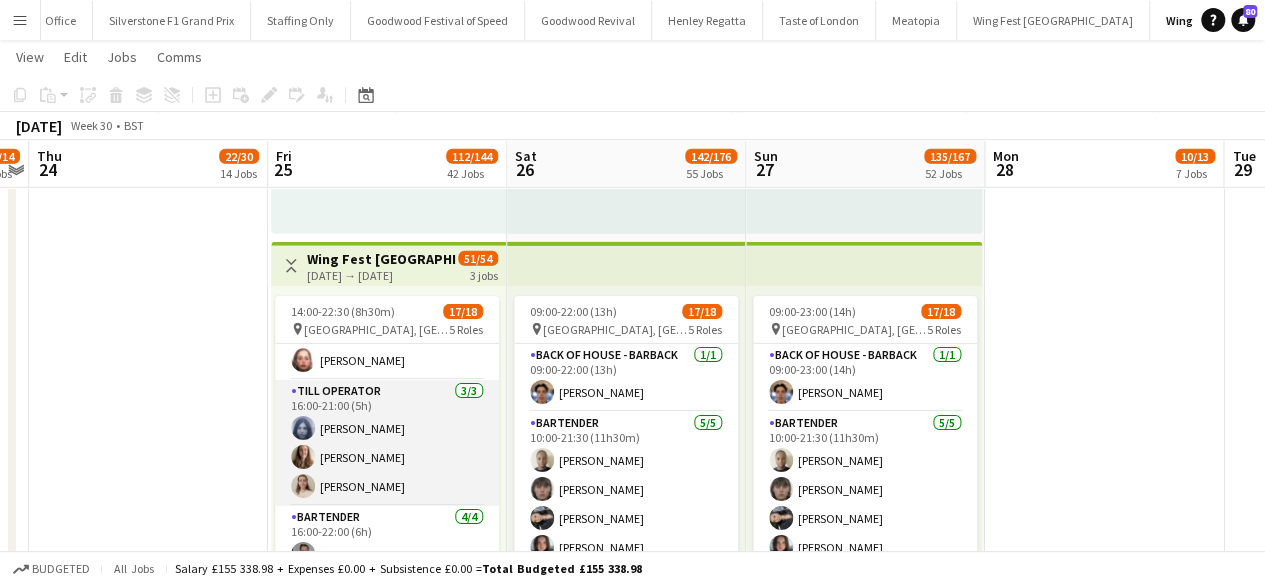 click on "Till Operator   3/3   16:00-21:00 (5h)
Ruby Dhala Madison Forrester Caitlin Jones" at bounding box center (387, 443) 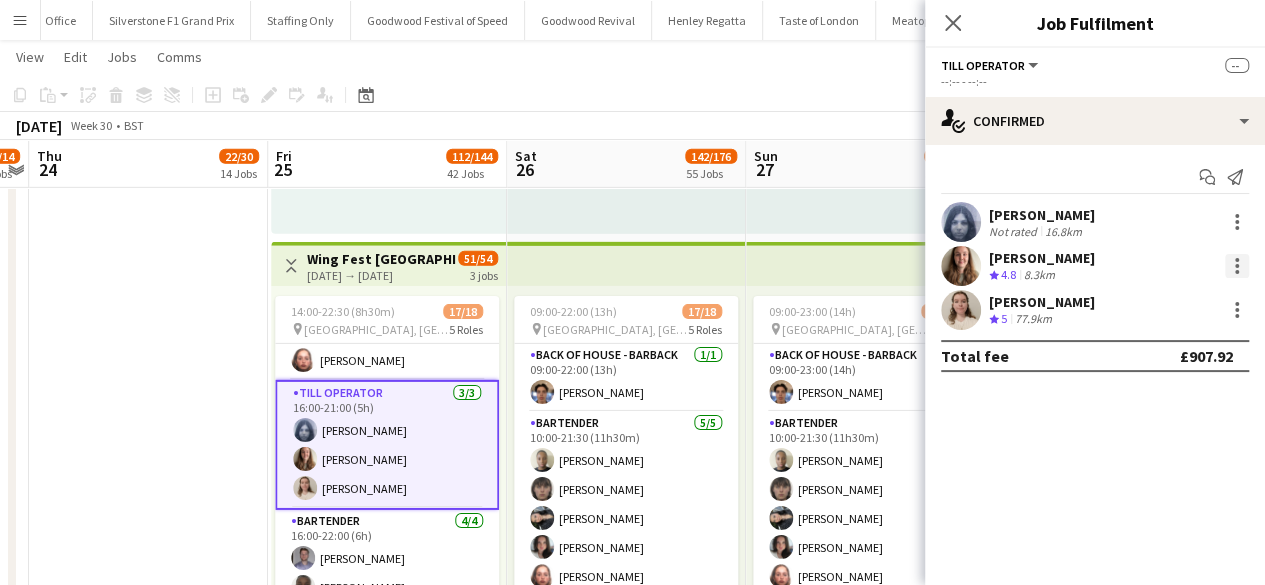 click at bounding box center (1237, 266) 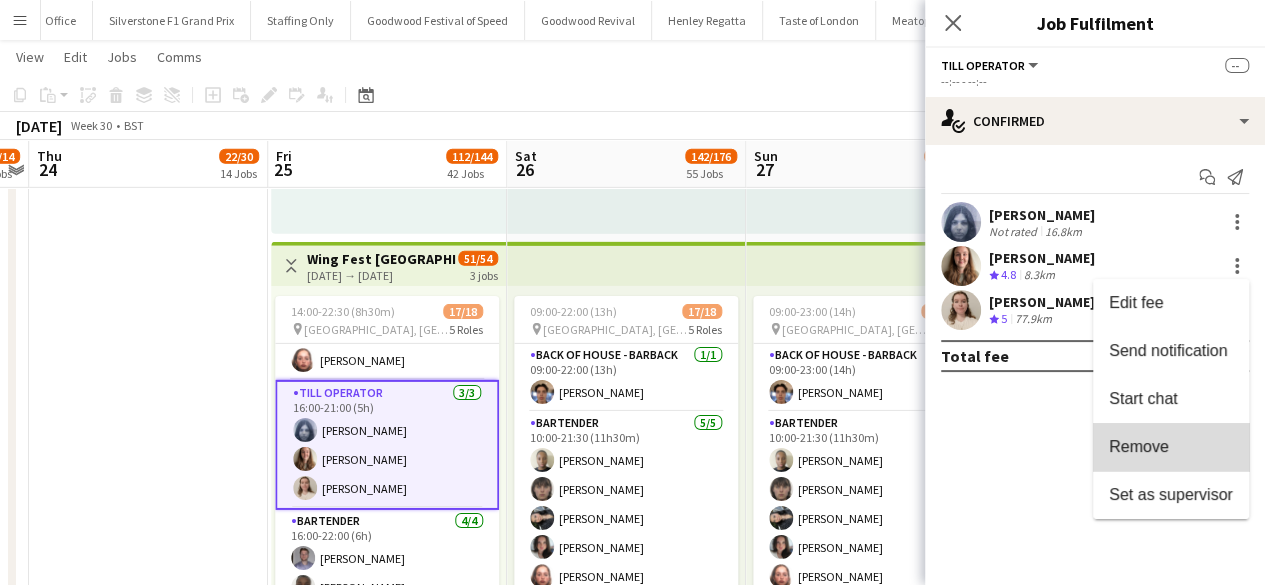 click on "Remove" at bounding box center [1171, 447] 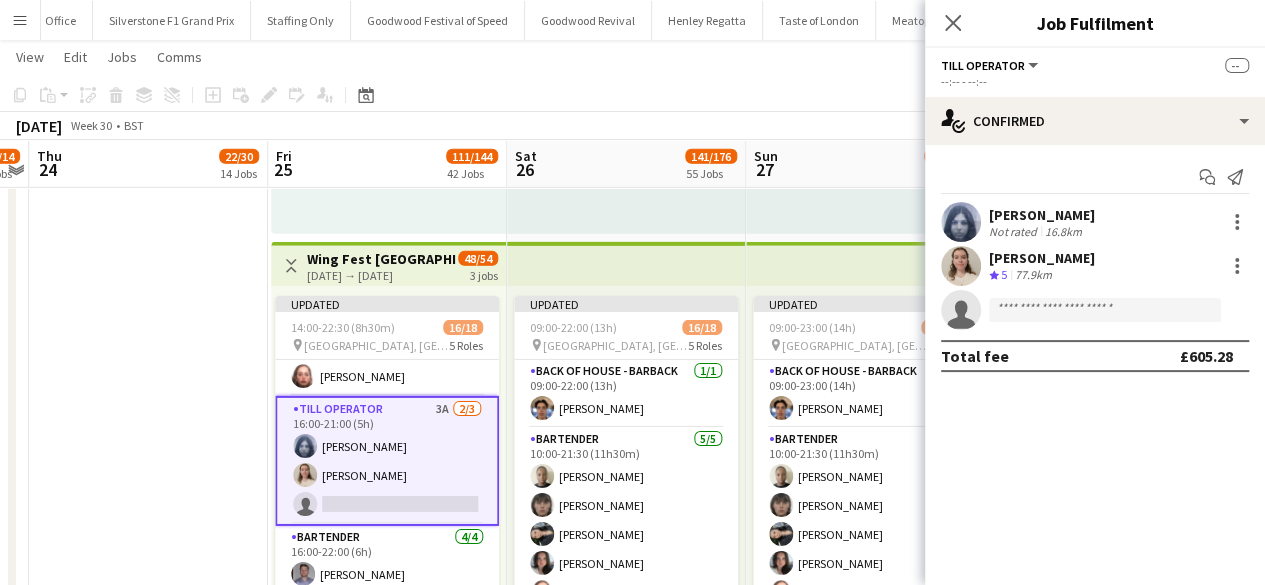 click at bounding box center [148, 550] 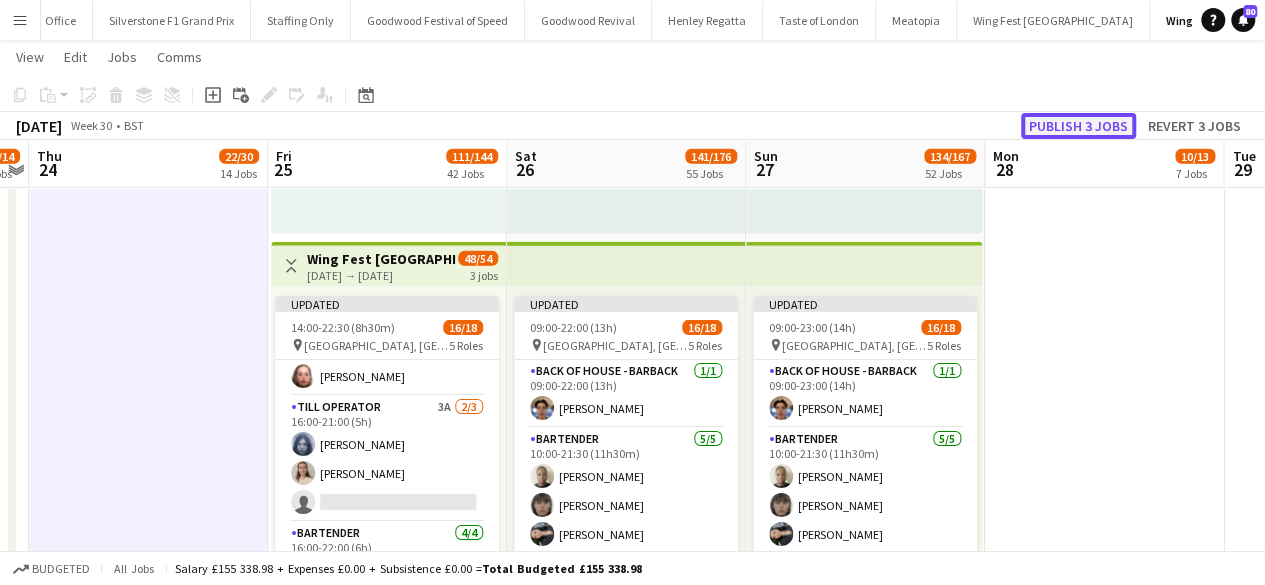 click on "Publish 3 jobs" 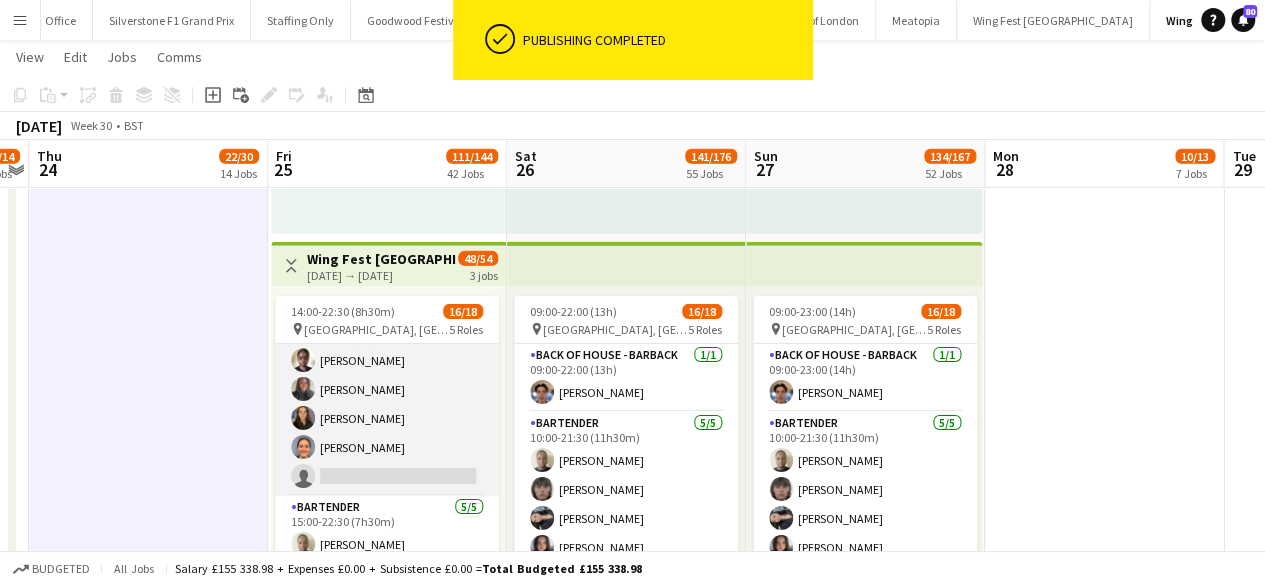 scroll, scrollTop: 0, scrollLeft: 0, axis: both 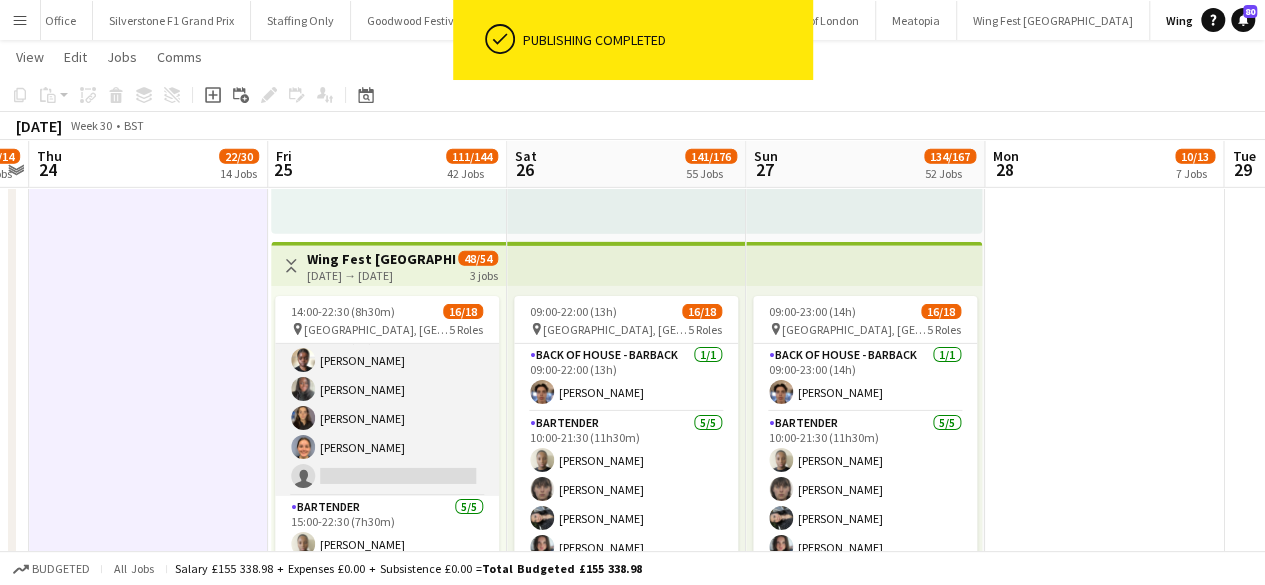 click on "Till Operator   8A   4/5   15:00-22:00 (7h)
Sorelle Bebey Ernestine Tomte Ngatchou Beatrice Abbey Ella Ayling Katie Ayling
single-neutral-actions" at bounding box center (387, 404) 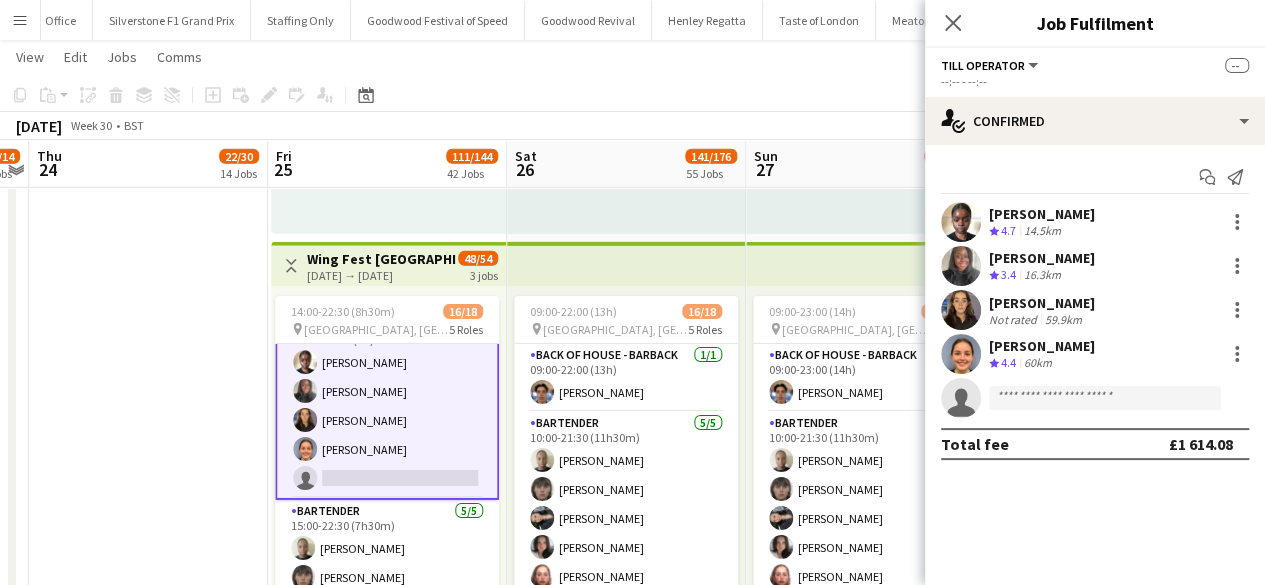 scroll, scrollTop: 102, scrollLeft: 0, axis: vertical 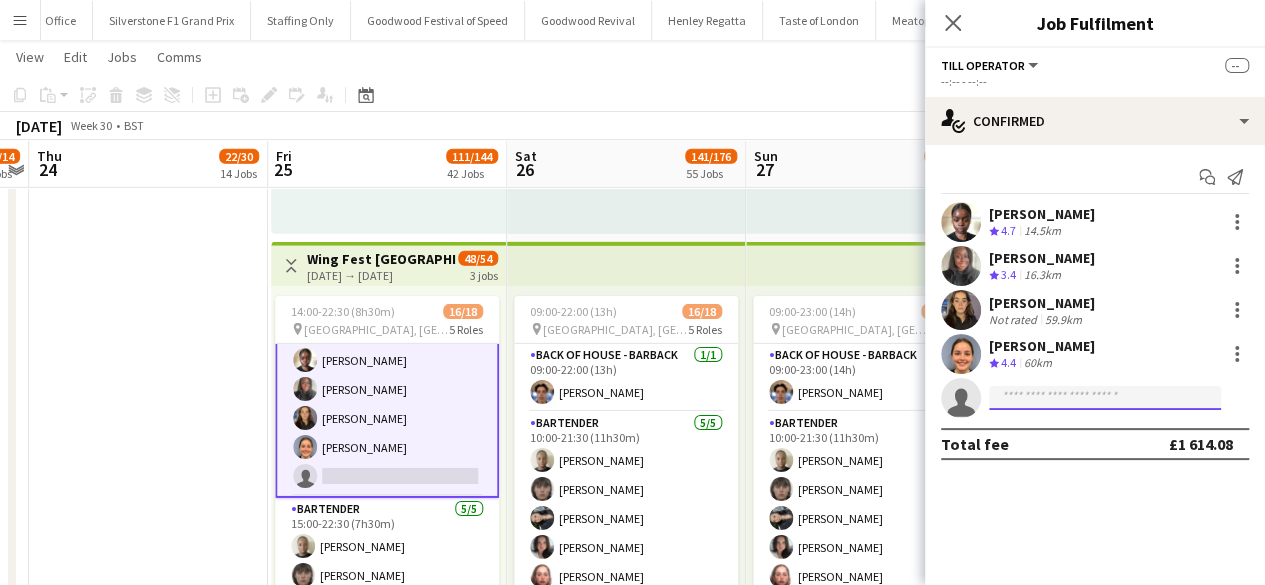 click 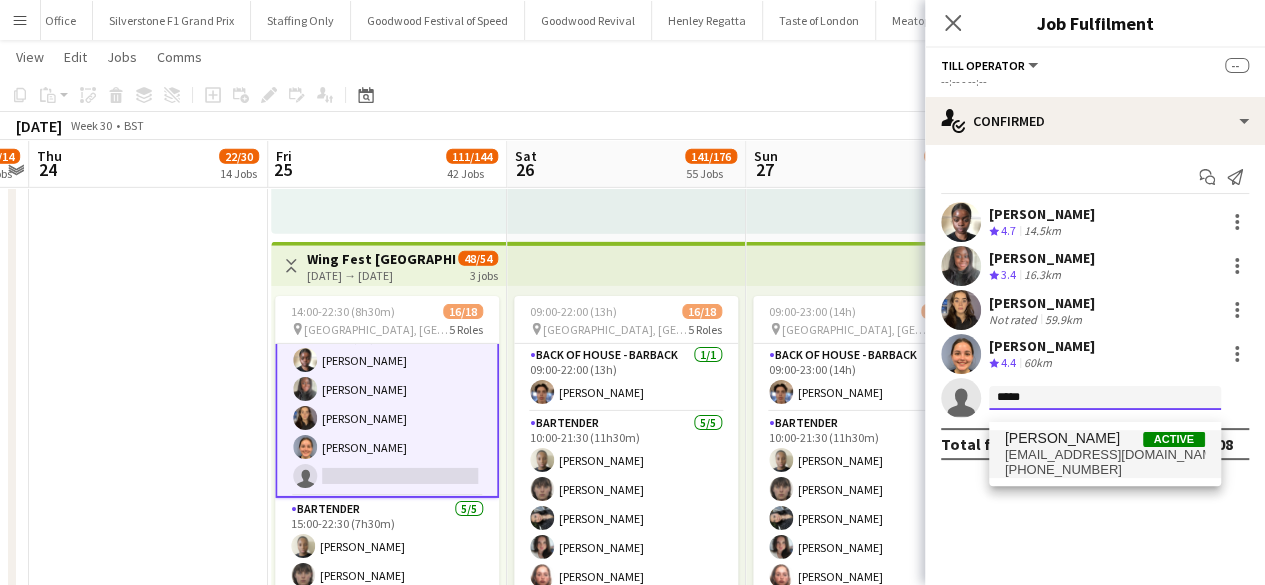 type on "*****" 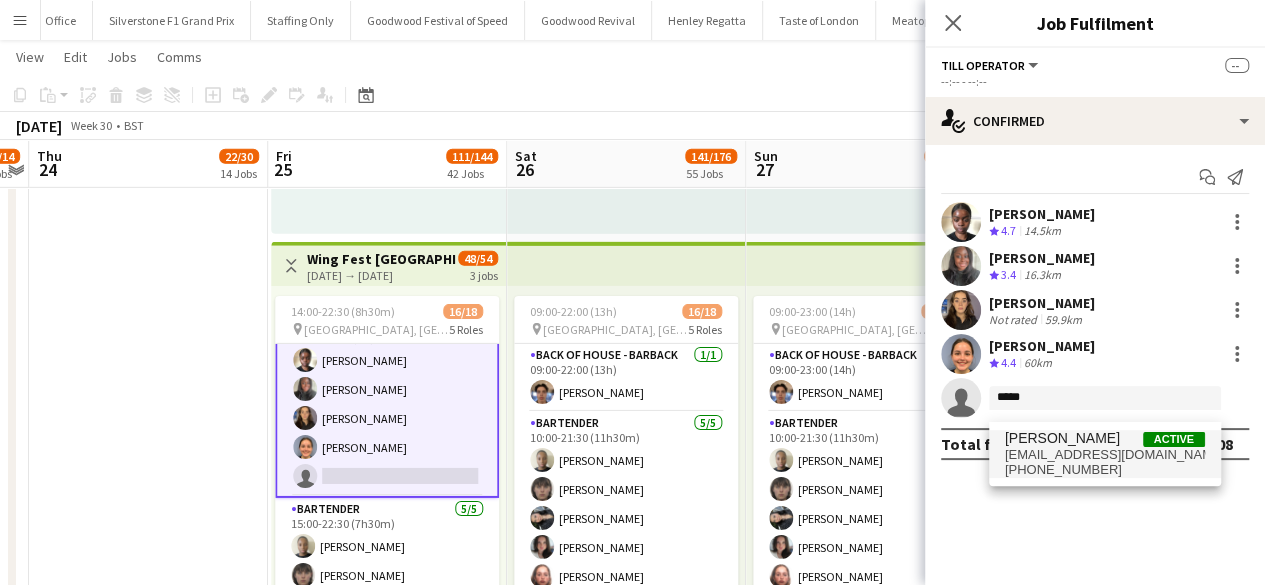 click on "Madison Forrester" at bounding box center [1062, 438] 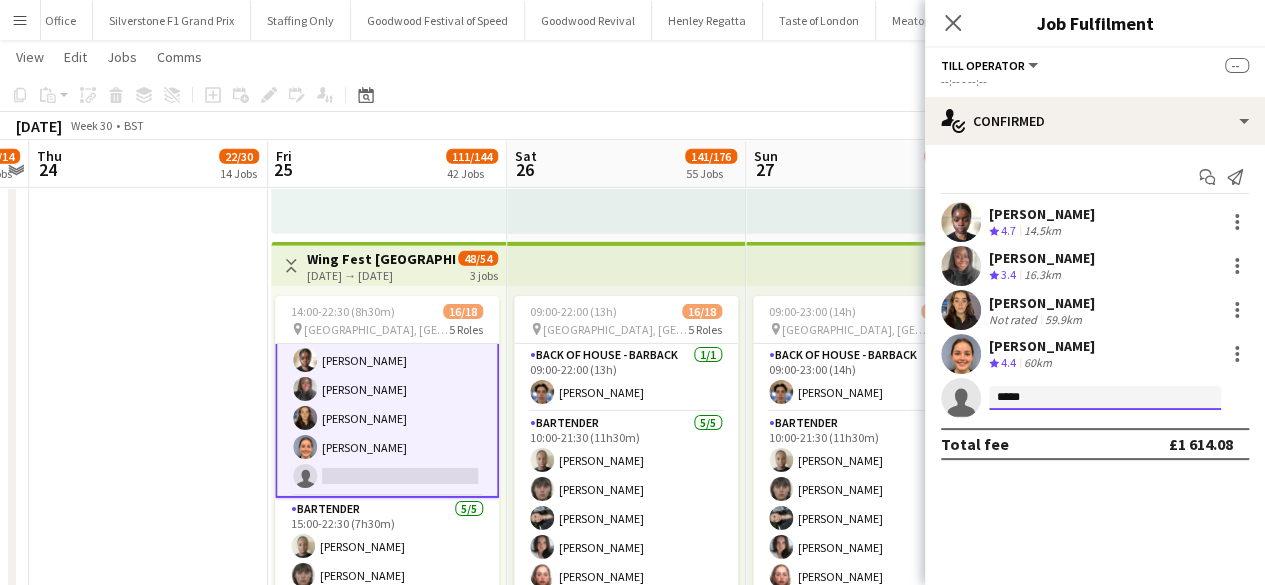 type 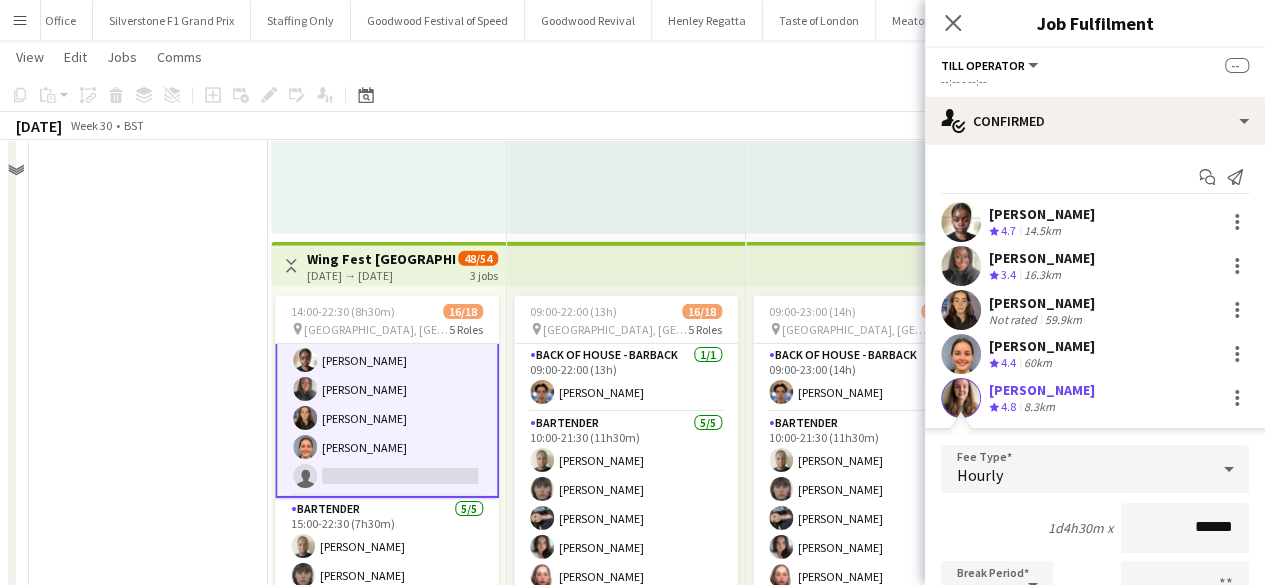 scroll, scrollTop: 14000, scrollLeft: 0, axis: vertical 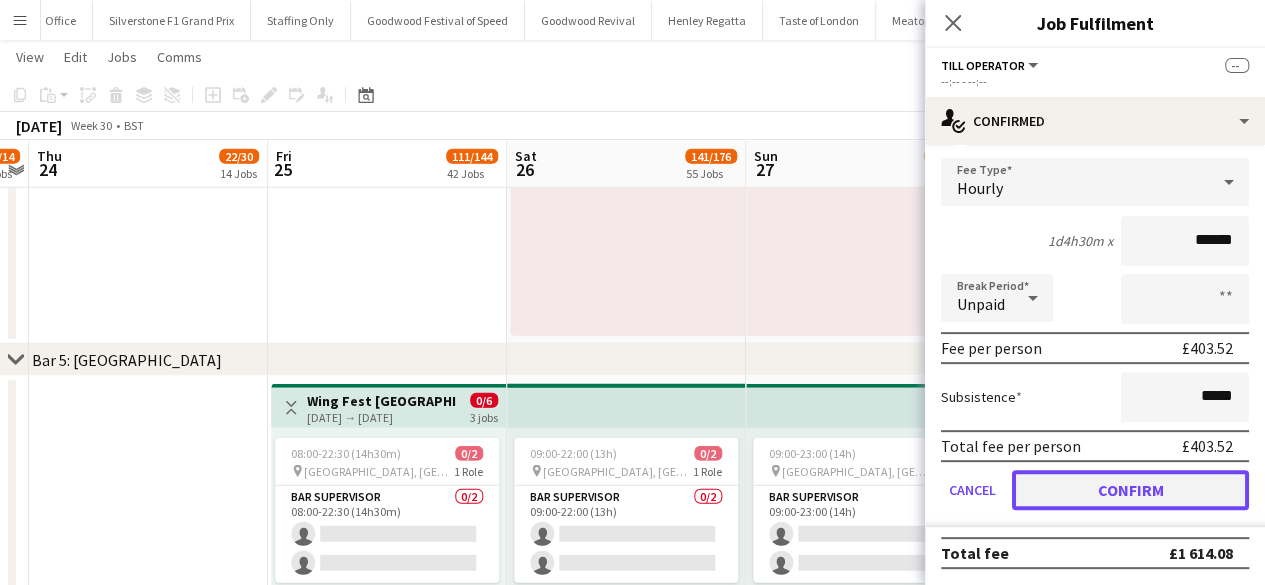 click on "Confirm" at bounding box center [1130, 490] 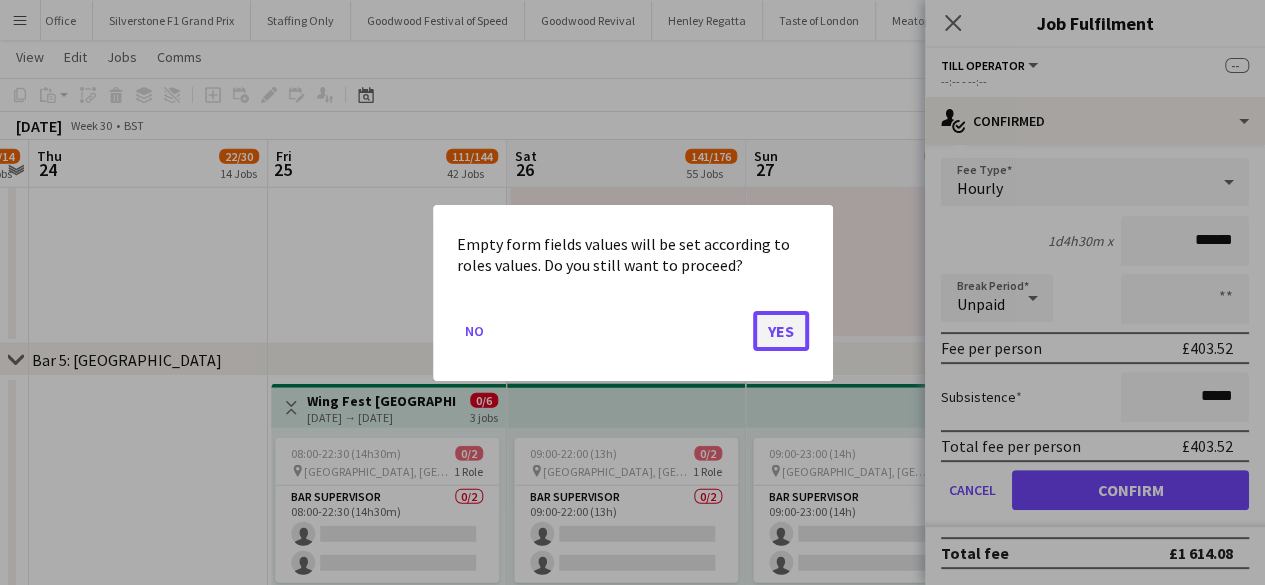 click on "Yes" 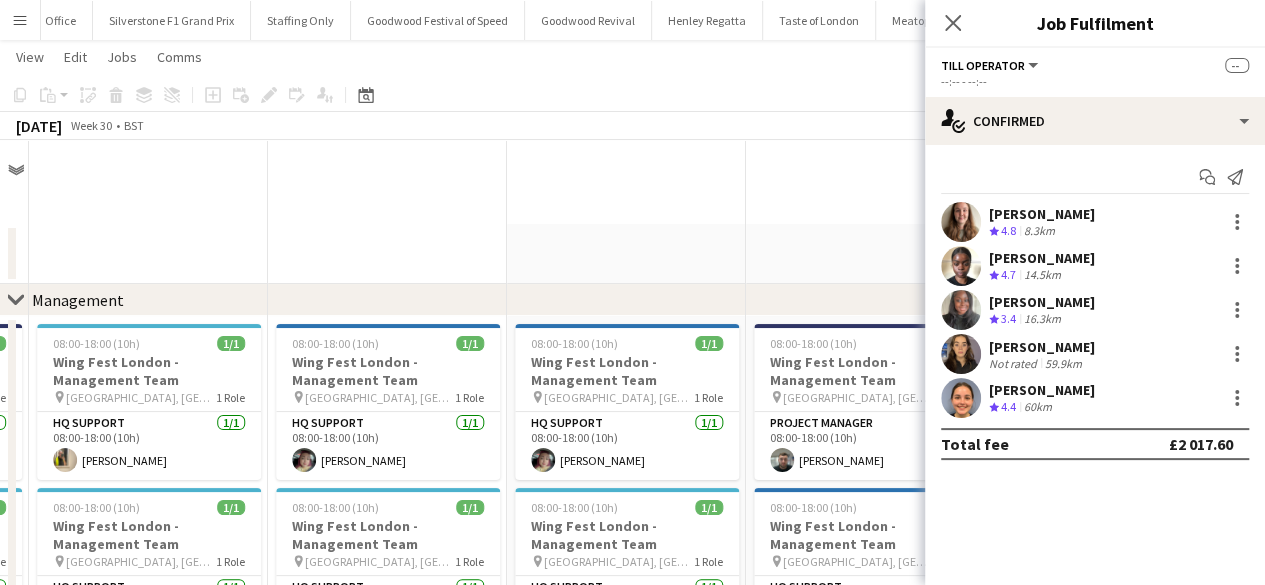 scroll, scrollTop: 14000, scrollLeft: 0, axis: vertical 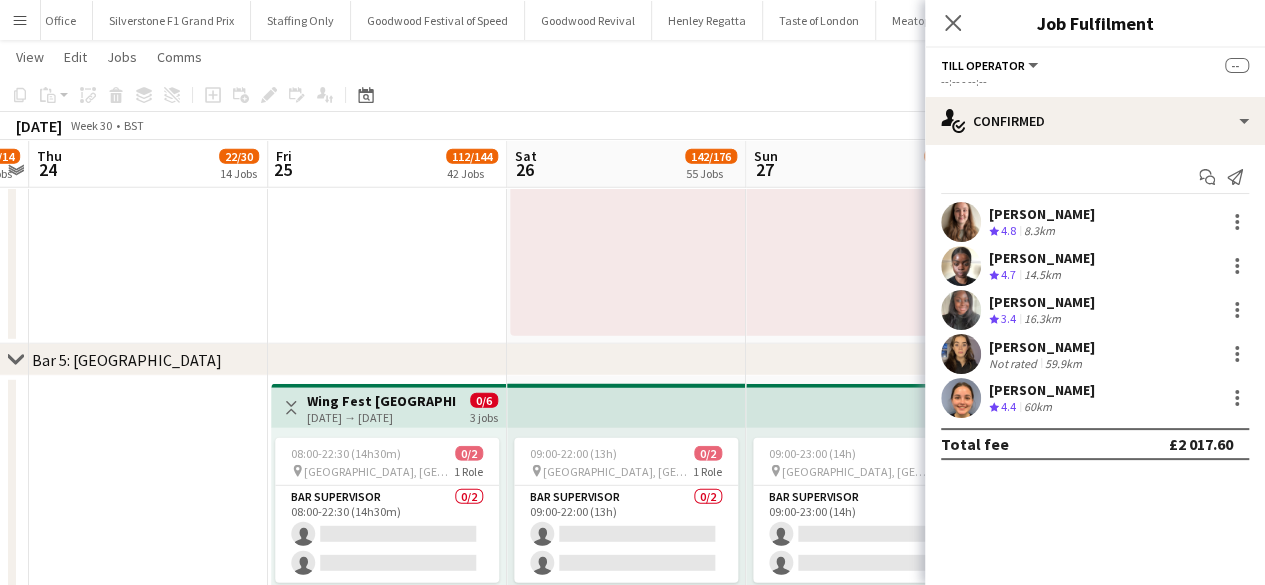 click at bounding box center (148, 1050) 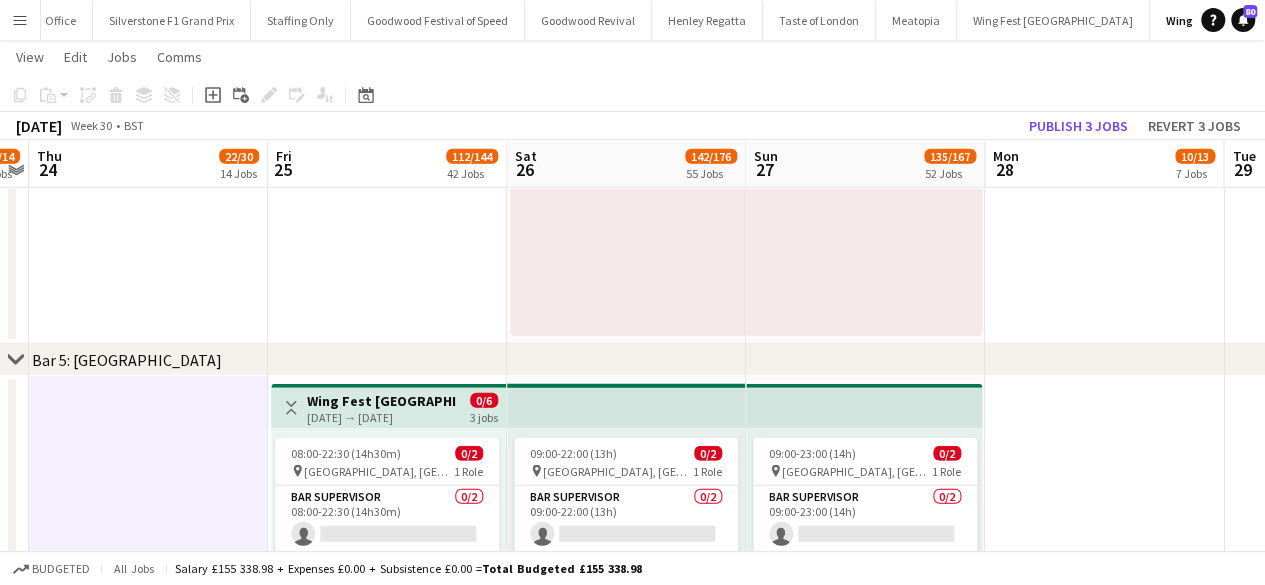 scroll, scrollTop: 100, scrollLeft: 0, axis: vertical 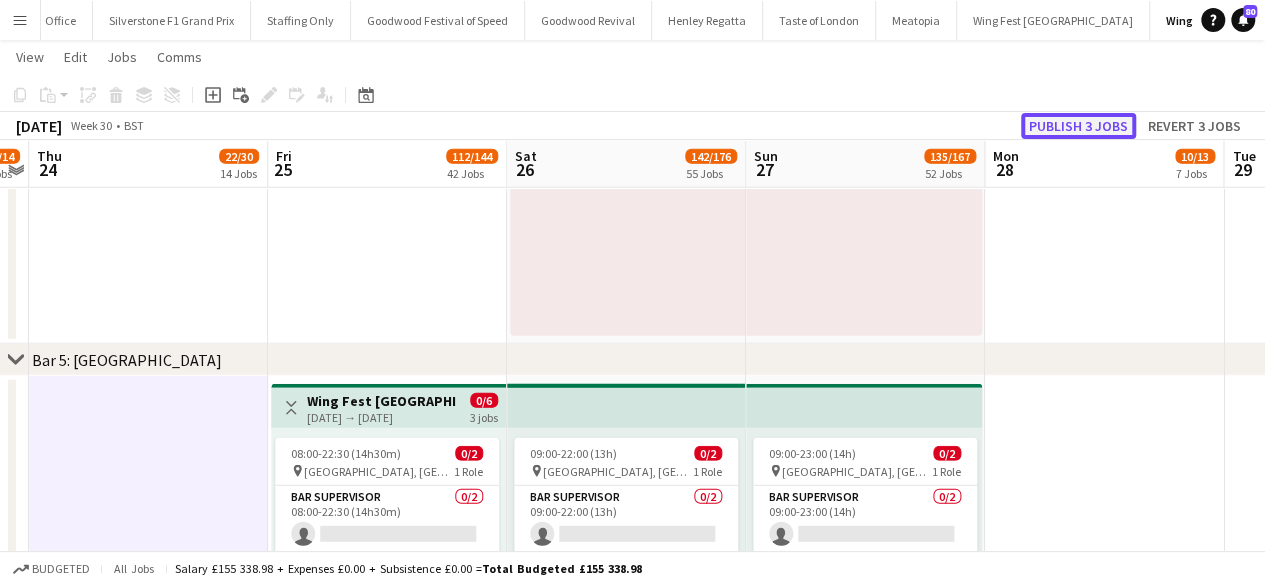 click on "Publish 3 jobs" 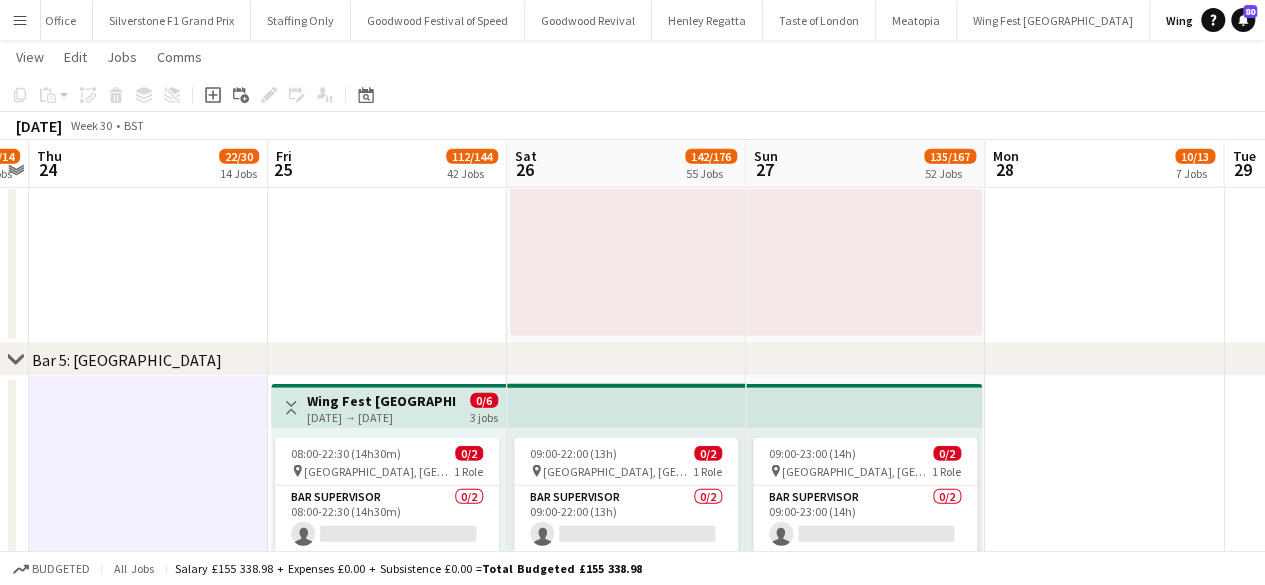 click on "Menu" at bounding box center [20, 20] 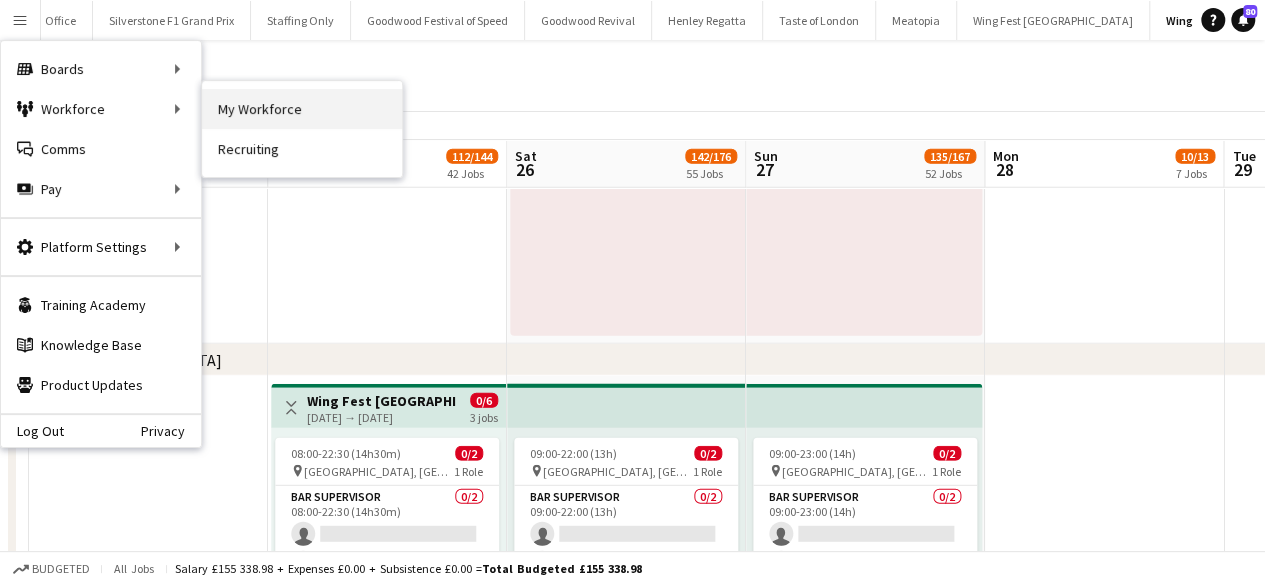 click on "My Workforce" at bounding box center (302, 109) 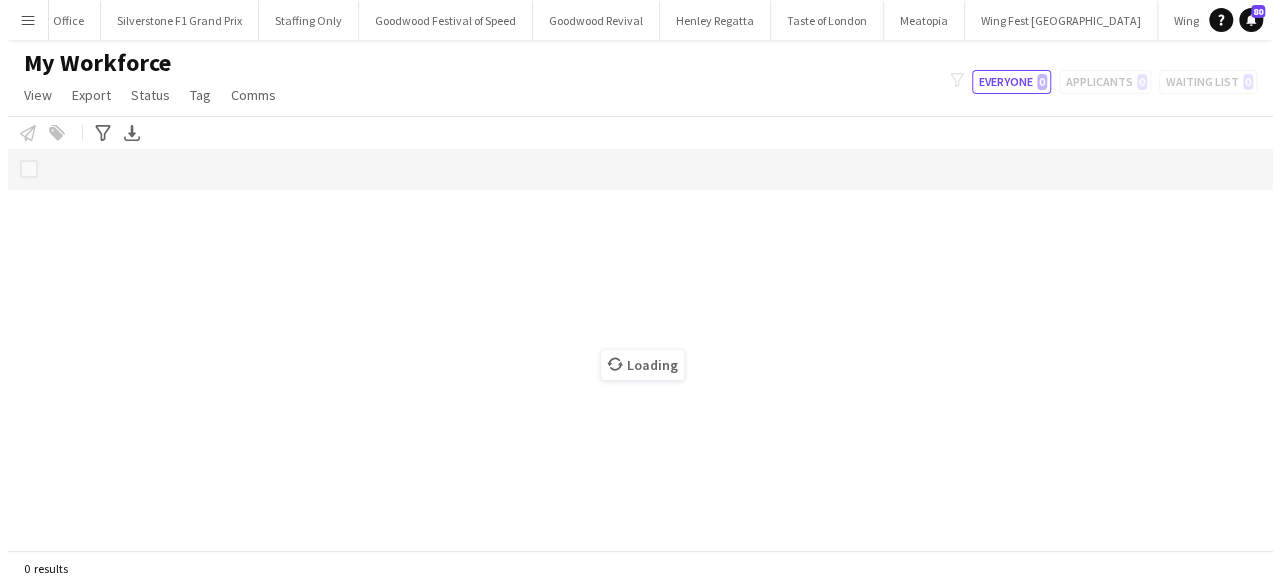 scroll, scrollTop: 0, scrollLeft: 0, axis: both 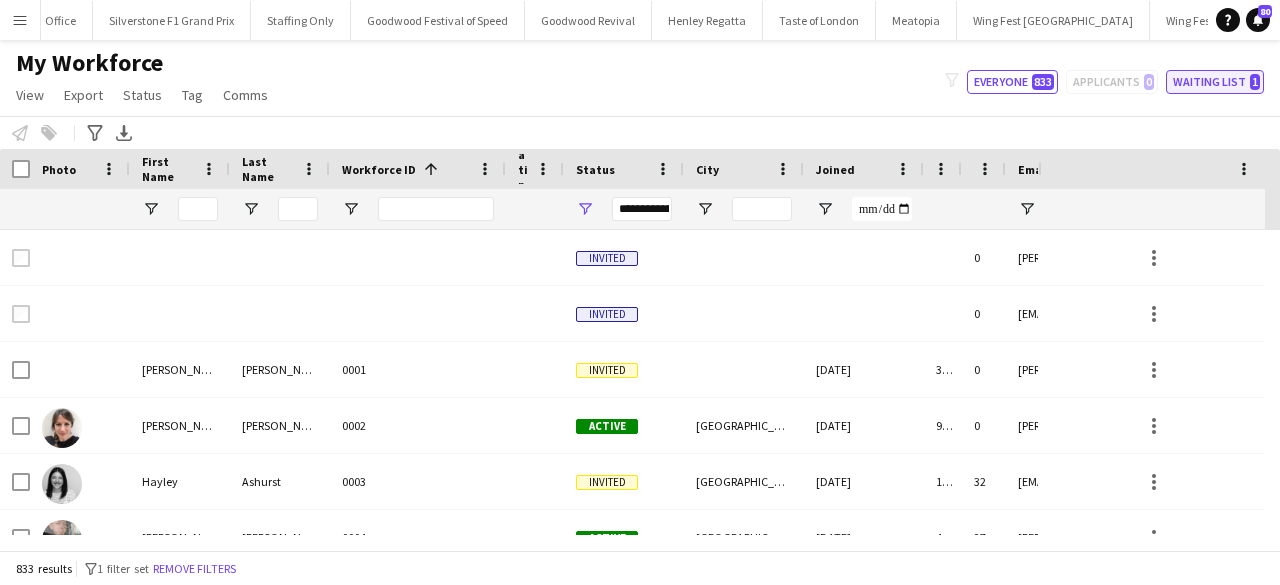click on "Waiting list   1" 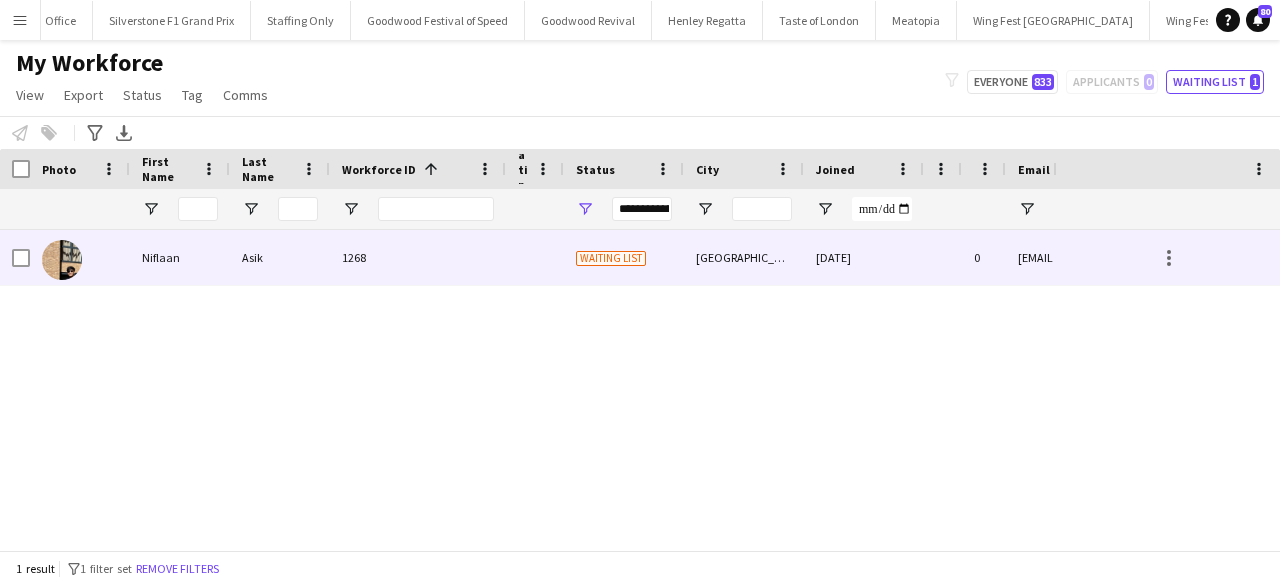 click on "1268" at bounding box center [418, 257] 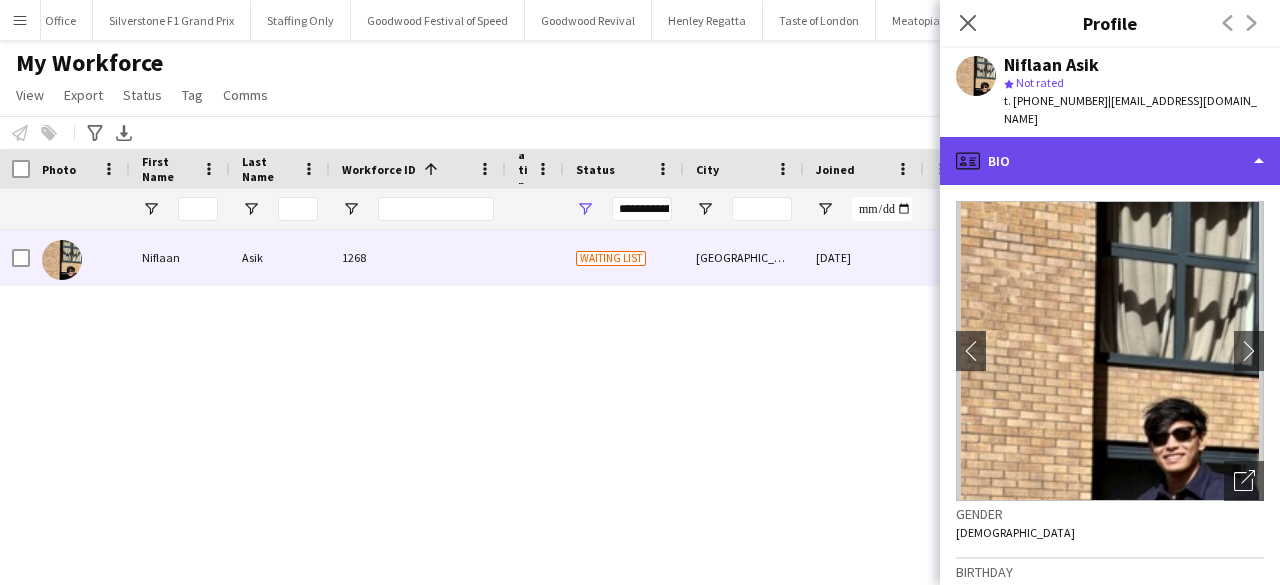 click on "profile
Bio" 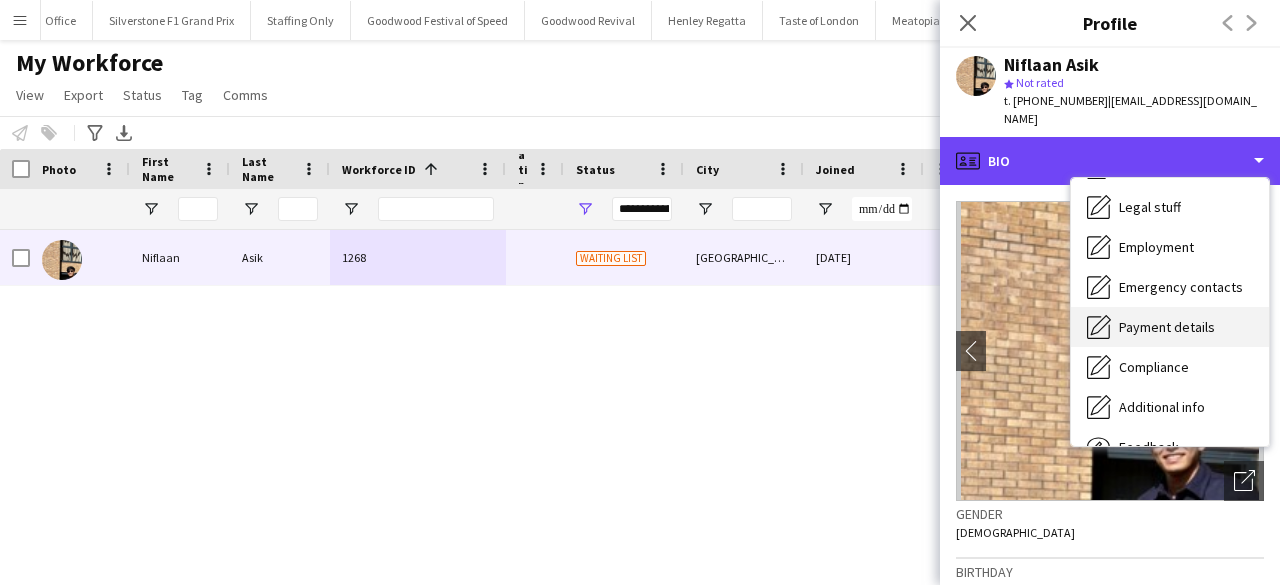 scroll, scrollTop: 48, scrollLeft: 0, axis: vertical 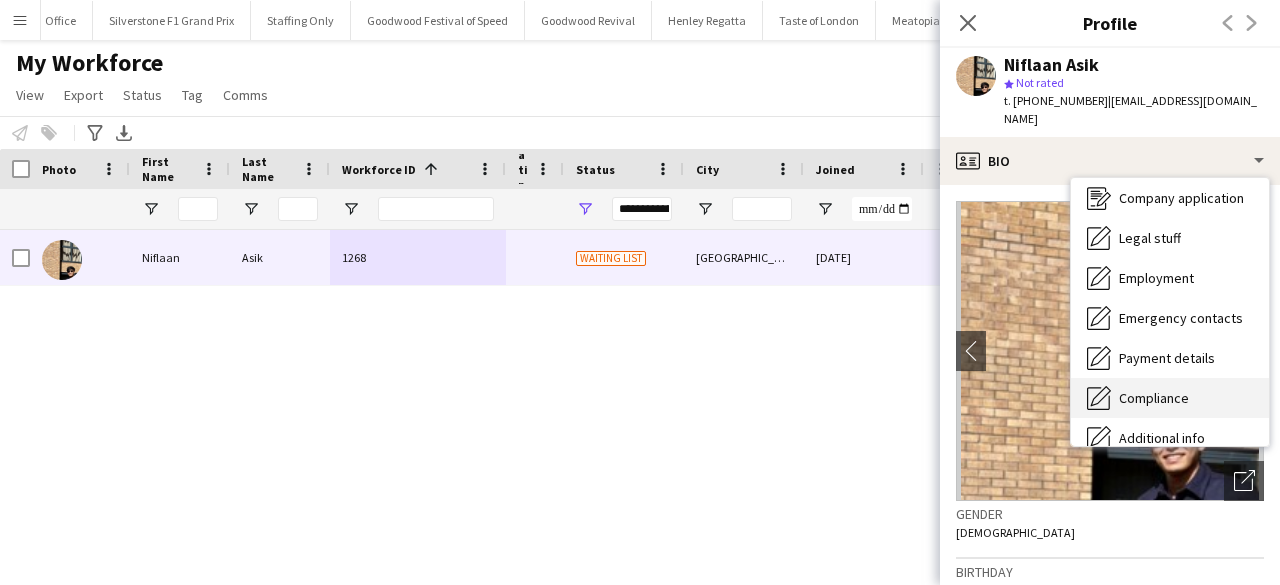 click on "Compliance" at bounding box center [1154, 398] 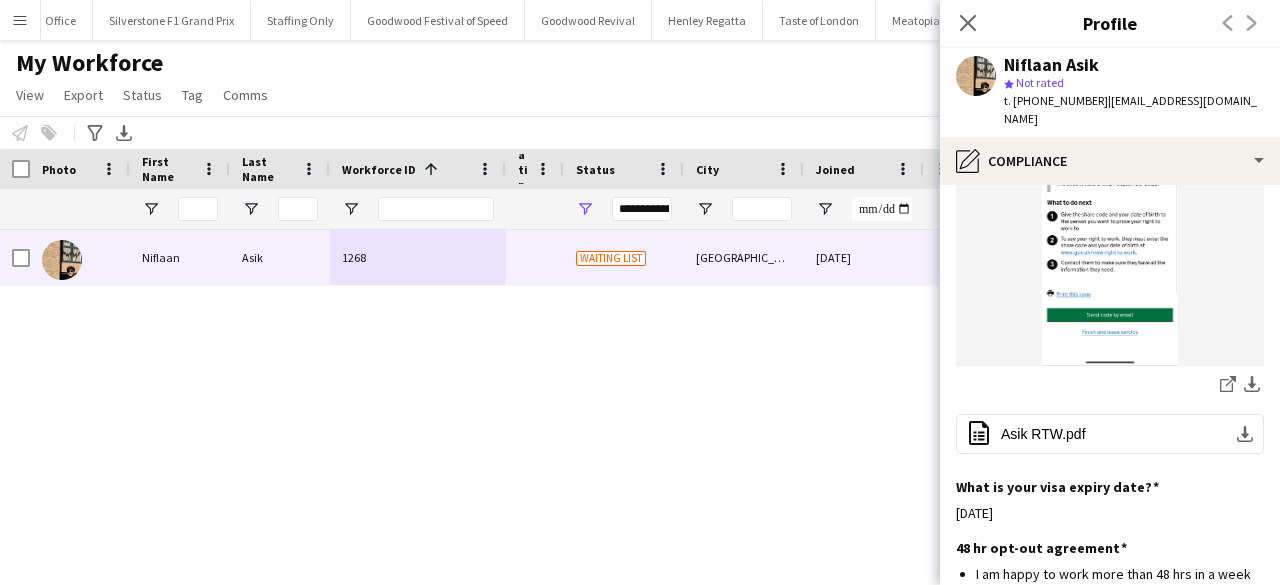 scroll, scrollTop: 900, scrollLeft: 0, axis: vertical 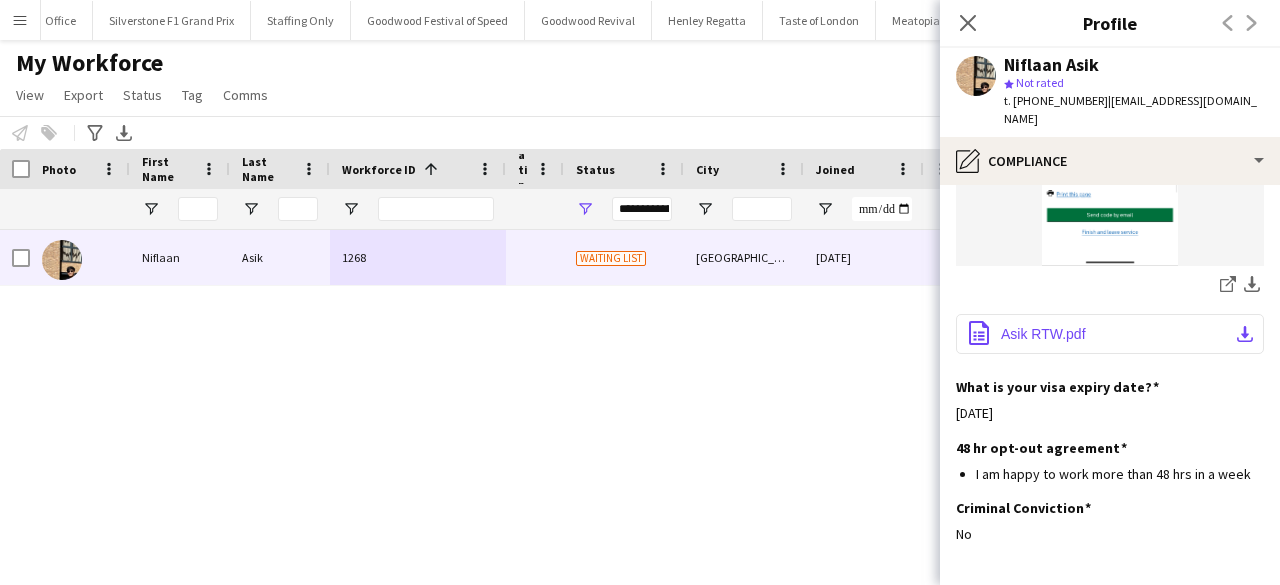 click on "Asik RTW.pdf" 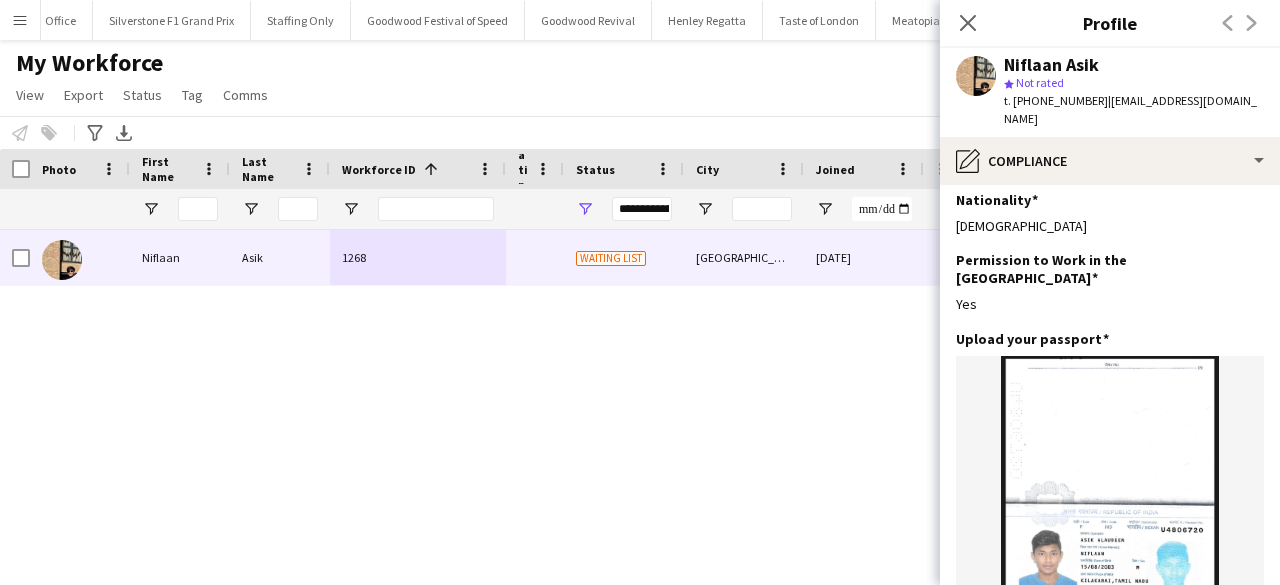 scroll, scrollTop: 0, scrollLeft: 0, axis: both 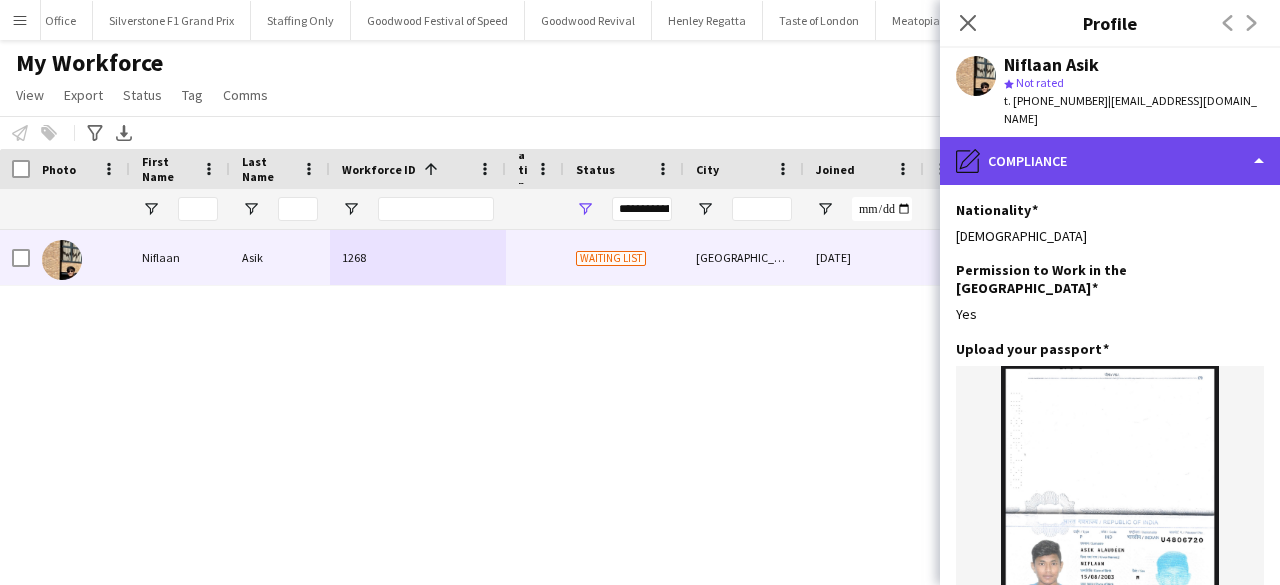 click on "pencil4
Compliance" 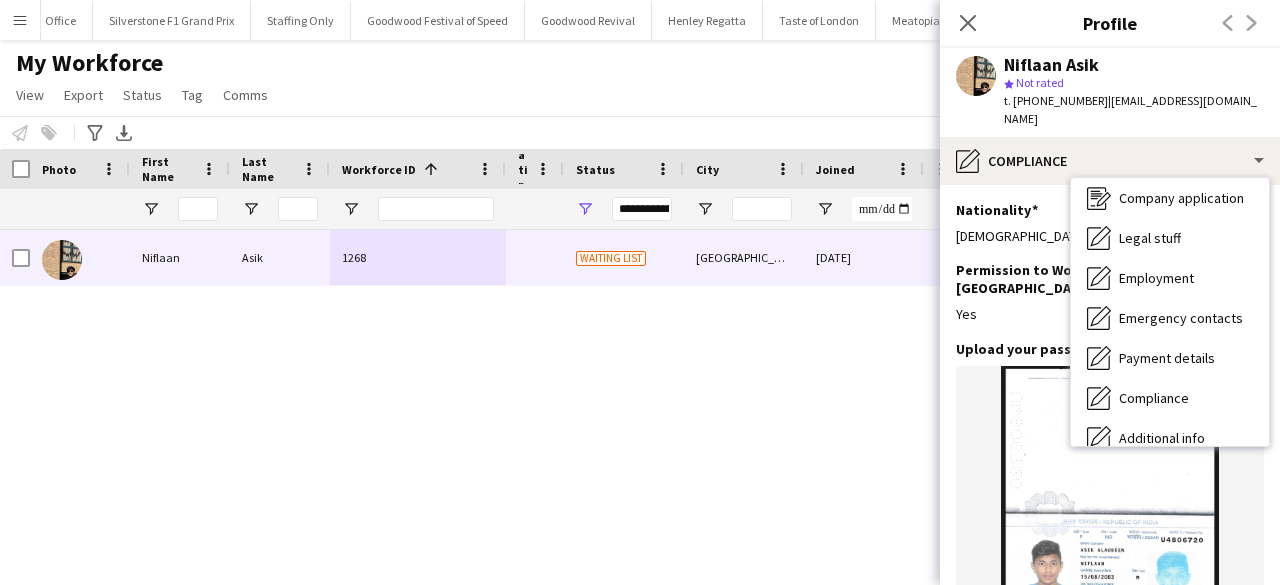 click on "Indian" 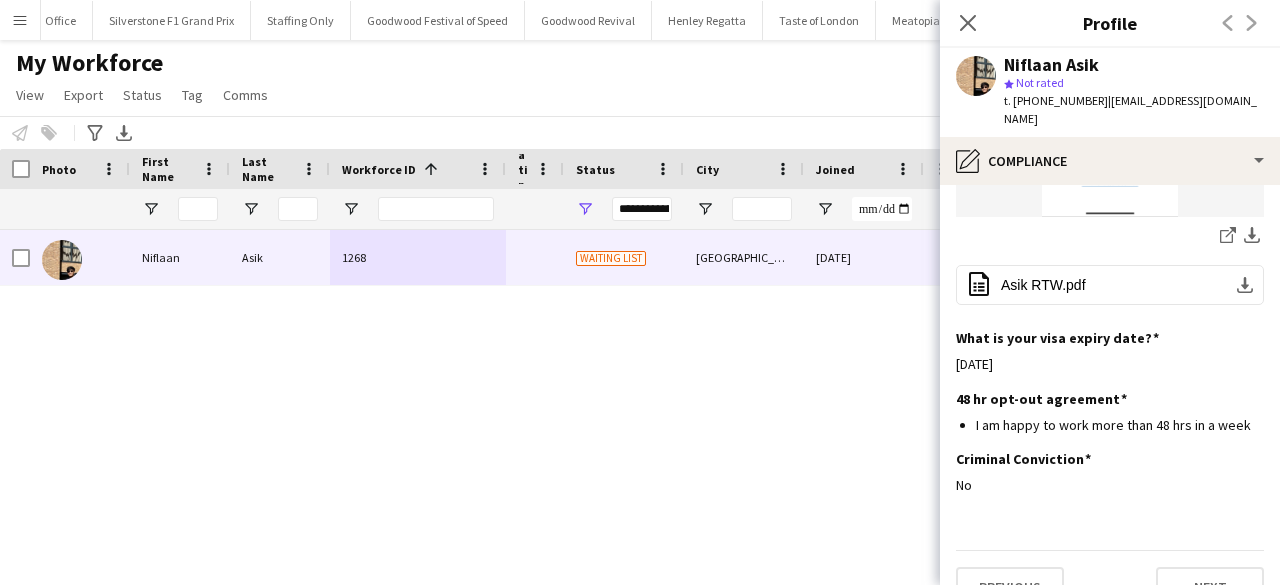 scroll, scrollTop: 950, scrollLeft: 0, axis: vertical 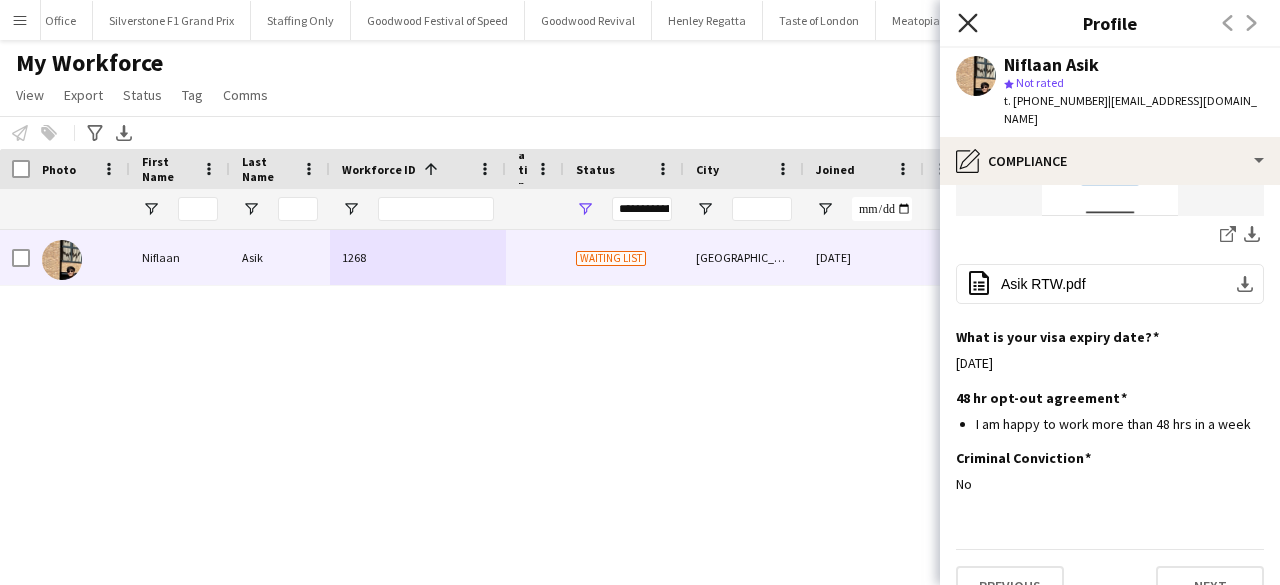 click on "Close pop-in" 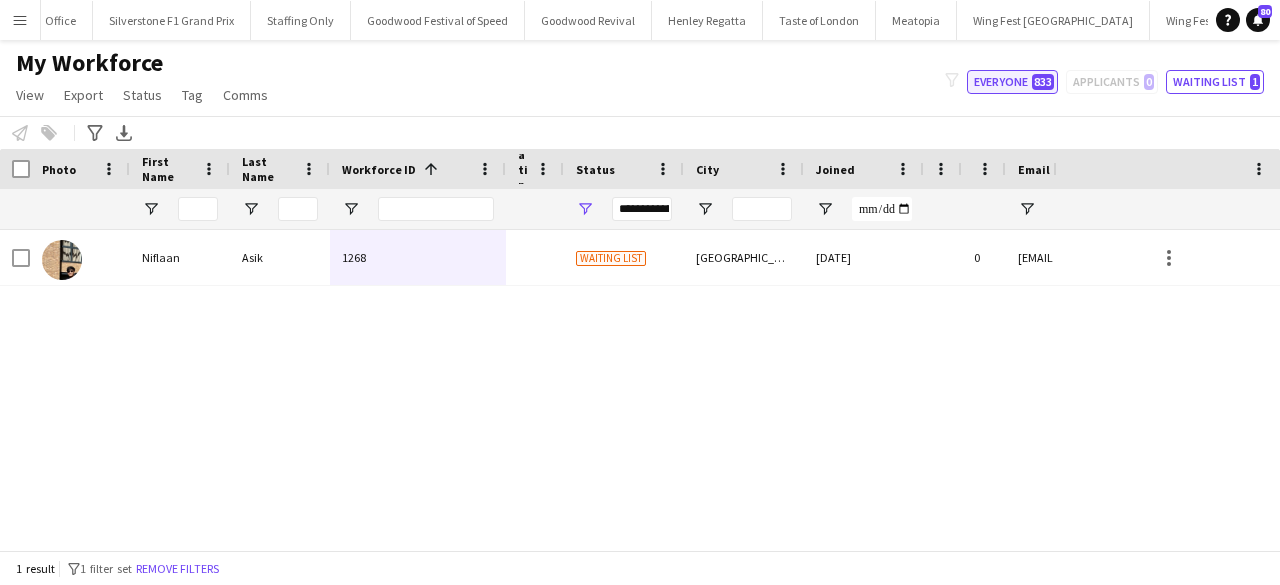 click on "Everyone   833" 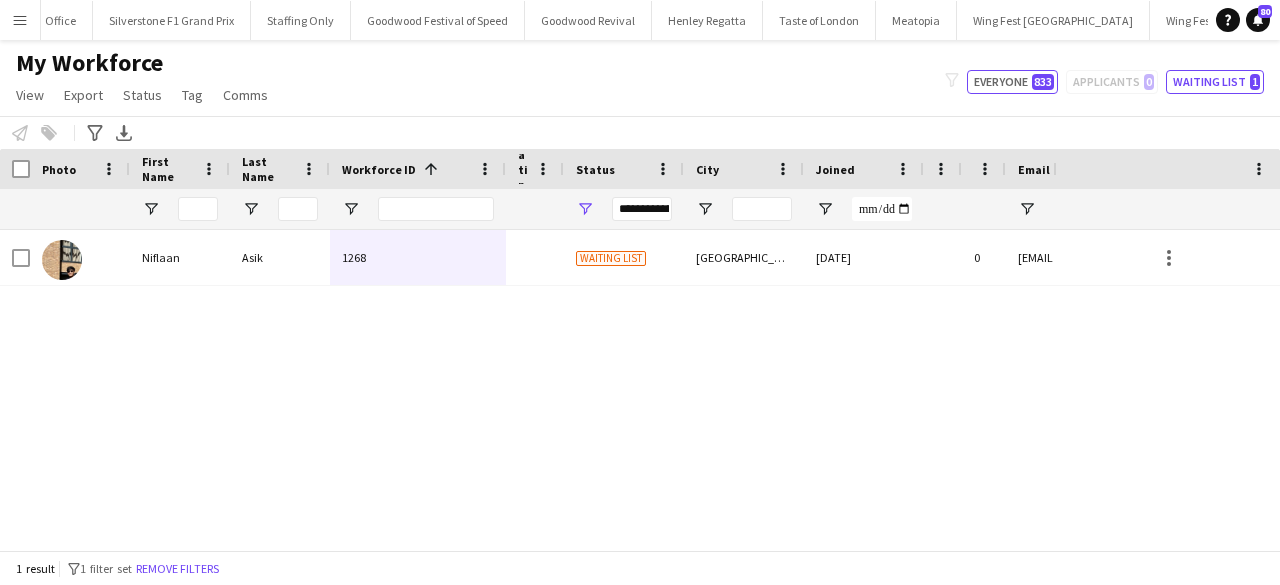 type on "**********" 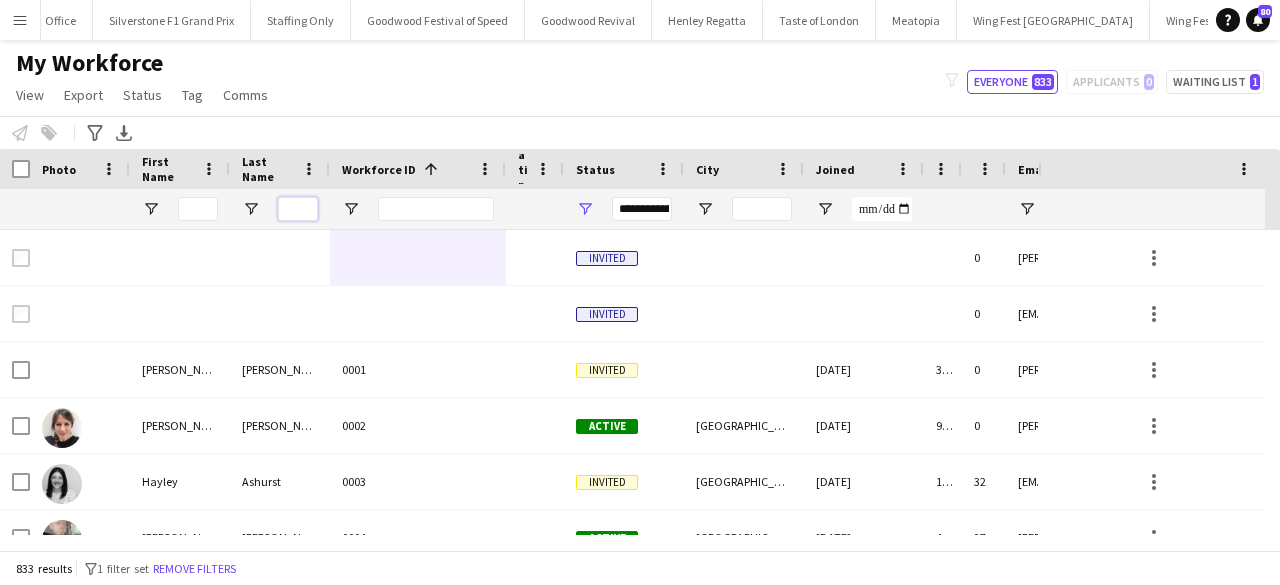 click at bounding box center (298, 209) 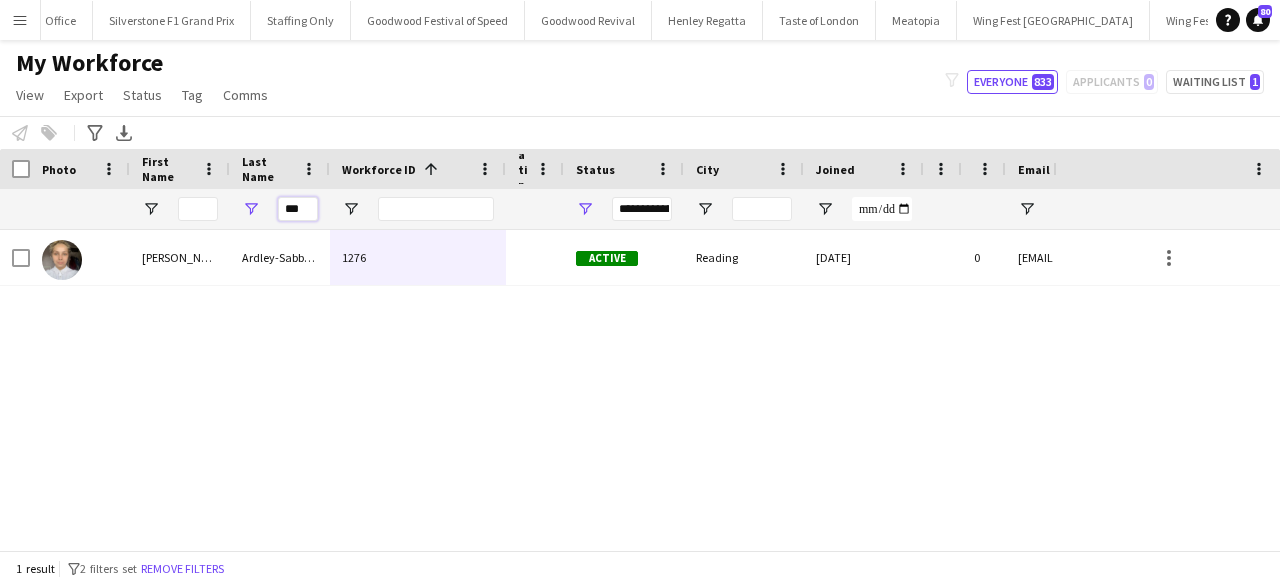click on "***" at bounding box center (298, 209) 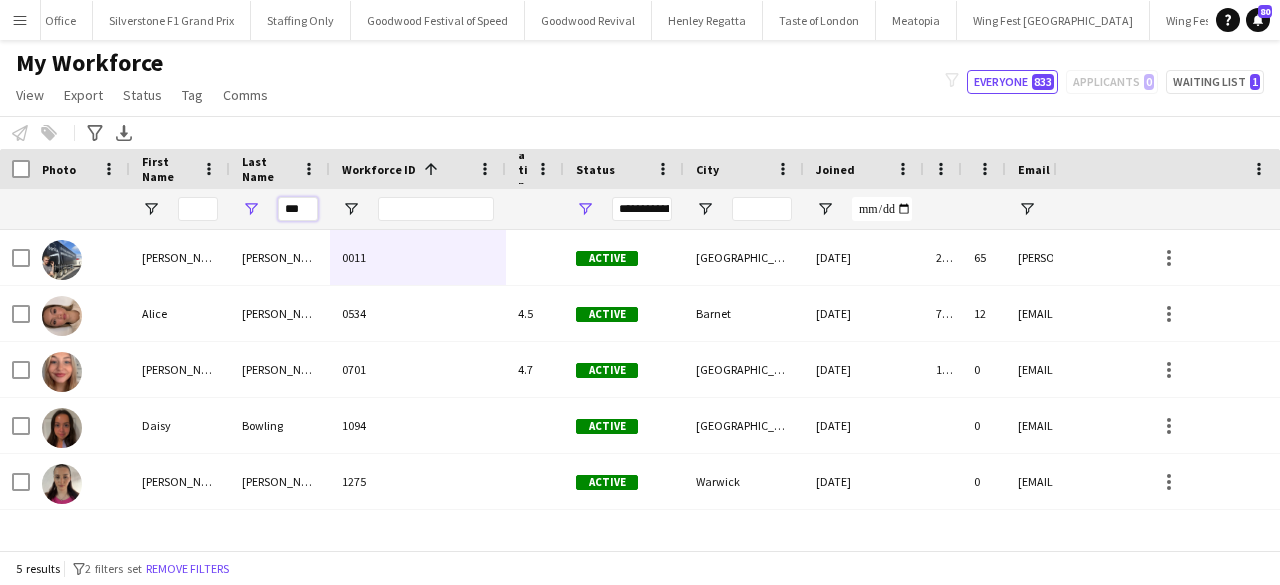 click on "***" at bounding box center [298, 209] 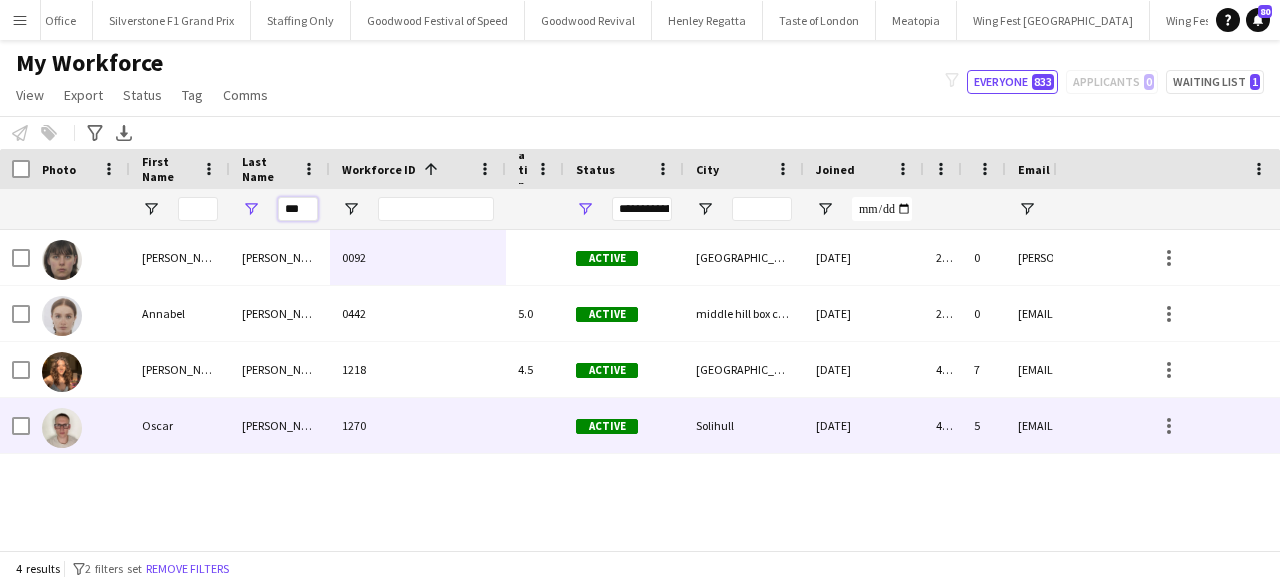 type on "***" 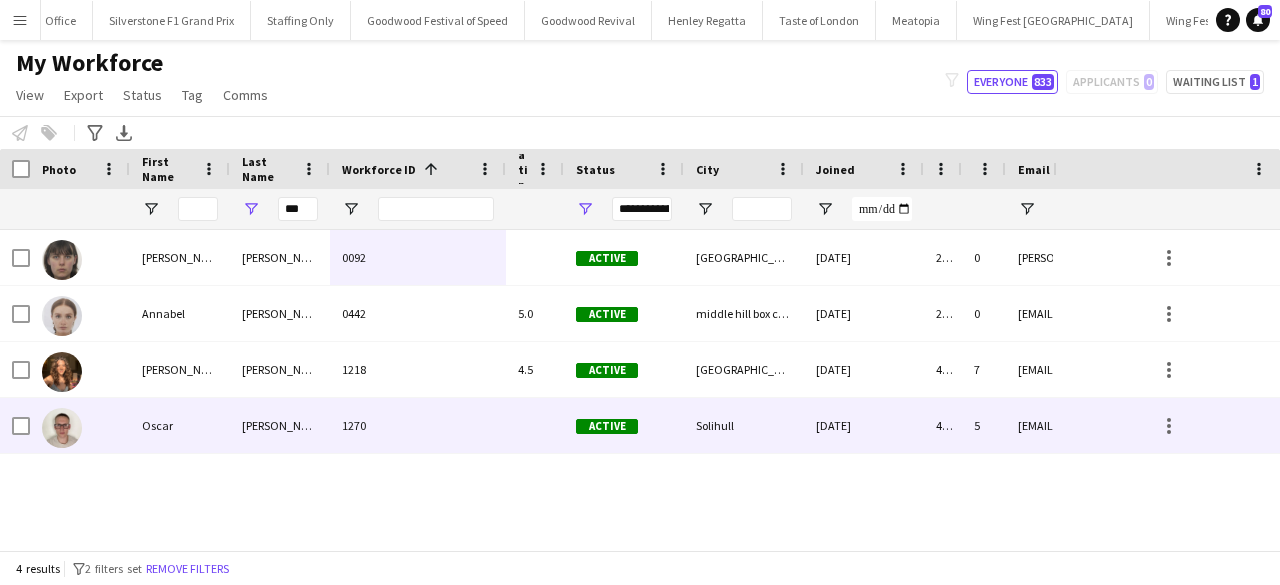 click on "Davison" at bounding box center [280, 425] 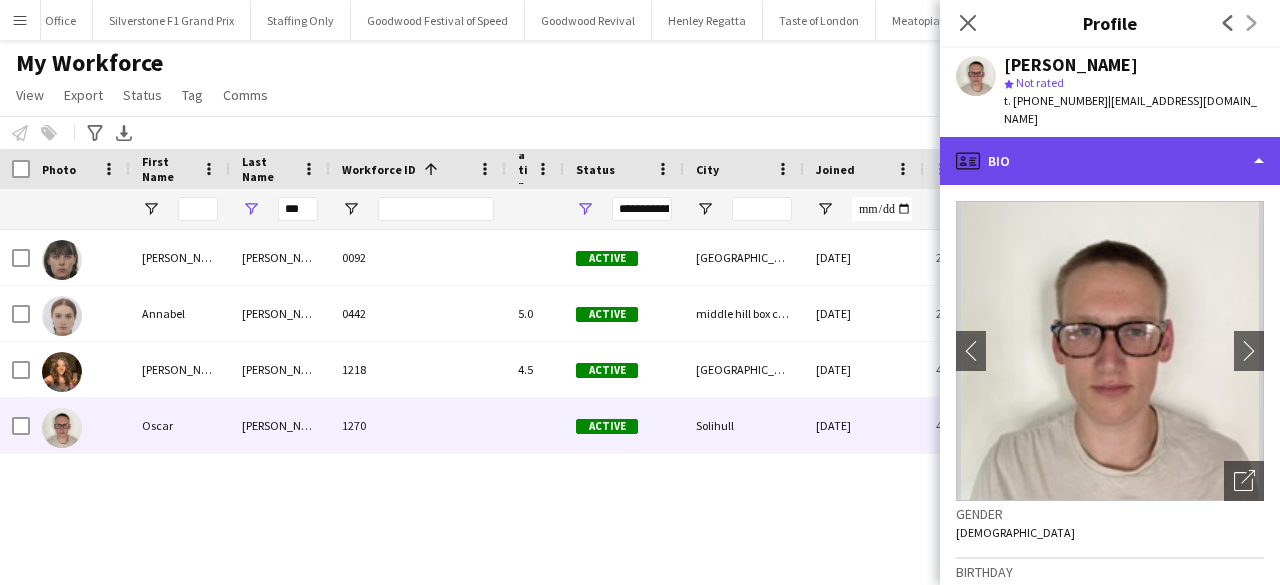 click on "profile
Bio" 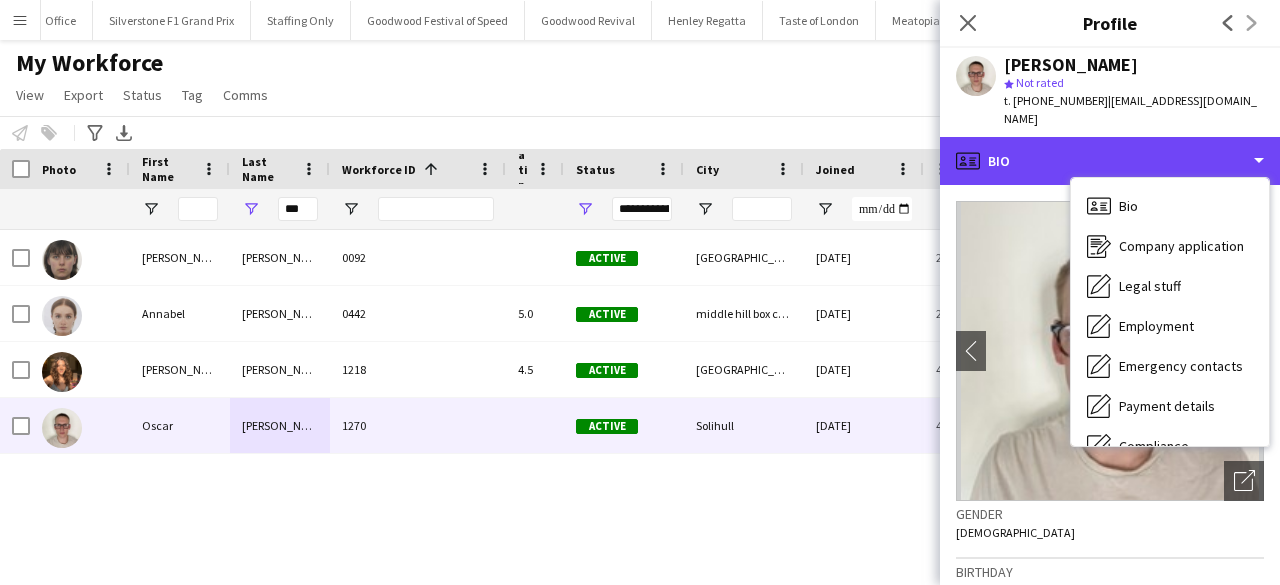 scroll, scrollTop: 148, scrollLeft: 0, axis: vertical 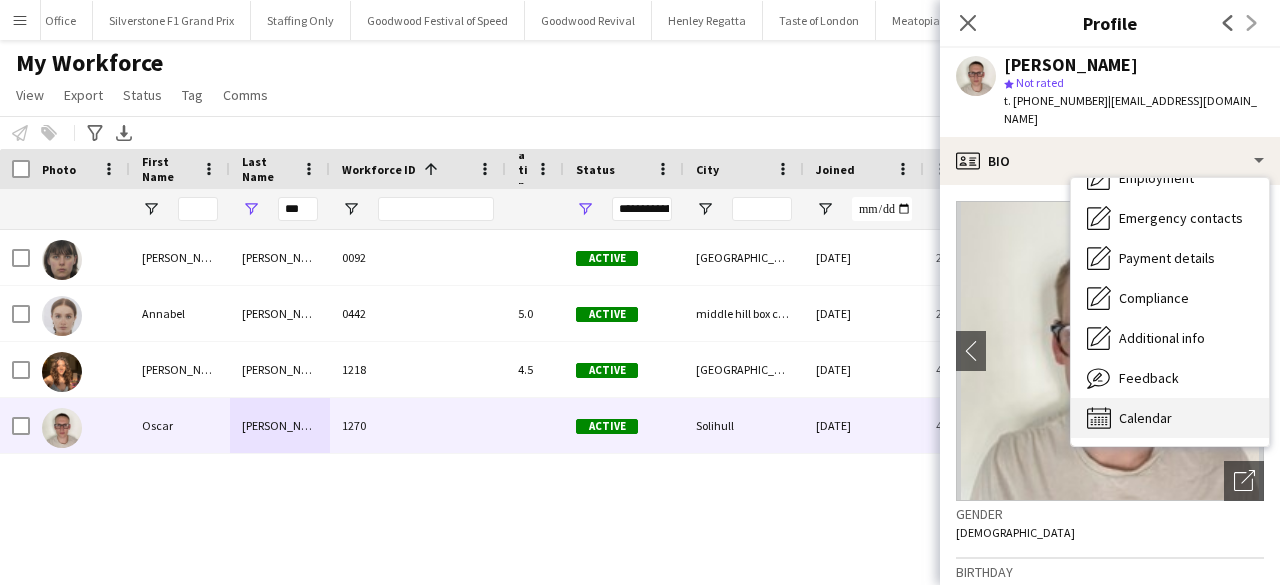click on "Calendar
Calendar" at bounding box center [1170, 418] 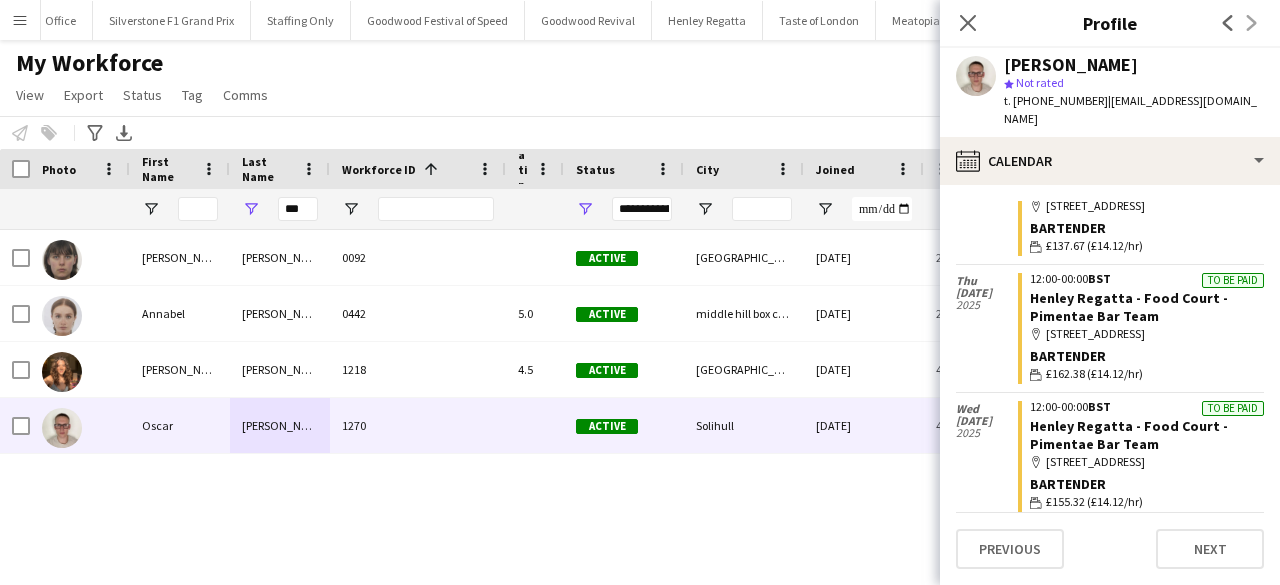 scroll, scrollTop: 453, scrollLeft: 0, axis: vertical 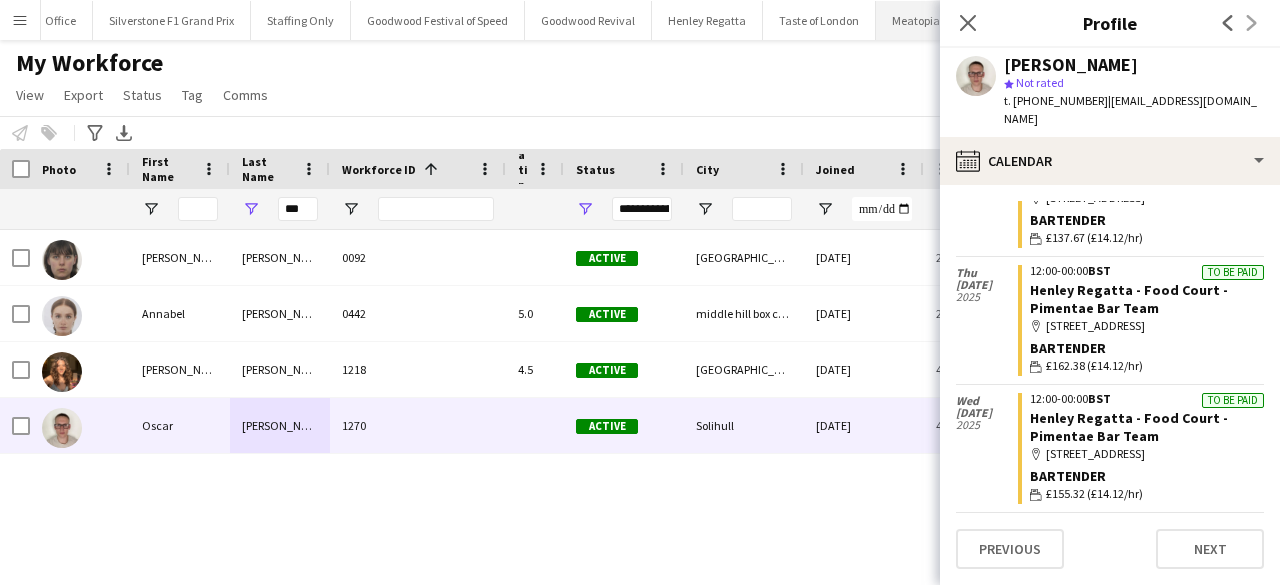 drag, startPoint x: 962, startPoint y: 17, endPoint x: 881, endPoint y: 11, distance: 81.22192 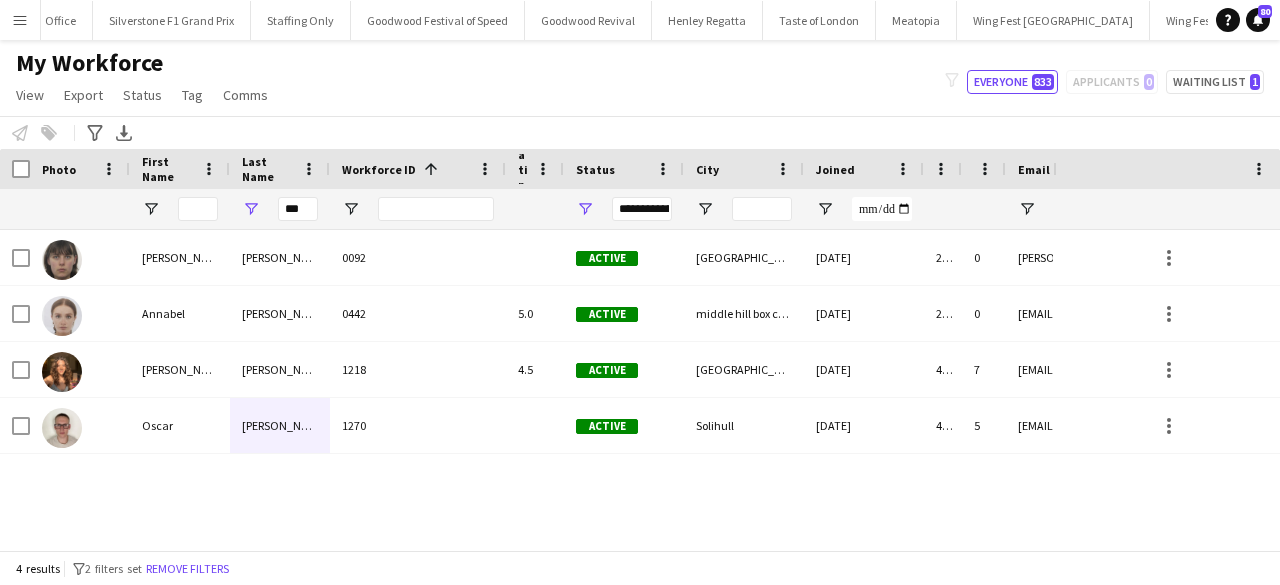 click on "Menu" at bounding box center [20, 20] 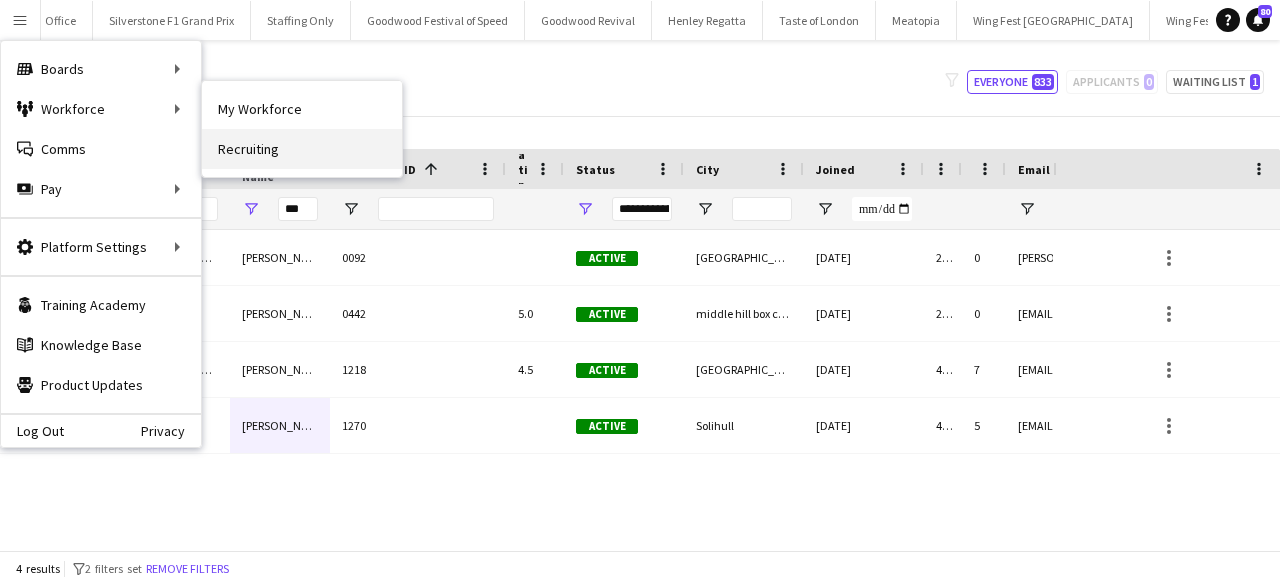 click on "Recruiting" at bounding box center [302, 149] 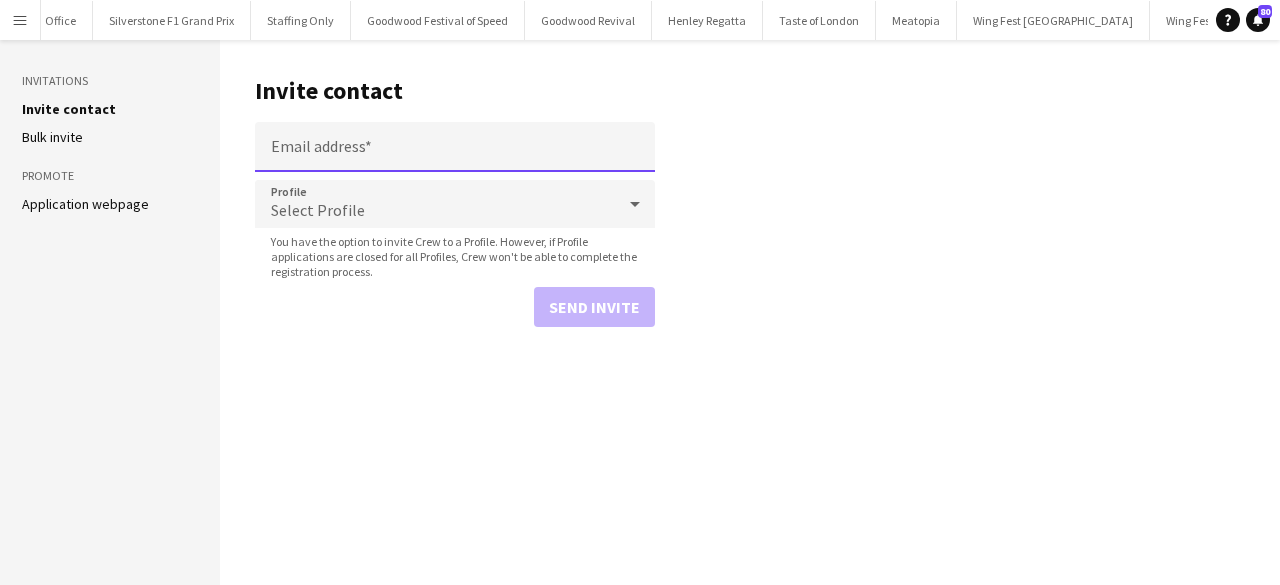 click on "Email address" at bounding box center [455, 147] 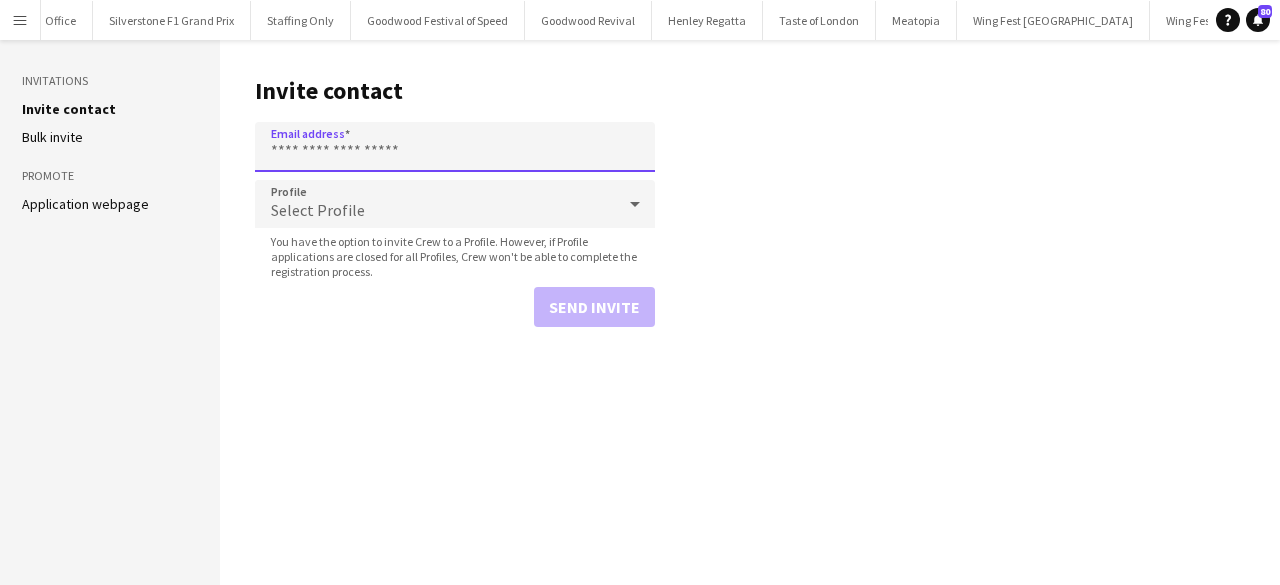 paste on "**********" 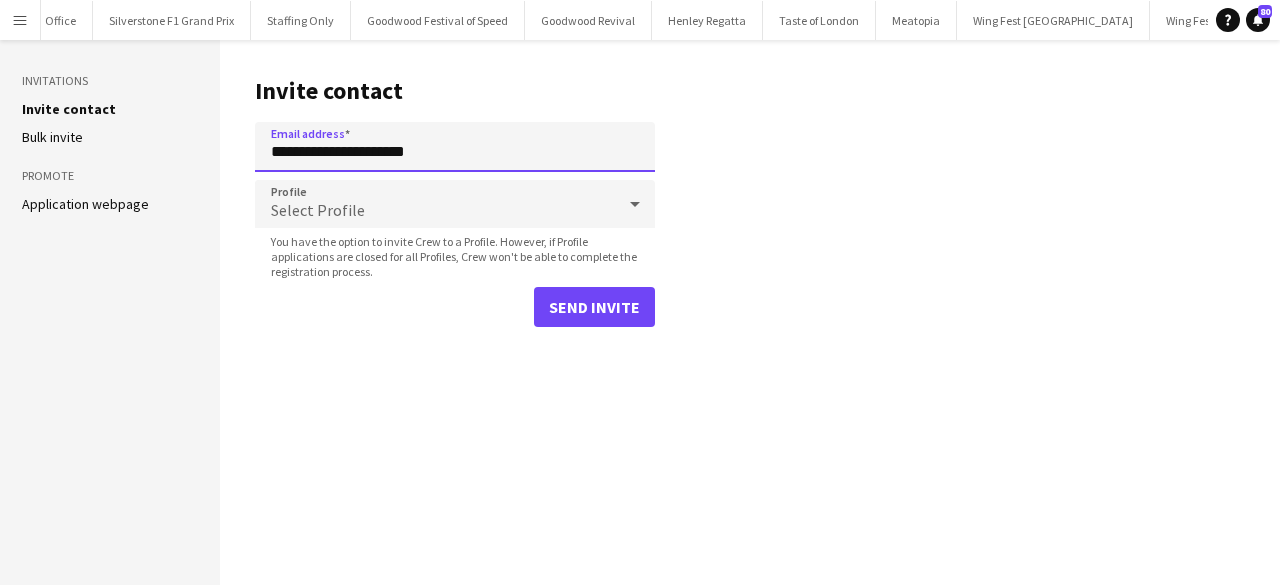 type on "**********" 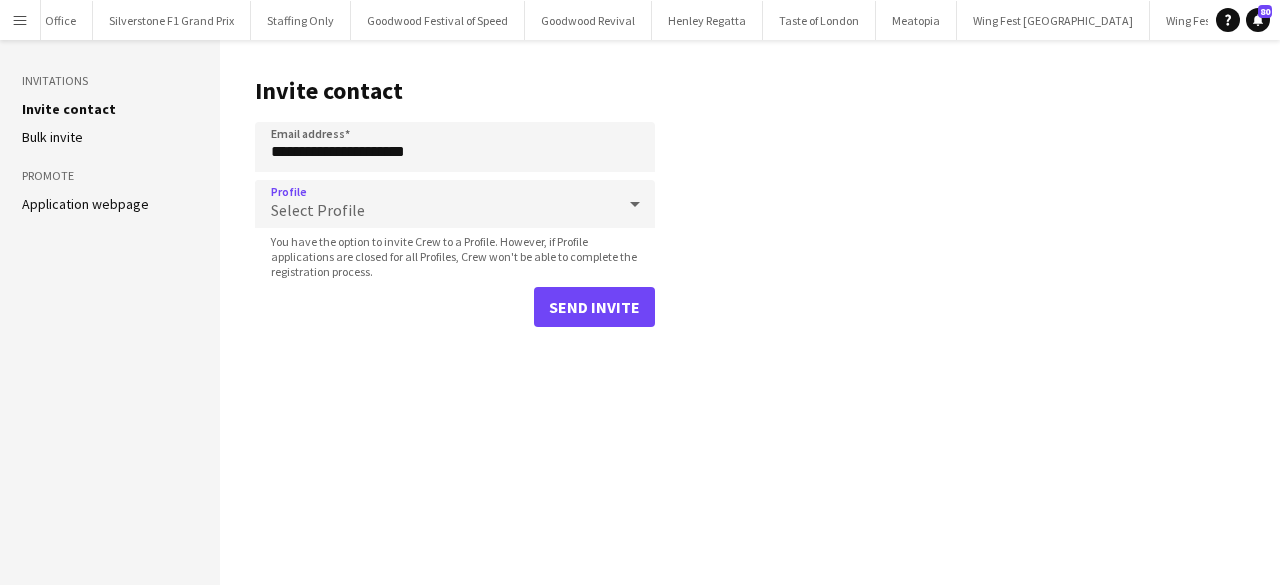click on "Select Profile" at bounding box center [435, 204] 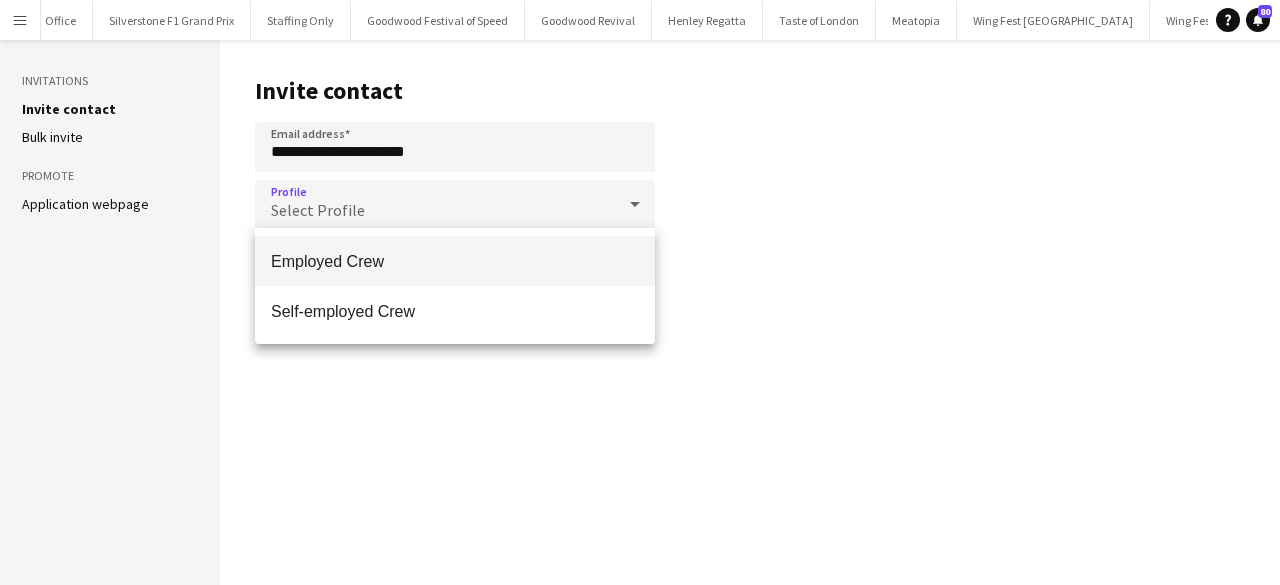 click on "Employed Crew" at bounding box center [455, 261] 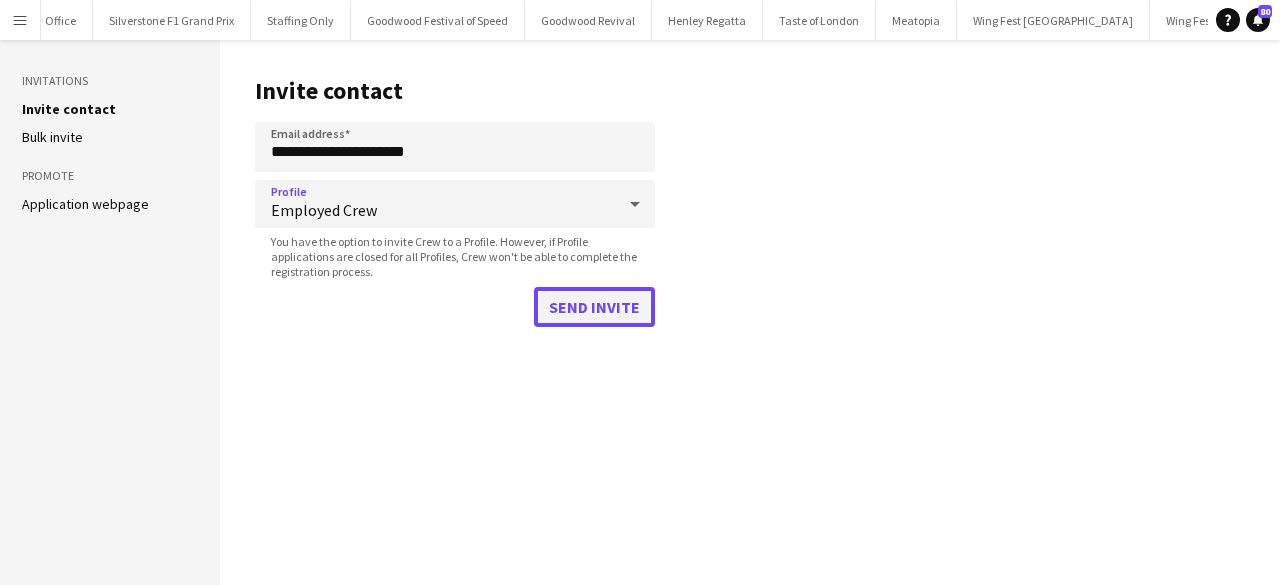 click on "Send invite" 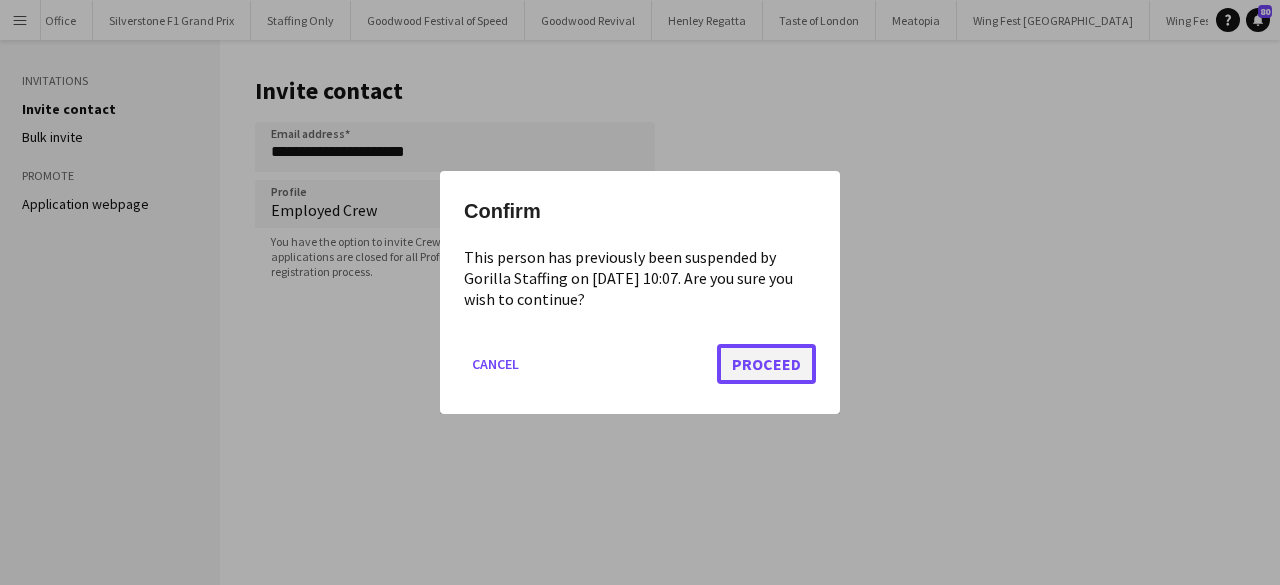 click on "Proceed" 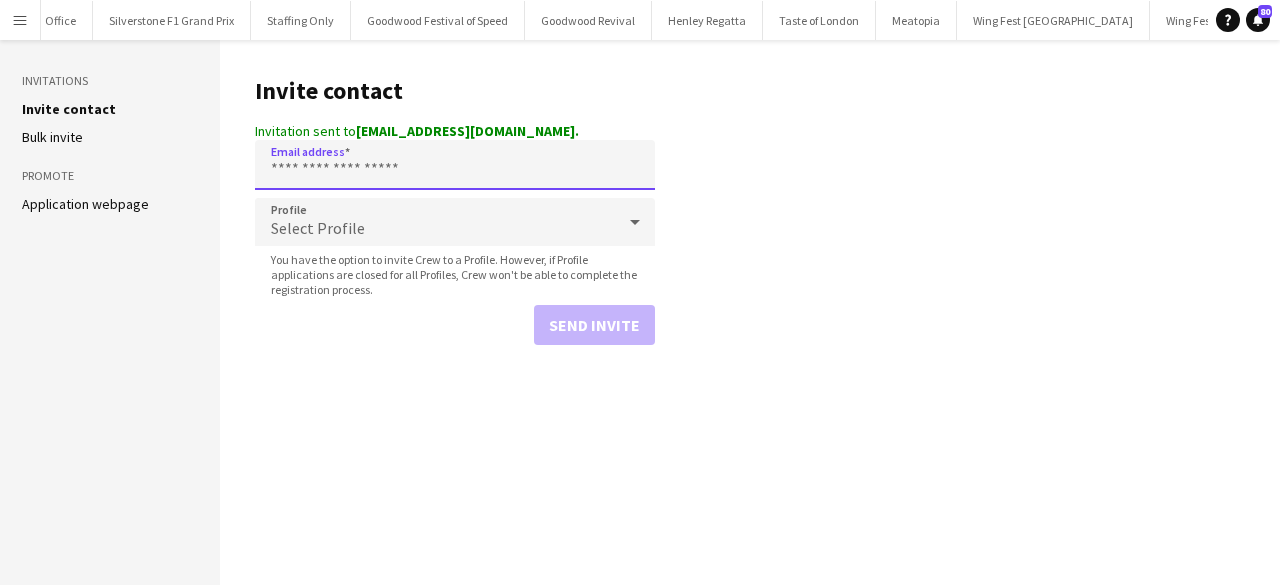 click on "Email address" at bounding box center (455, 165) 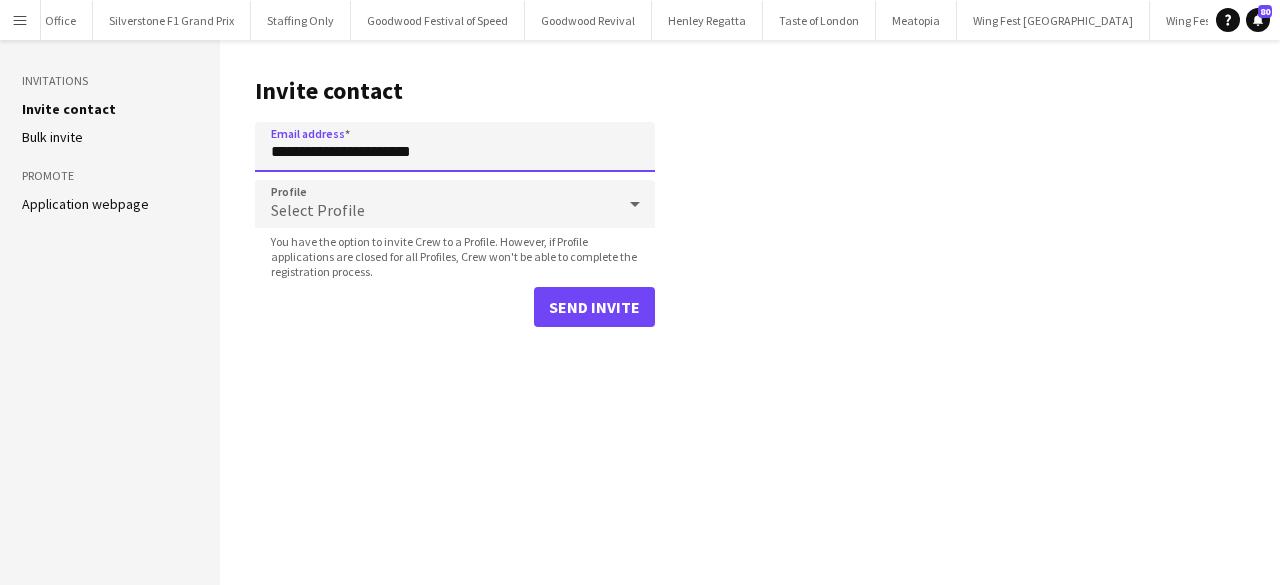 type on "**********" 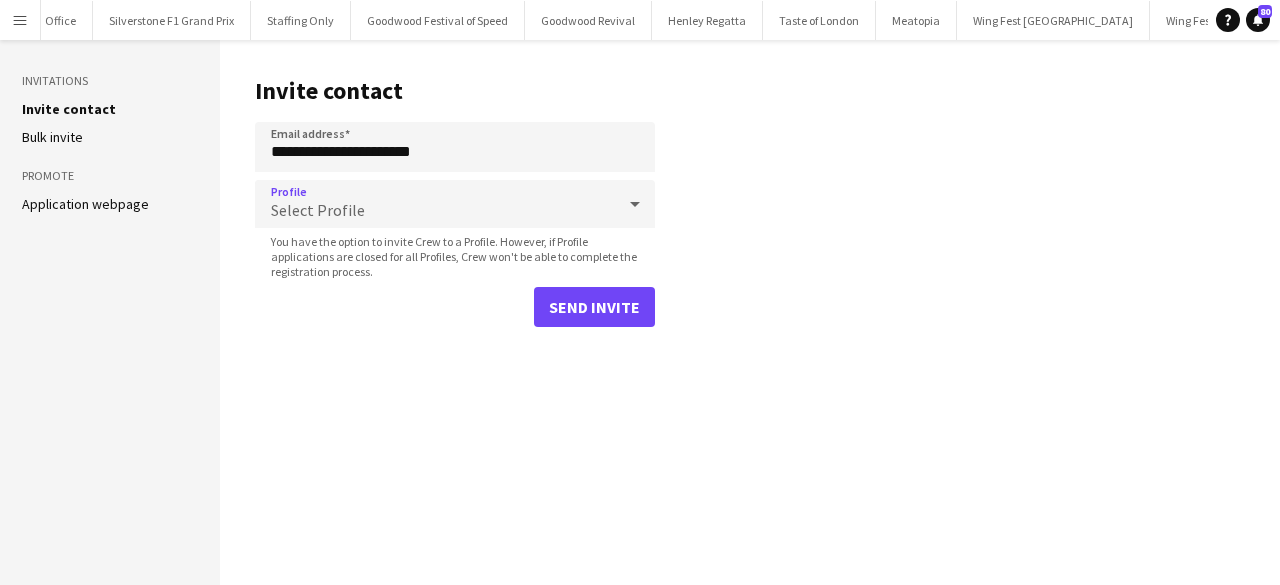 click on "Select Profile" at bounding box center [318, 210] 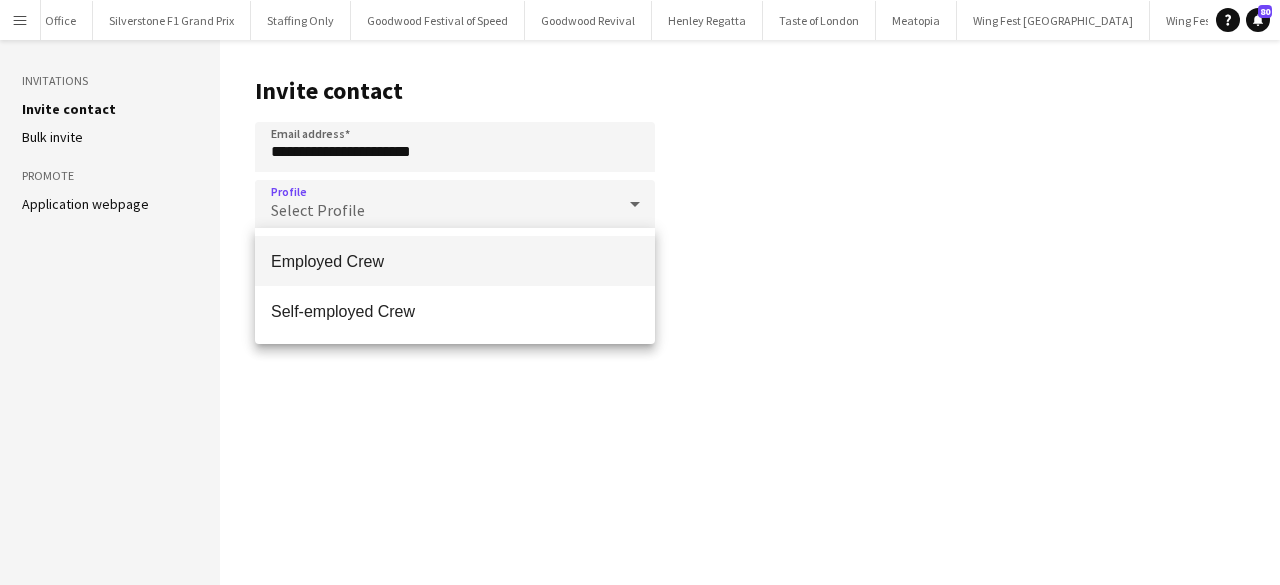 click on "Employed Crew" at bounding box center [455, 261] 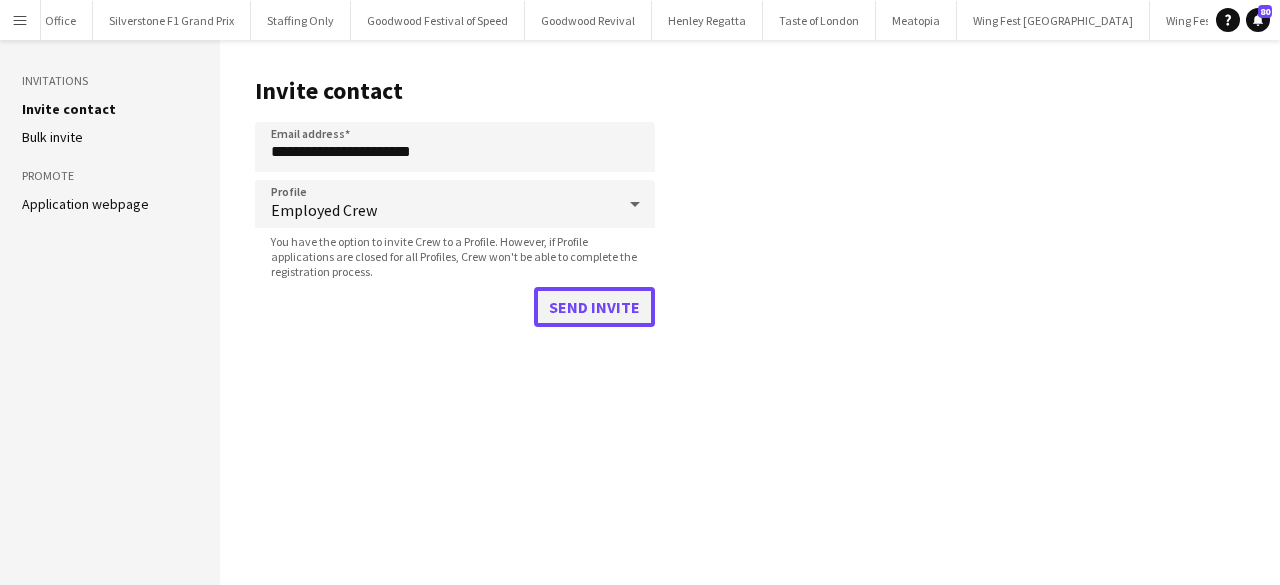click on "Send invite" 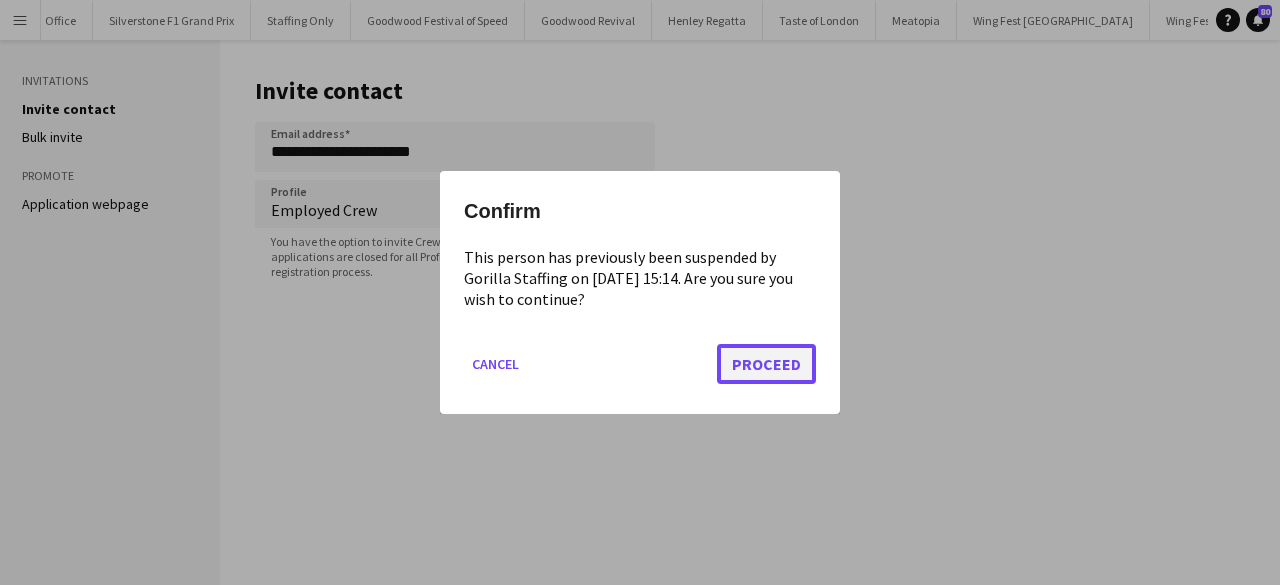 click on "Proceed" 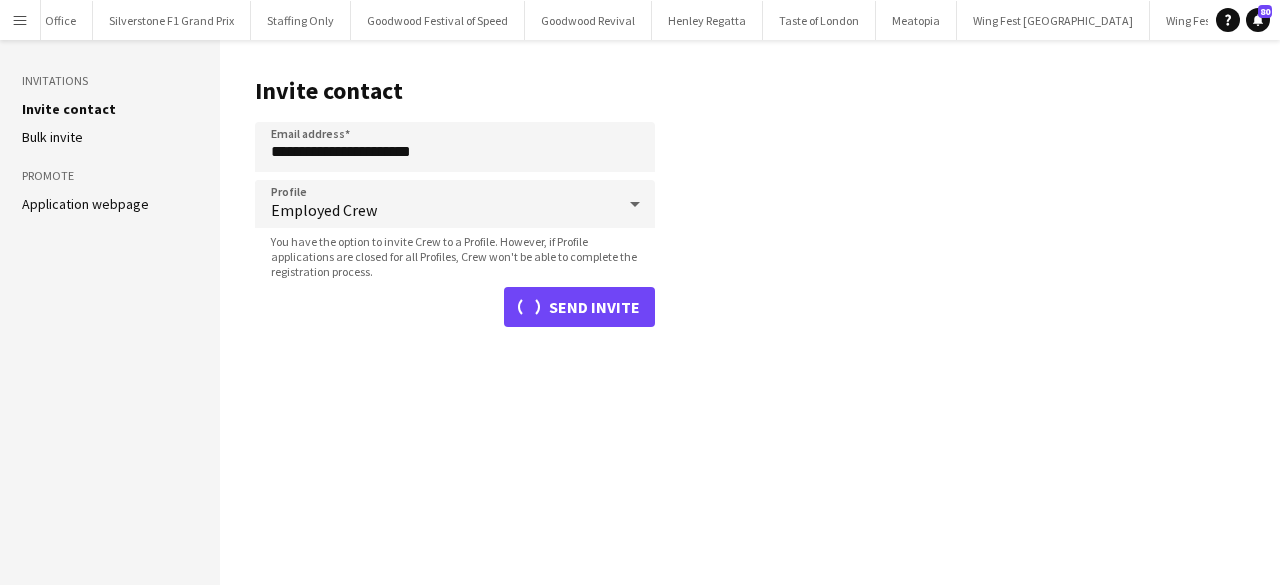 type 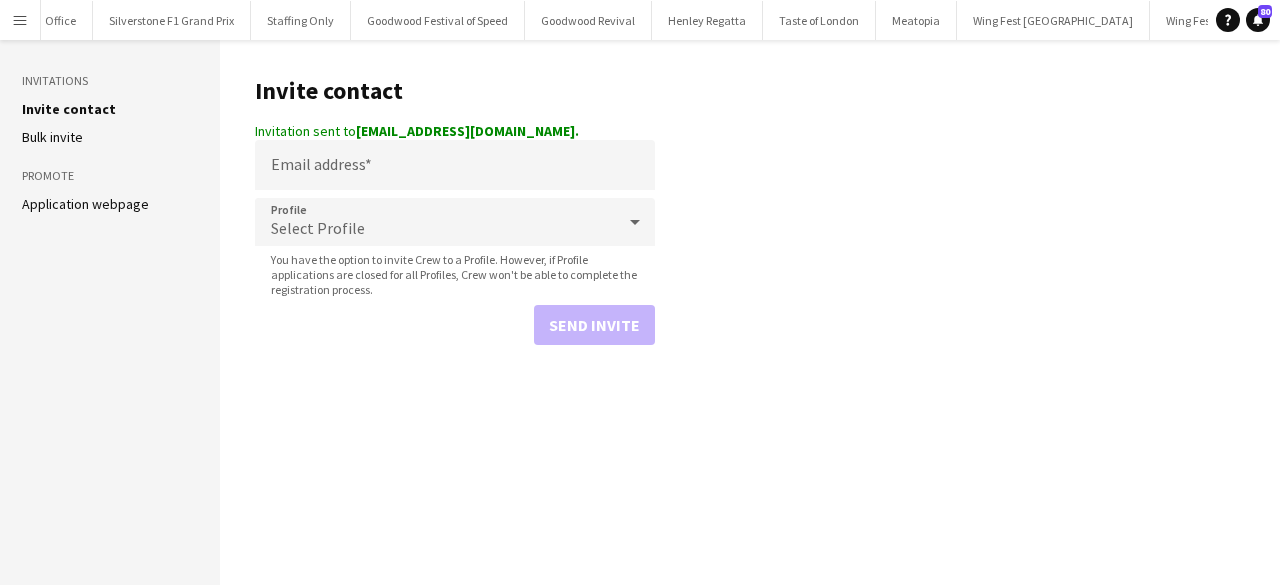 click on "Menu" at bounding box center [20, 20] 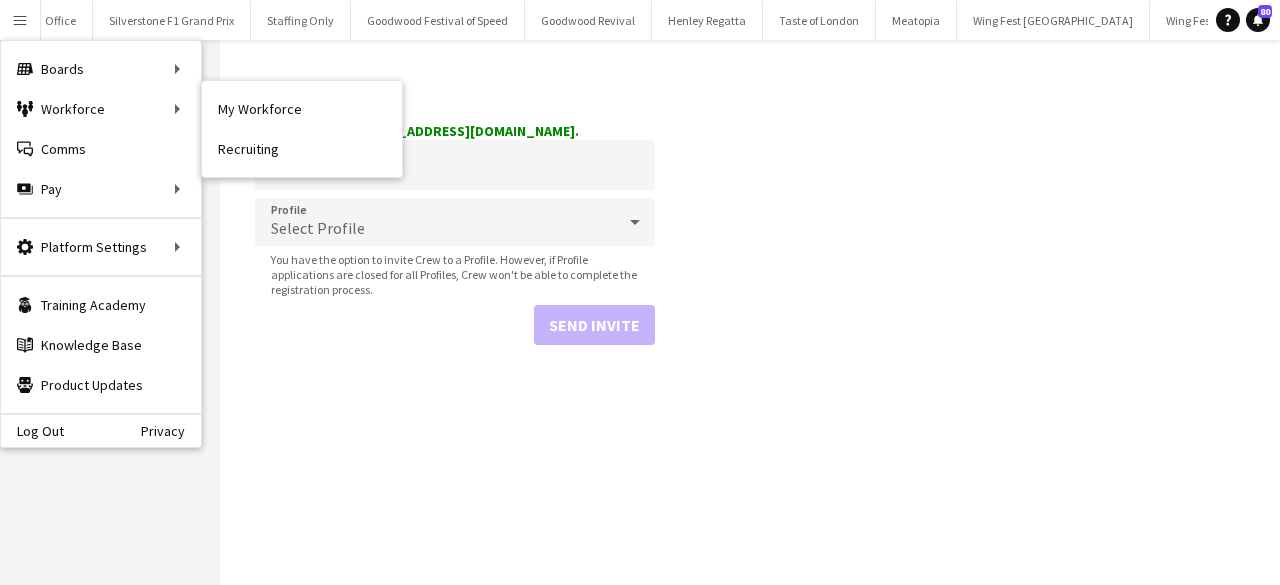 drag, startPoint x: 272, startPoint y: 111, endPoint x: 467, endPoint y: 392, distance: 342.03217 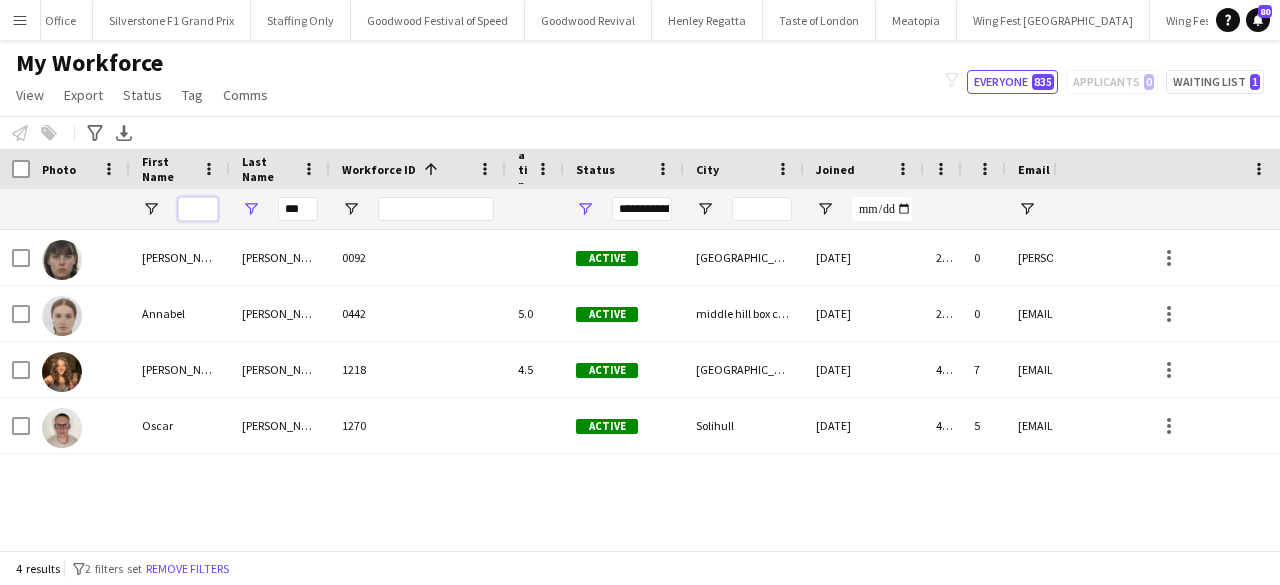 click at bounding box center (198, 209) 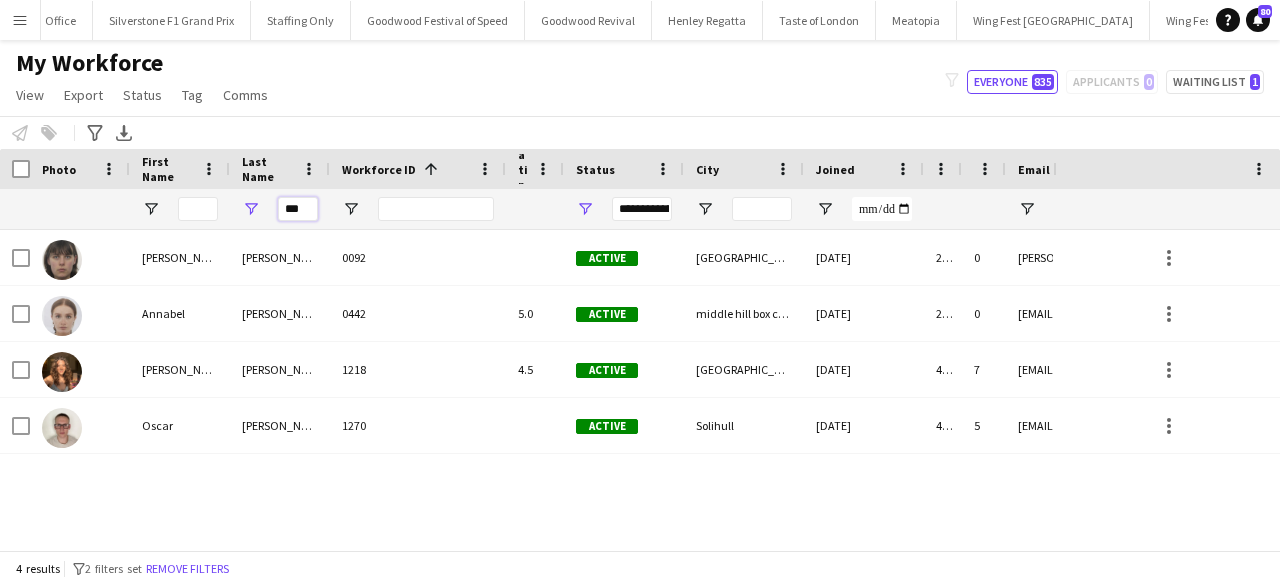 click on "***" at bounding box center [298, 209] 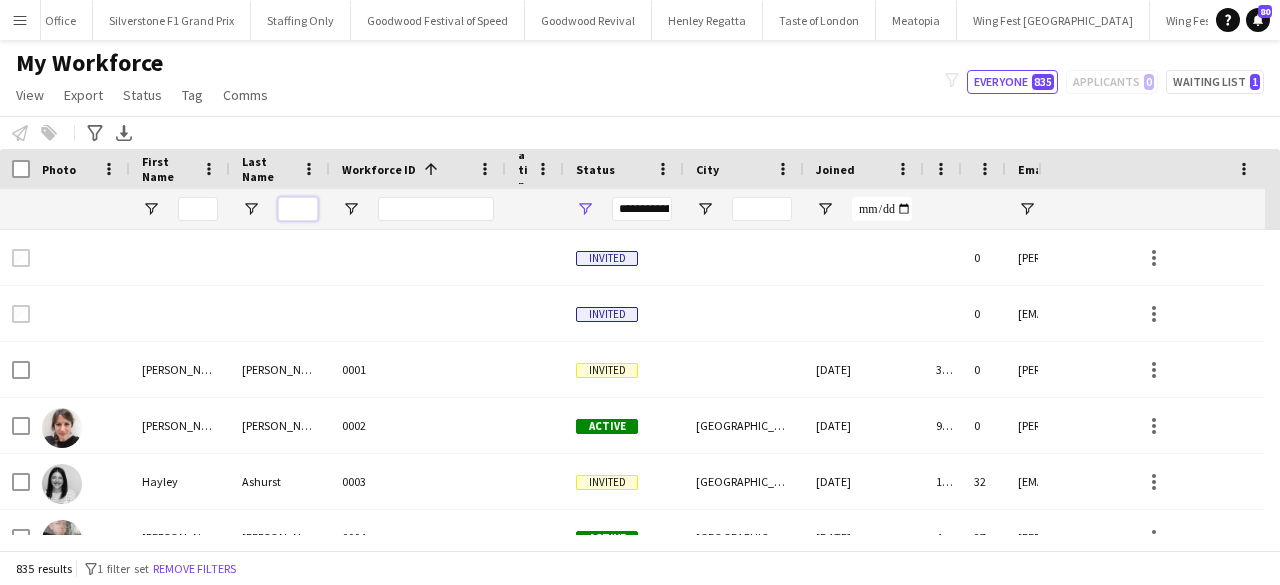 type 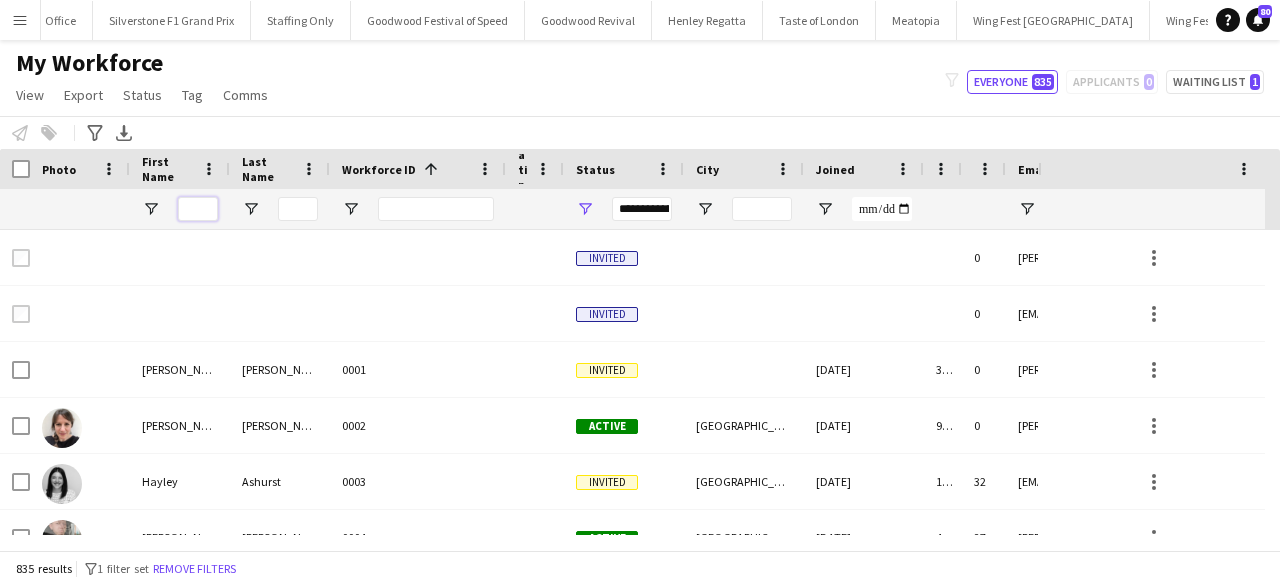 click at bounding box center [198, 209] 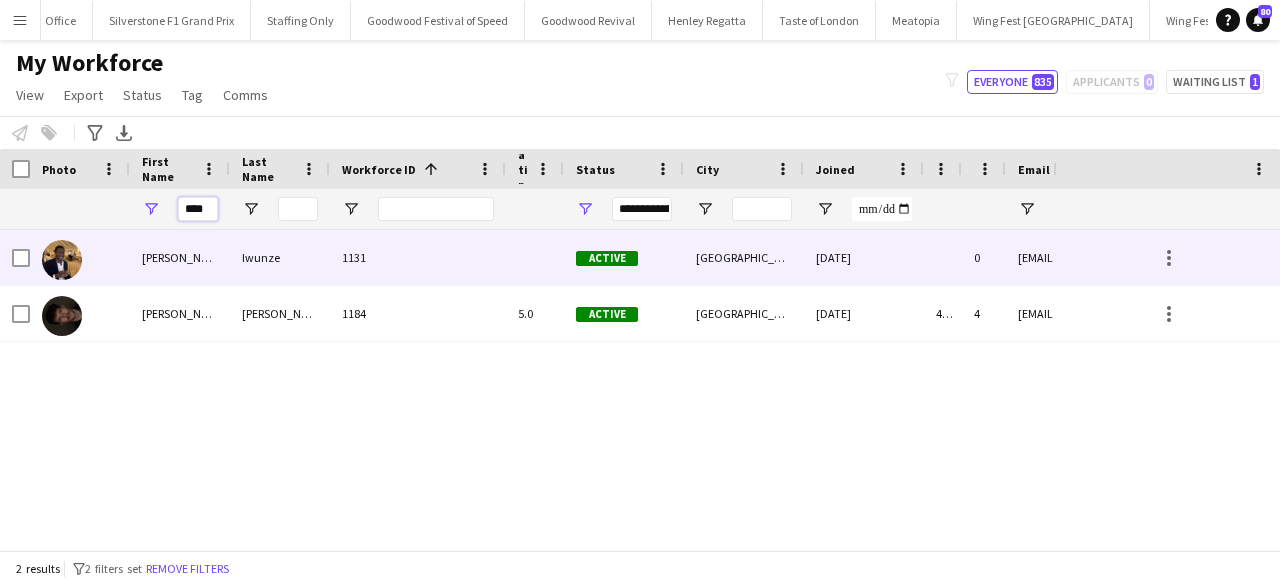 type on "****" 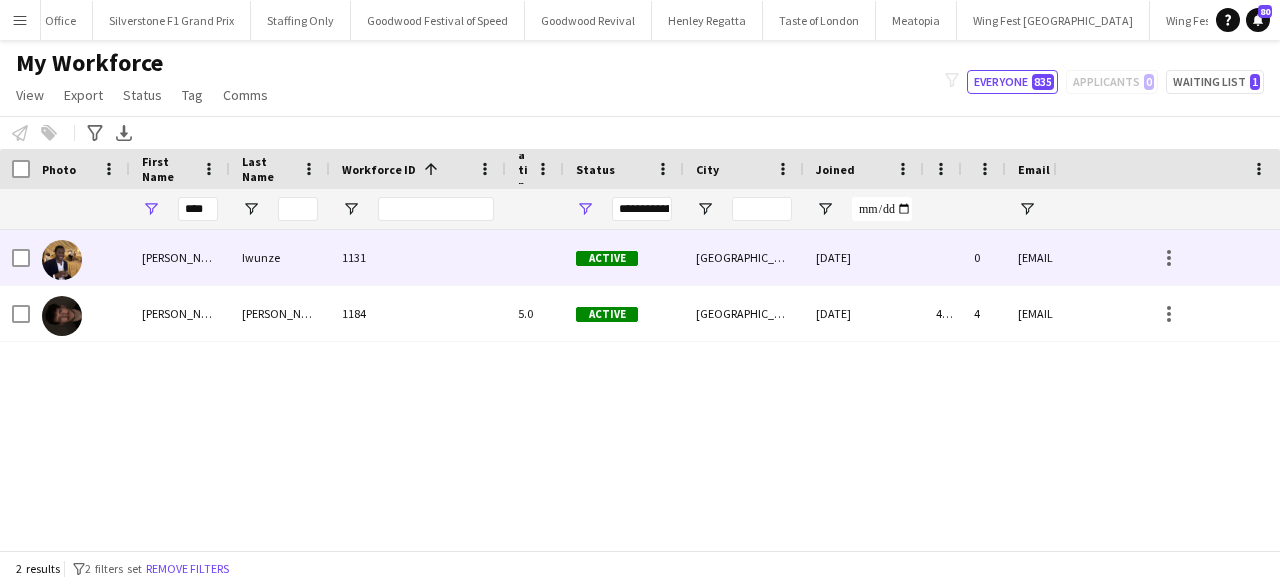 click on "Henry" at bounding box center (180, 257) 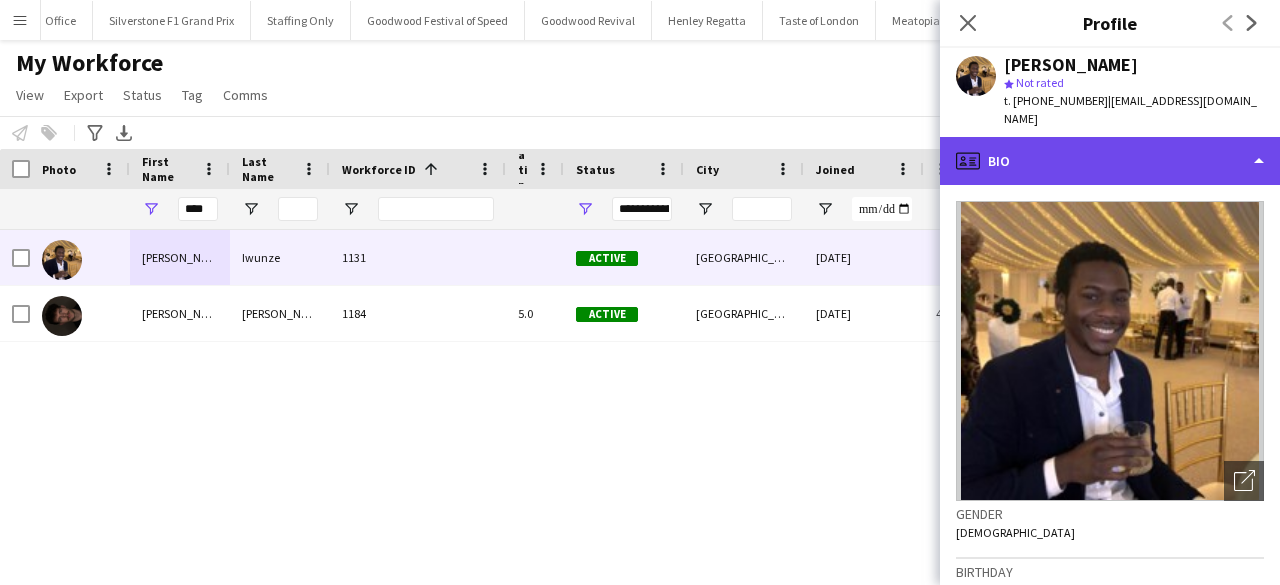click on "profile
Bio" 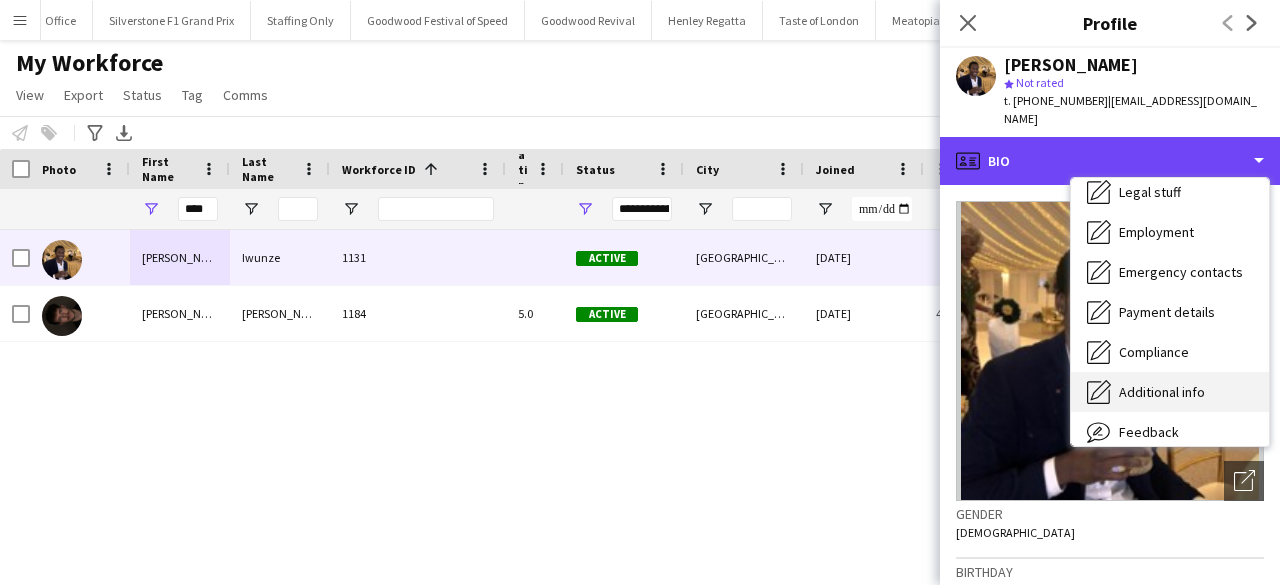 scroll, scrollTop: 148, scrollLeft: 0, axis: vertical 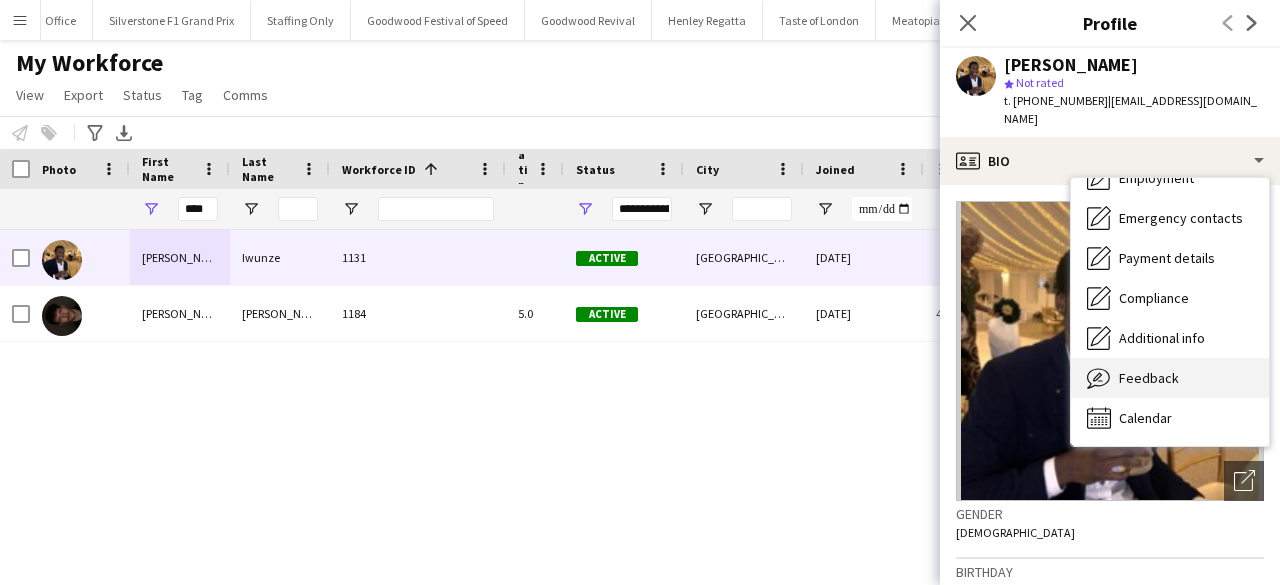 click on "Feedback
Feedback" at bounding box center [1170, 378] 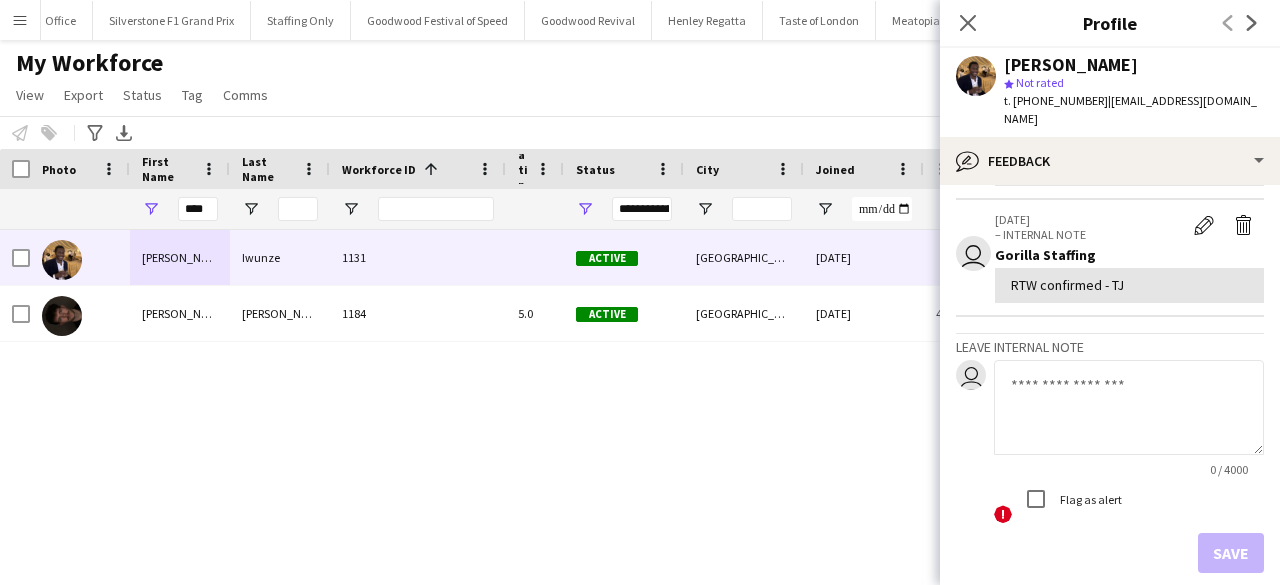 scroll, scrollTop: 662, scrollLeft: 0, axis: vertical 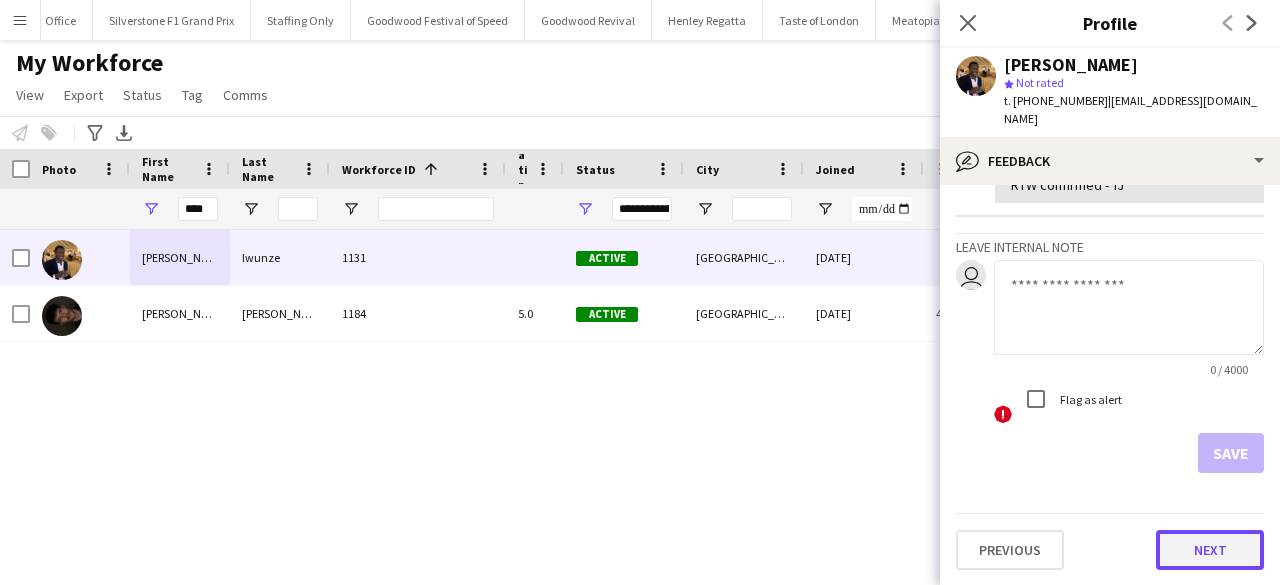 click on "Next" 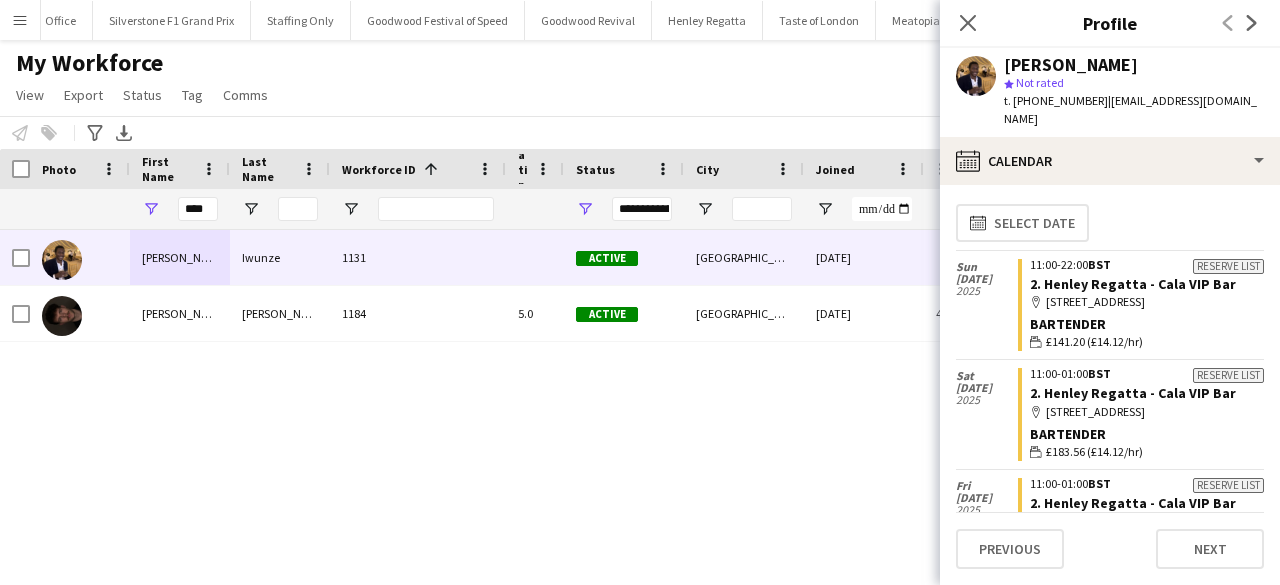 scroll, scrollTop: 0, scrollLeft: 0, axis: both 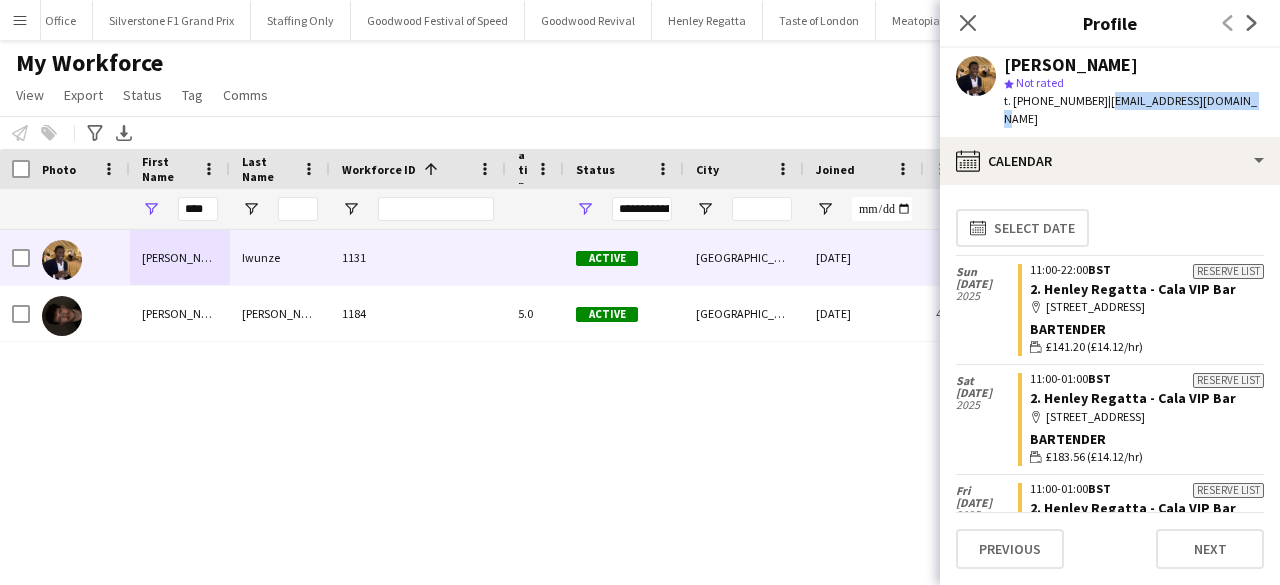drag, startPoint x: 1240, startPoint y: 104, endPoint x: 1098, endPoint y: 105, distance: 142.00352 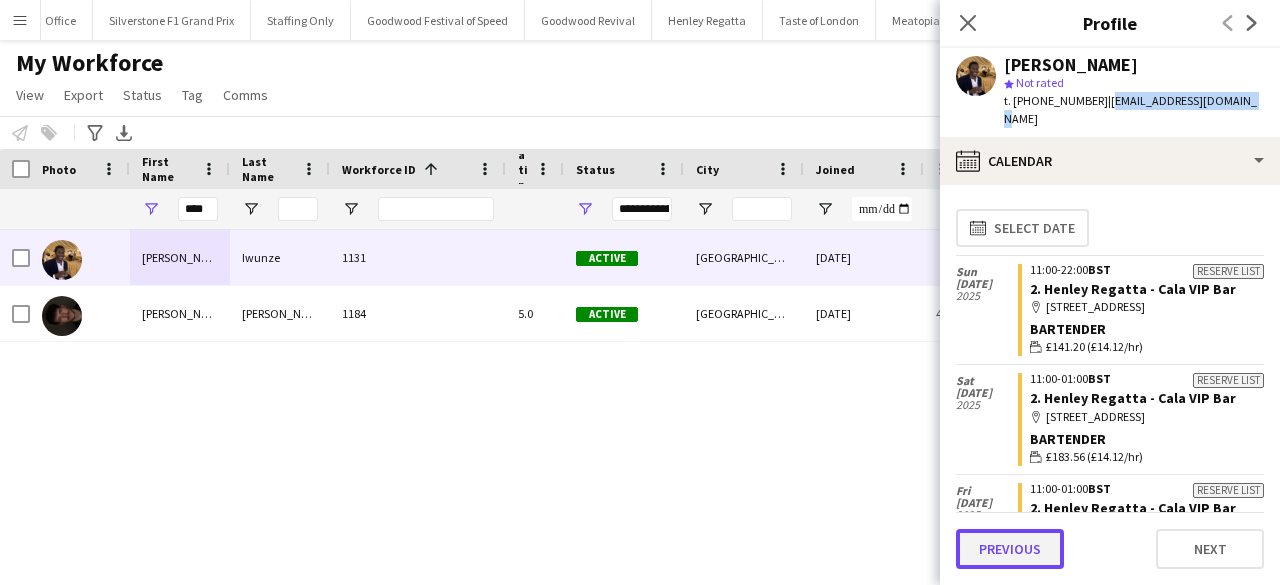 click on "Previous" 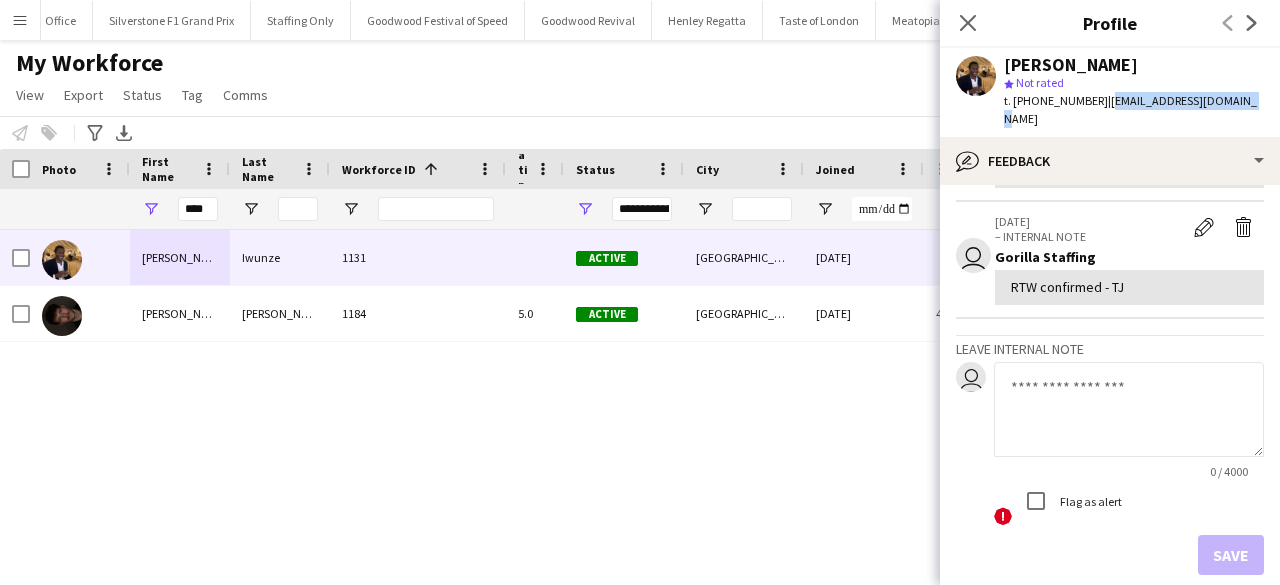 scroll, scrollTop: 662, scrollLeft: 0, axis: vertical 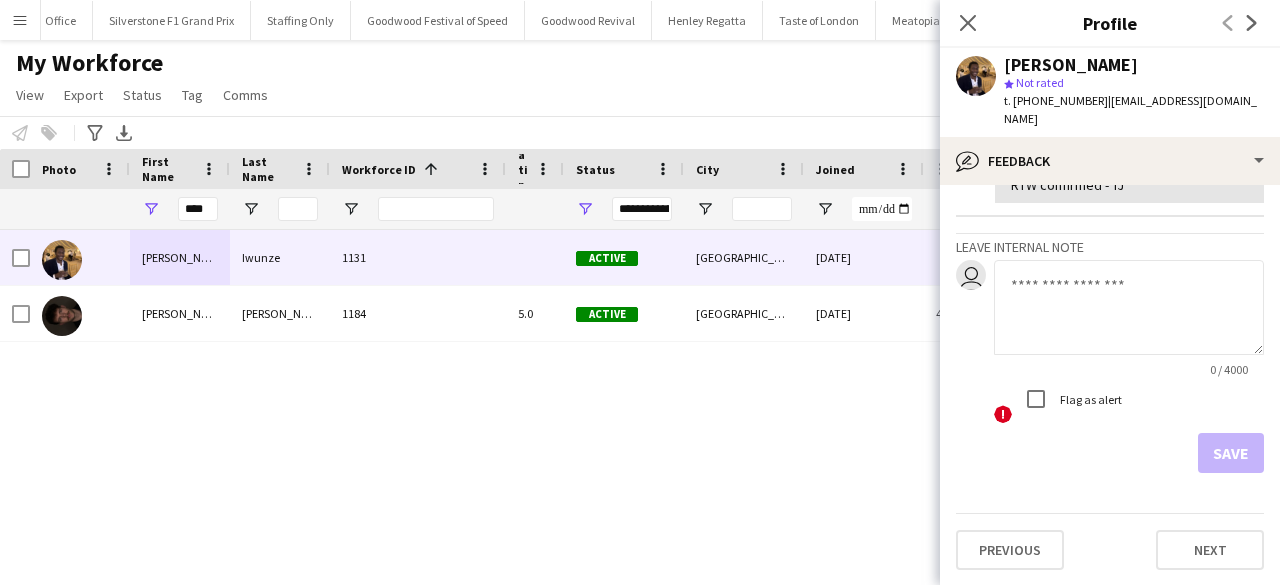 click 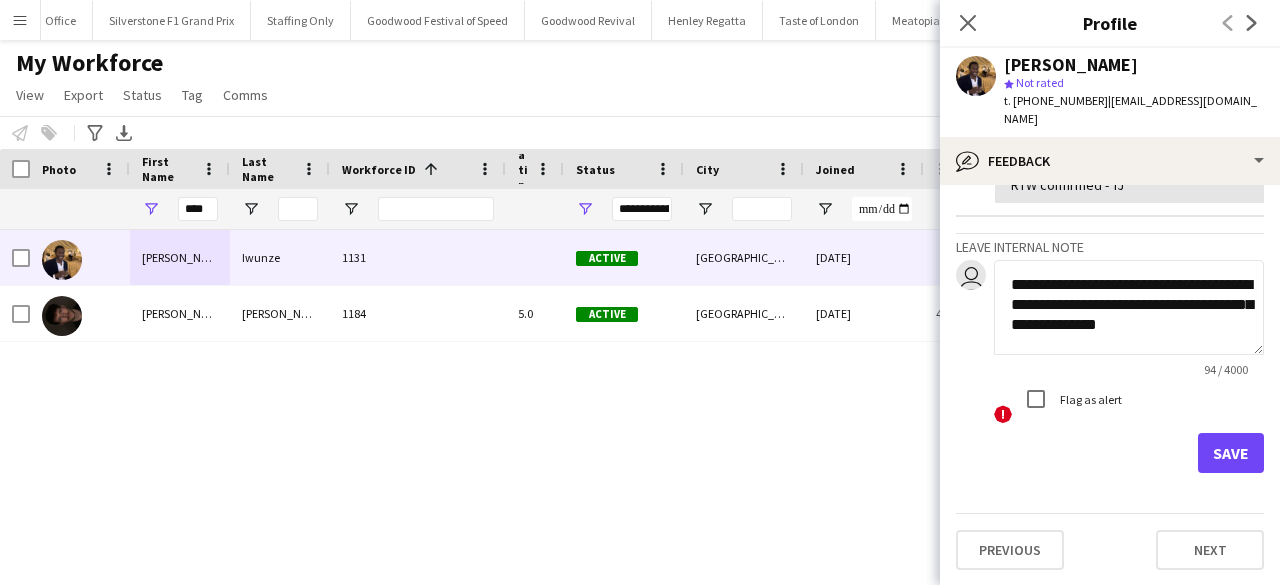 scroll, scrollTop: 0, scrollLeft: 0, axis: both 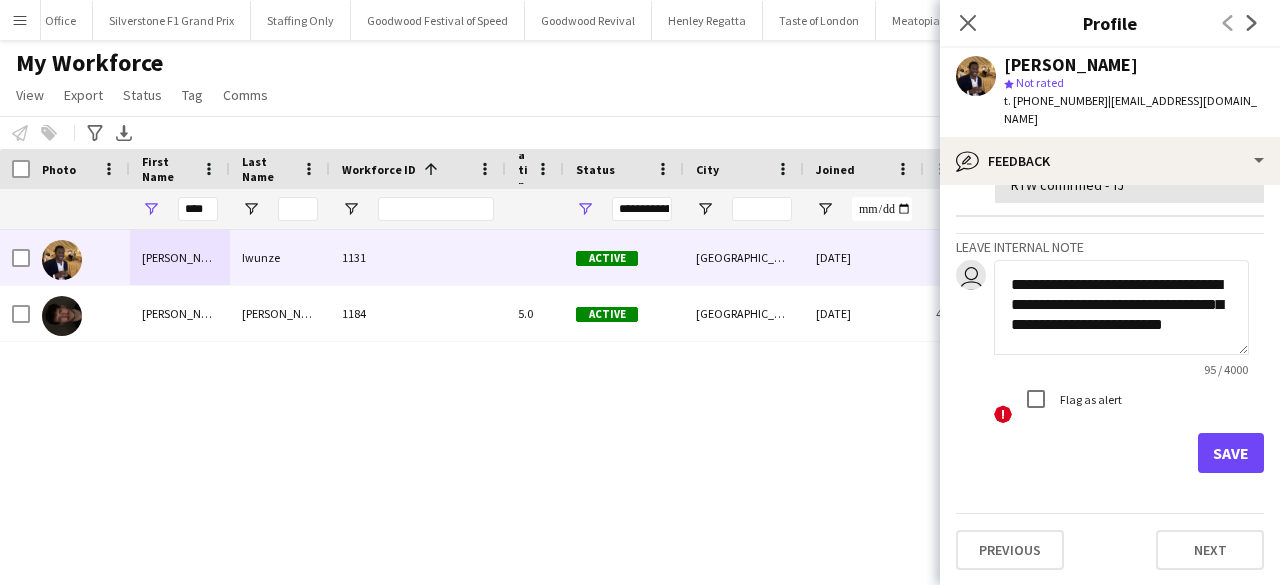 drag, startPoint x: 1119, startPoint y: 343, endPoint x: 980, endPoint y: 281, distance: 152.20053 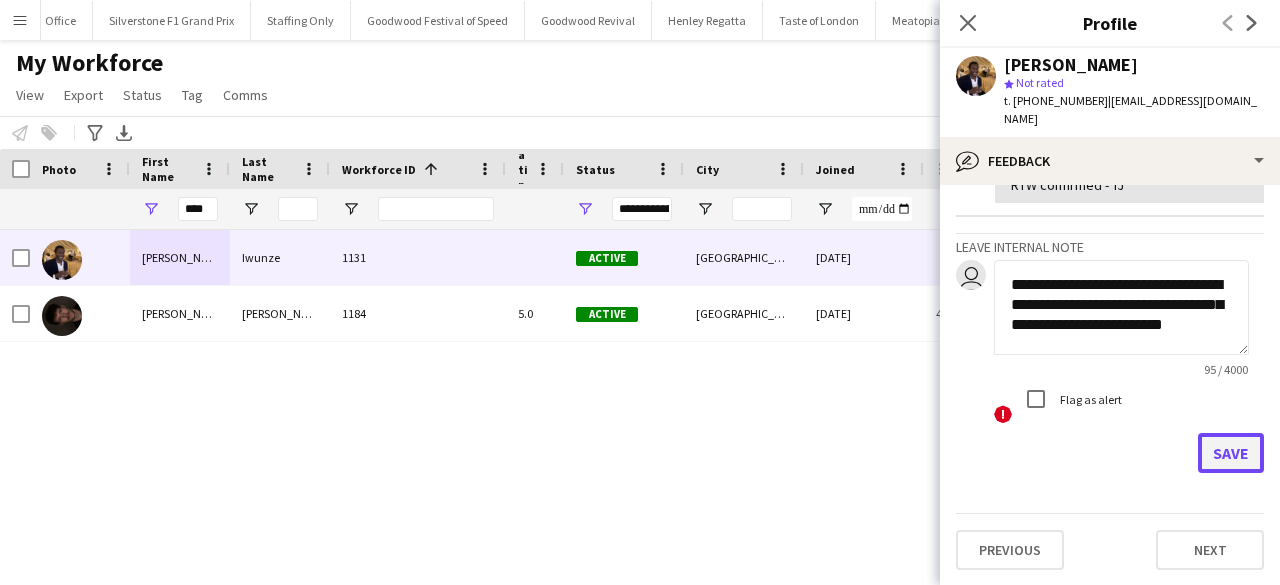 click on "Save" 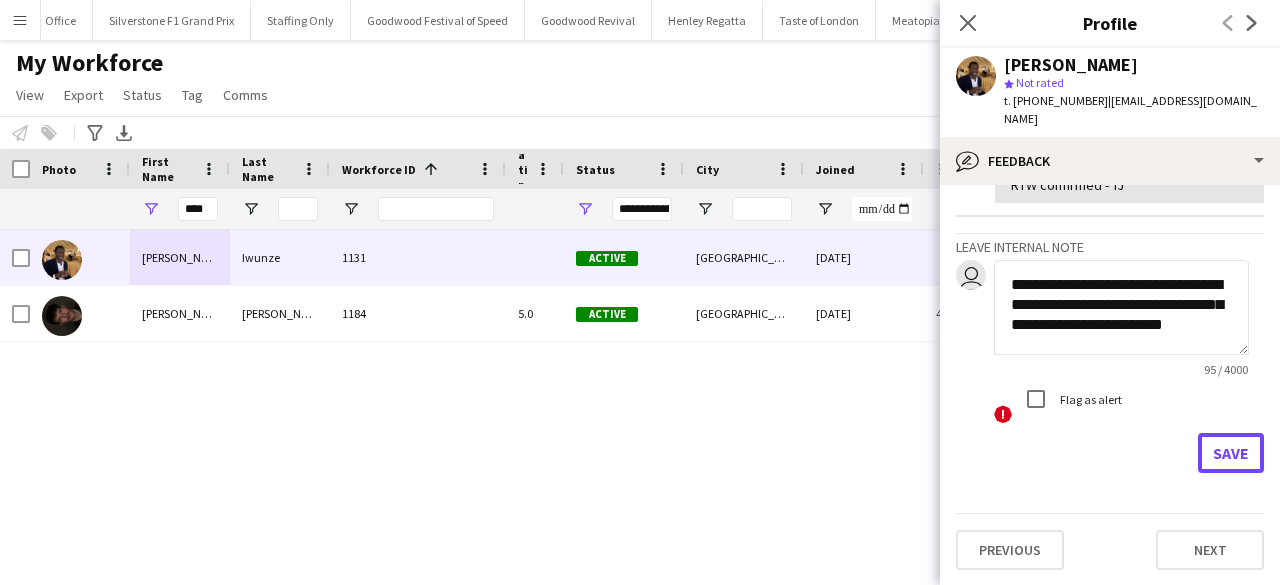type 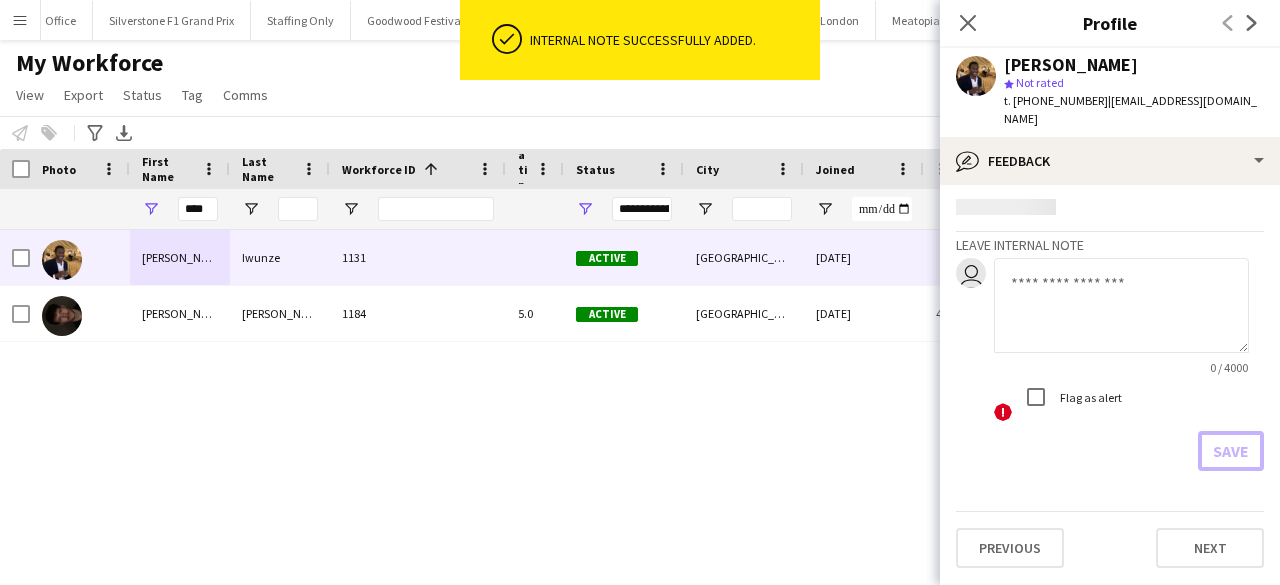 scroll, scrollTop: 0, scrollLeft: 0, axis: both 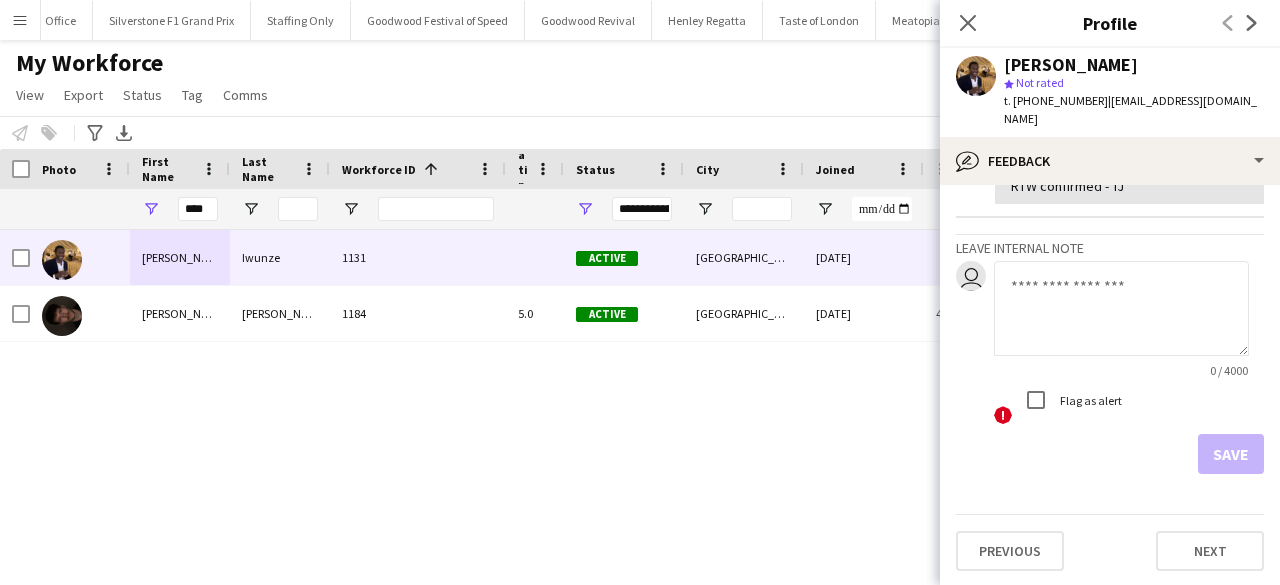 click on "Previous   Next" 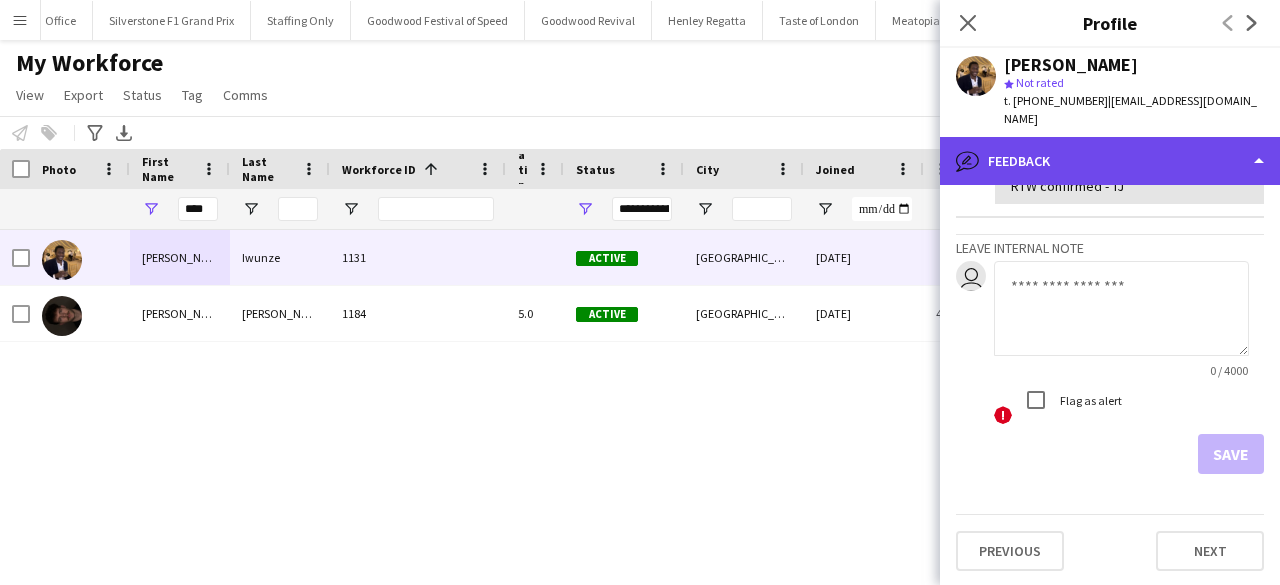 click on "bubble-pencil
Feedback" 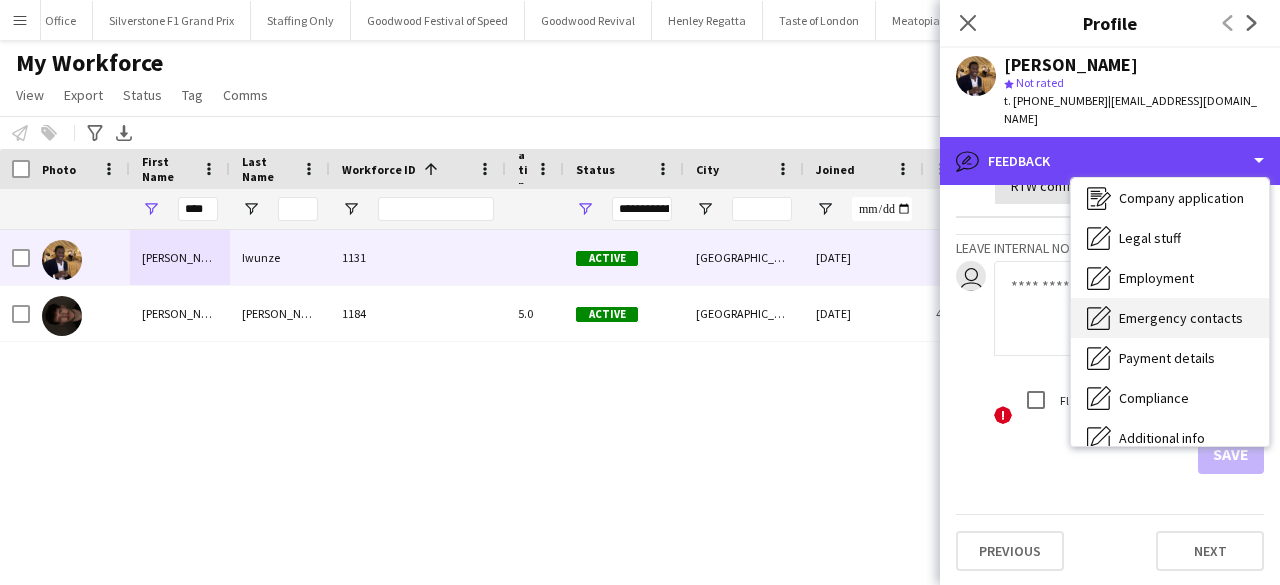 scroll, scrollTop: 0, scrollLeft: 0, axis: both 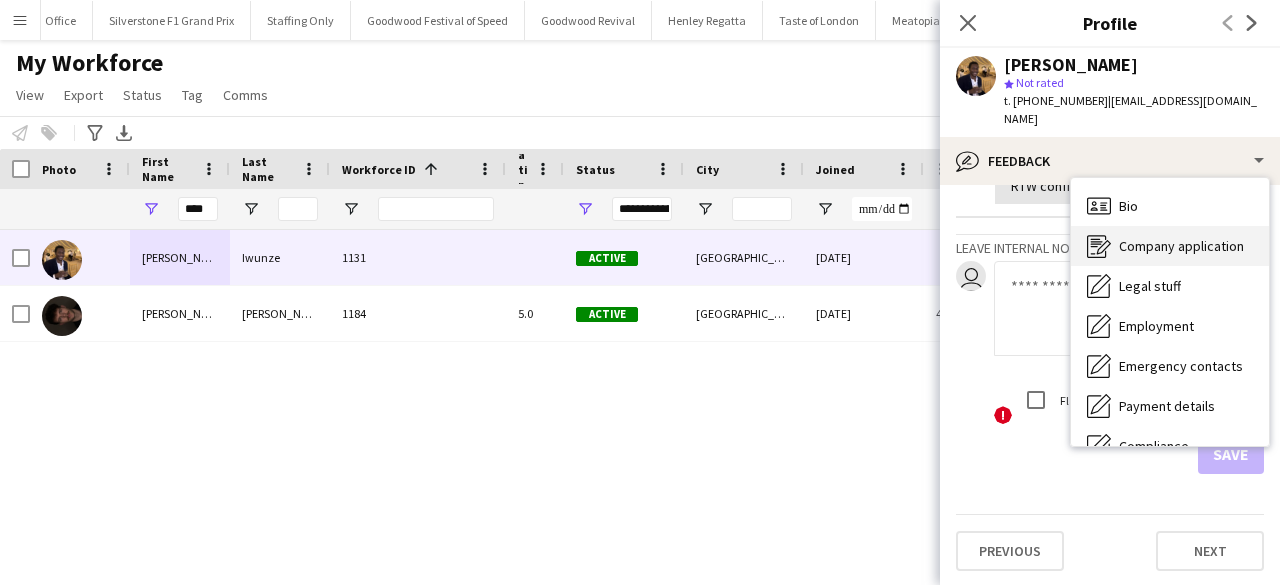 click on "Company application" at bounding box center (1181, 246) 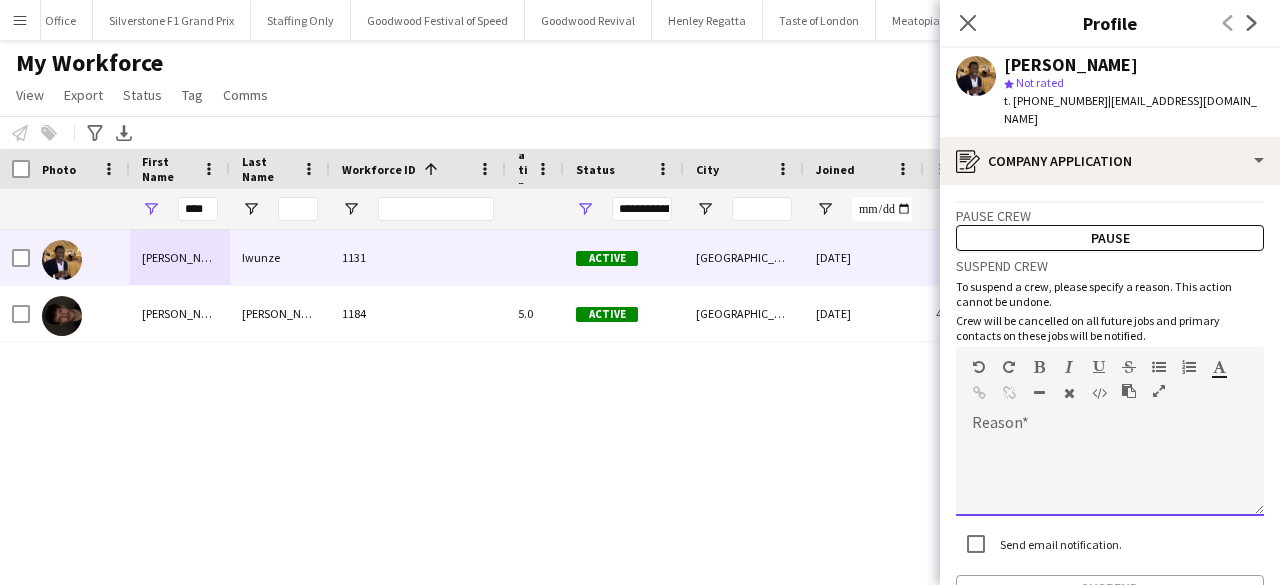 click at bounding box center (1110, 476) 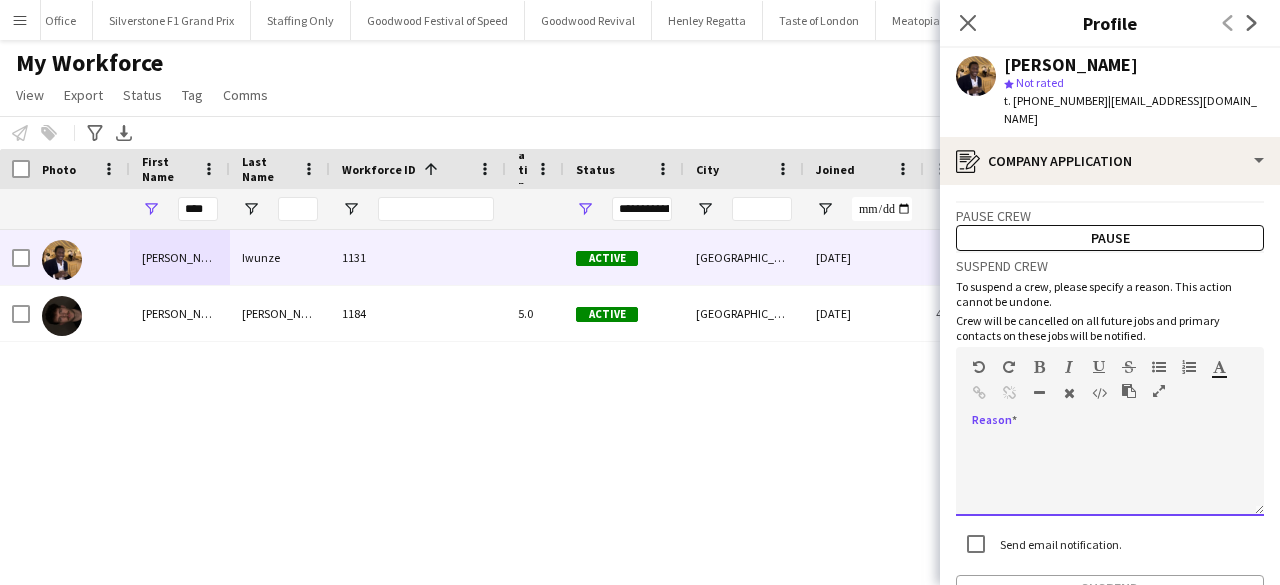 paste 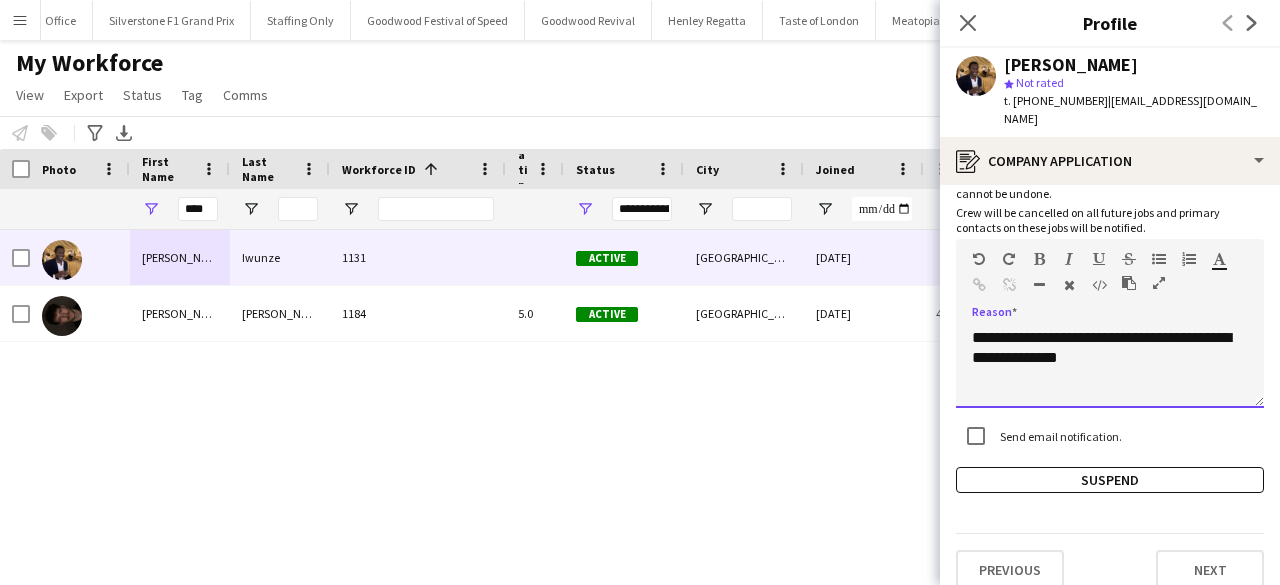 scroll, scrollTop: 109, scrollLeft: 0, axis: vertical 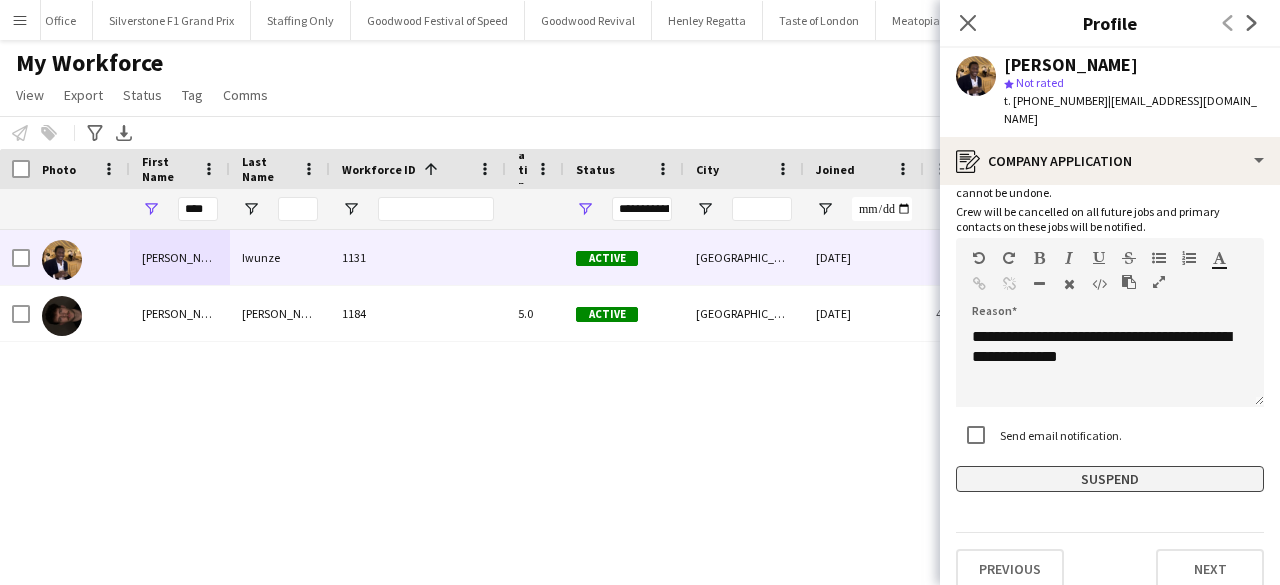 click on "Suspend" 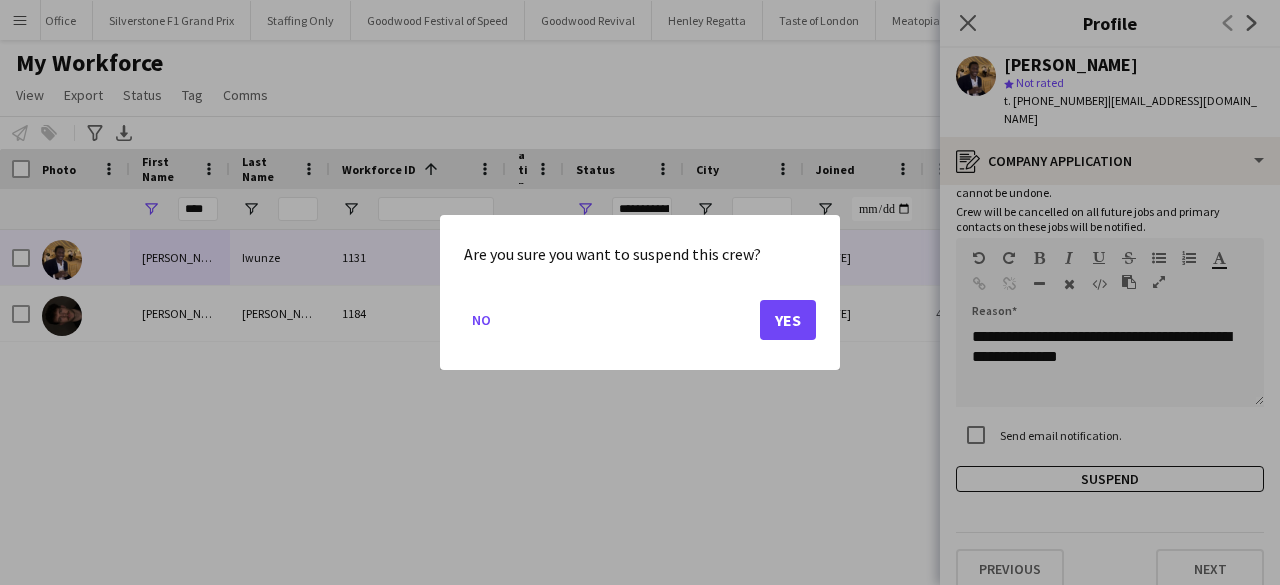 click on "No   Yes" 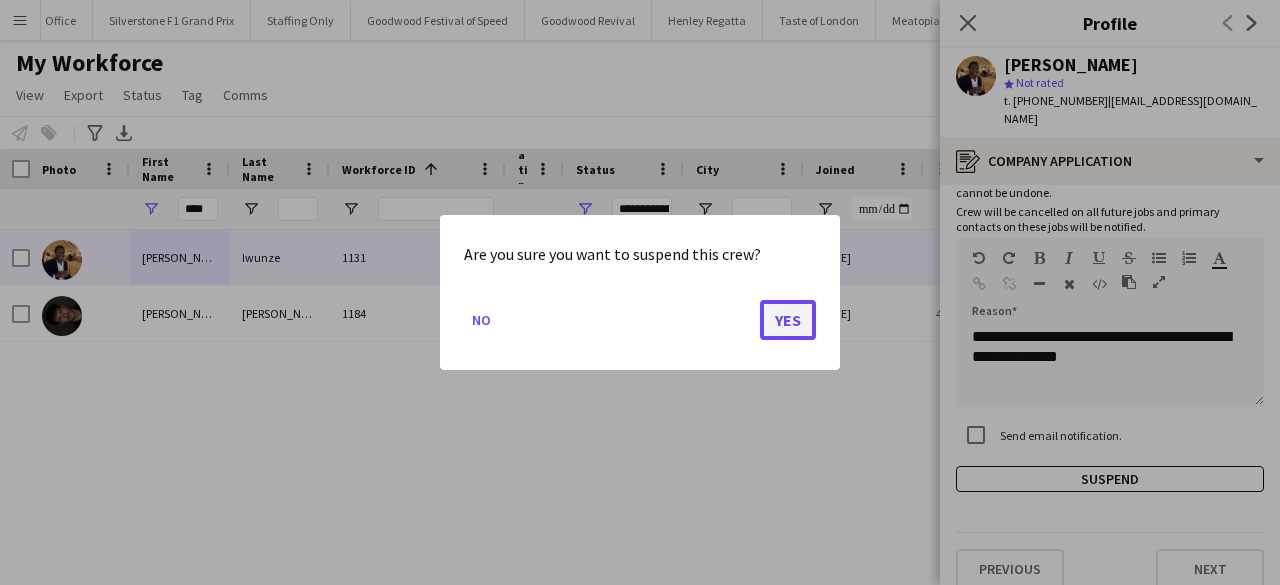 click on "Yes" 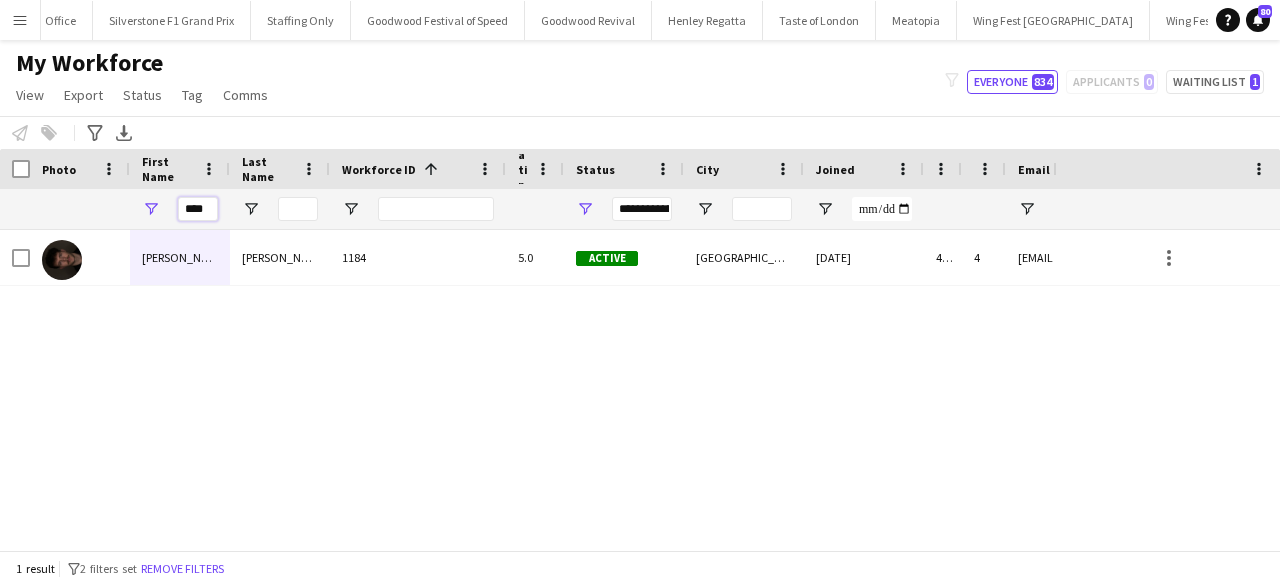 click on "****" at bounding box center (198, 209) 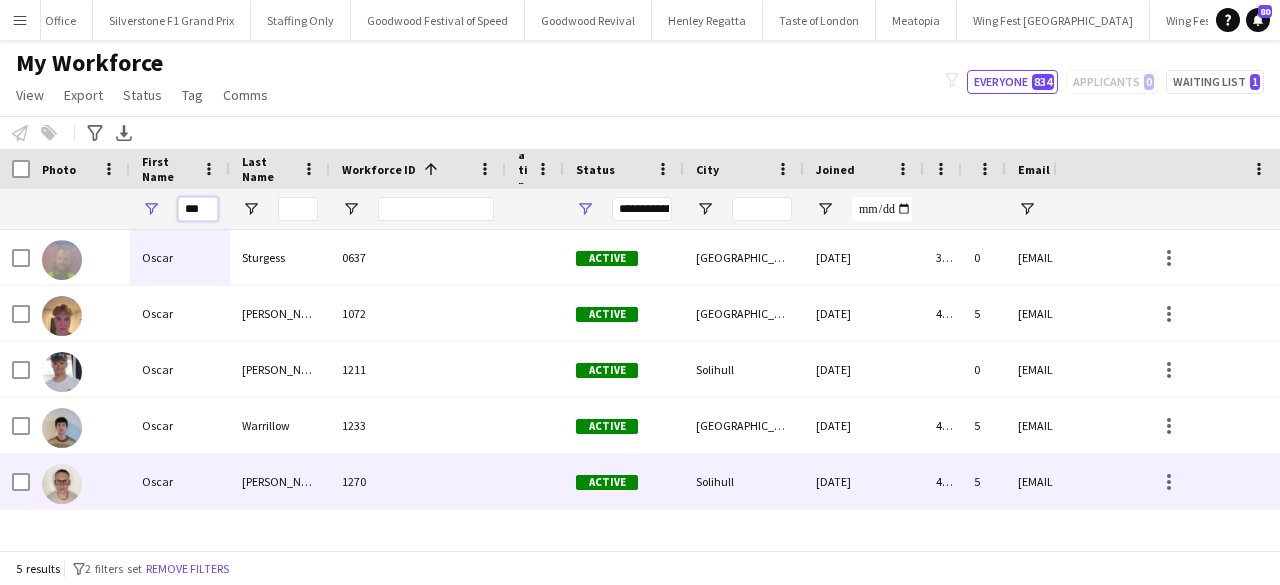 type on "***" 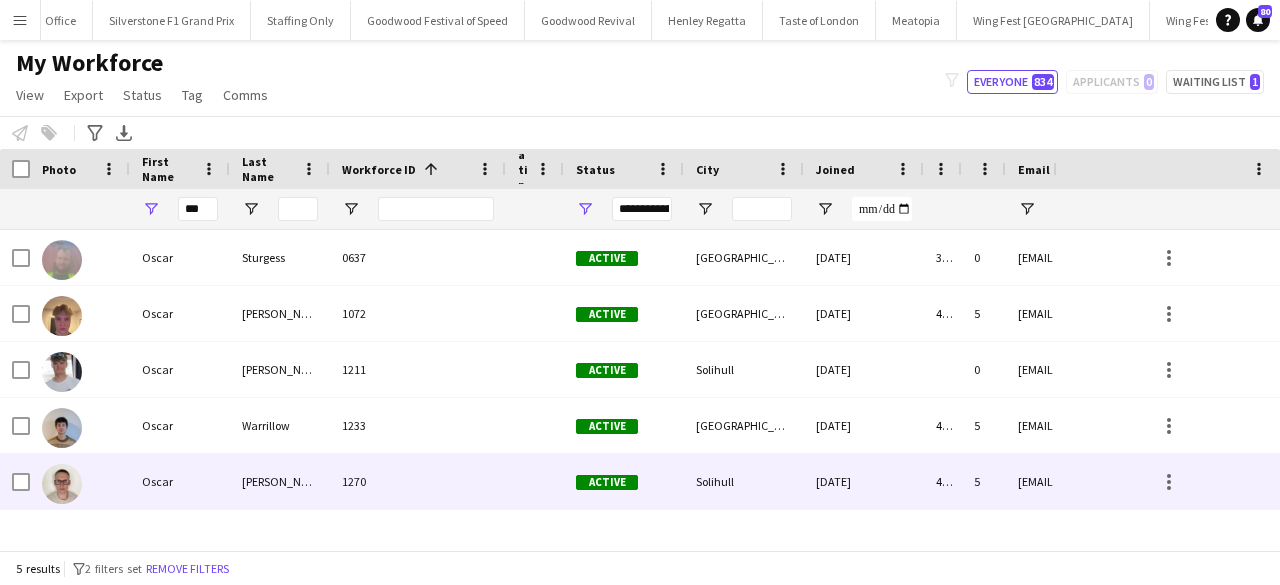 click on "Davison" at bounding box center (280, 481) 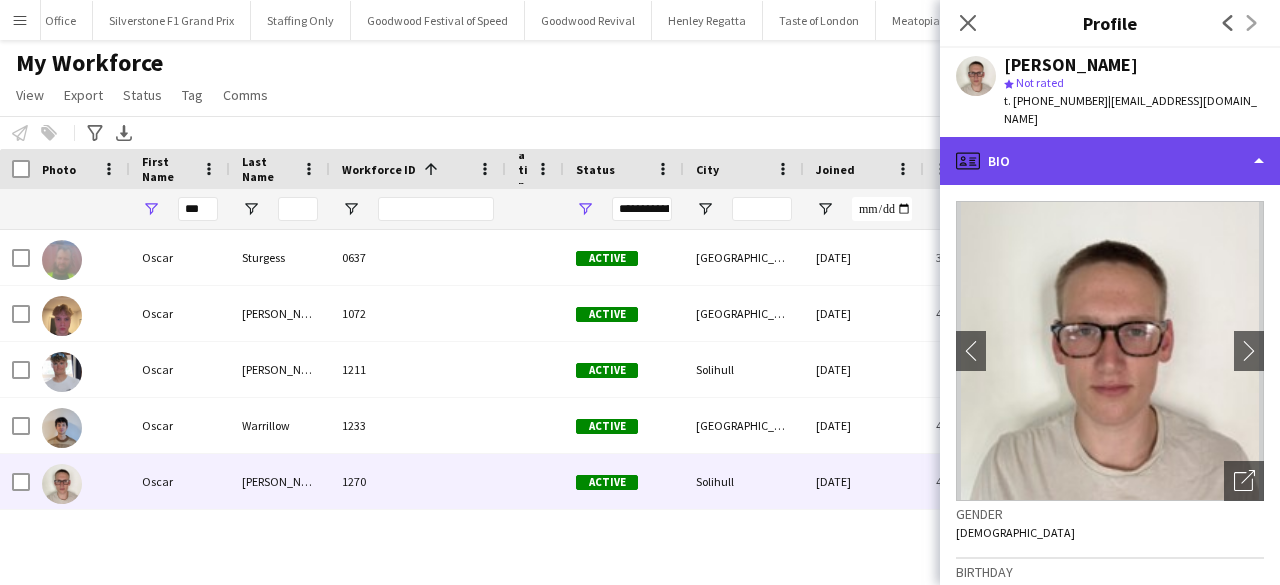 click on "profile
Bio" 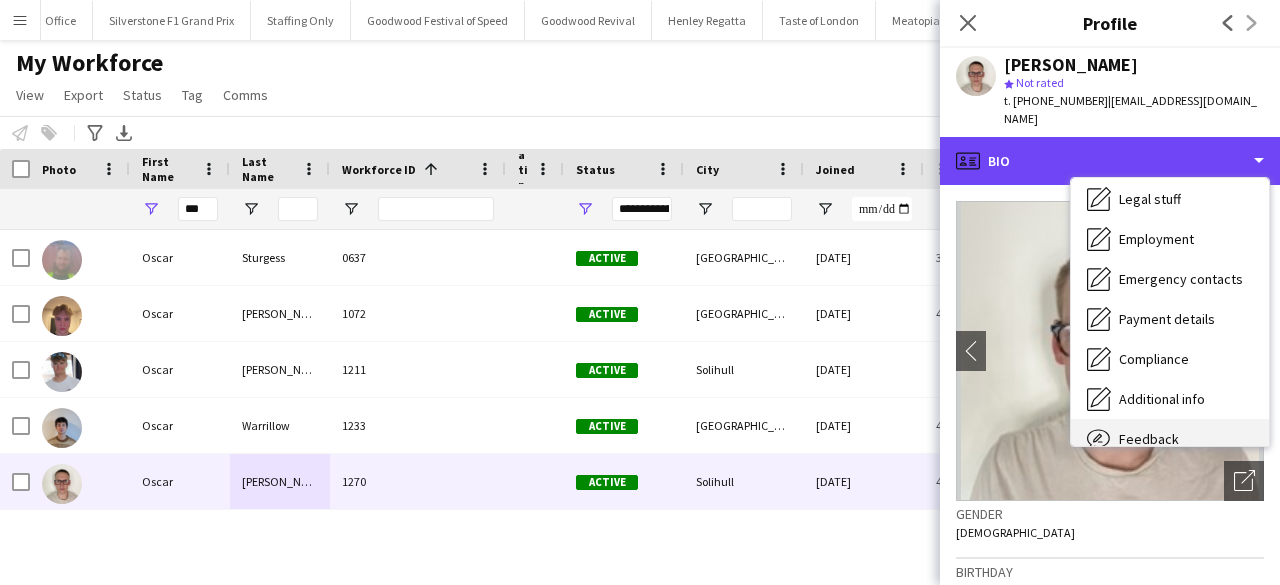 scroll, scrollTop: 148, scrollLeft: 0, axis: vertical 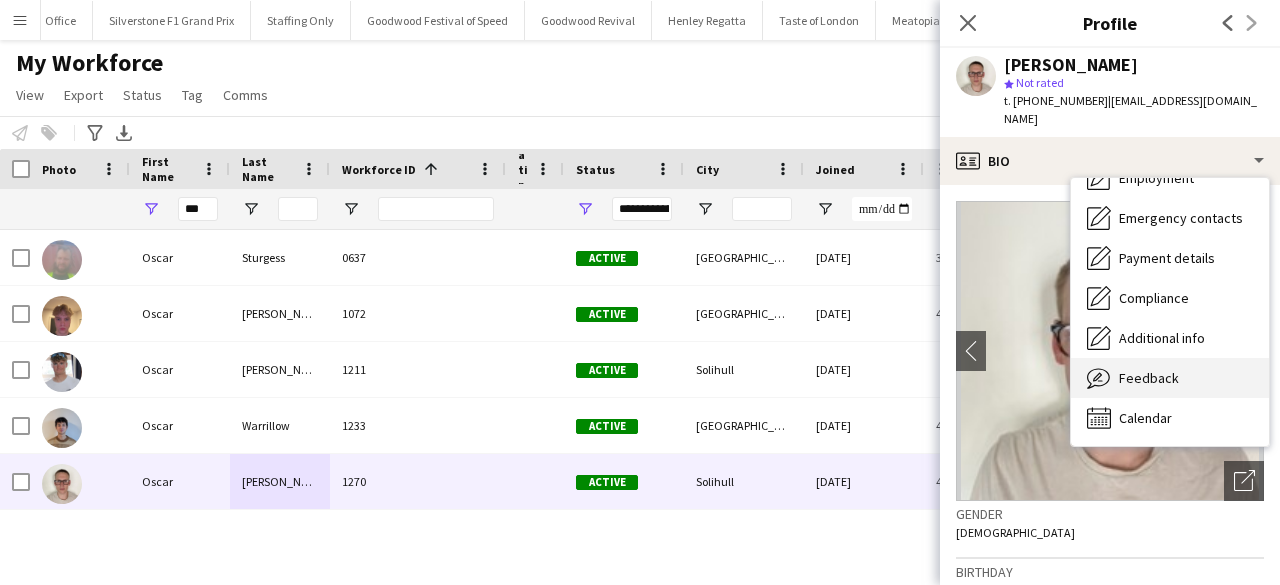 click on "Feedback
Feedback" at bounding box center [1170, 378] 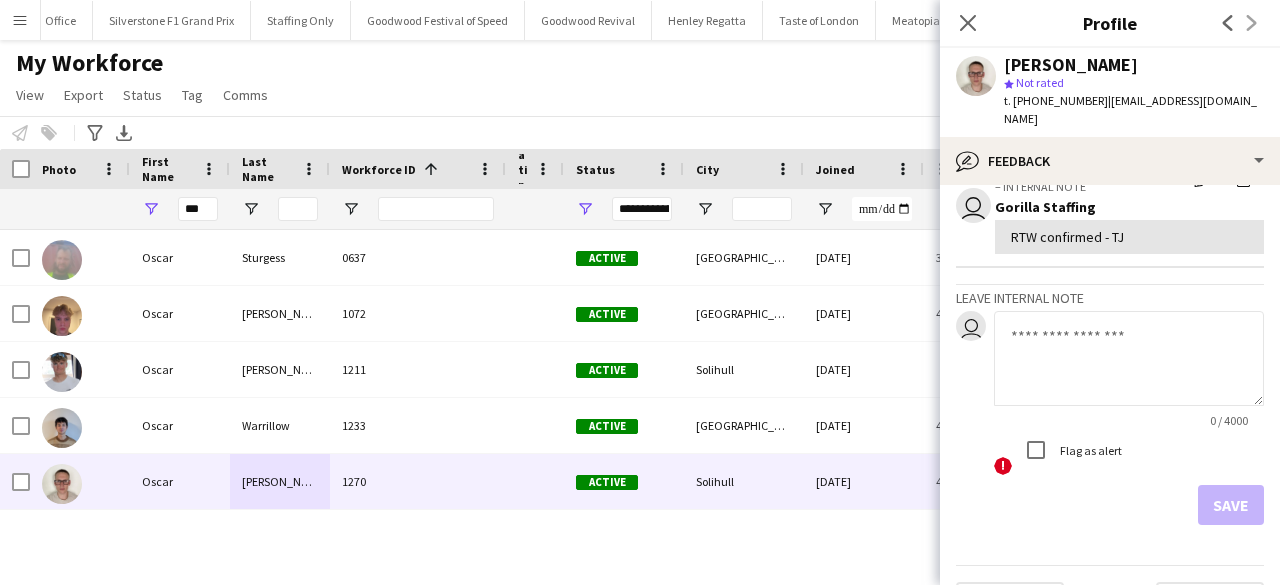 scroll, scrollTop: 516, scrollLeft: 0, axis: vertical 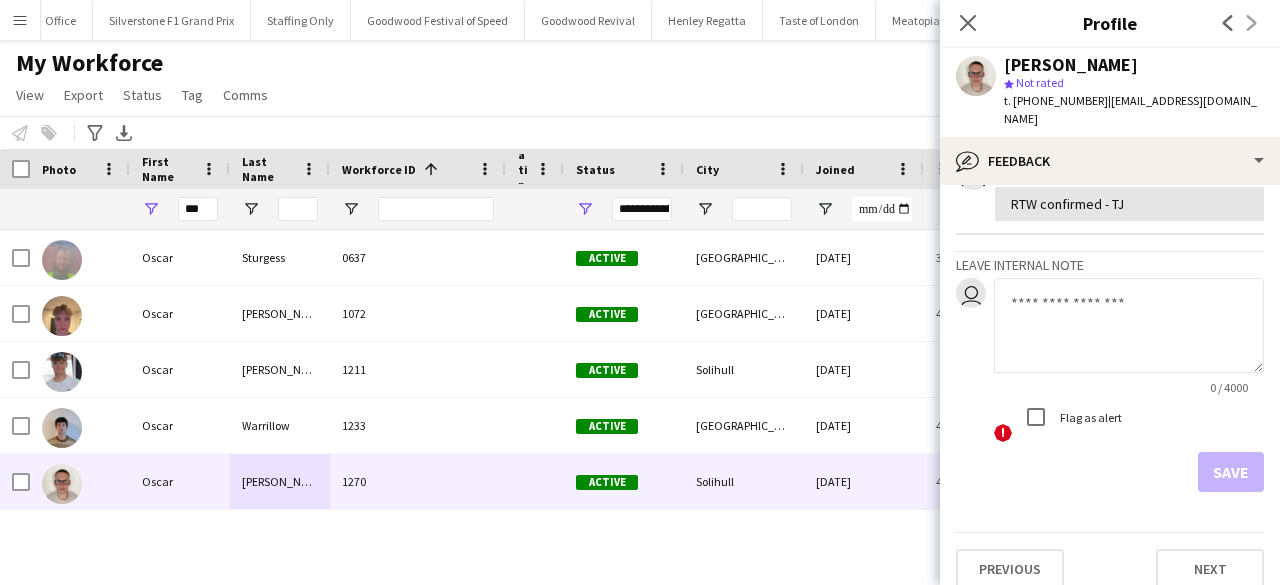 click 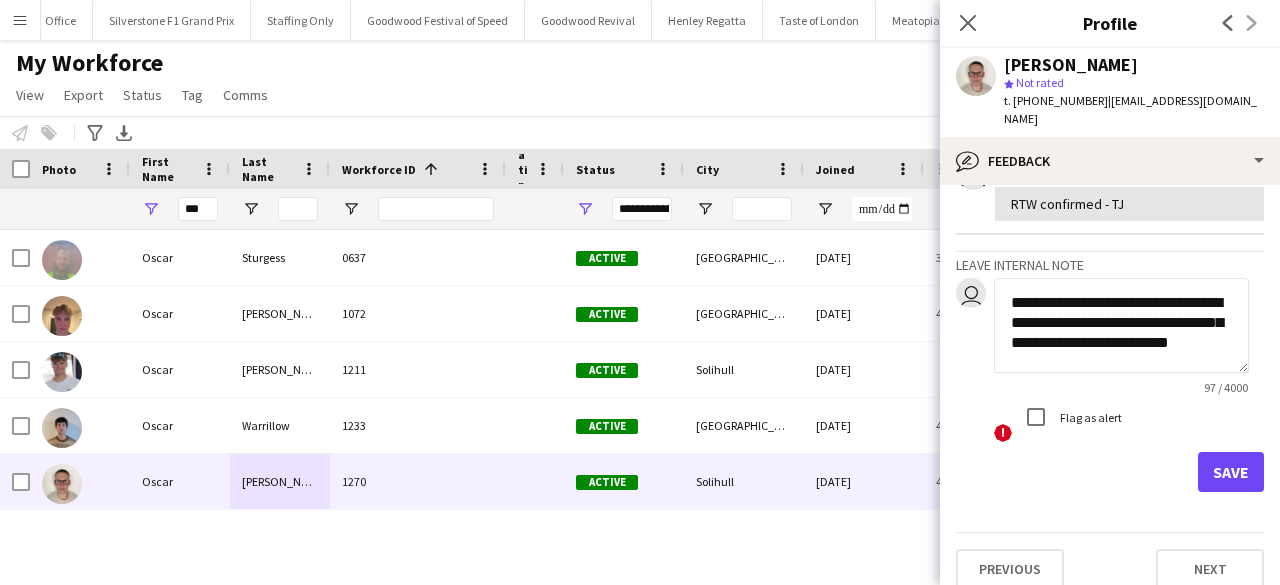 scroll, scrollTop: 0, scrollLeft: 0, axis: both 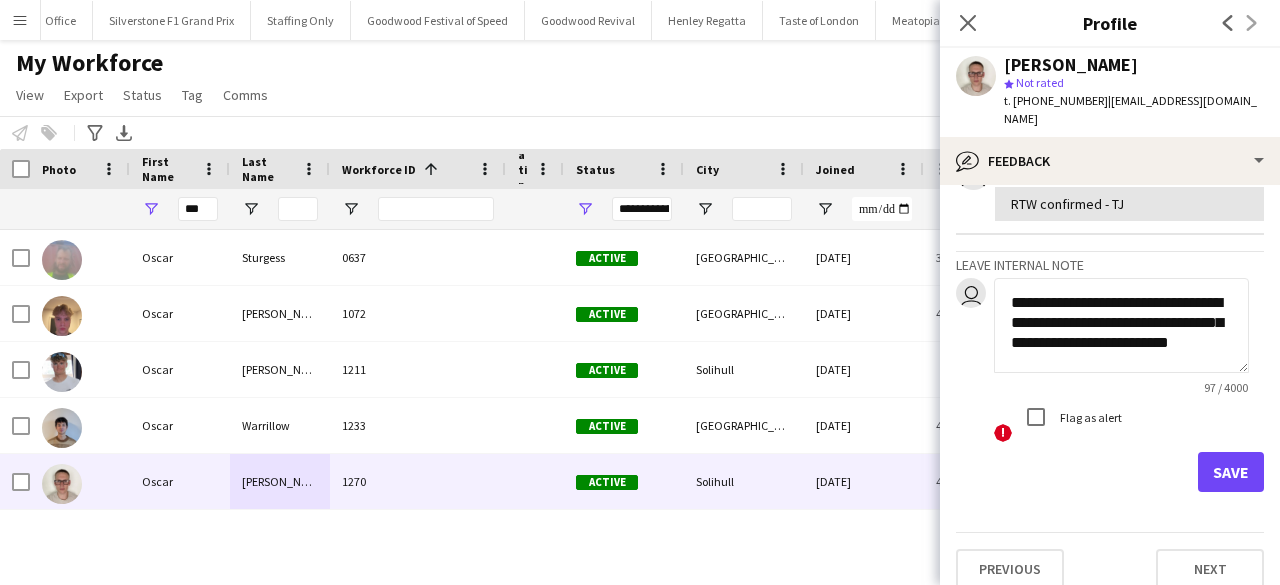 drag, startPoint x: 1141, startPoint y: 286, endPoint x: 1081, endPoint y: 311, distance: 65 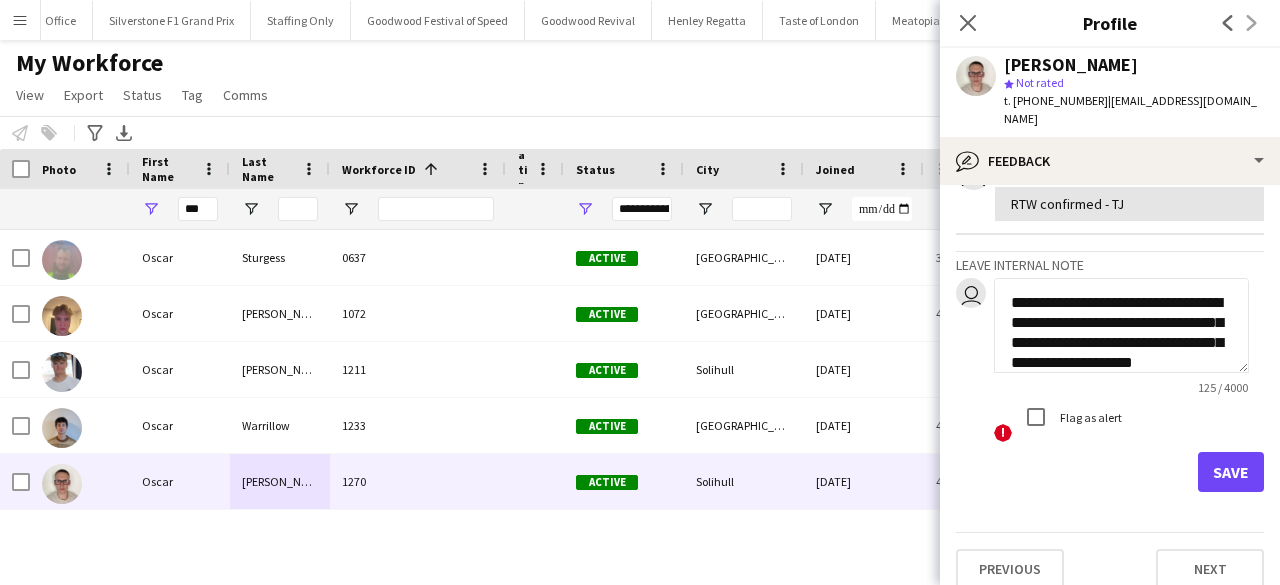 scroll, scrollTop: 20, scrollLeft: 0, axis: vertical 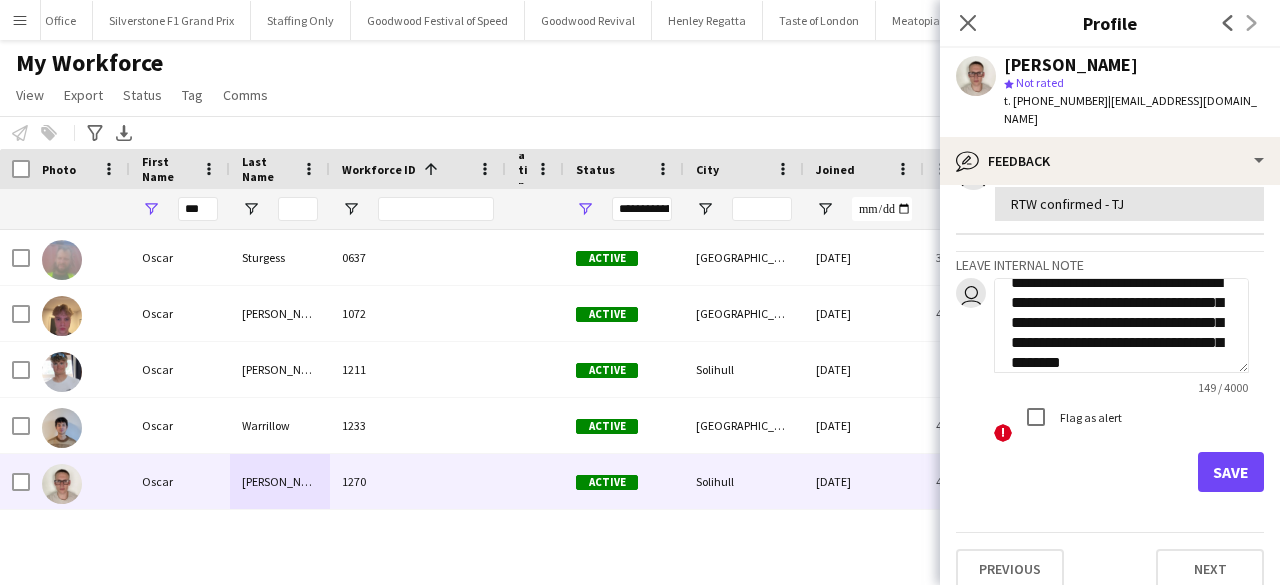 click on "**********" 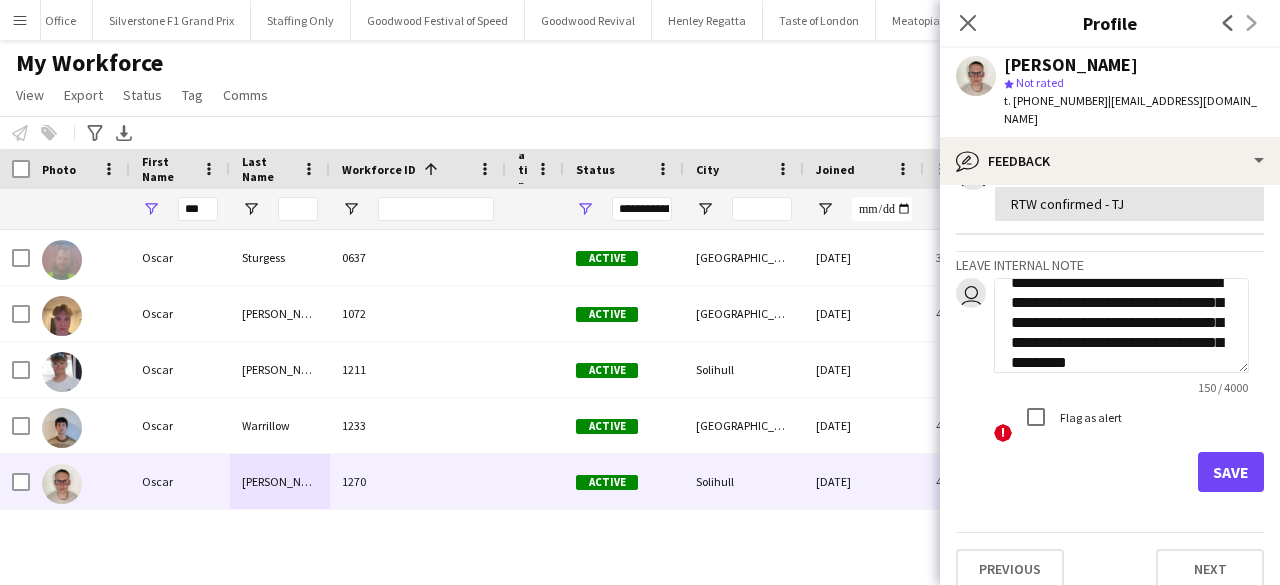 type on "**********" 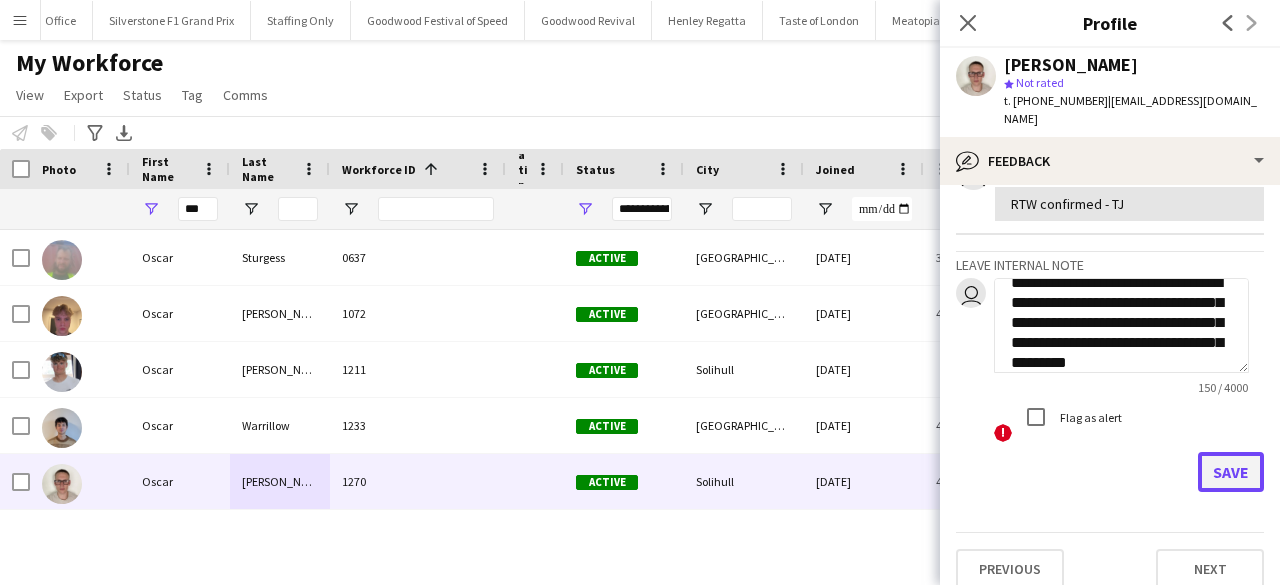 click on "Save" 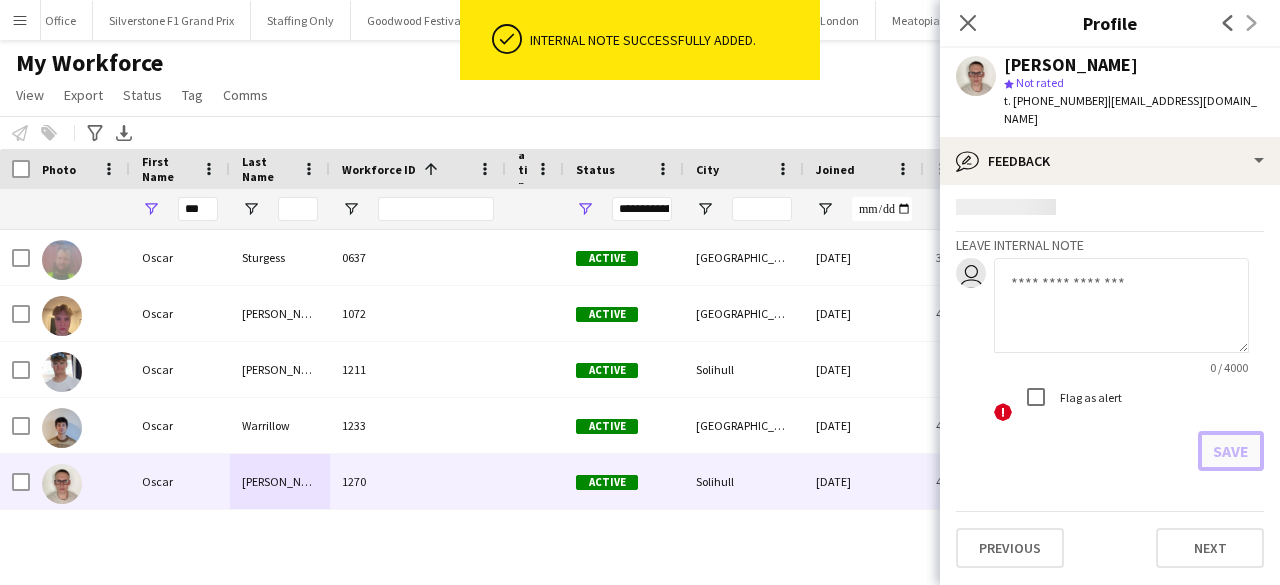 scroll, scrollTop: 0, scrollLeft: 0, axis: both 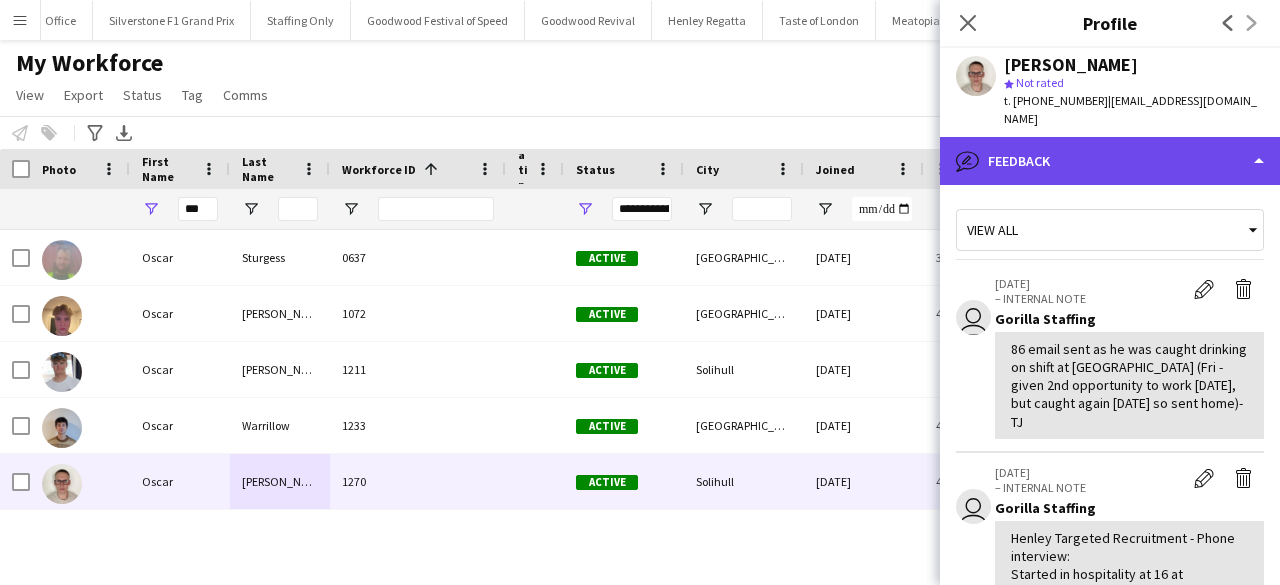 click on "bubble-pencil
Feedback" 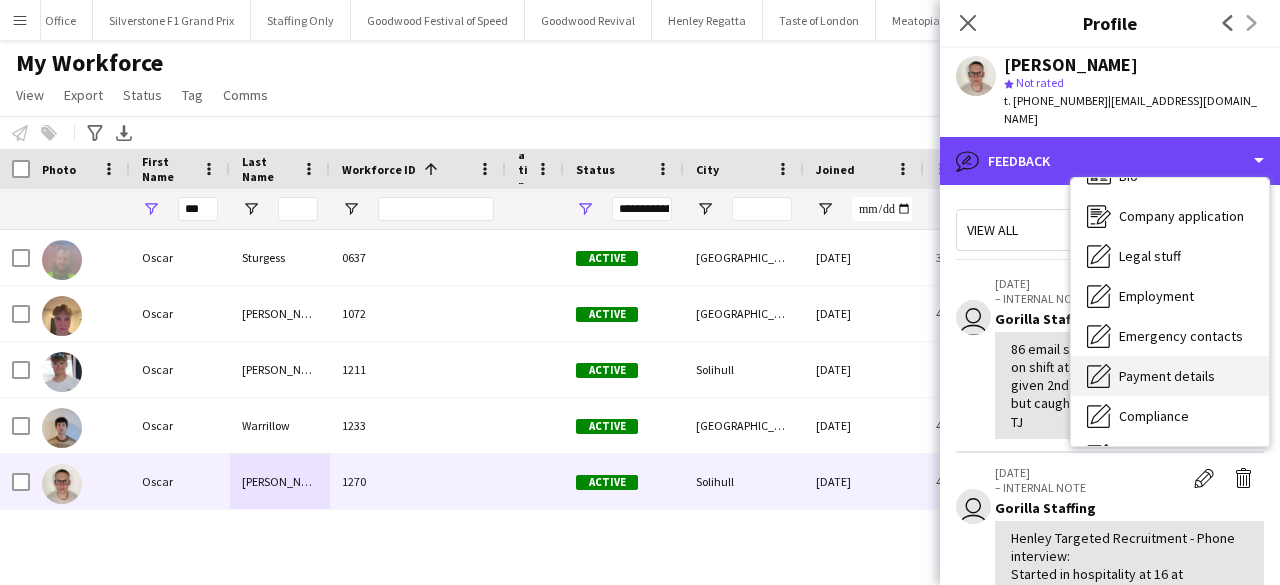 scroll, scrollTop: 0, scrollLeft: 0, axis: both 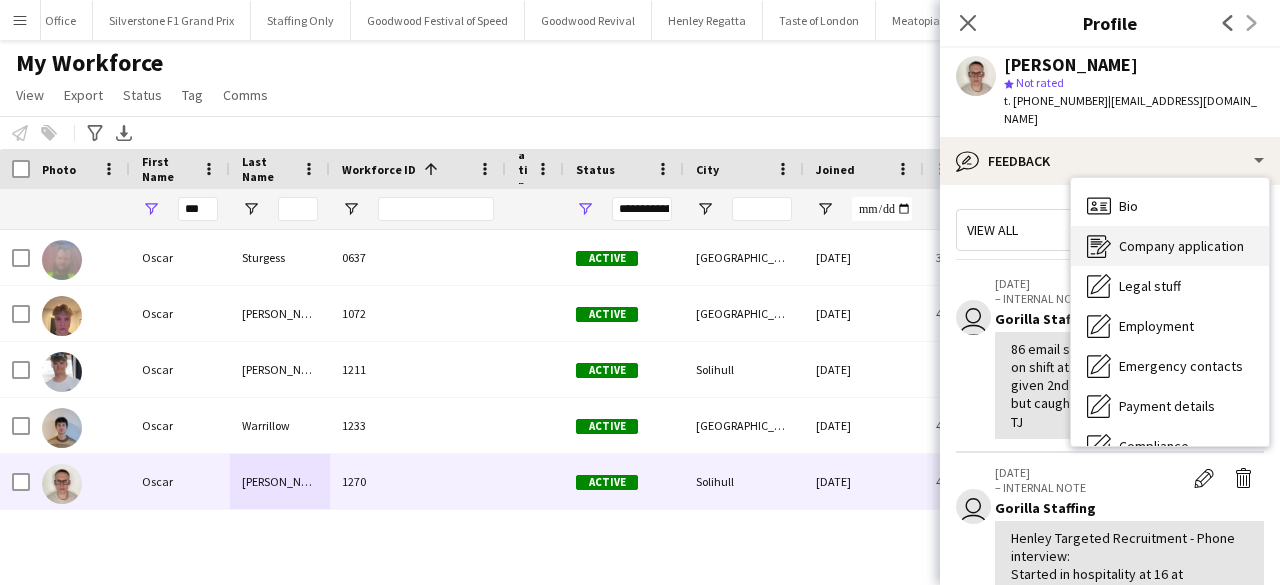 click on "Company application
Company application" at bounding box center (1170, 246) 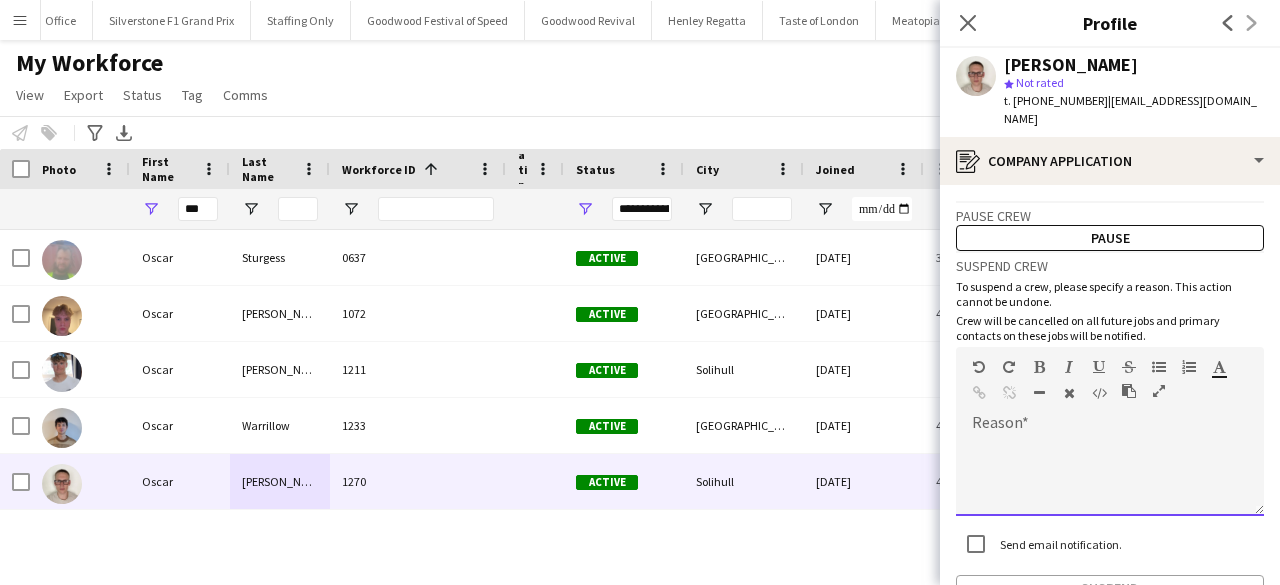 click at bounding box center (1110, 476) 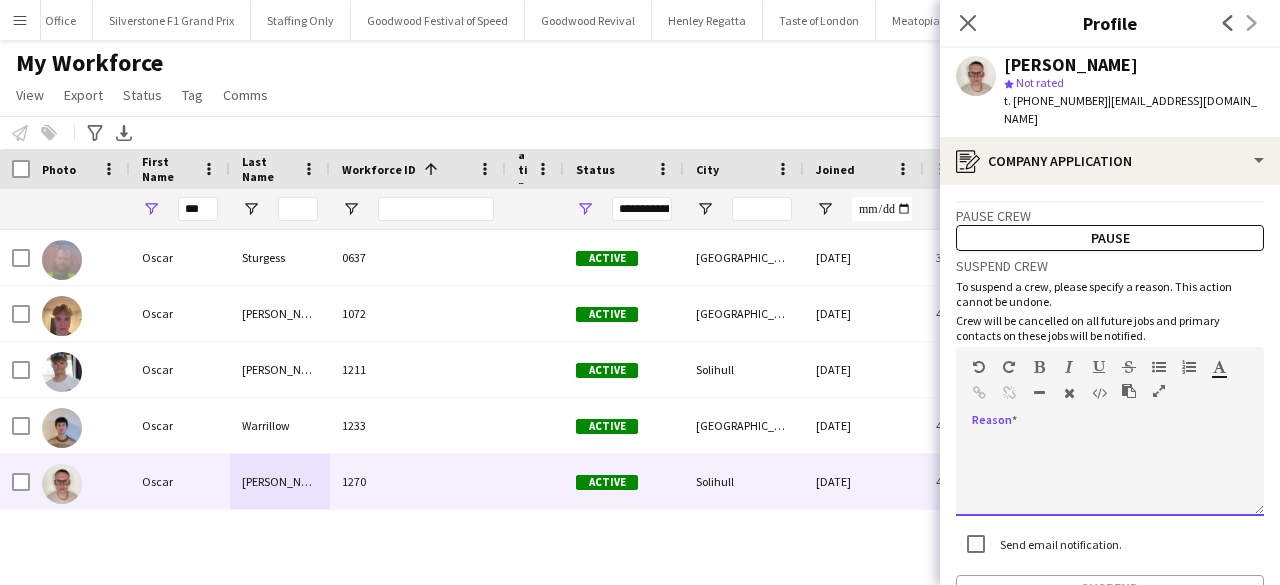 paste 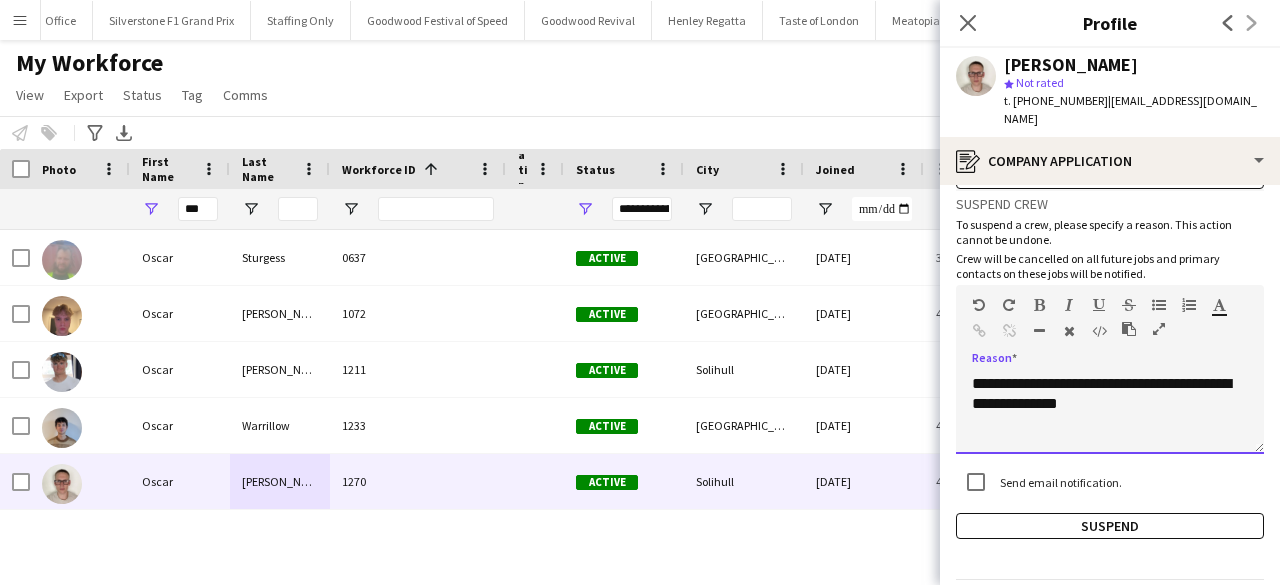 scroll, scrollTop: 109, scrollLeft: 0, axis: vertical 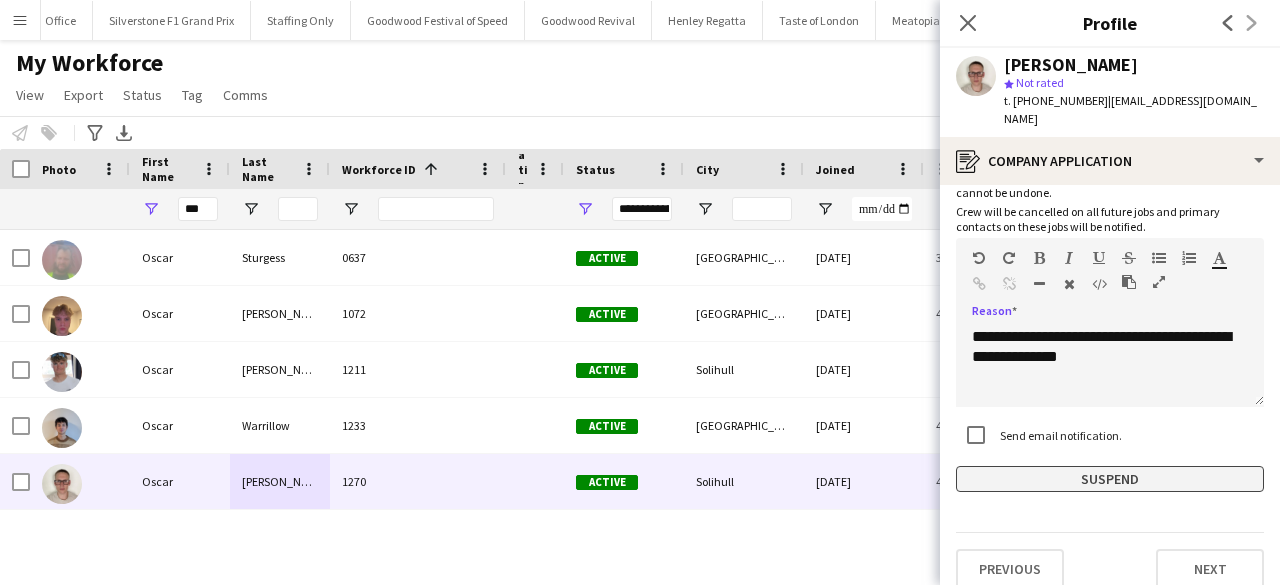 click on "Suspend" 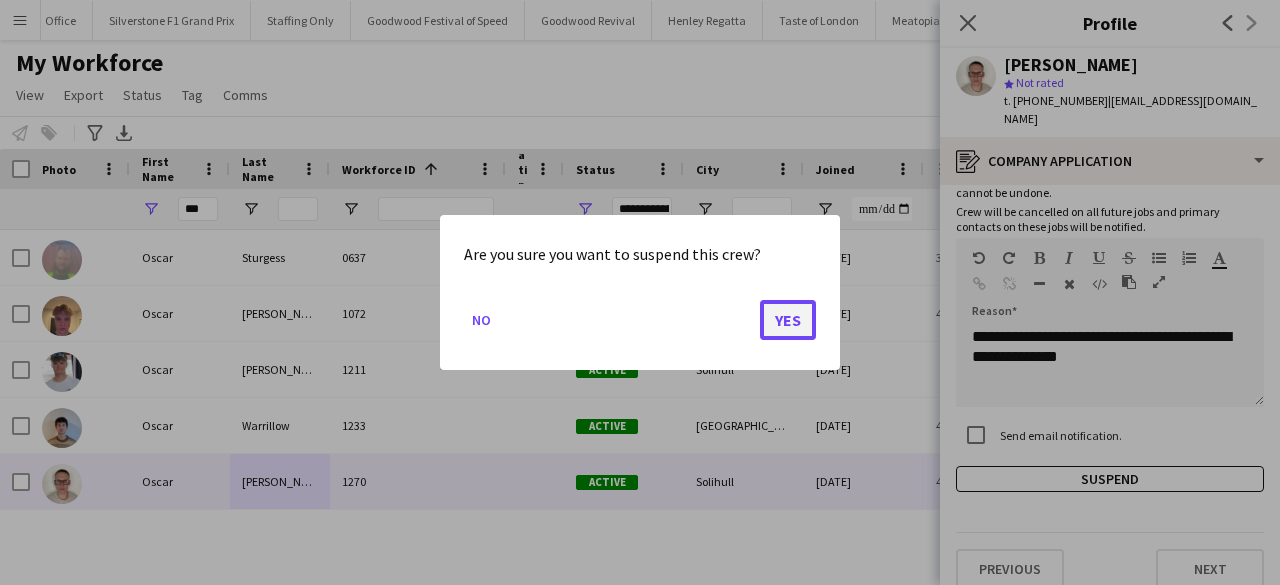 click on "Yes" 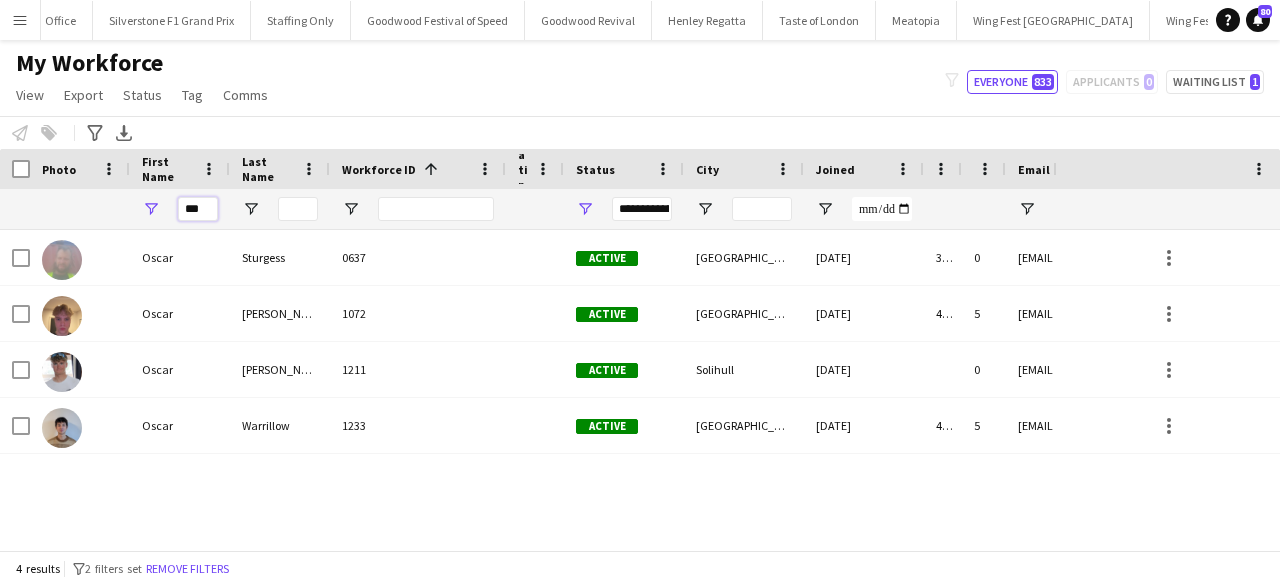 click on "***" at bounding box center [198, 209] 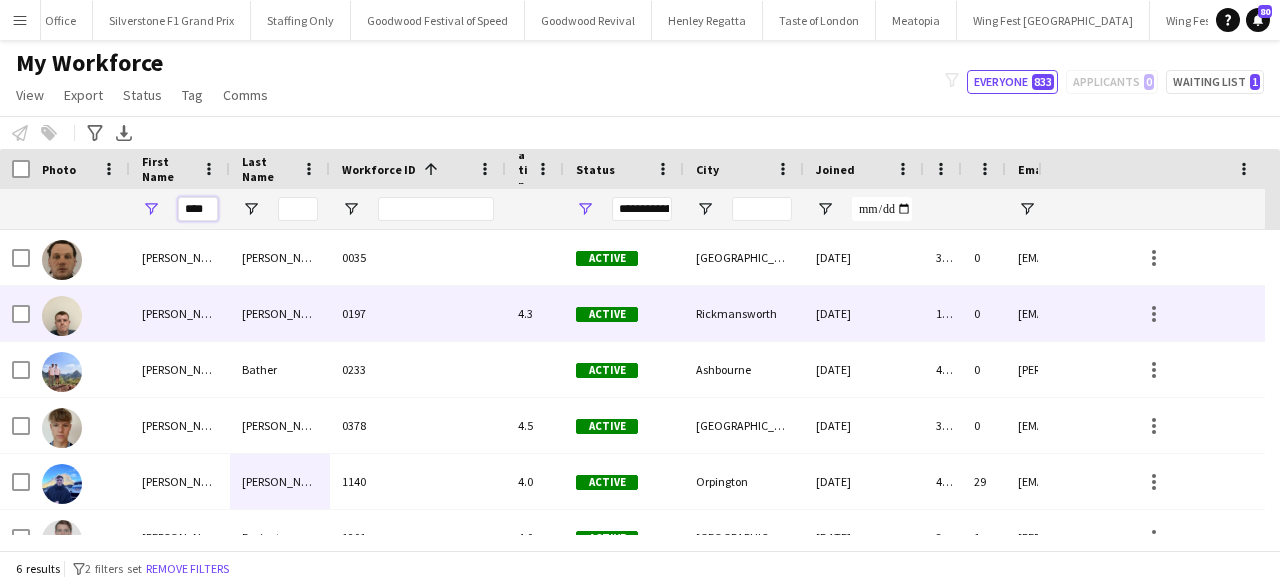scroll, scrollTop: 22, scrollLeft: 0, axis: vertical 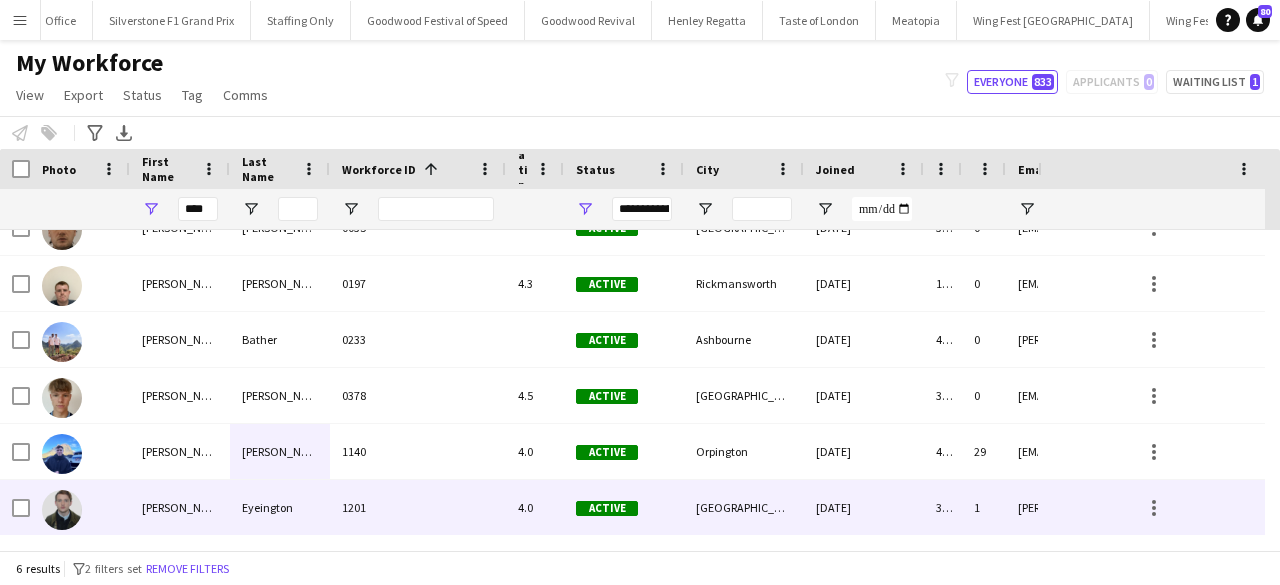 click on "1201" at bounding box center (418, 507) 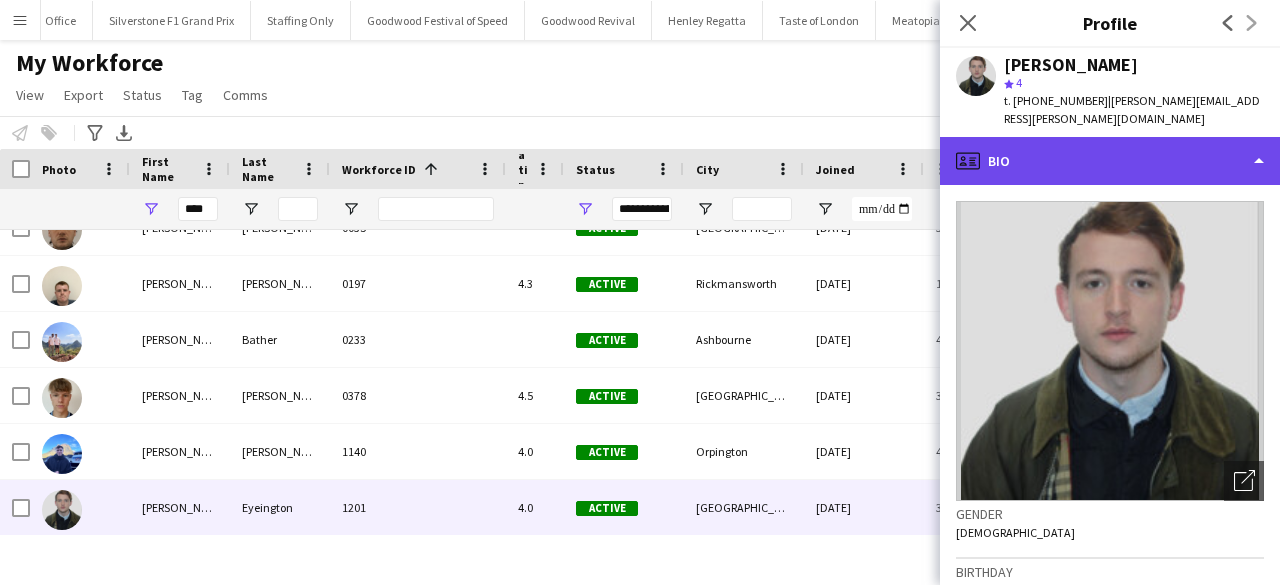 click on "profile
Bio" 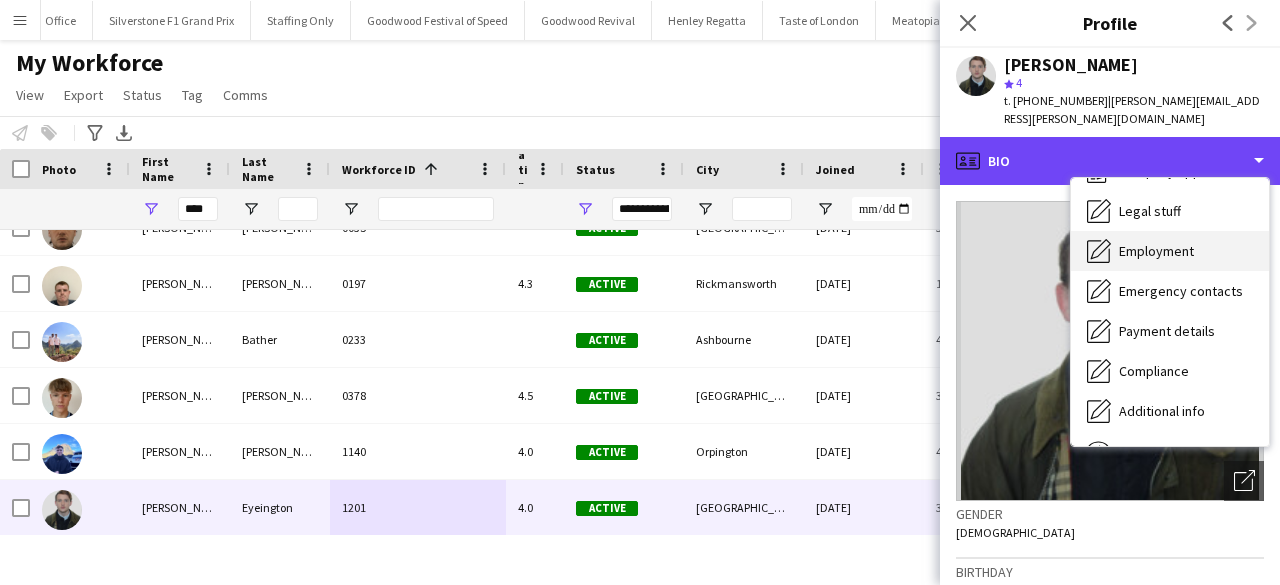 scroll, scrollTop: 148, scrollLeft: 0, axis: vertical 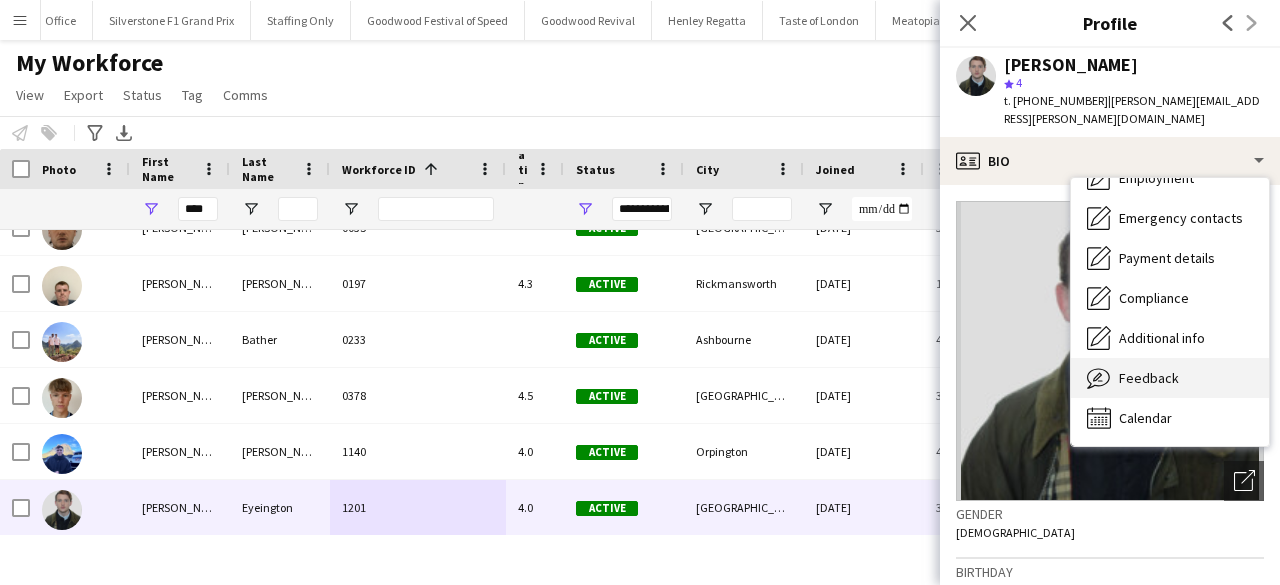 click on "Feedback
Feedback" at bounding box center [1170, 378] 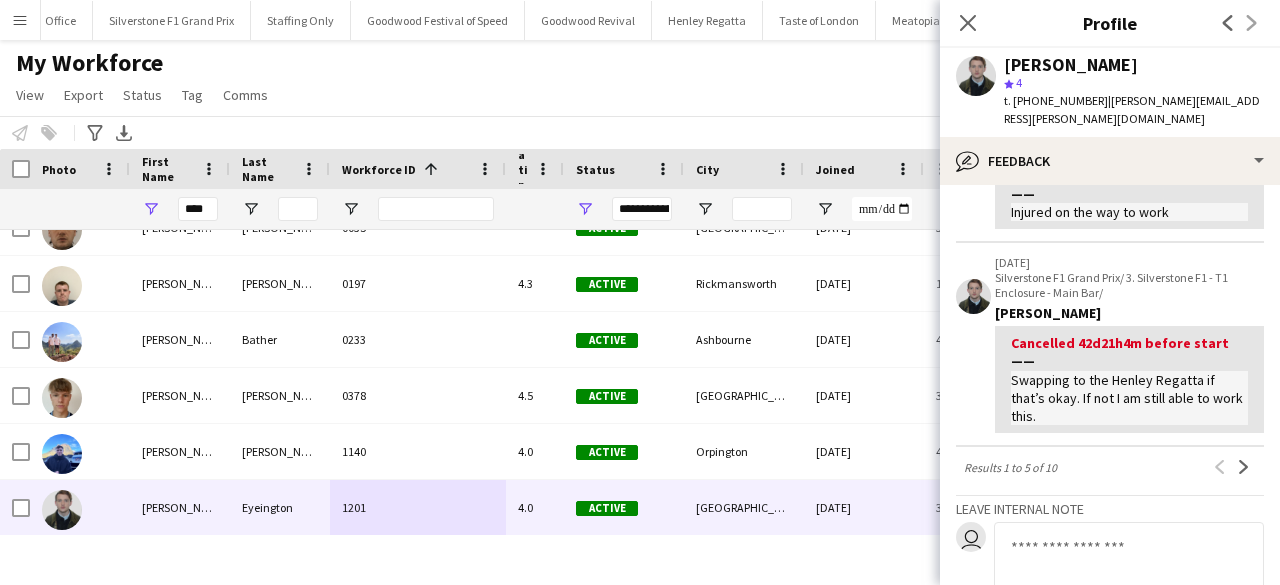 scroll, scrollTop: 700, scrollLeft: 0, axis: vertical 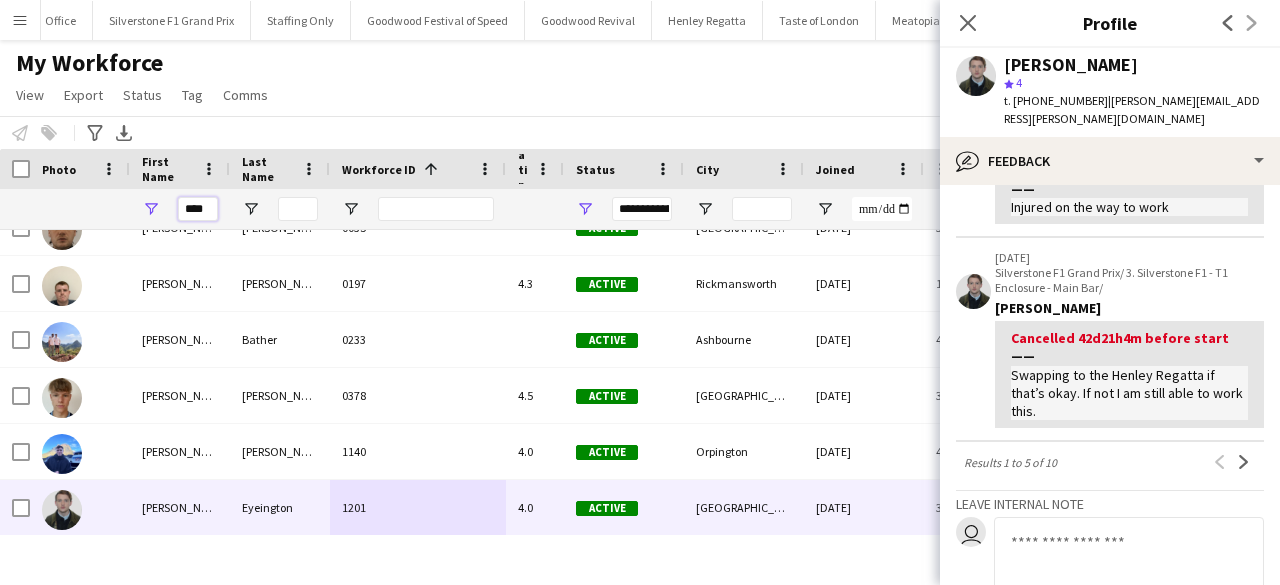 click on "****" at bounding box center [198, 209] 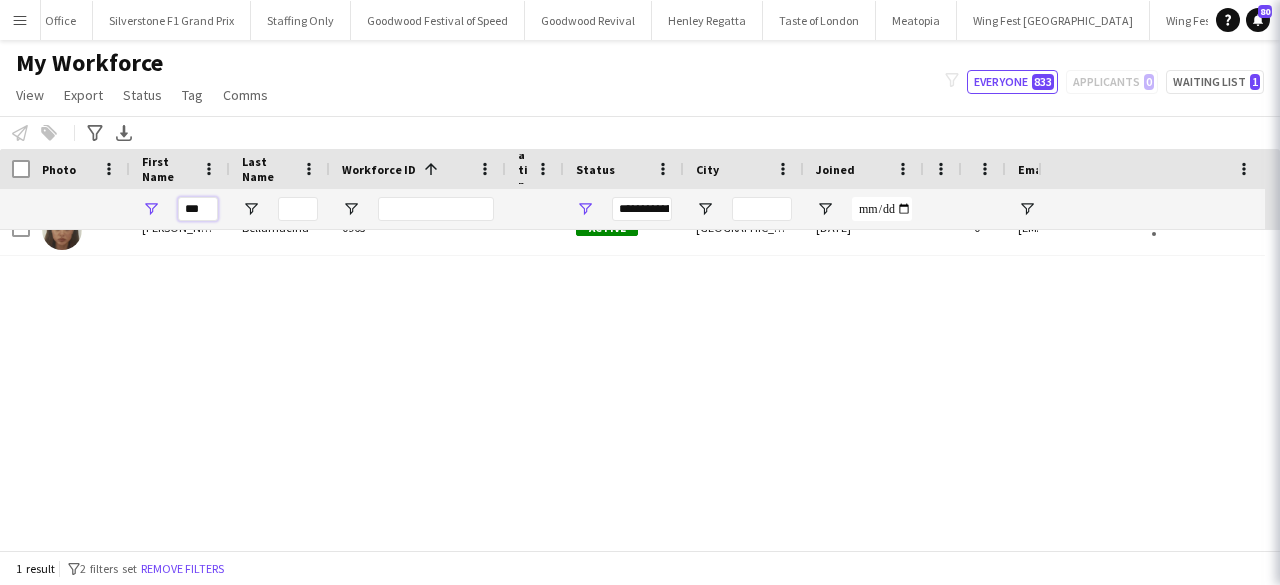 scroll, scrollTop: 0, scrollLeft: 0, axis: both 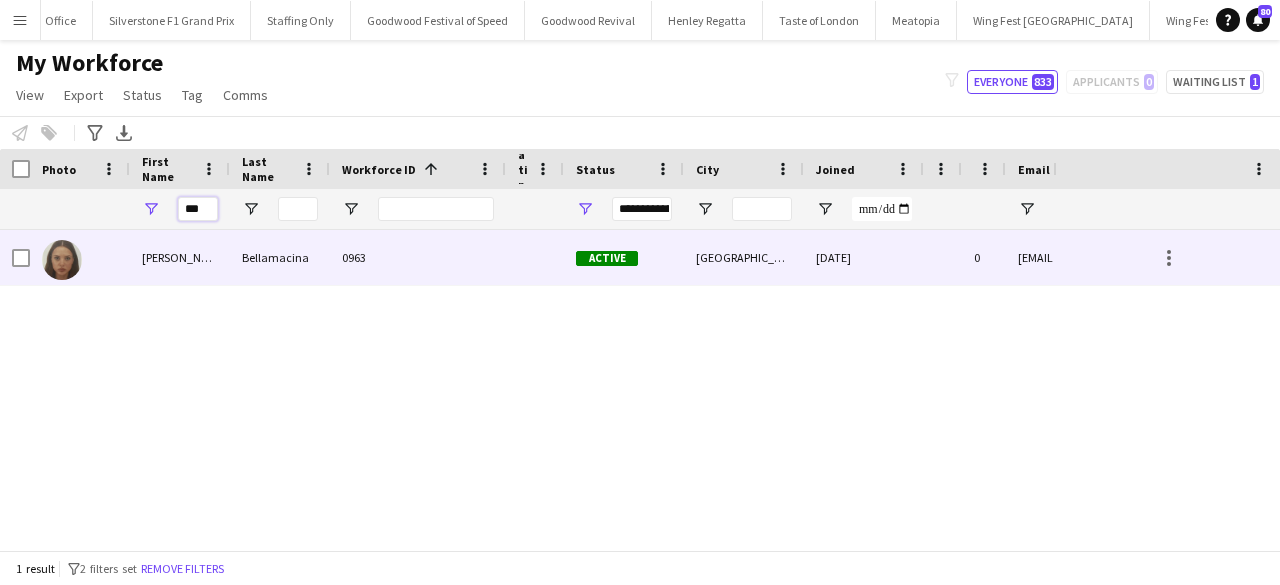 type on "***" 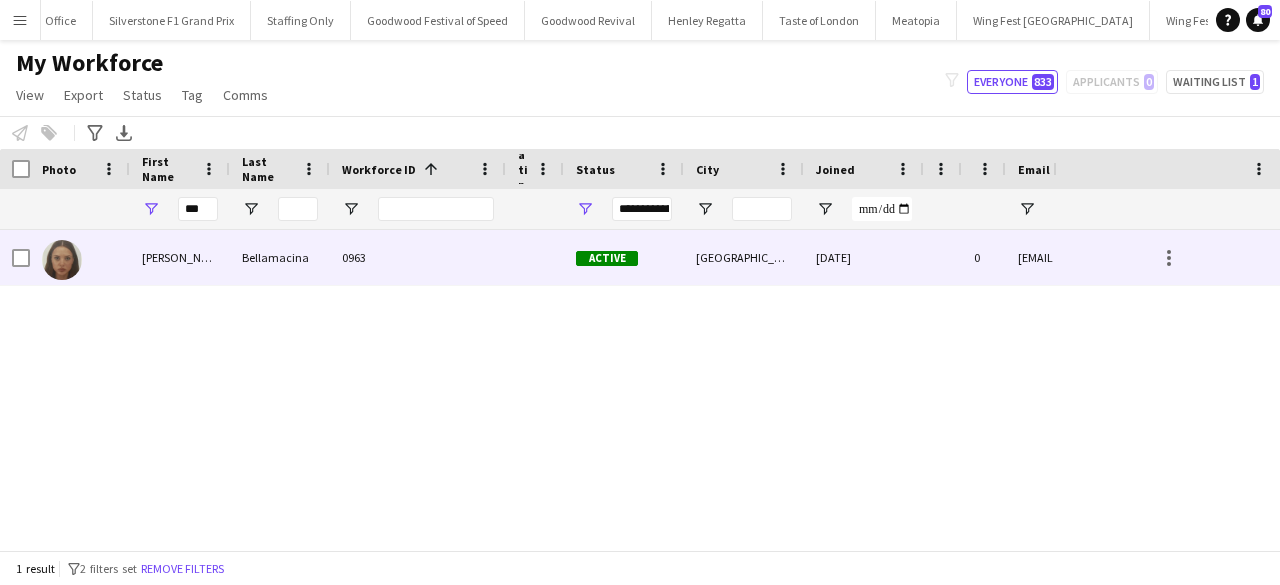 click on "Bellamacina" at bounding box center [280, 257] 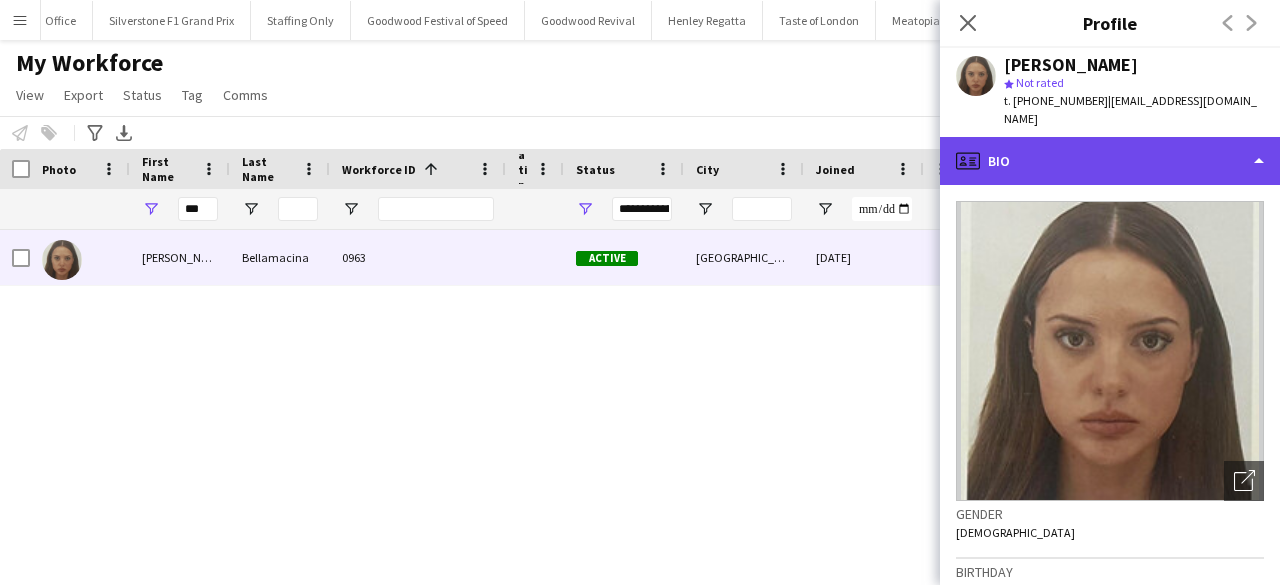 click on "profile
Bio" 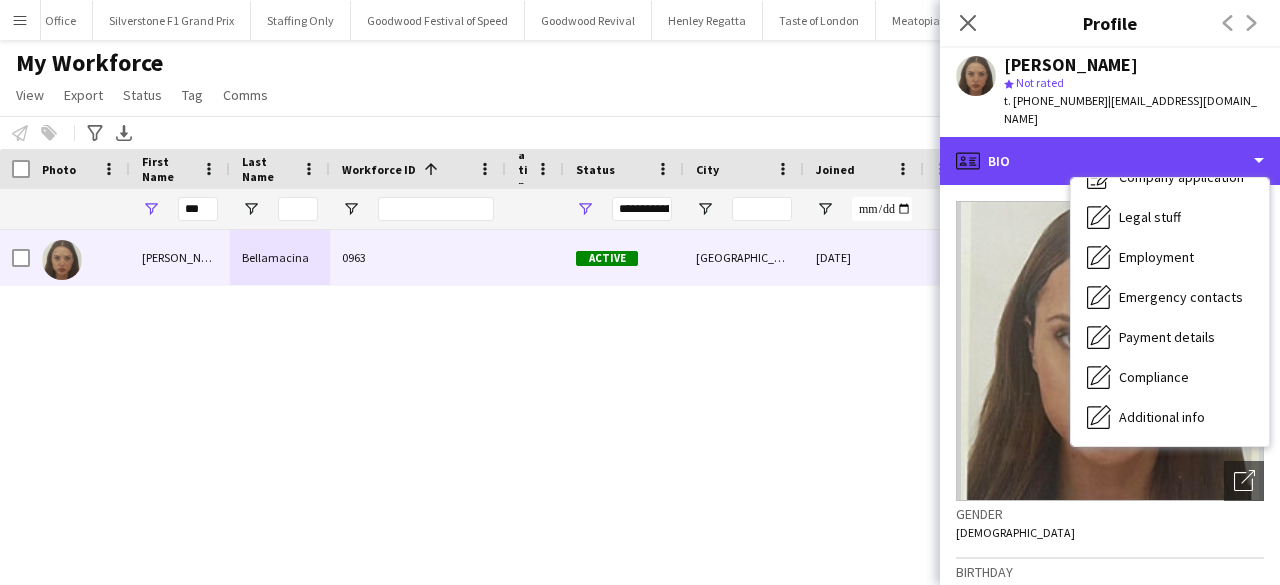 scroll, scrollTop: 100, scrollLeft: 0, axis: vertical 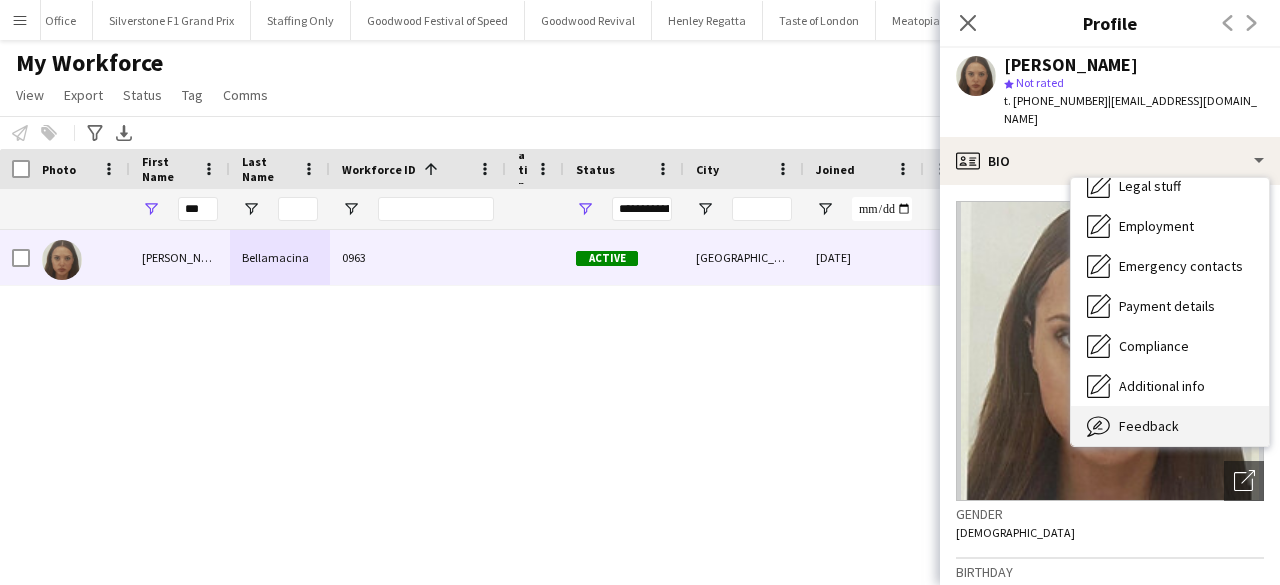 click on "Feedback
Feedback" at bounding box center [1170, 426] 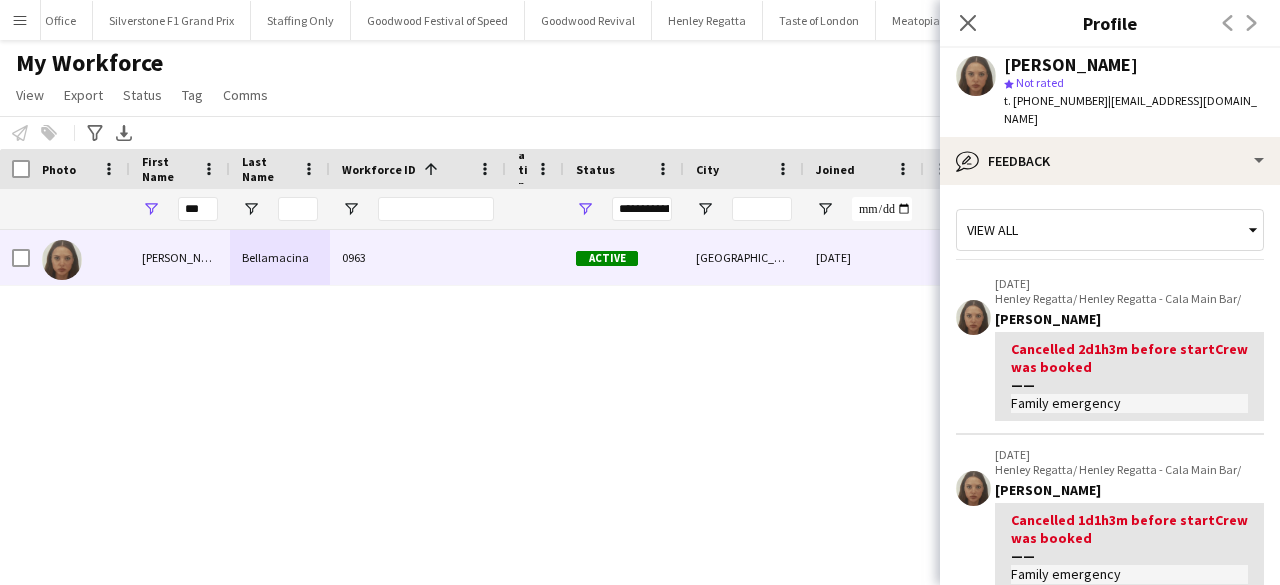 scroll, scrollTop: 600, scrollLeft: 0, axis: vertical 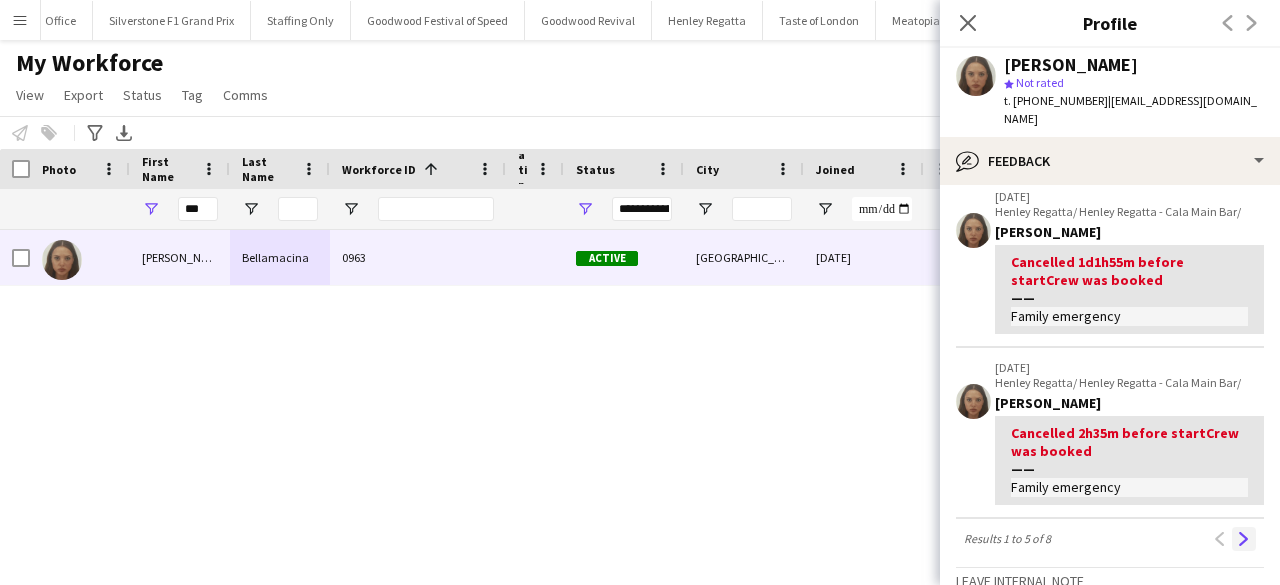 click on "Next" 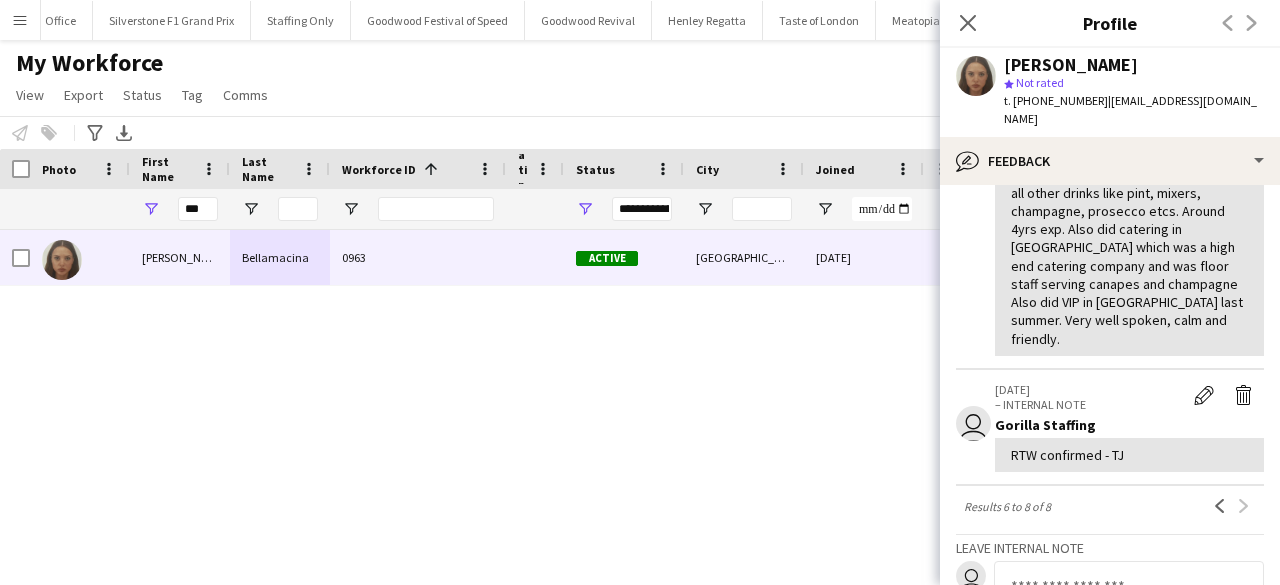 scroll, scrollTop: 828, scrollLeft: 0, axis: vertical 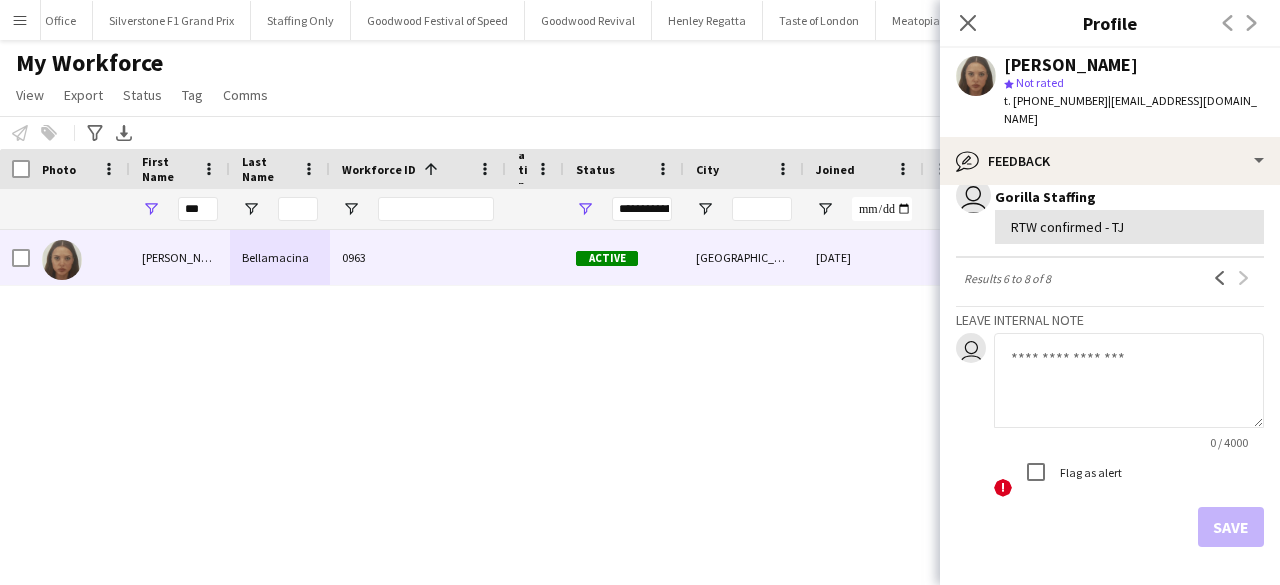 click on "Next" 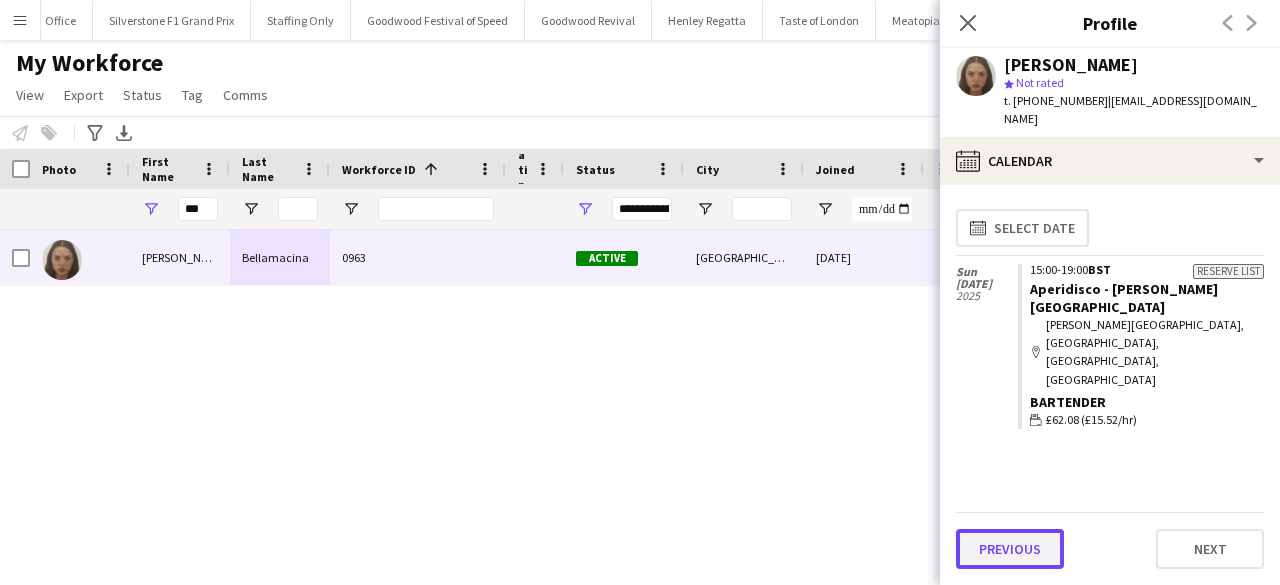 click on "Previous" 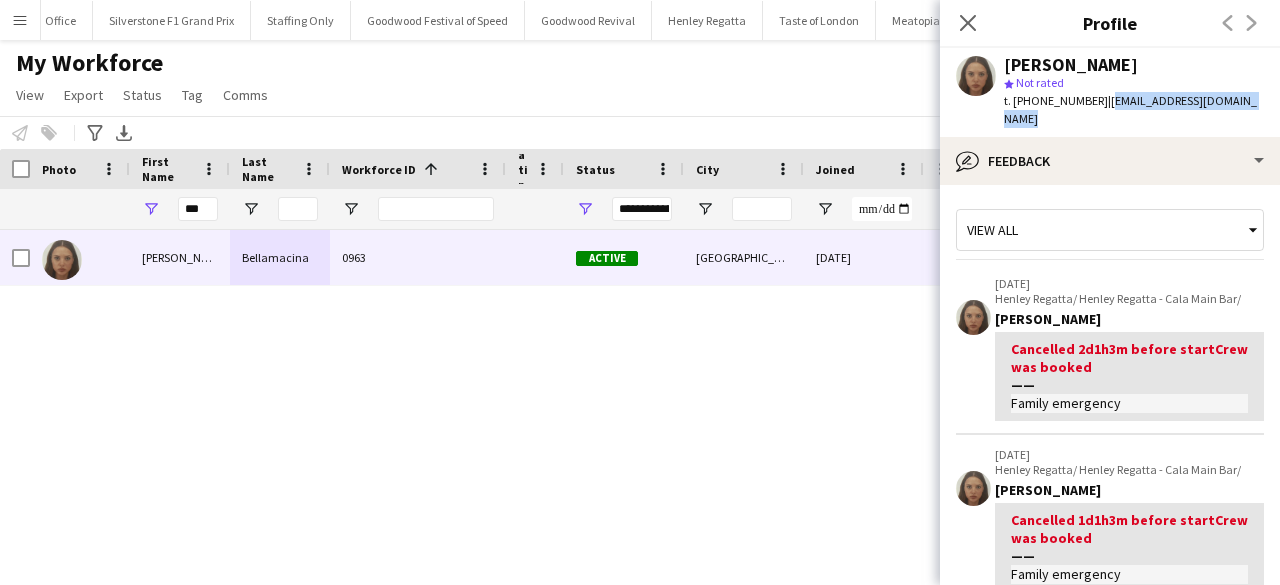 drag, startPoint x: 1254, startPoint y: 103, endPoint x: 1100, endPoint y: 107, distance: 154.05194 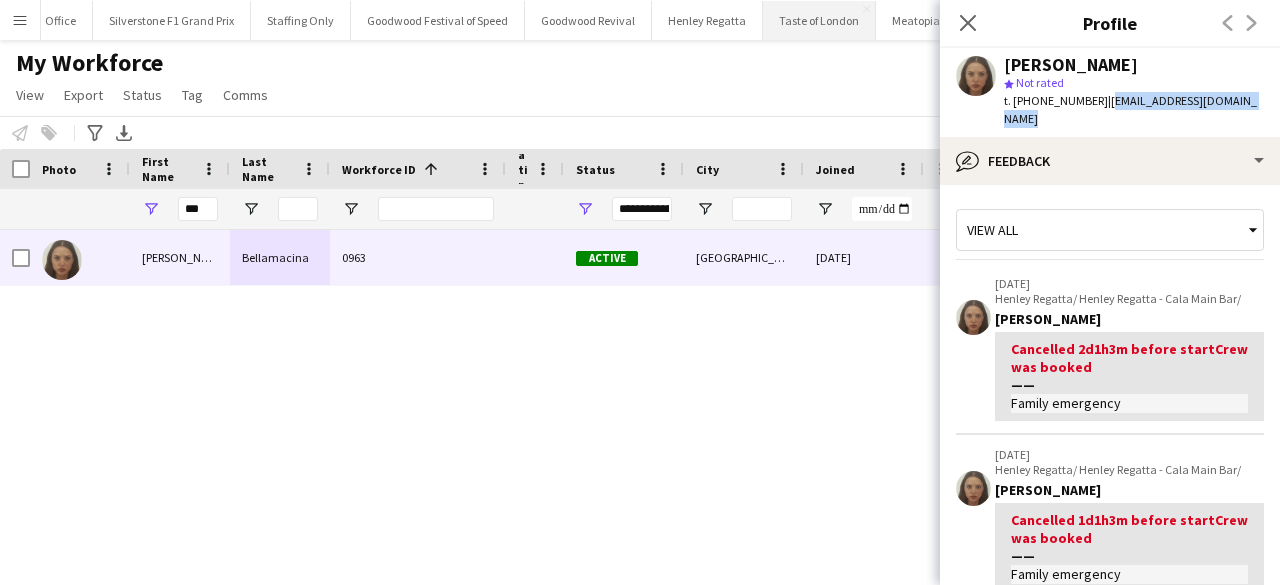copy on "sylviebellamacina@gmail.com" 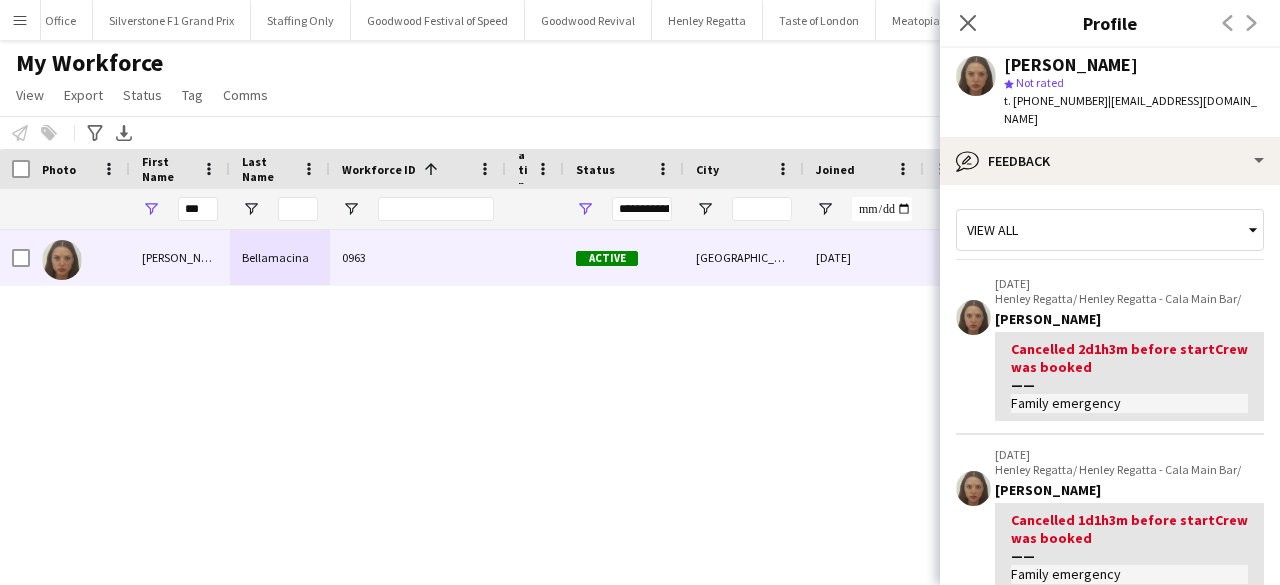 click on "Cancelled 1d1h3m before start   Crew was booked" 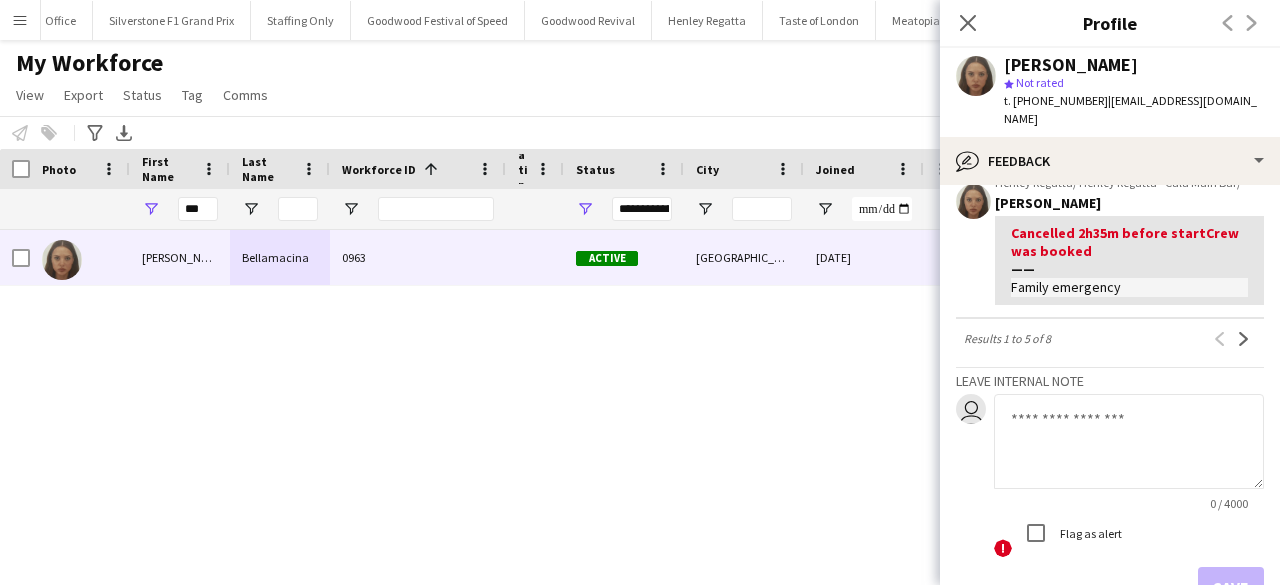 click 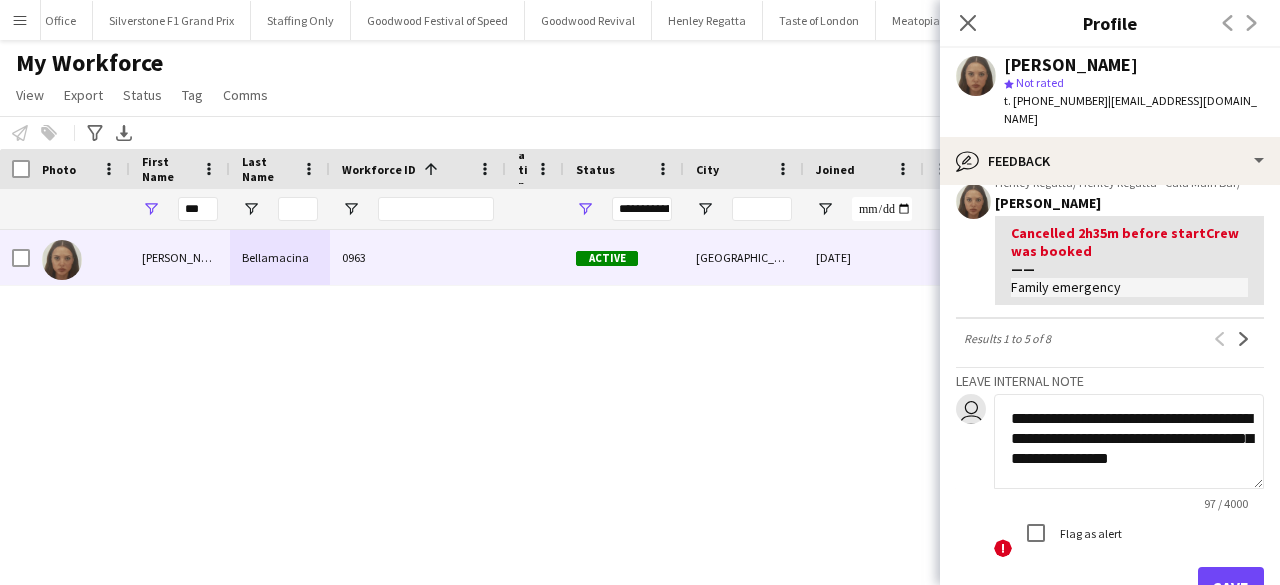 scroll, scrollTop: 20, scrollLeft: 0, axis: vertical 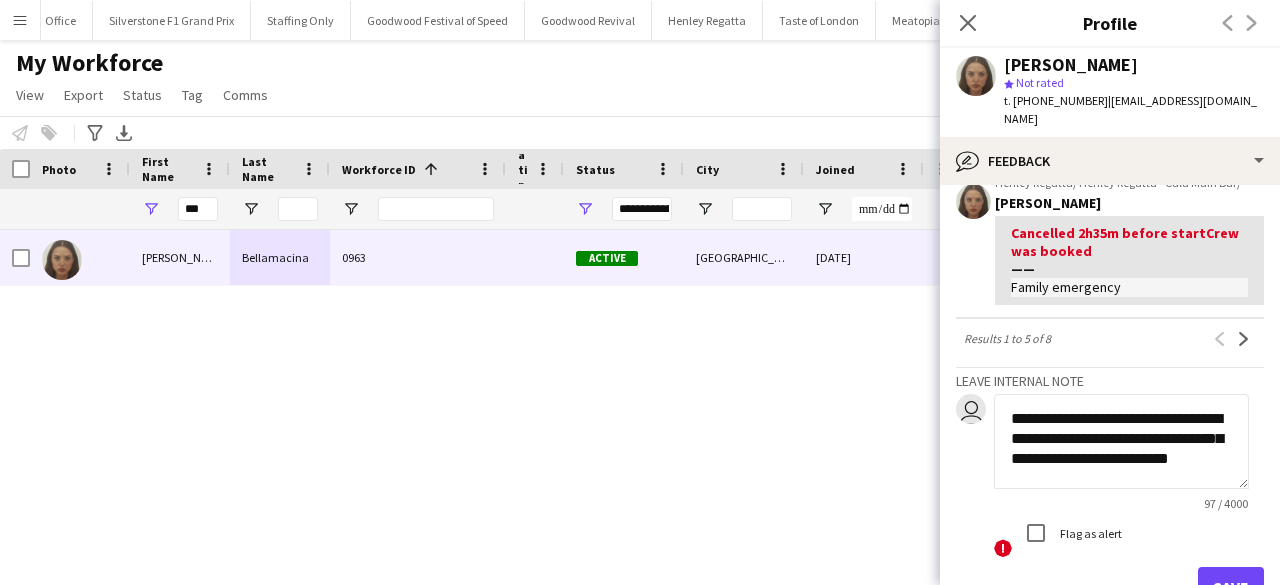 click on "**********" 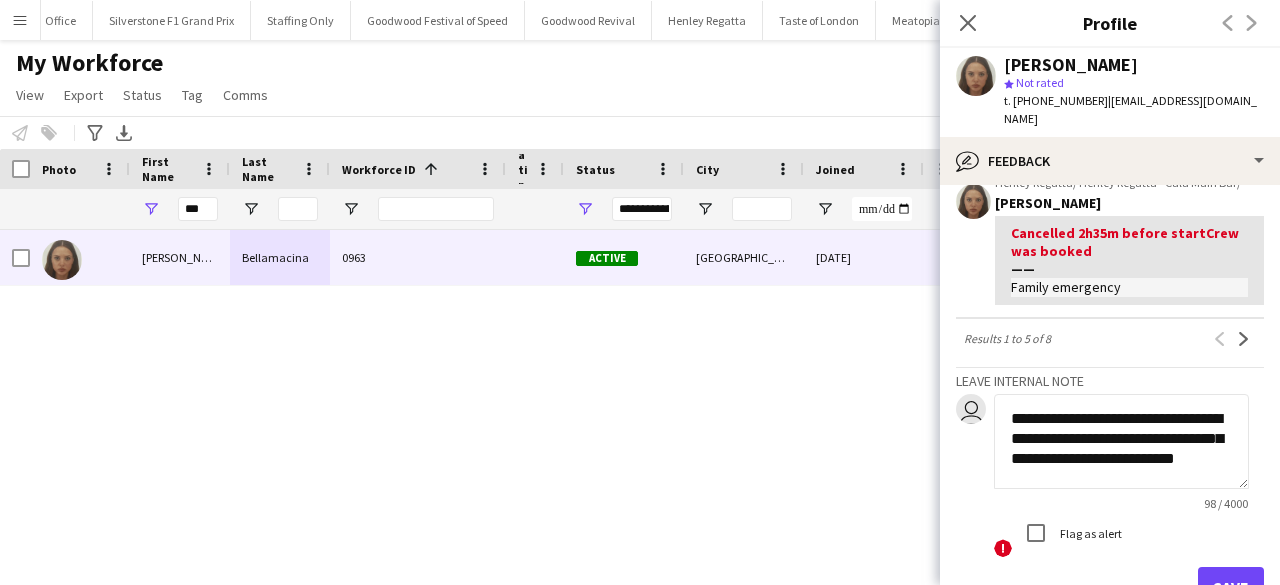 click on "**********" 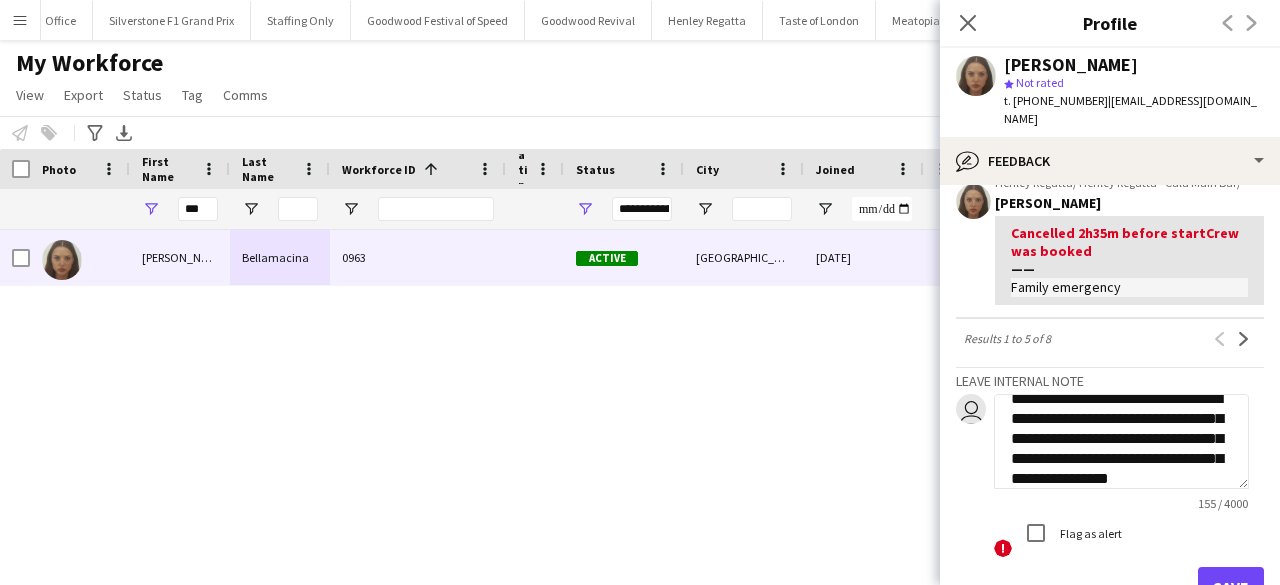 scroll, scrollTop: 40, scrollLeft: 0, axis: vertical 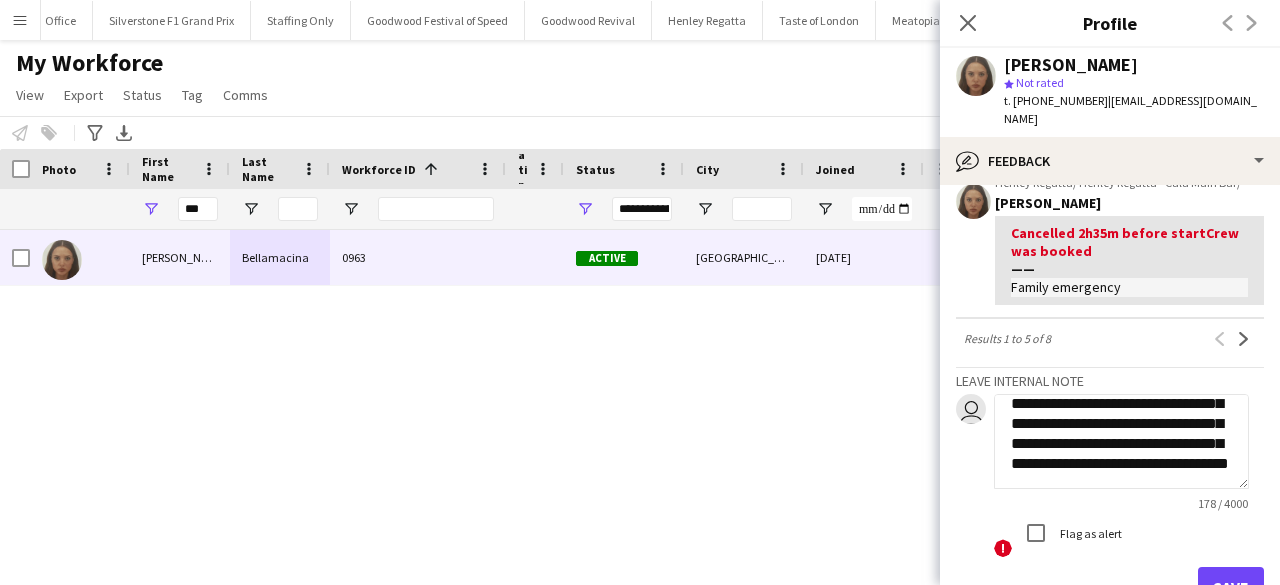 click on "**********" 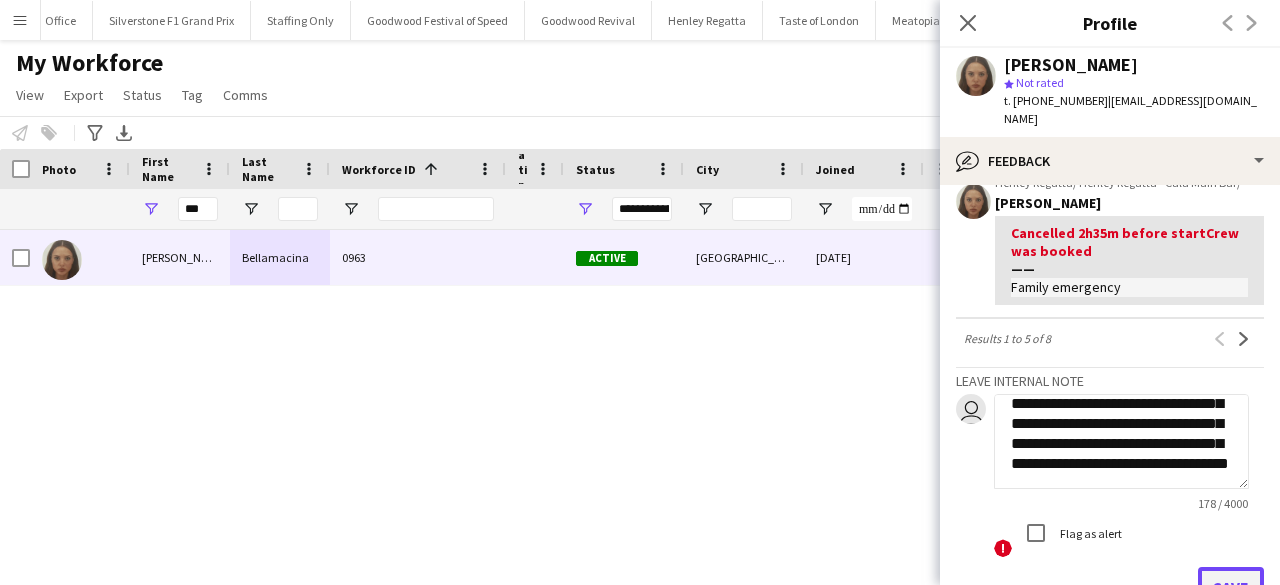 click on "Save" 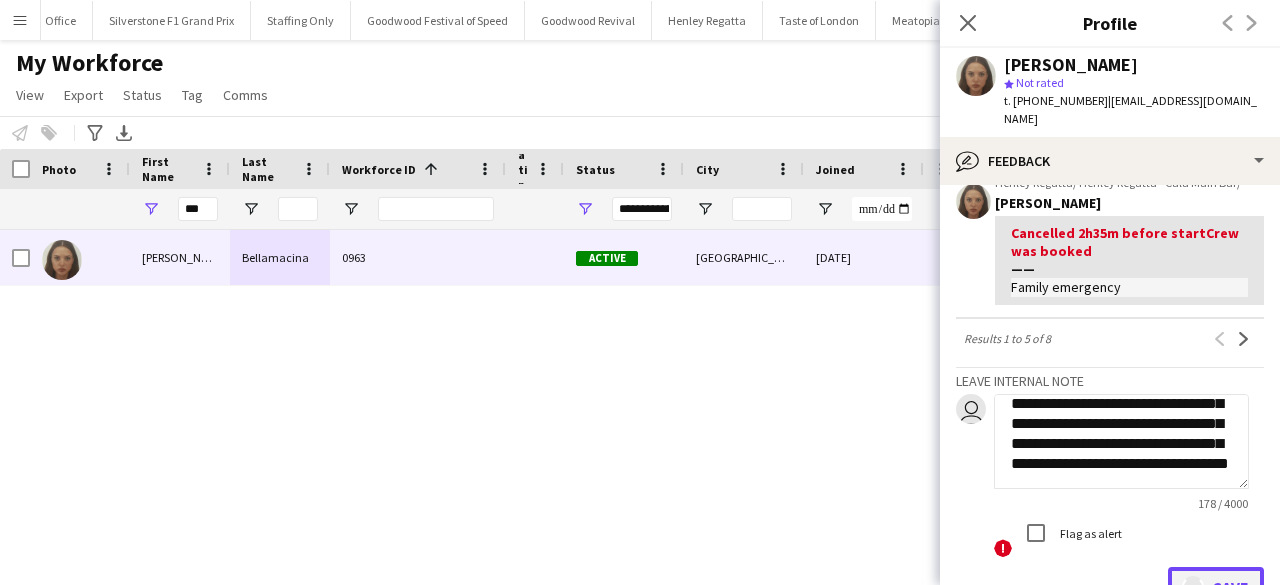 type 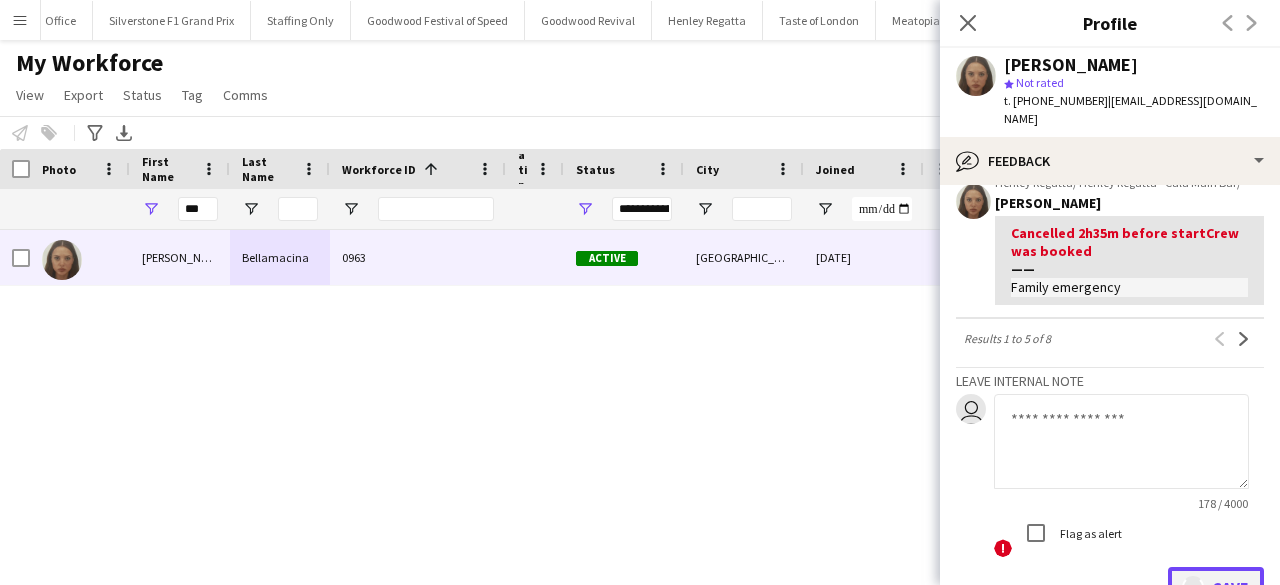 scroll, scrollTop: 0, scrollLeft: 0, axis: both 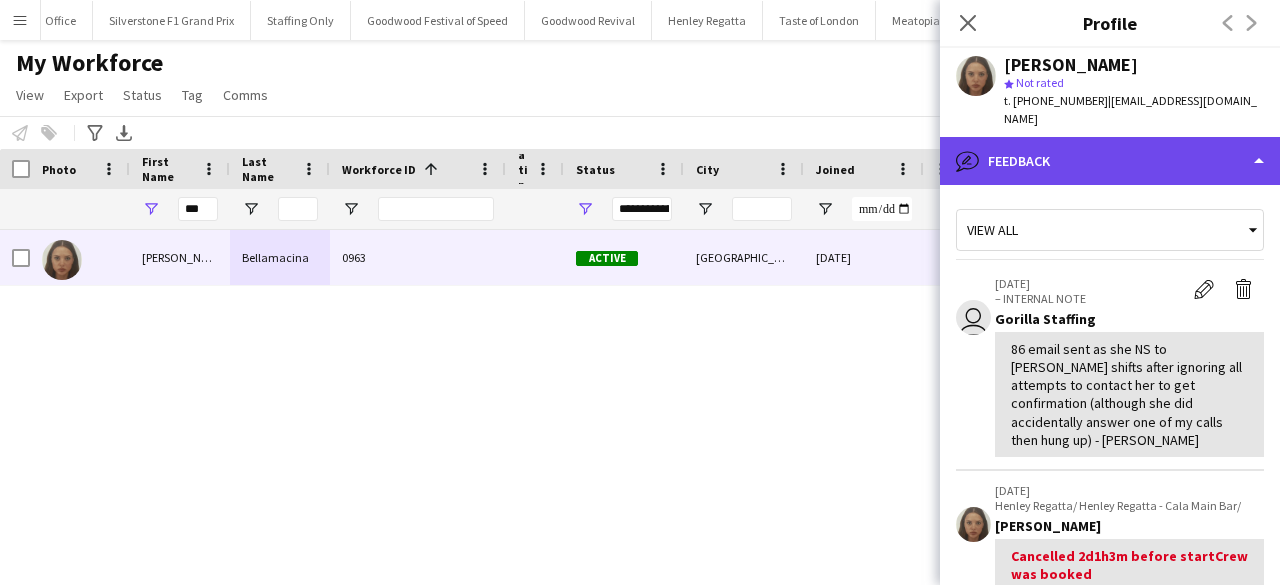 click on "bubble-pencil
Feedback" 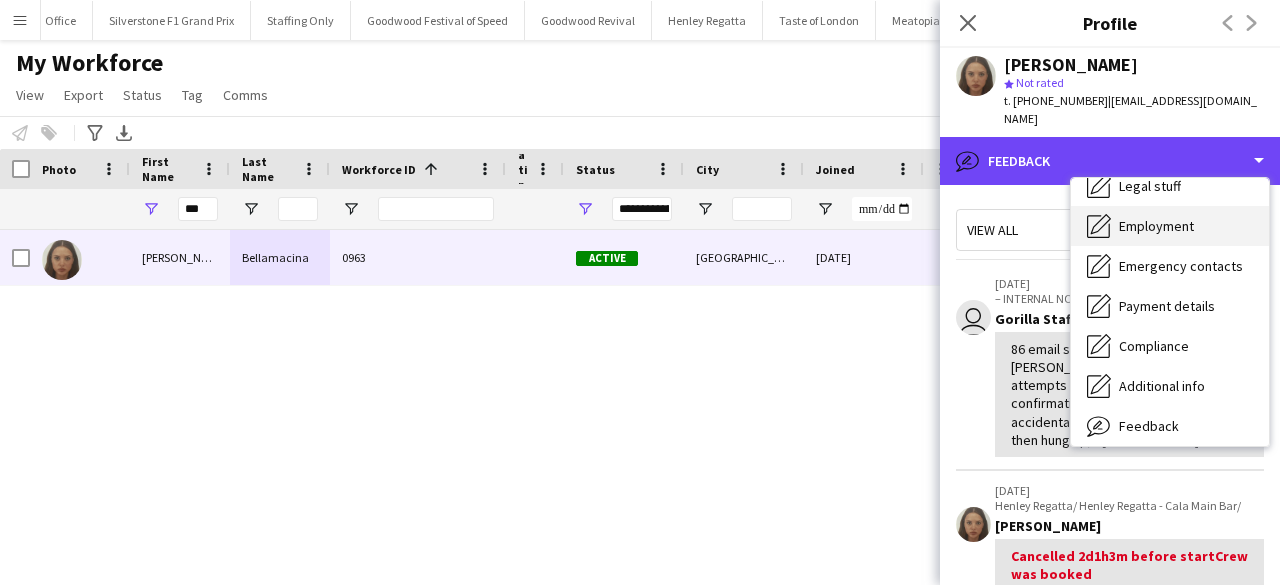 scroll, scrollTop: 0, scrollLeft: 0, axis: both 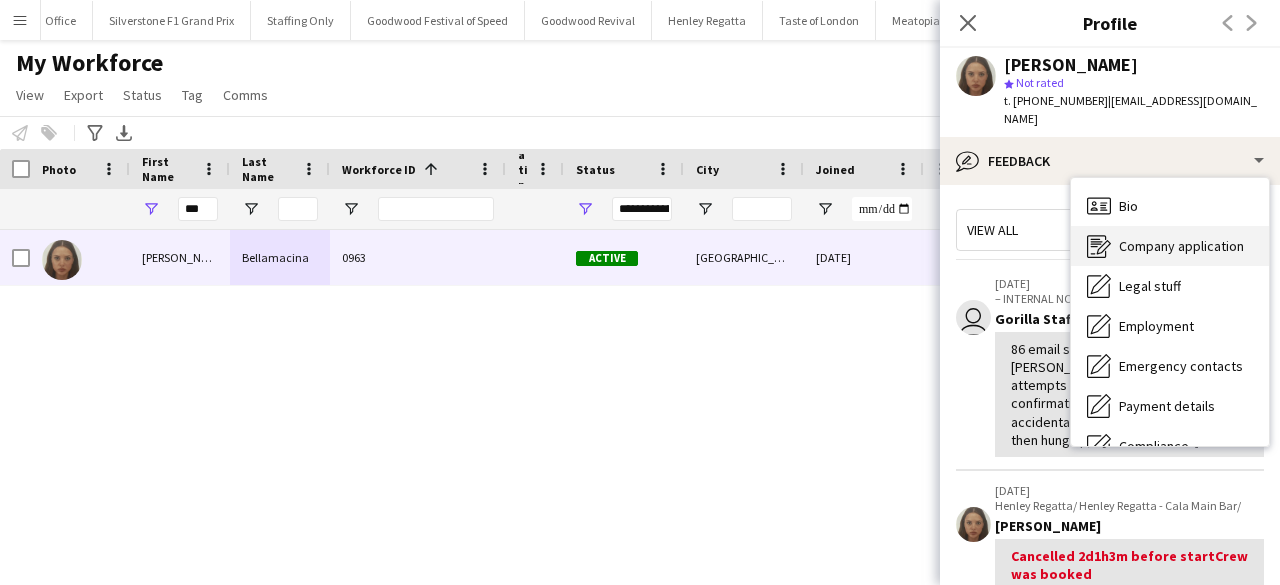 click on "Company application
Company application" at bounding box center (1170, 246) 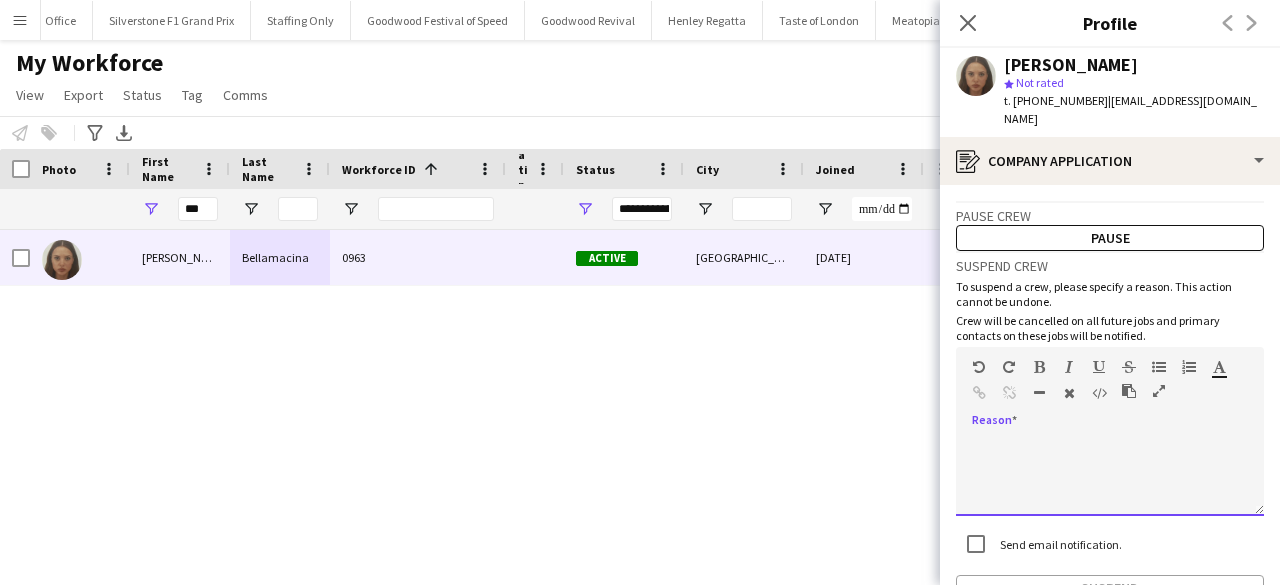 click at bounding box center (1110, 476) 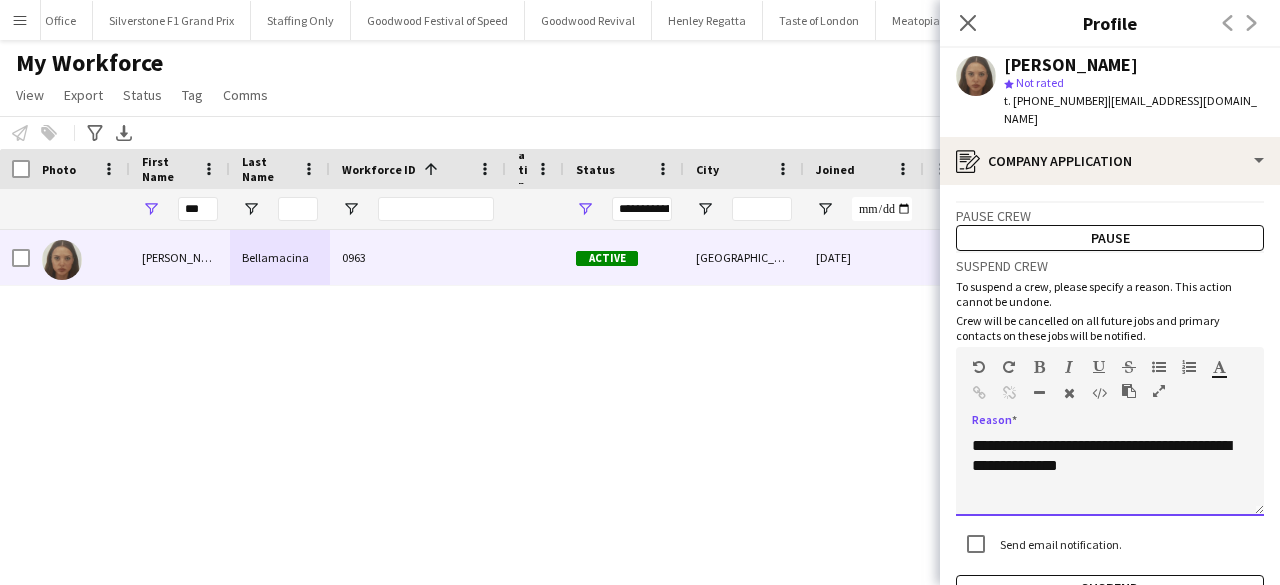 scroll, scrollTop: 109, scrollLeft: 0, axis: vertical 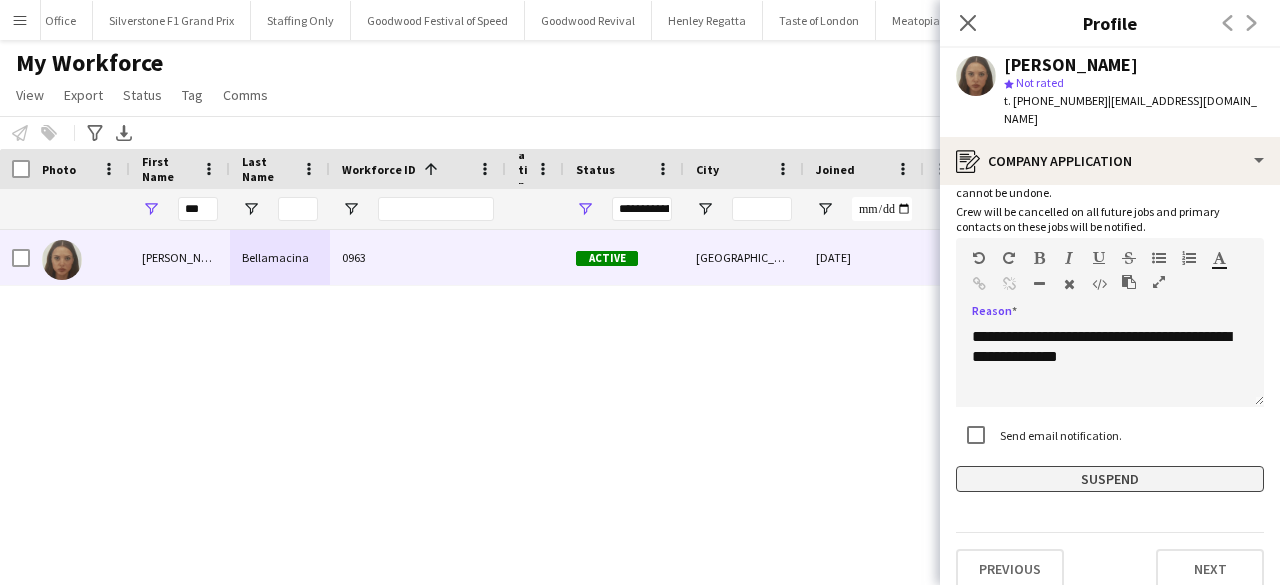 click on "Suspend" 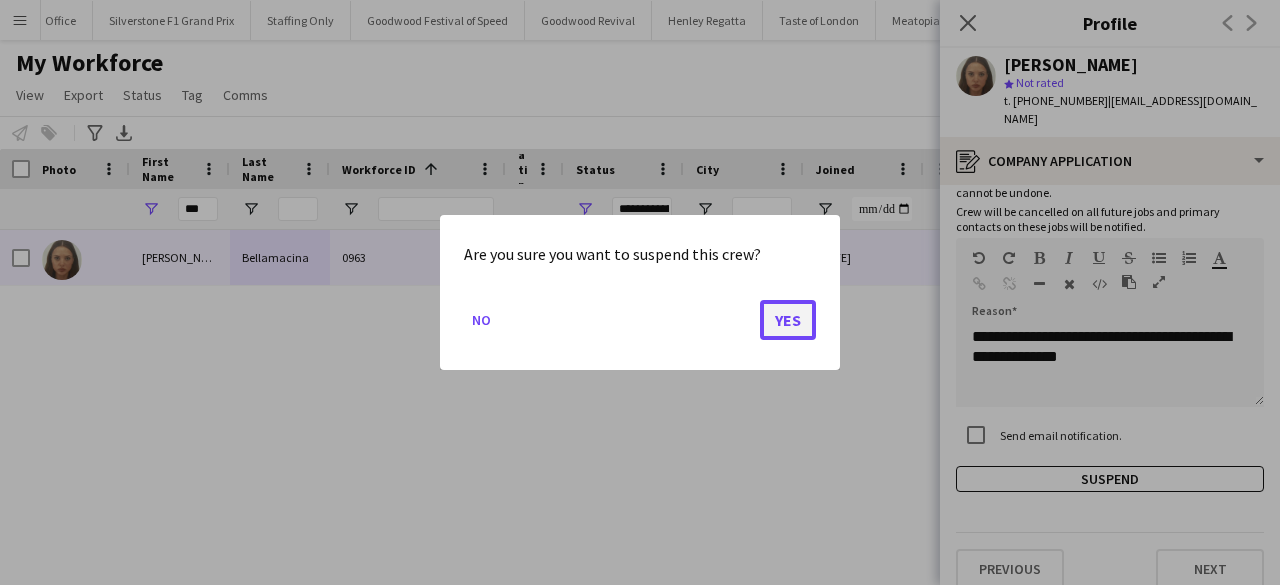 click on "Yes" 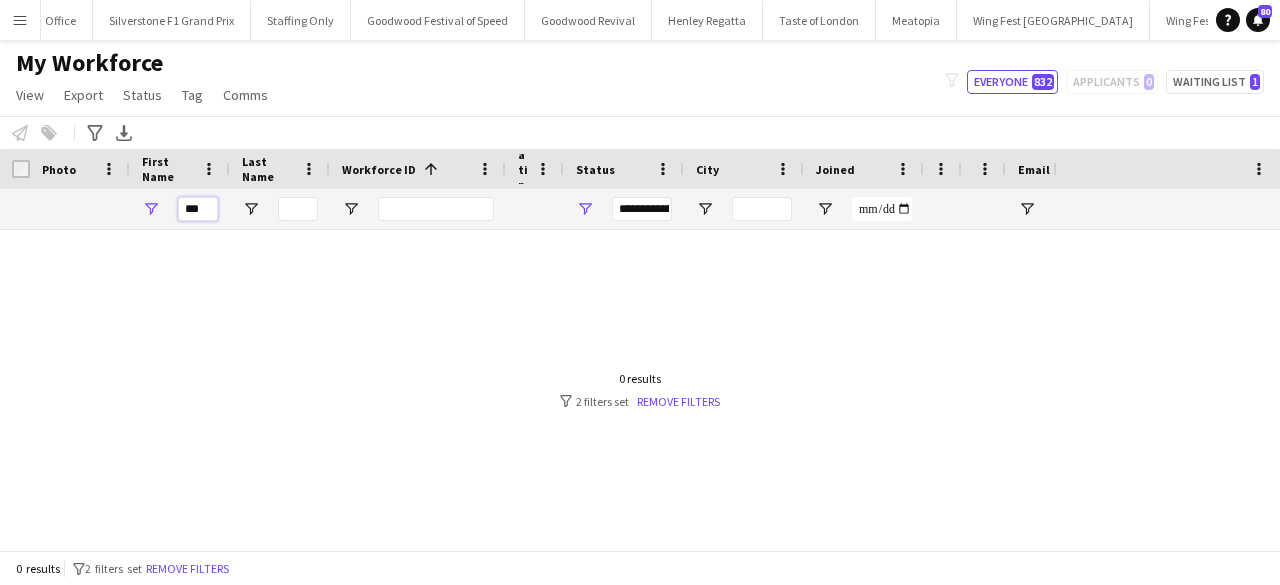 click on "***" at bounding box center [198, 209] 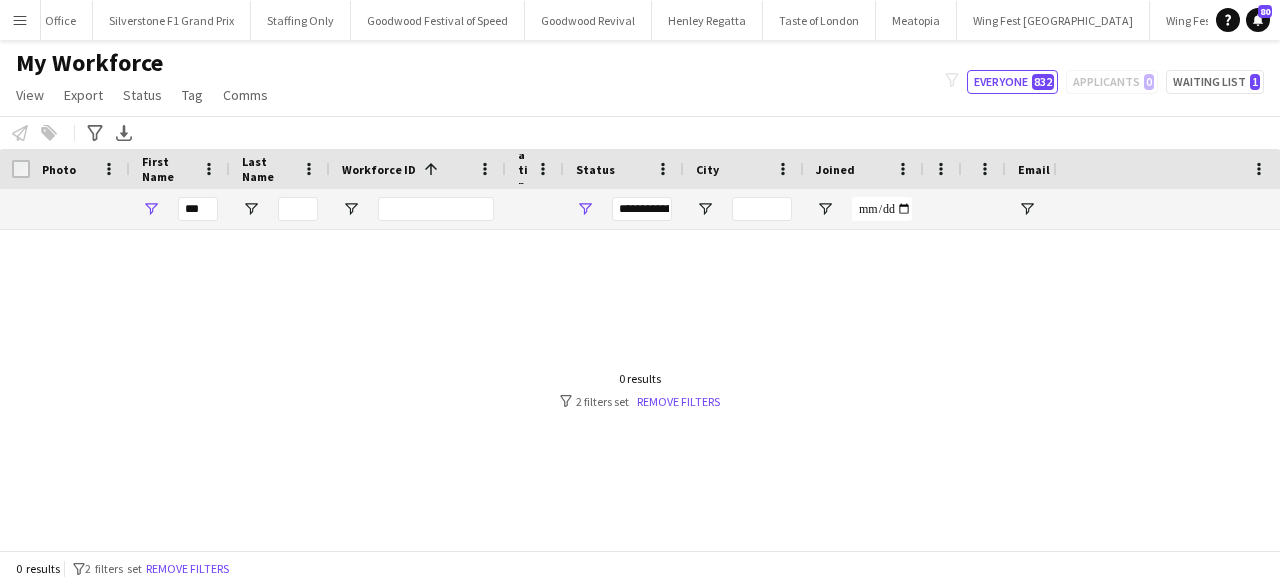 click on "***" at bounding box center (198, 209) 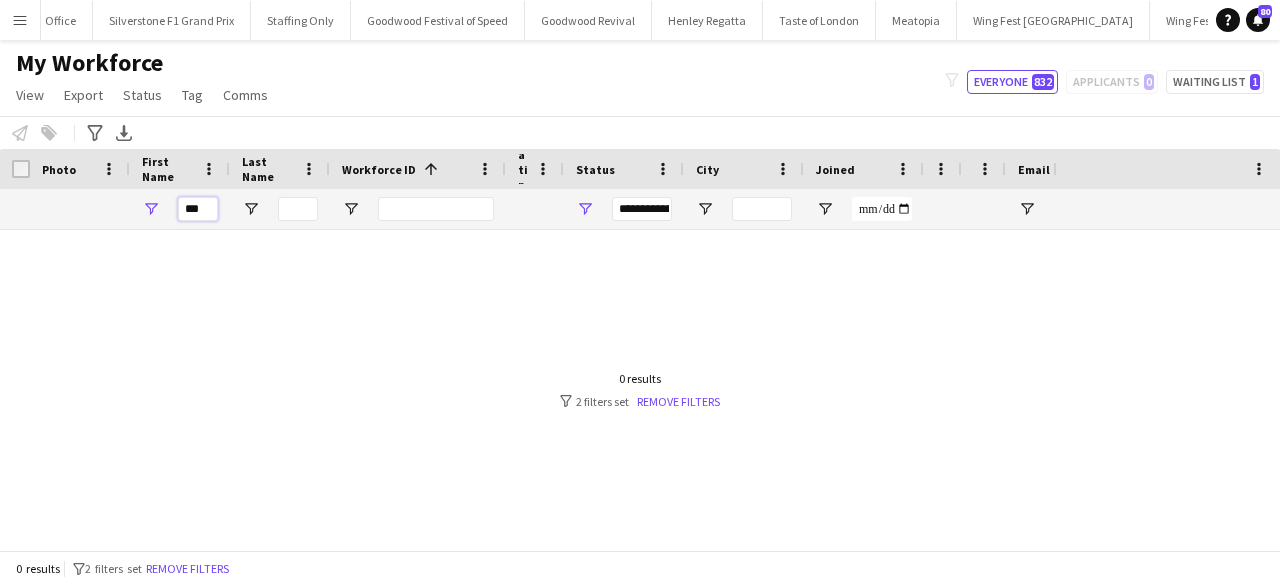 click on "***" at bounding box center (198, 209) 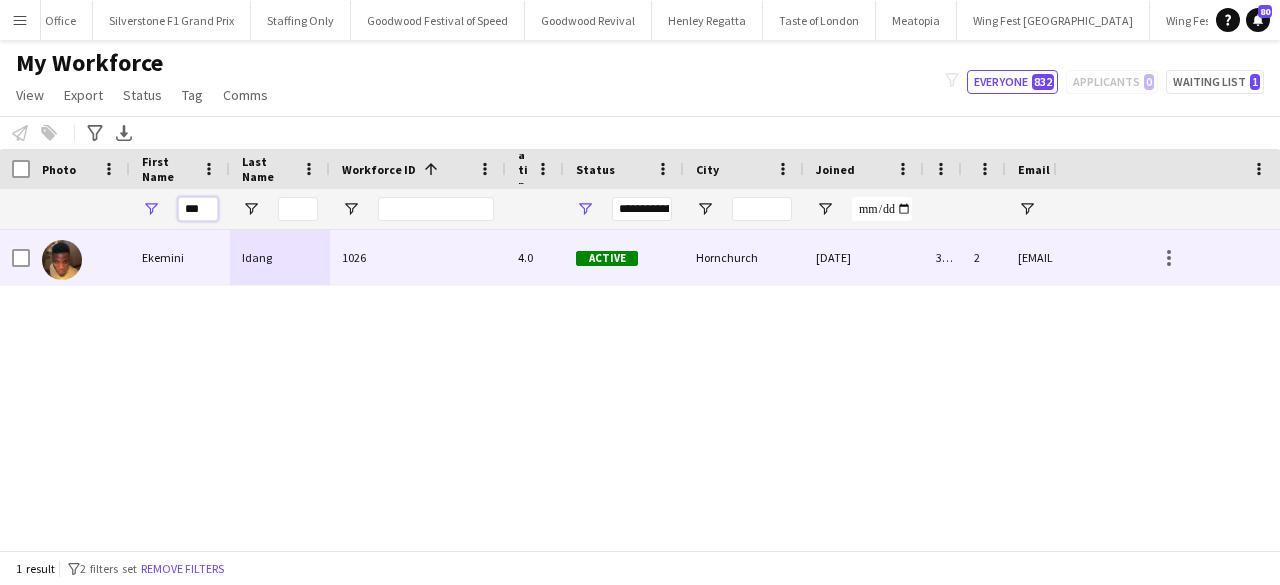 type on "***" 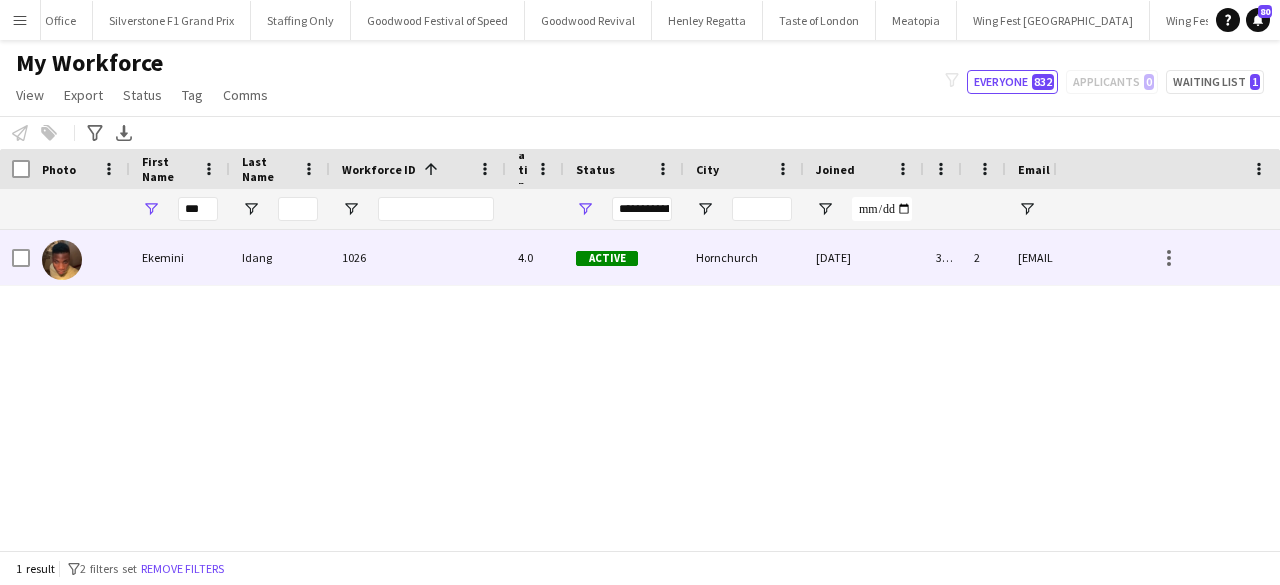 click on "Ekemini" at bounding box center [180, 257] 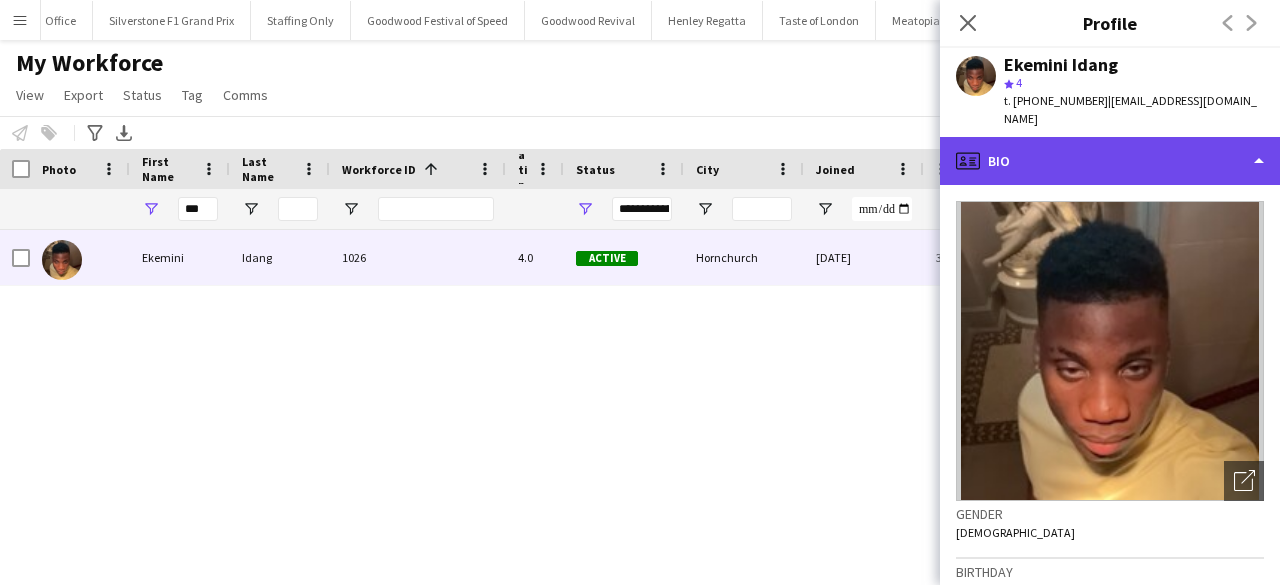 click on "profile
Bio" 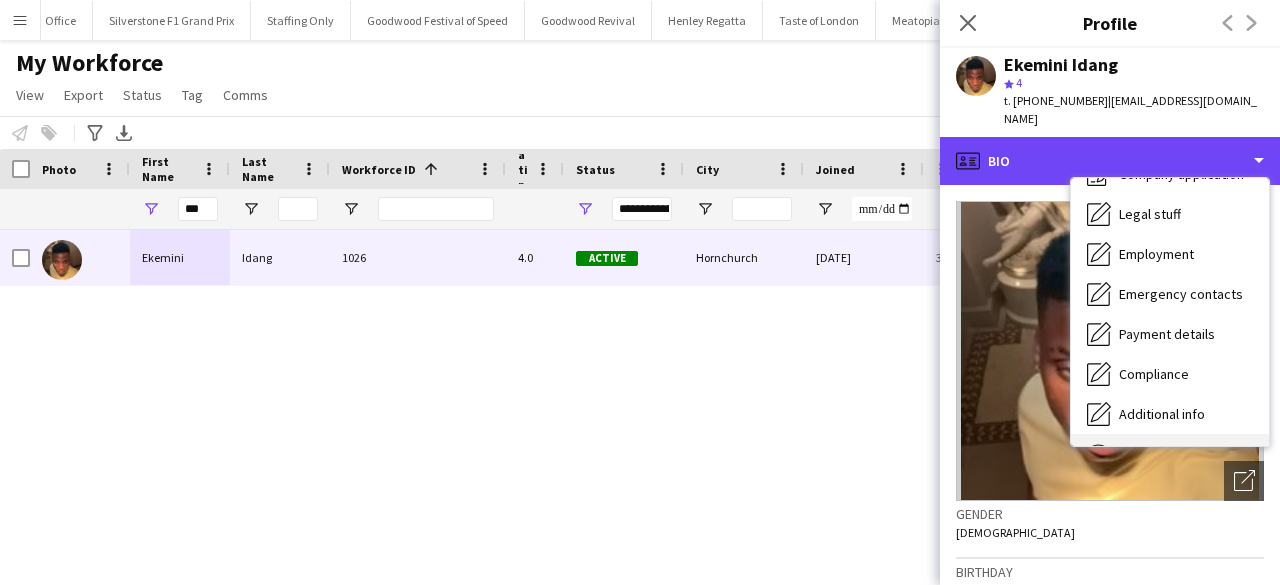 scroll, scrollTop: 148, scrollLeft: 0, axis: vertical 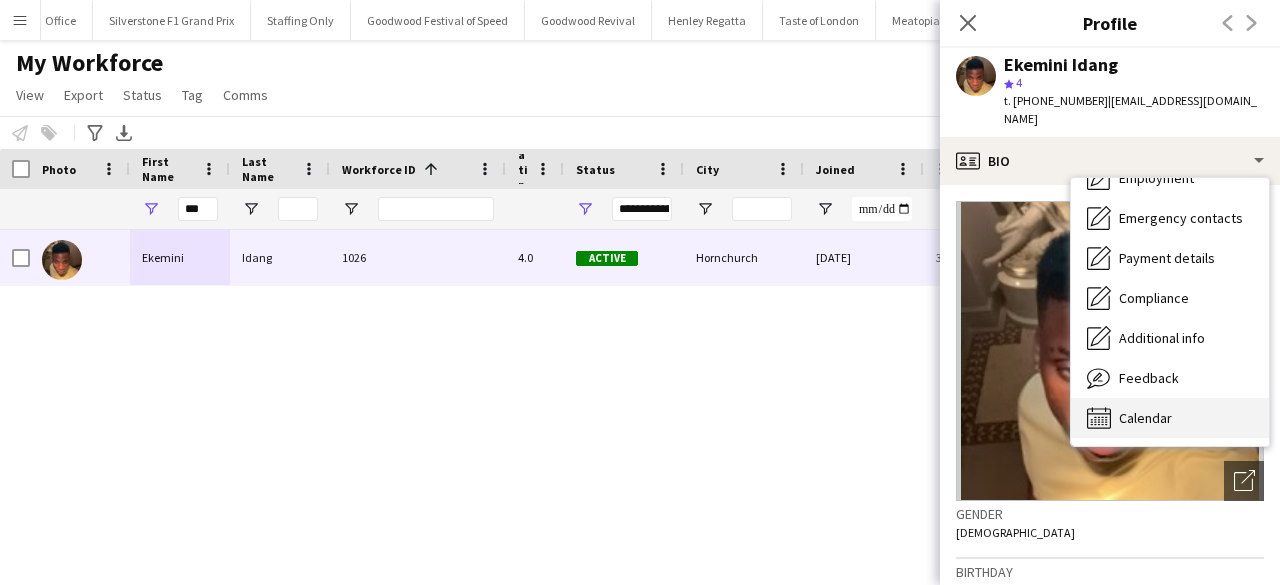 click on "Calendar
Calendar" at bounding box center [1170, 418] 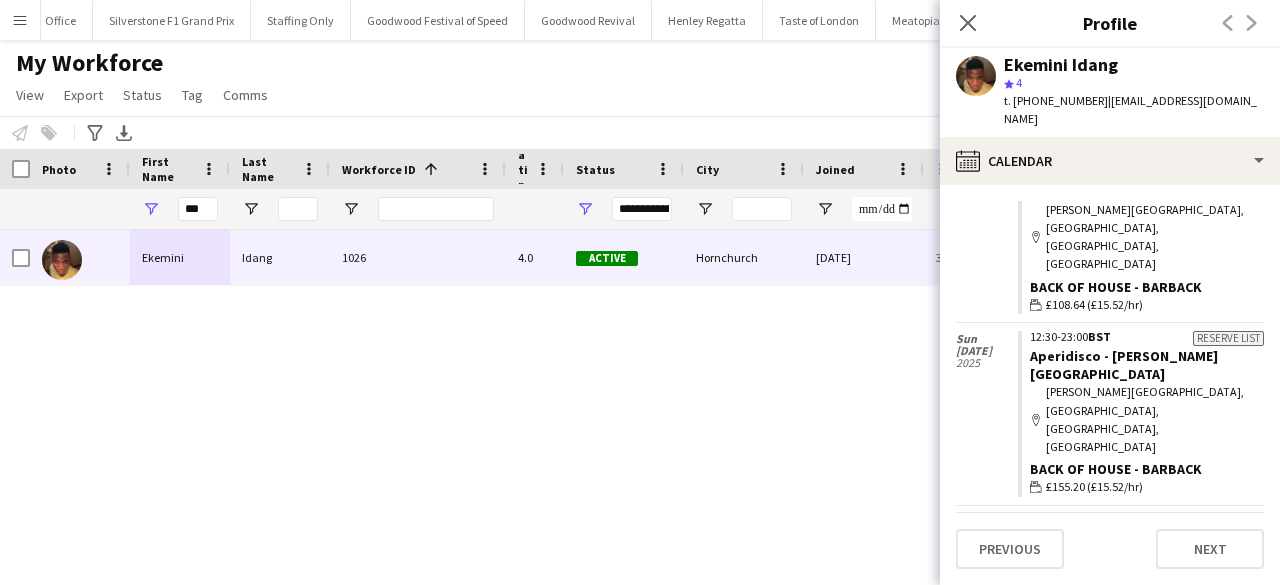scroll, scrollTop: 2300, scrollLeft: 0, axis: vertical 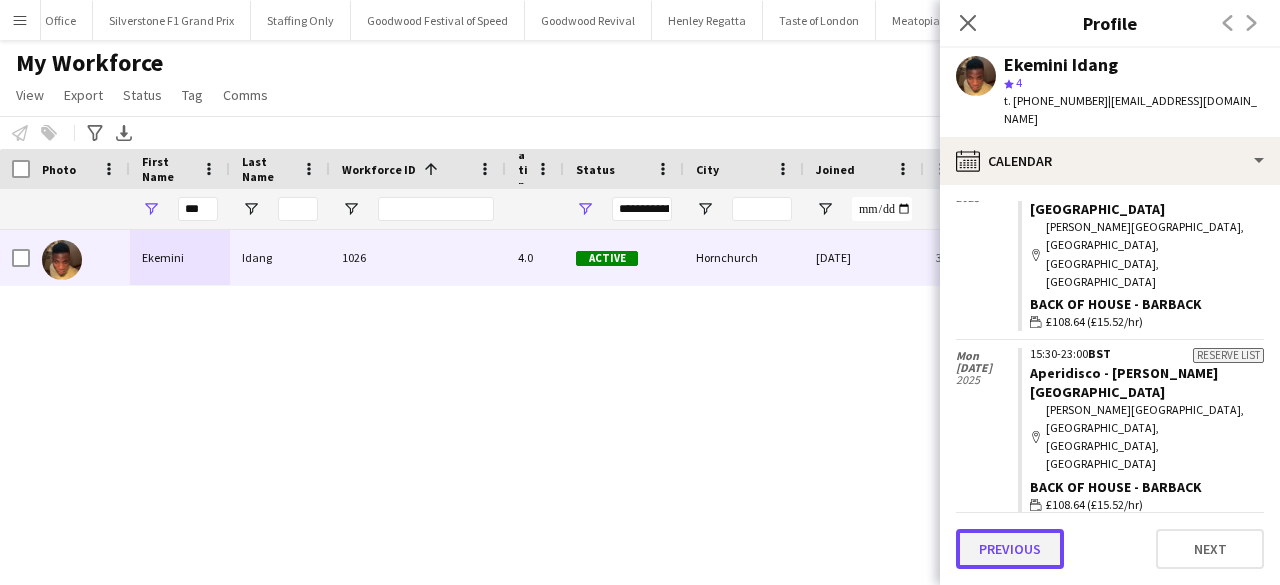 click on "Previous" 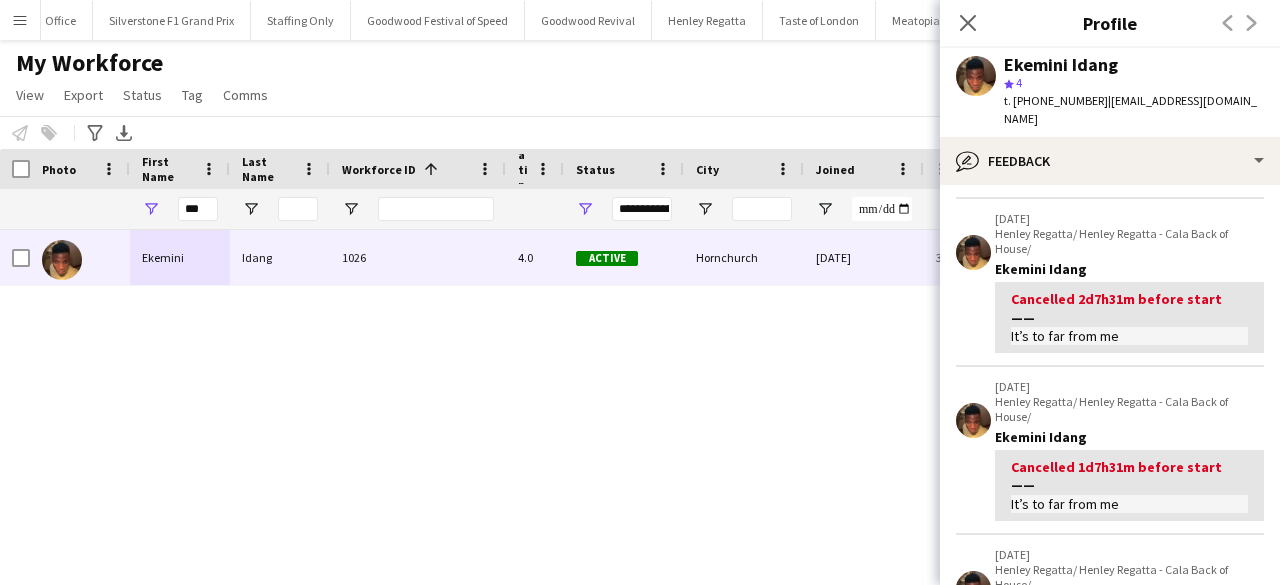 scroll, scrollTop: 800, scrollLeft: 0, axis: vertical 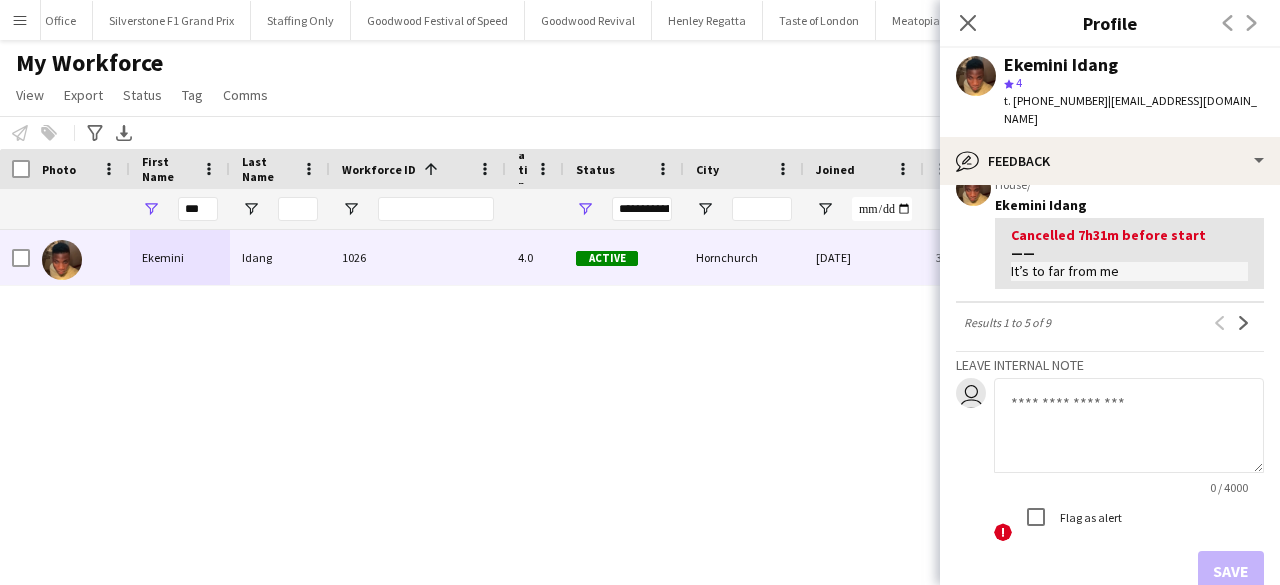 click 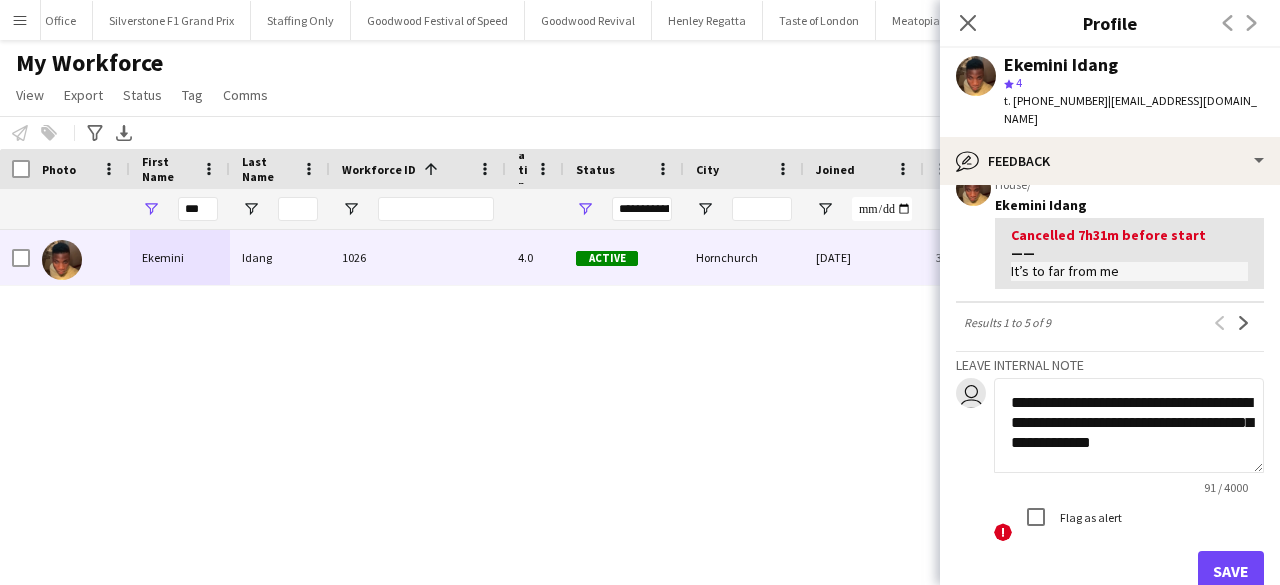 scroll, scrollTop: 0, scrollLeft: 0, axis: both 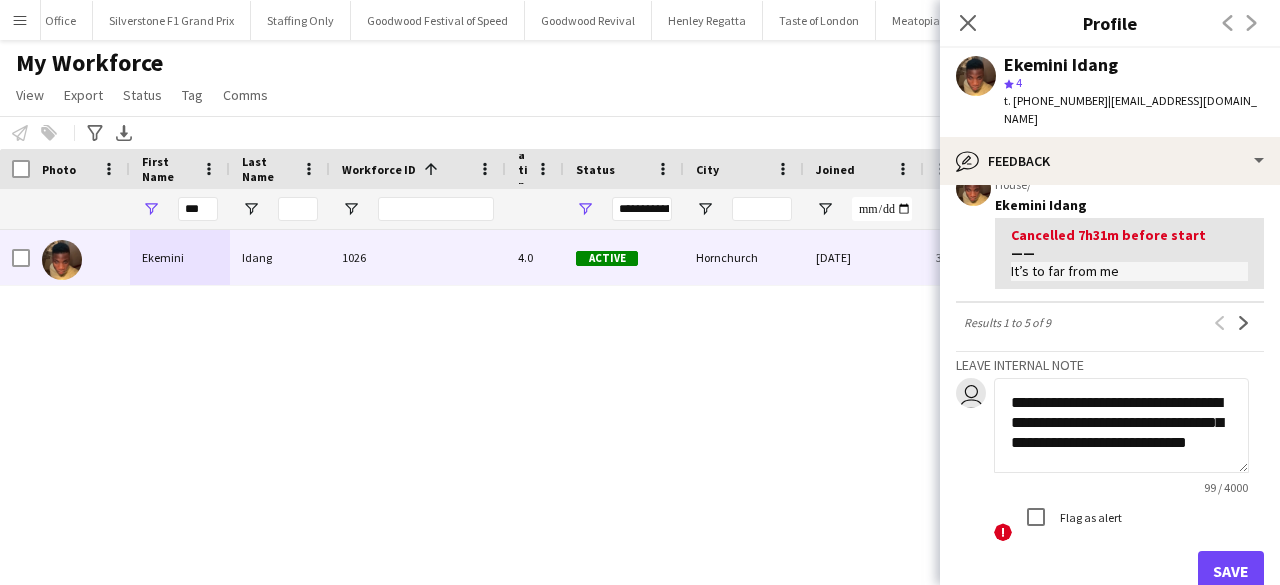 type on "**********" 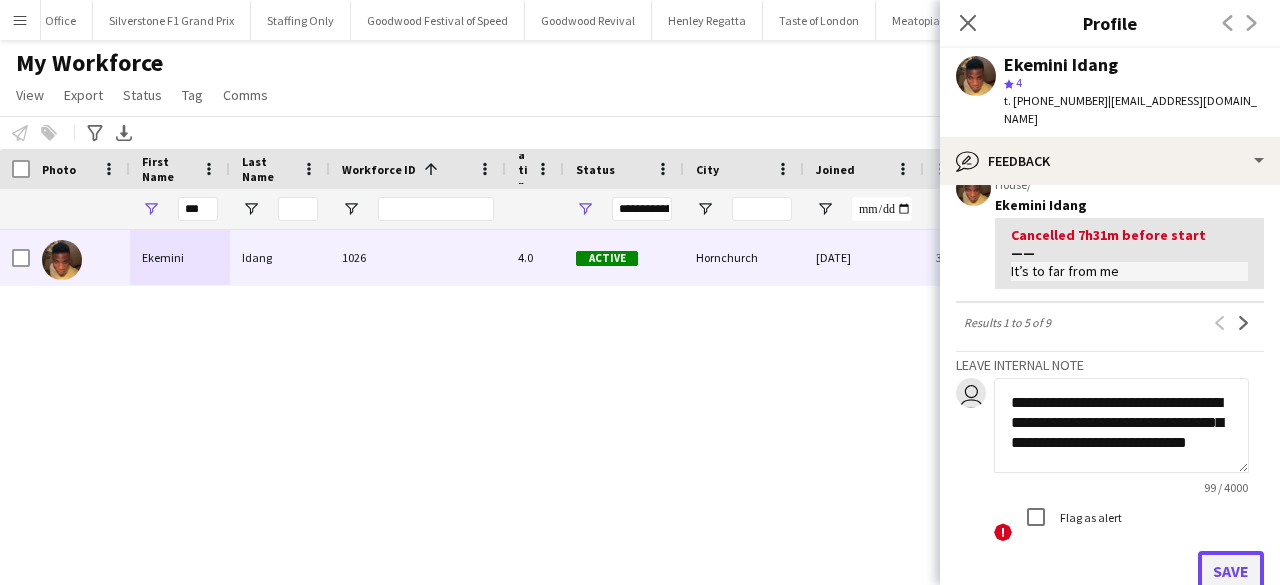 click on "Save" 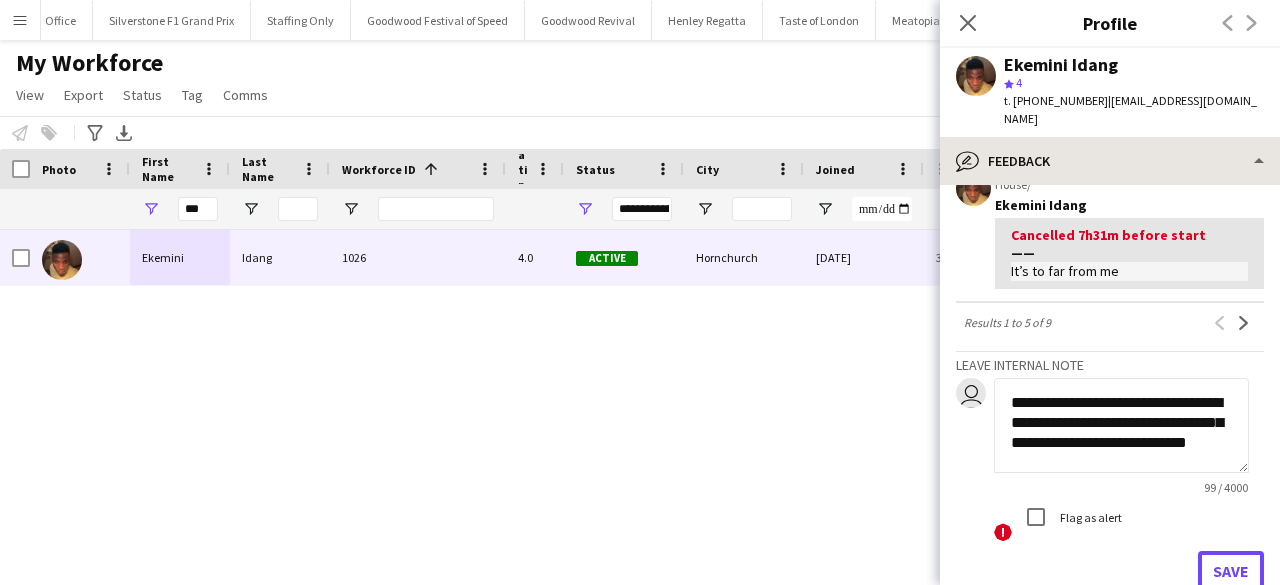 type 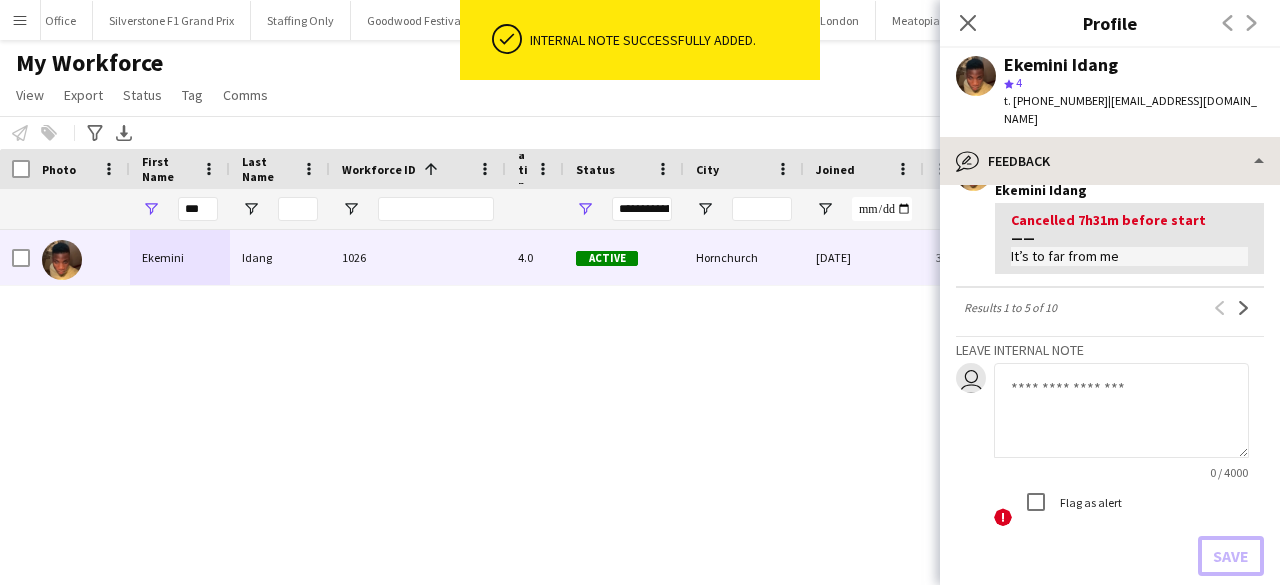 scroll, scrollTop: 0, scrollLeft: 0, axis: both 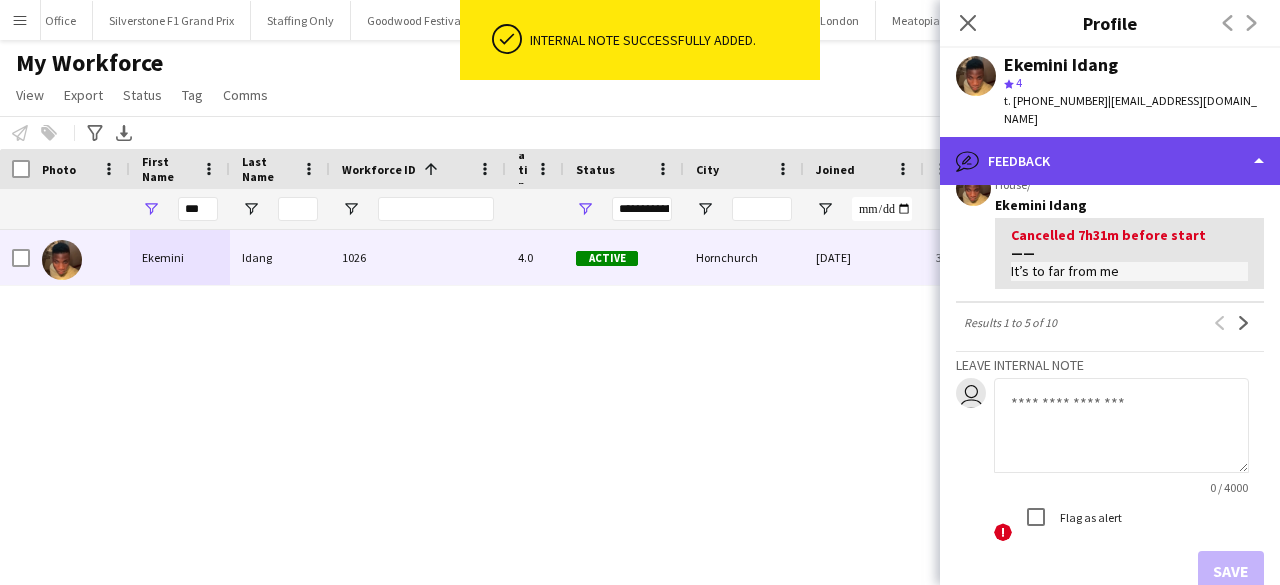 click on "bubble-pencil
Feedback" 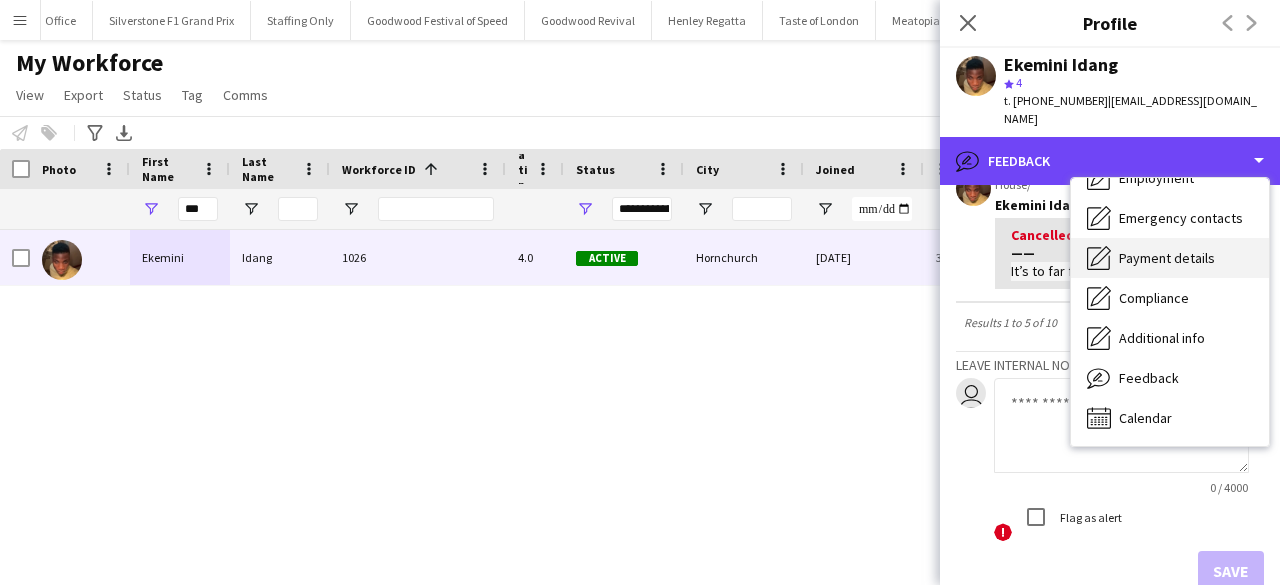 scroll, scrollTop: 0, scrollLeft: 0, axis: both 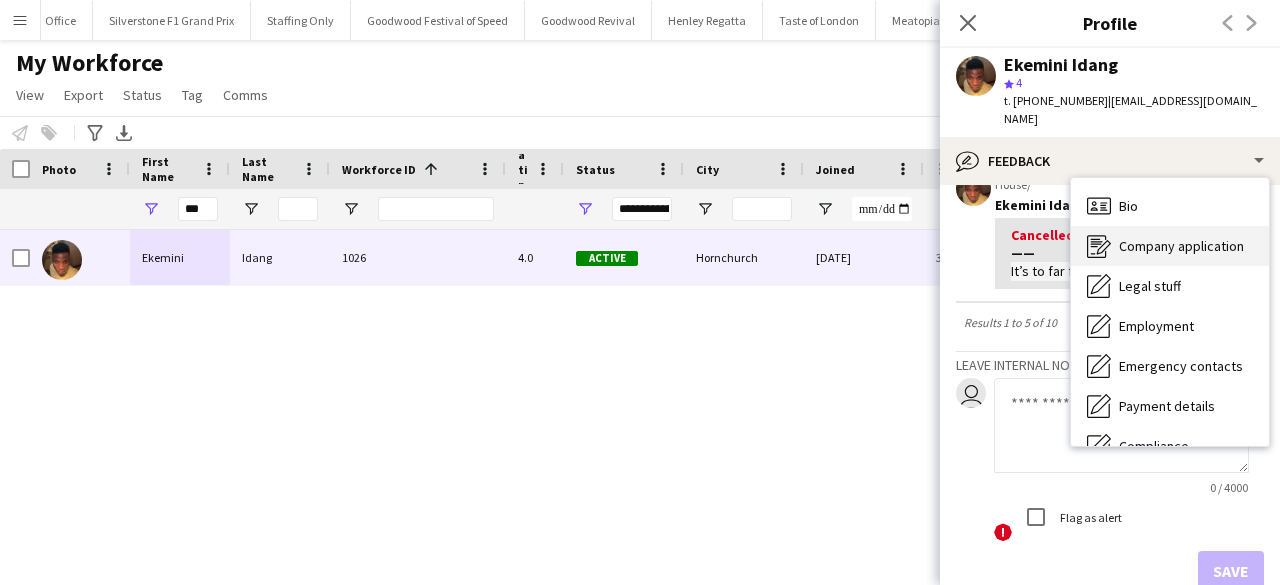 click on "Company application" at bounding box center (1181, 246) 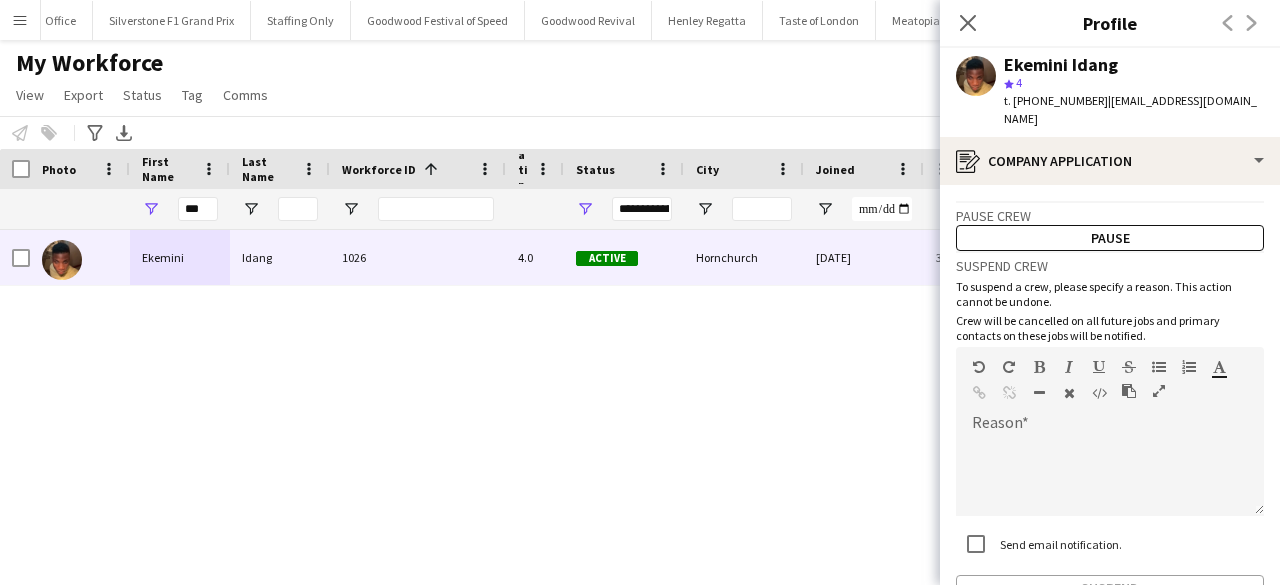 drag, startPoint x: 1120, startPoint y: 68, endPoint x: 948, endPoint y: 75, distance: 172.14238 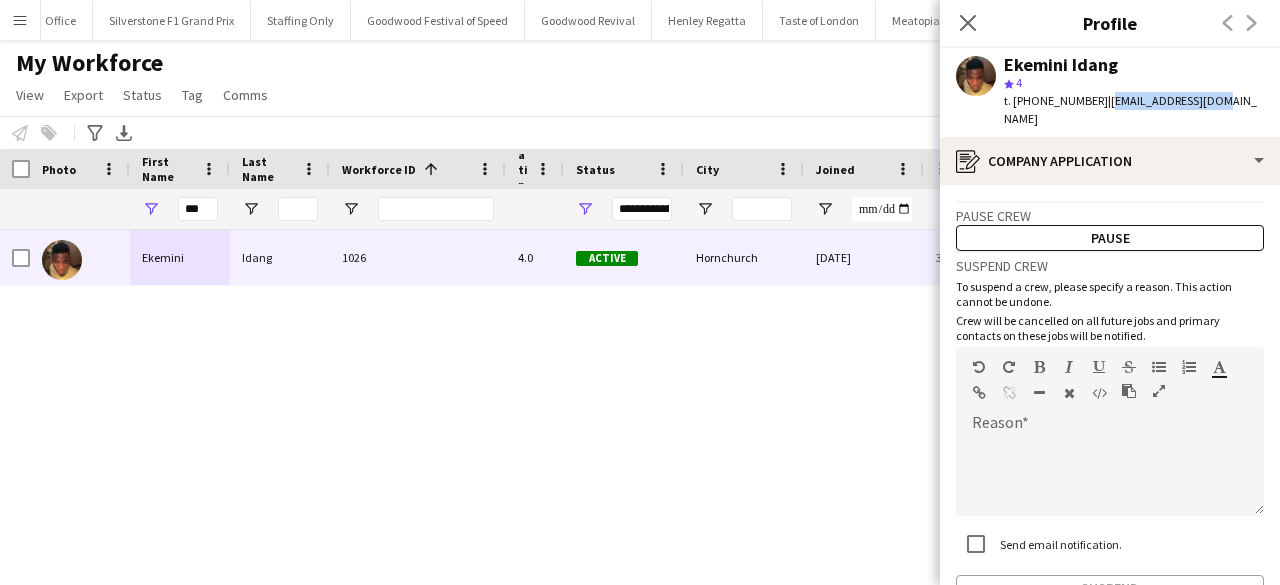drag, startPoint x: 1230, startPoint y: 101, endPoint x: 1106, endPoint y: 105, distance: 124.0645 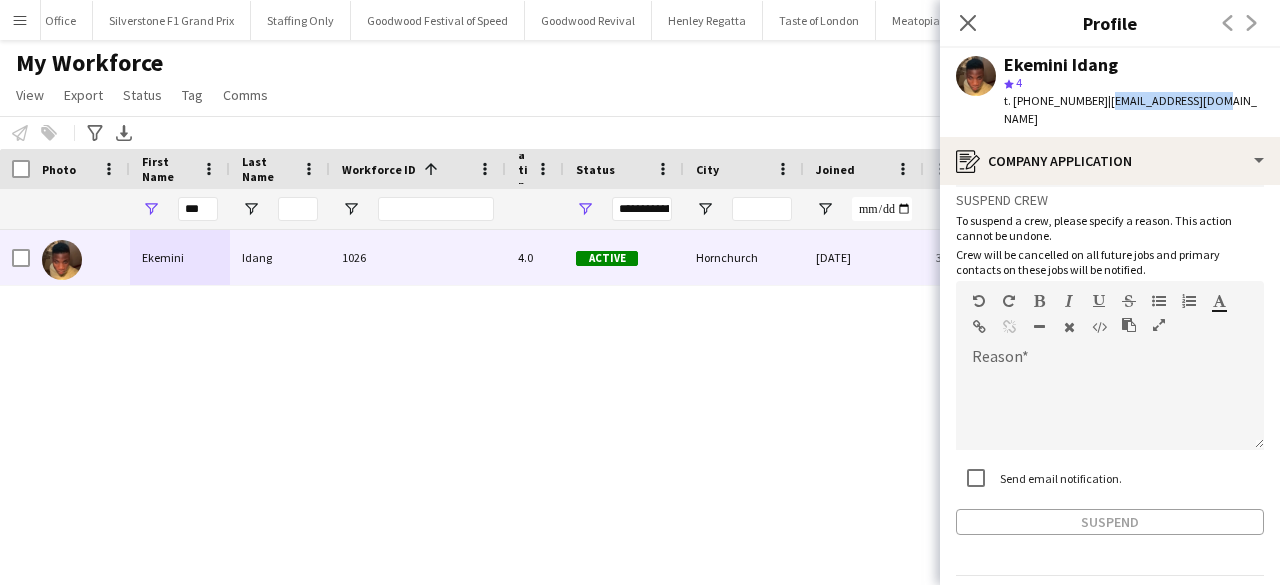 scroll, scrollTop: 109, scrollLeft: 0, axis: vertical 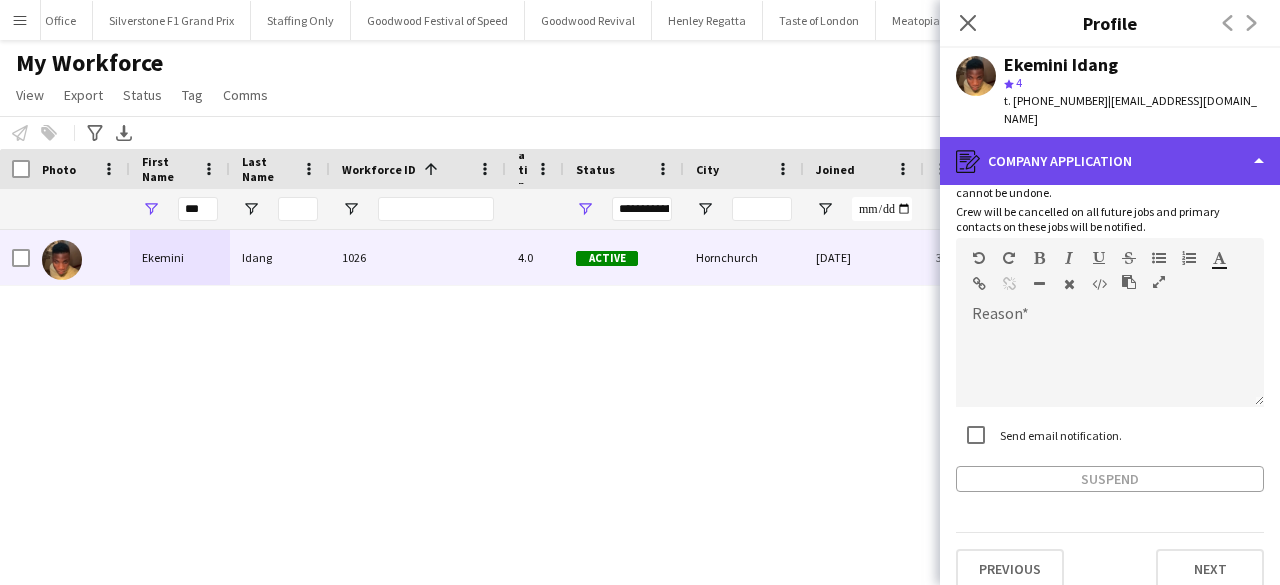 click on "register
Company application" 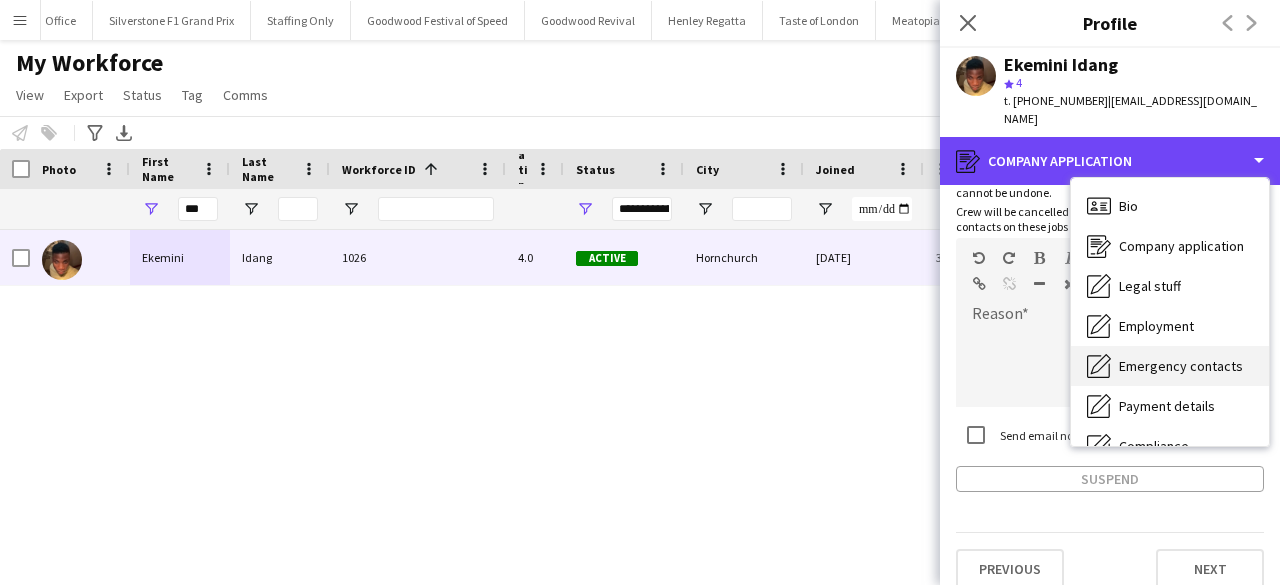 scroll, scrollTop: 148, scrollLeft: 0, axis: vertical 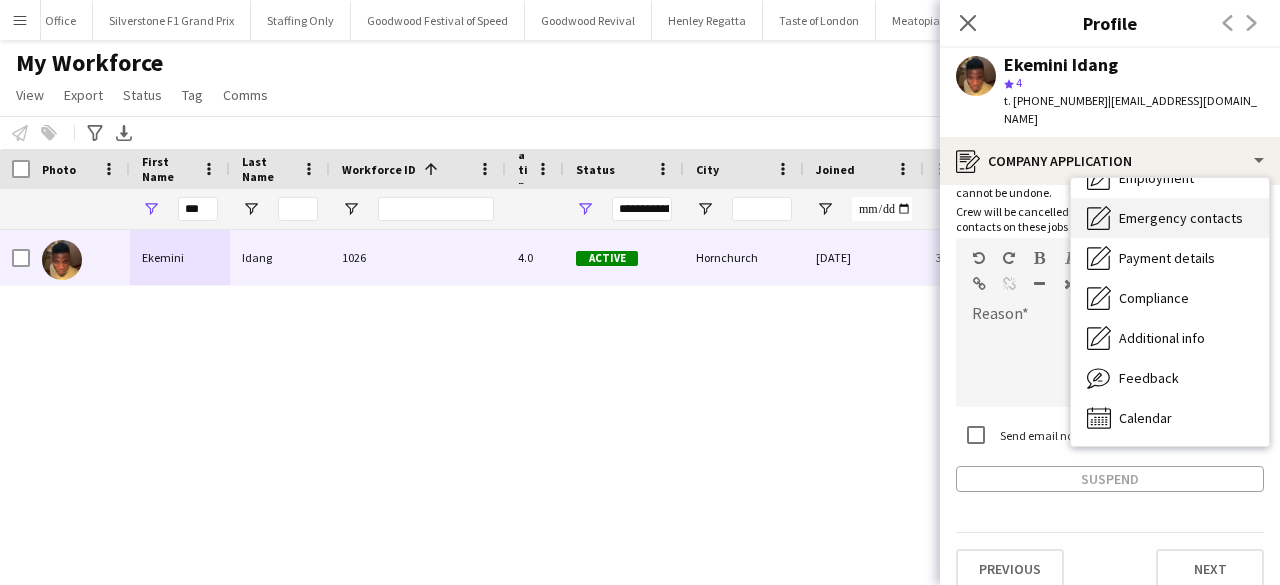 click on "Feedback" at bounding box center [1149, 378] 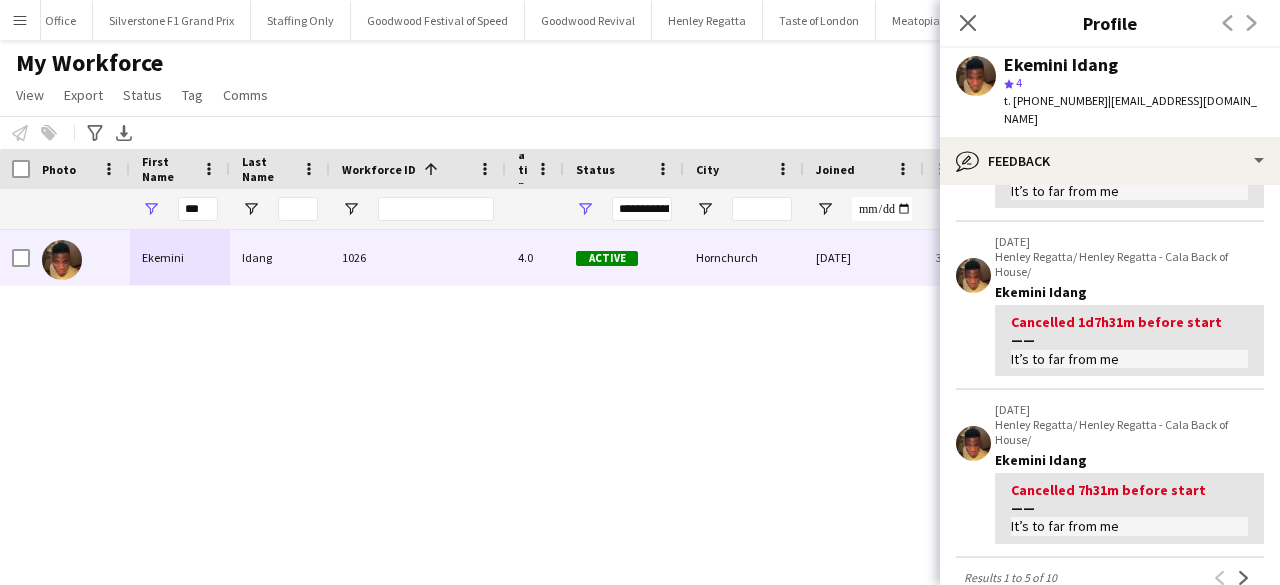 scroll, scrollTop: 600, scrollLeft: 0, axis: vertical 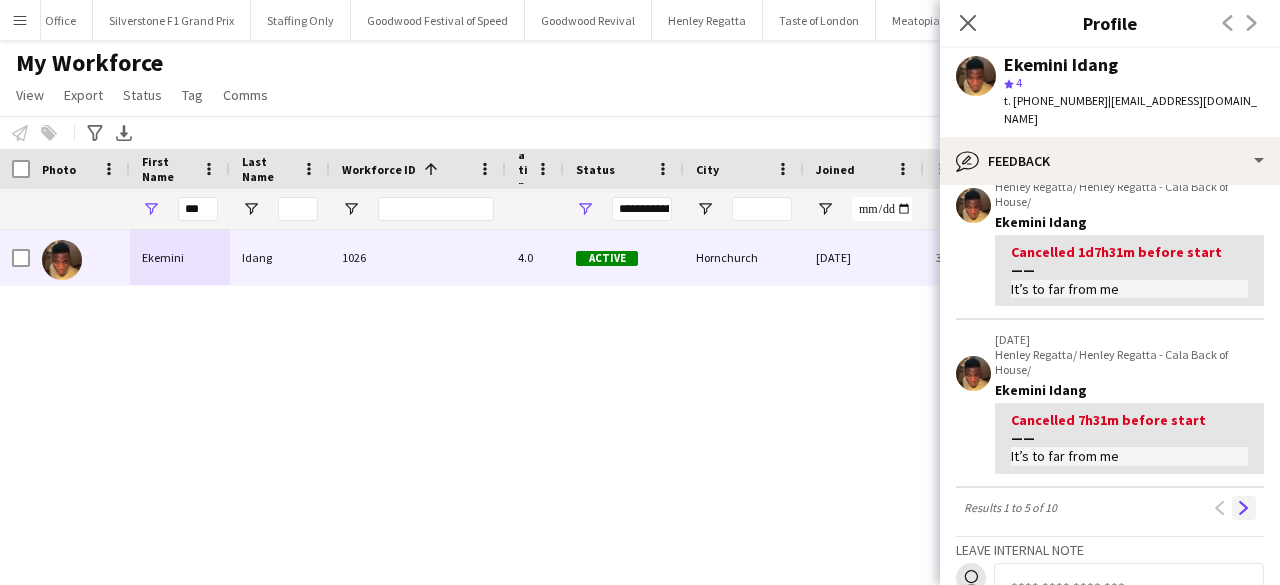 click on "Next" 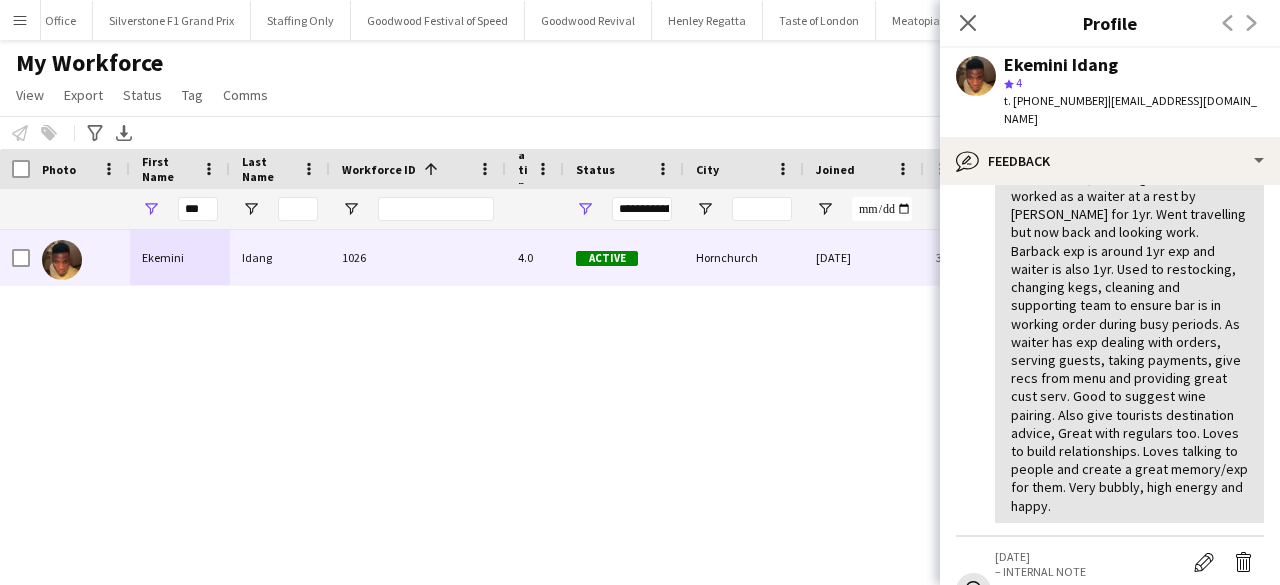 scroll, scrollTop: 1100, scrollLeft: 0, axis: vertical 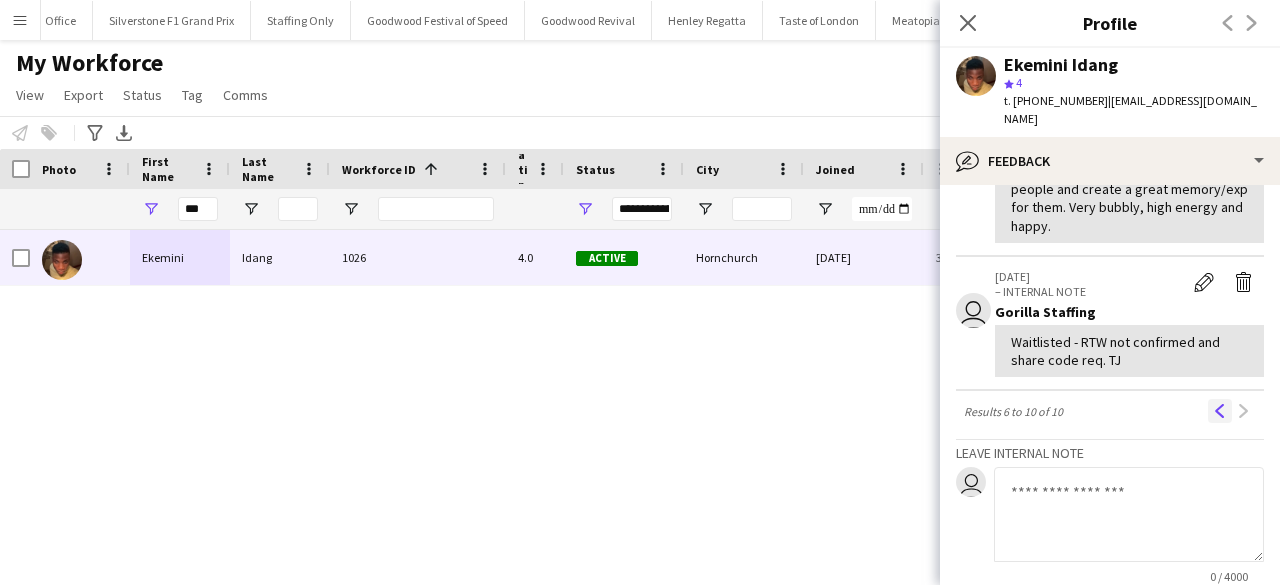 click on "Previous" 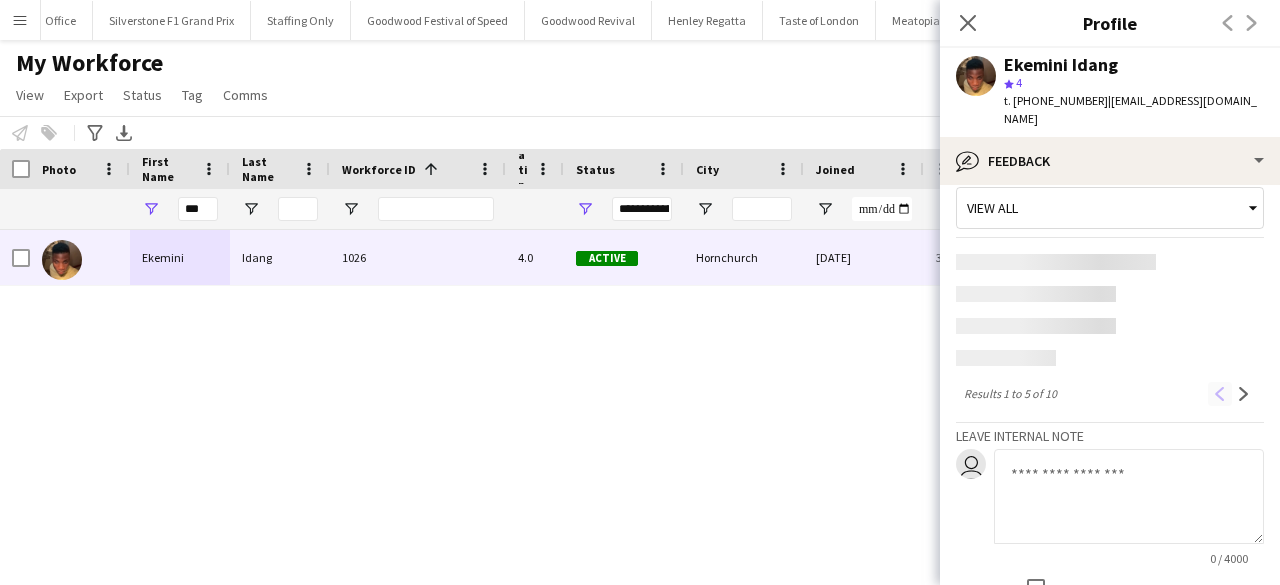 scroll, scrollTop: 714, scrollLeft: 0, axis: vertical 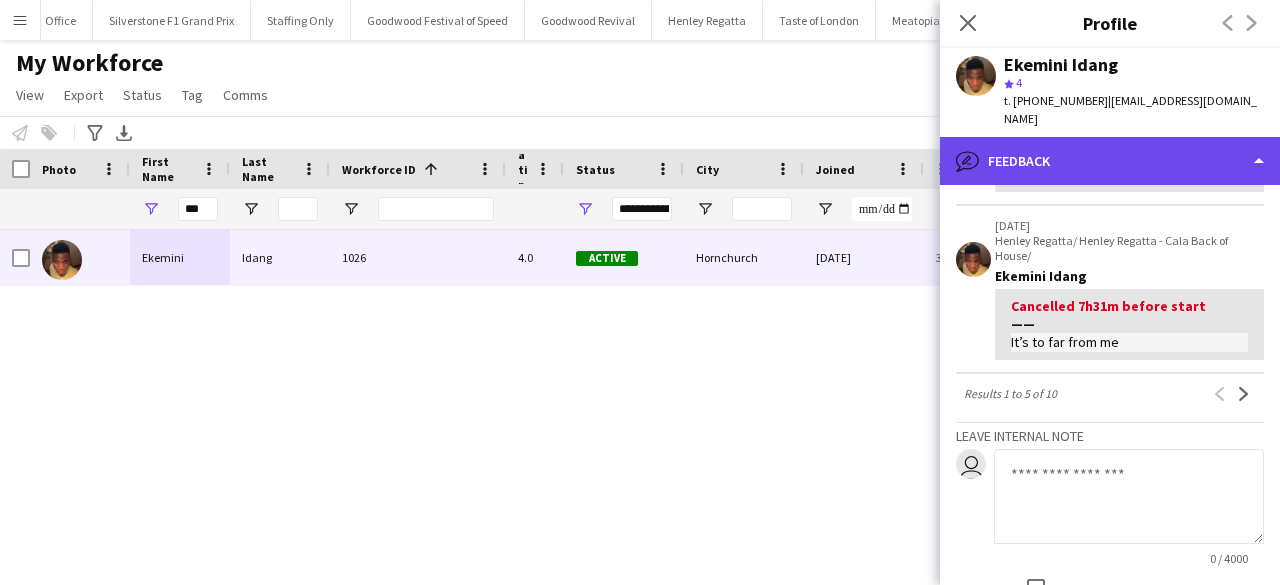 drag, startPoint x: 1048, startPoint y: 147, endPoint x: 1086, endPoint y: 147, distance: 38 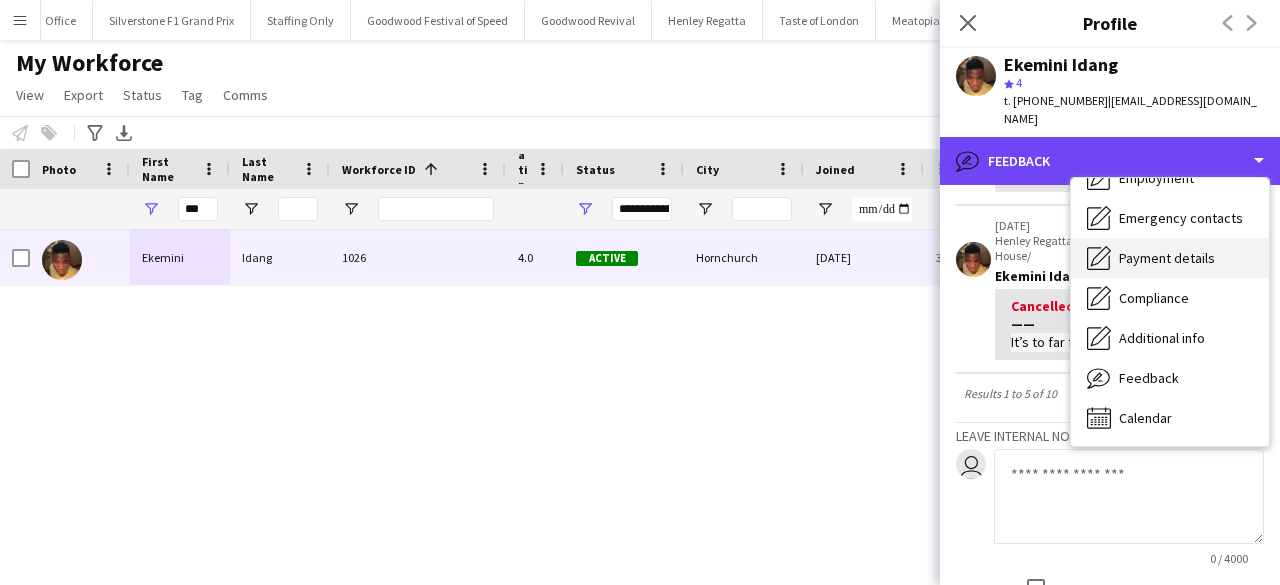 scroll, scrollTop: 0, scrollLeft: 0, axis: both 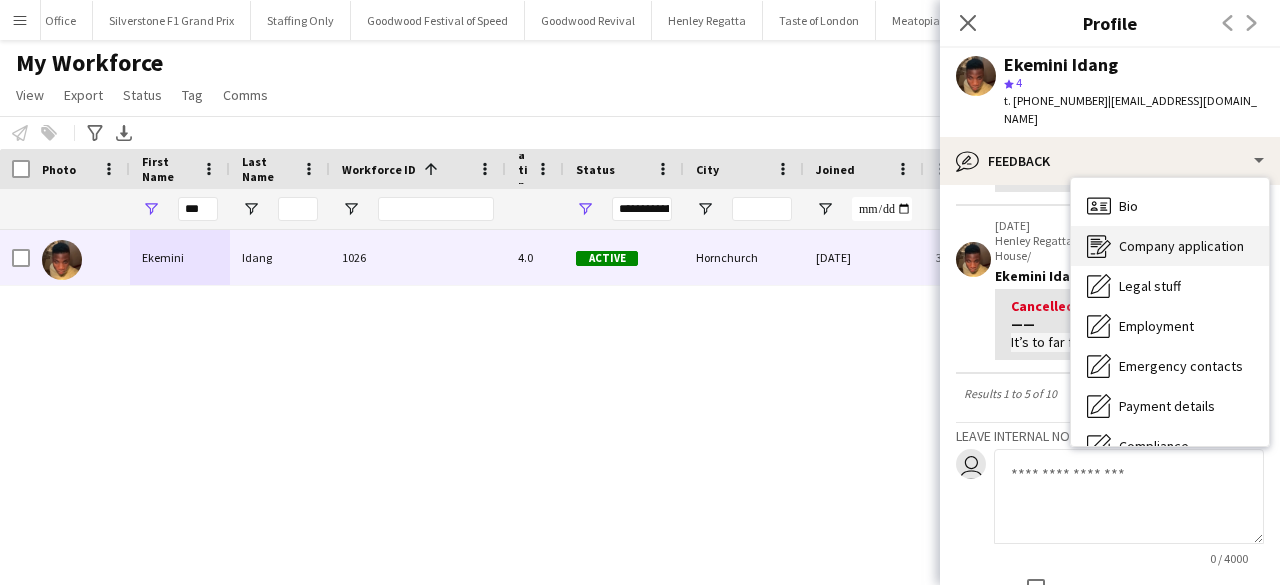 click on "Company application" at bounding box center [1181, 246] 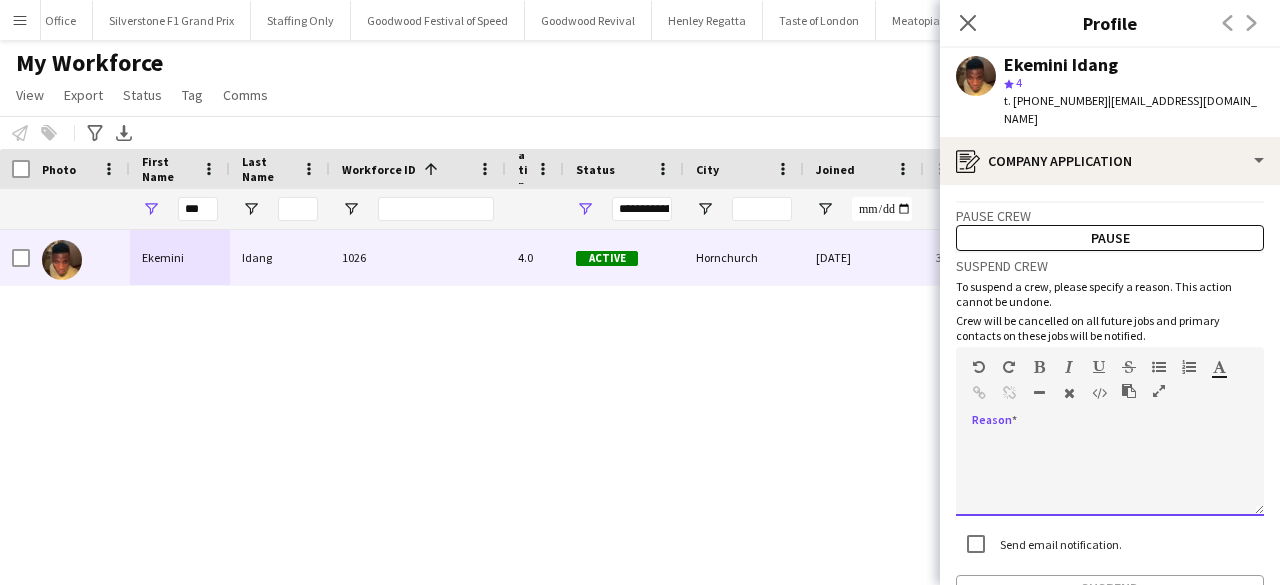 click at bounding box center [1110, 476] 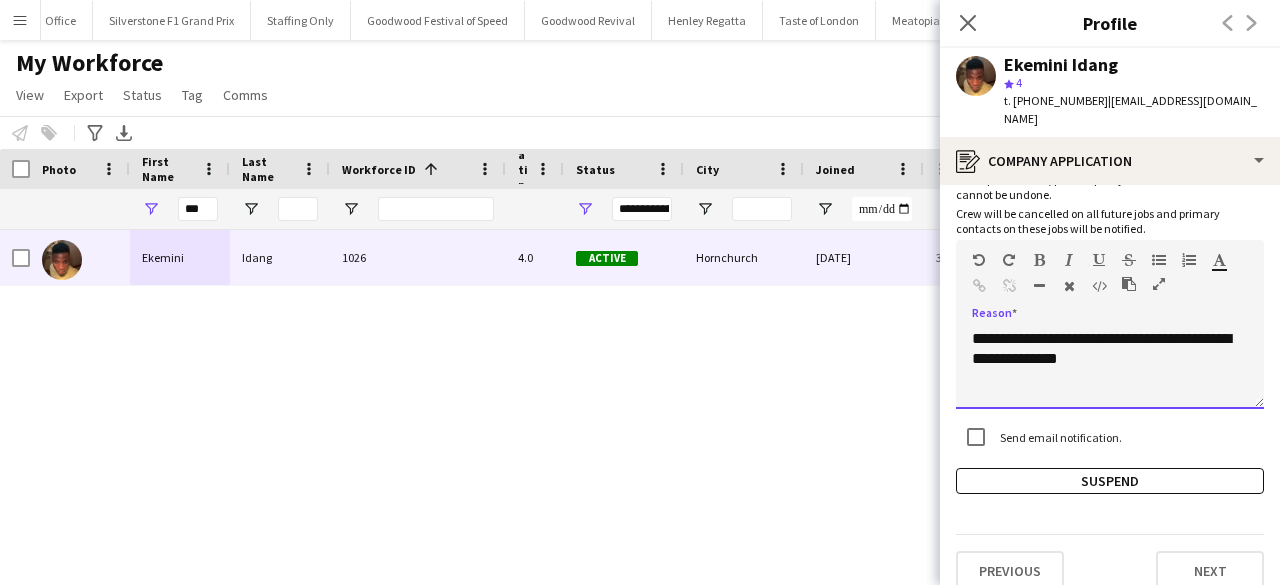 scroll, scrollTop: 109, scrollLeft: 0, axis: vertical 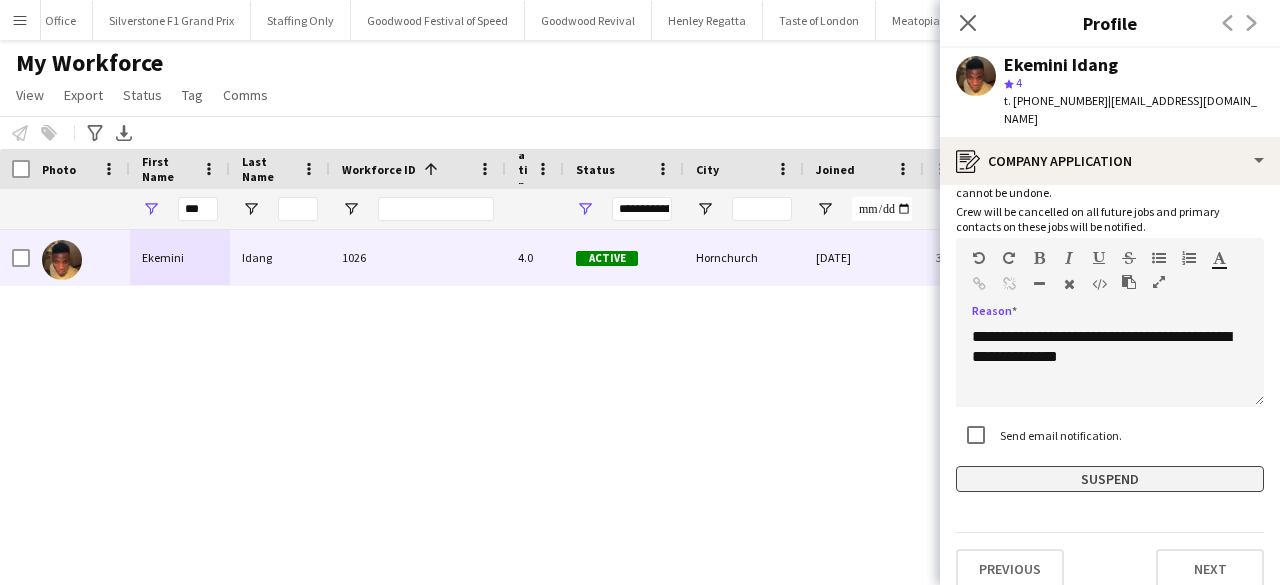 click on "Suspend" 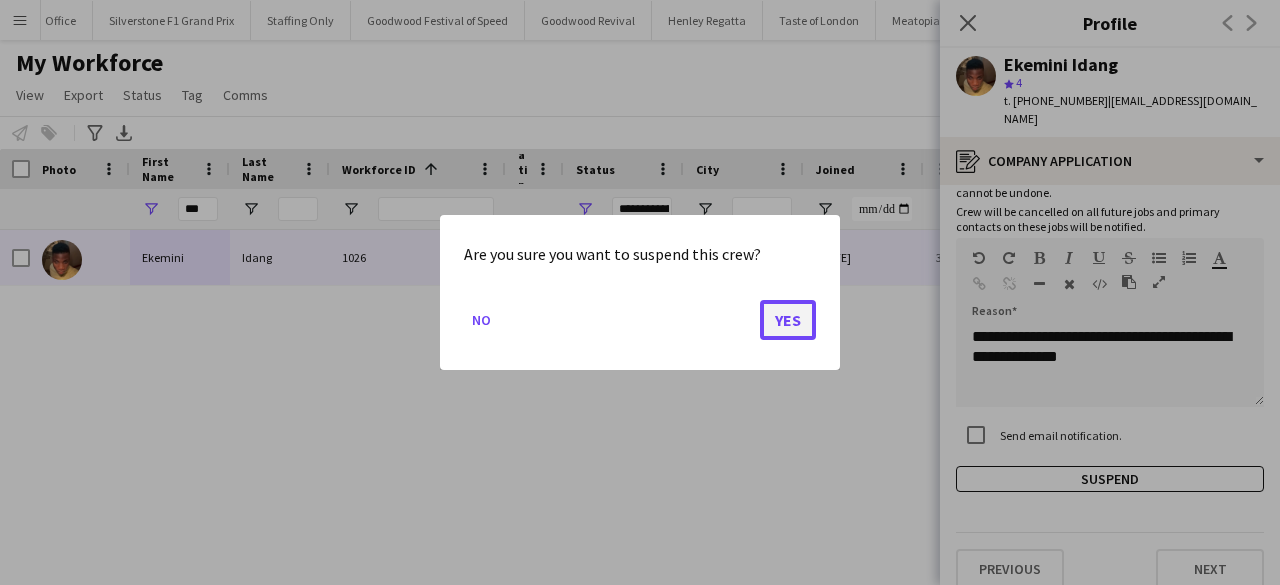 click on "Yes" 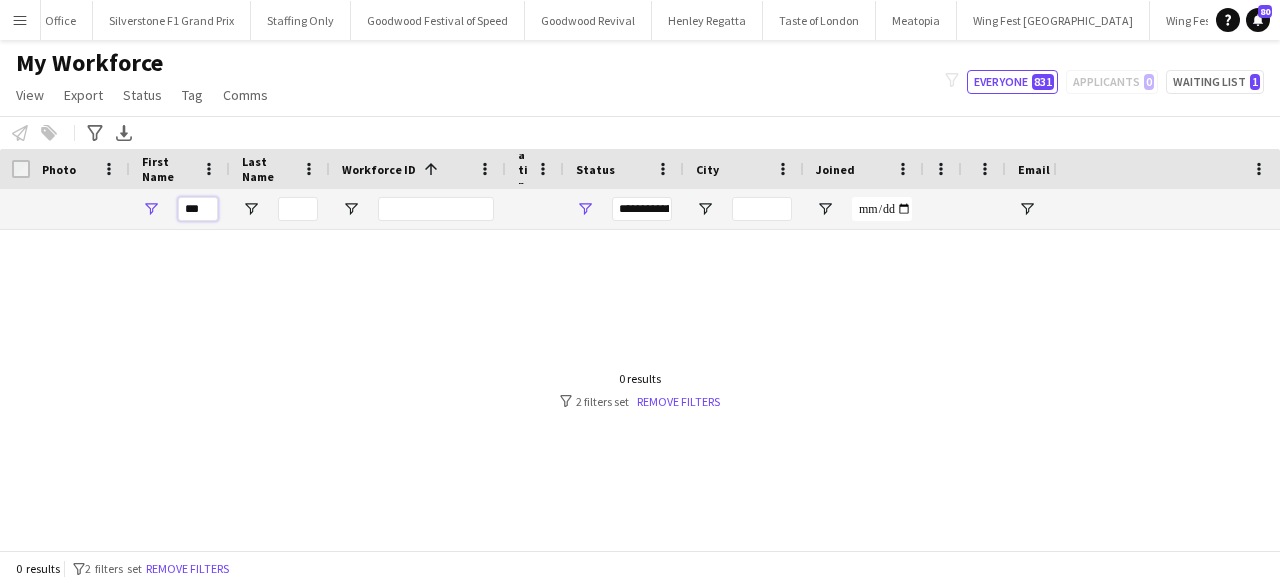 click on "***" at bounding box center [198, 209] 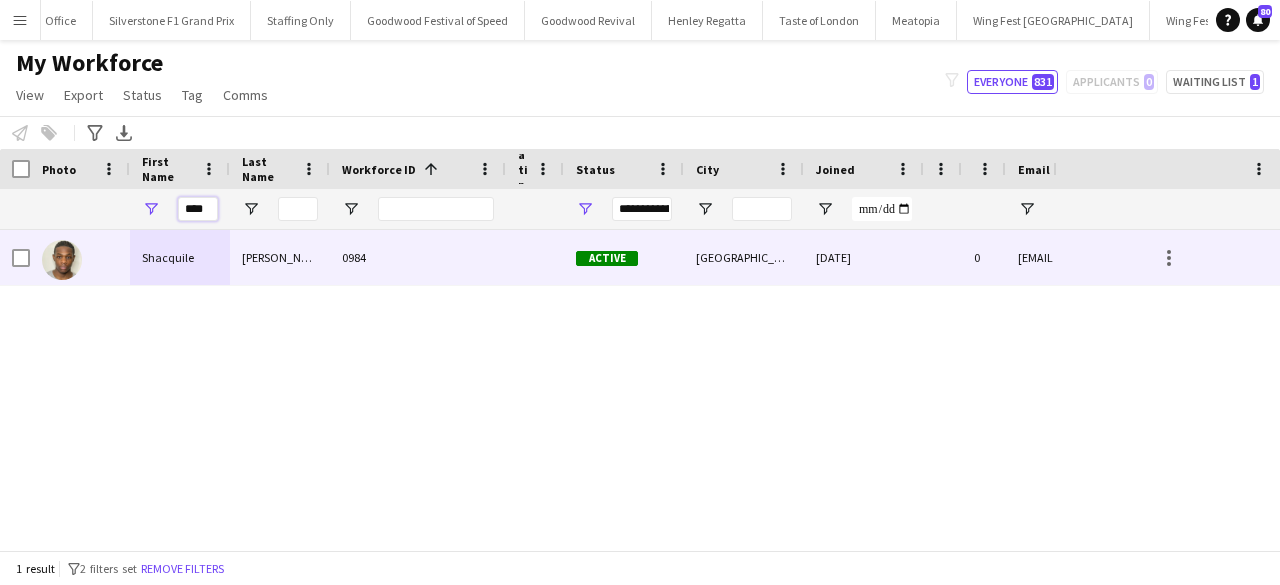 type on "****" 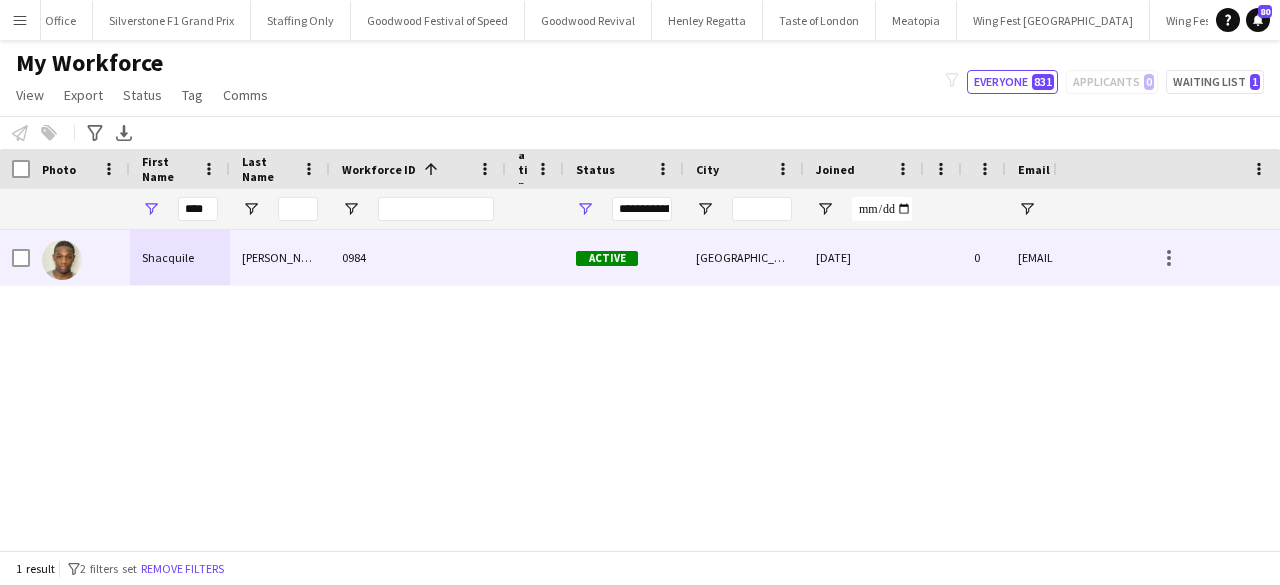 click on "Gibson" at bounding box center [280, 257] 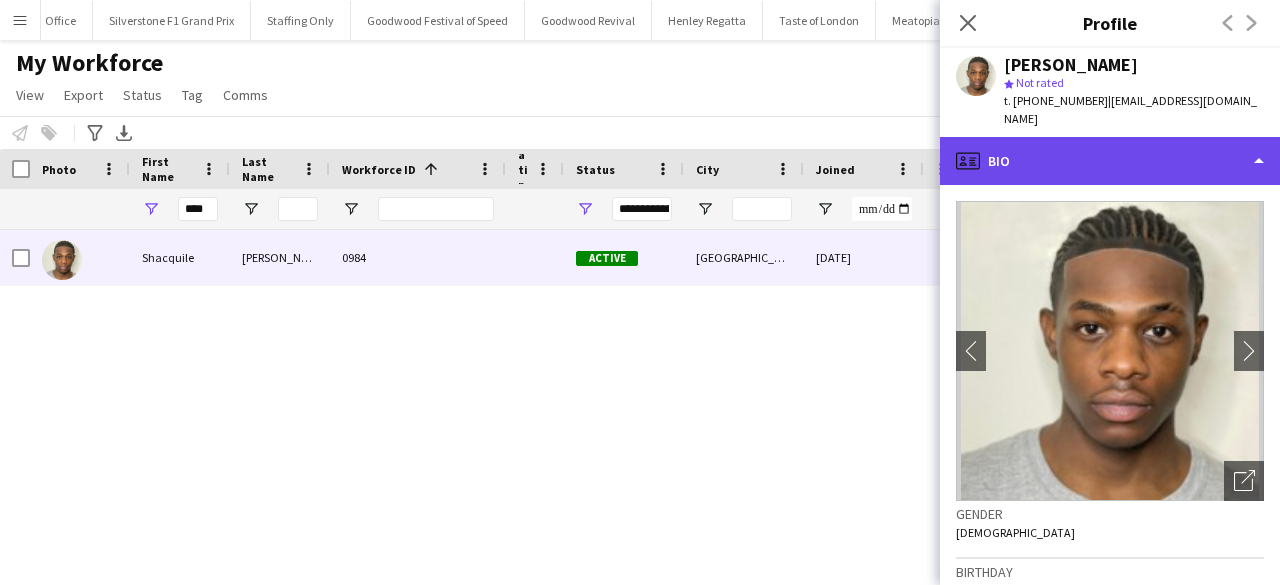 click on "profile
Bio" 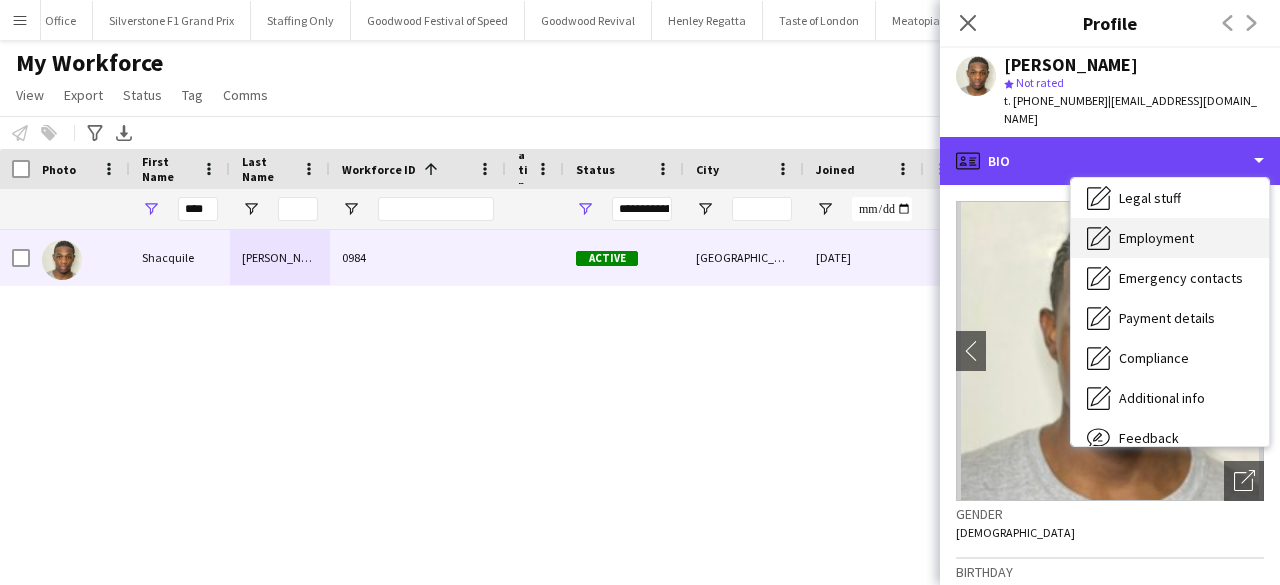 scroll, scrollTop: 148, scrollLeft: 0, axis: vertical 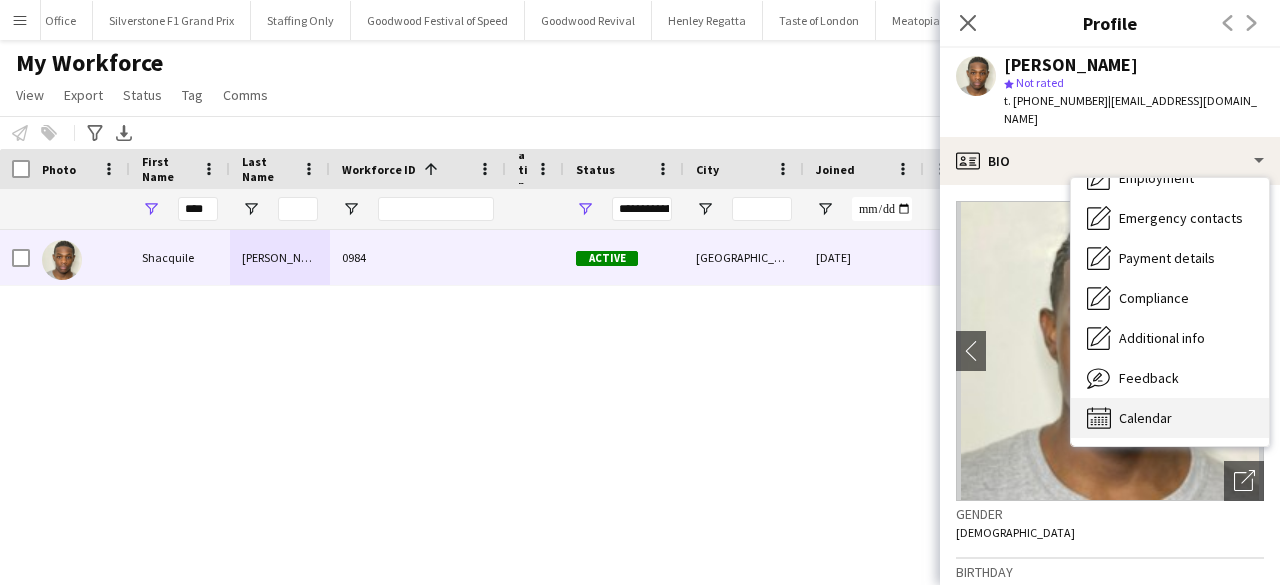 click on "Calendar
Calendar" at bounding box center [1170, 418] 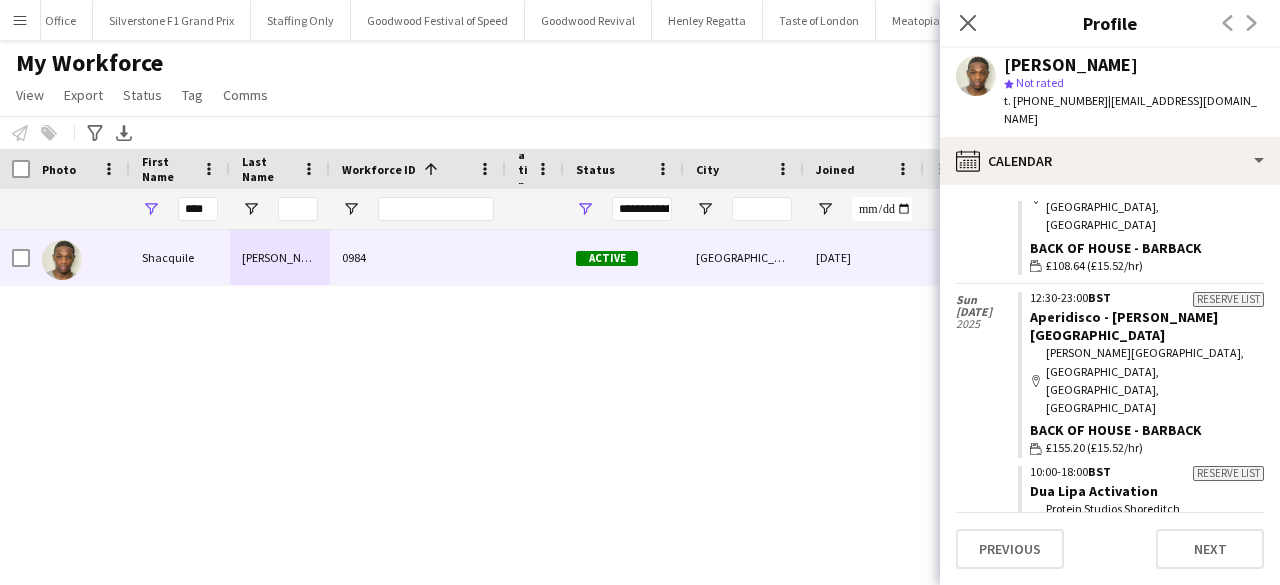 scroll, scrollTop: 1736, scrollLeft: 0, axis: vertical 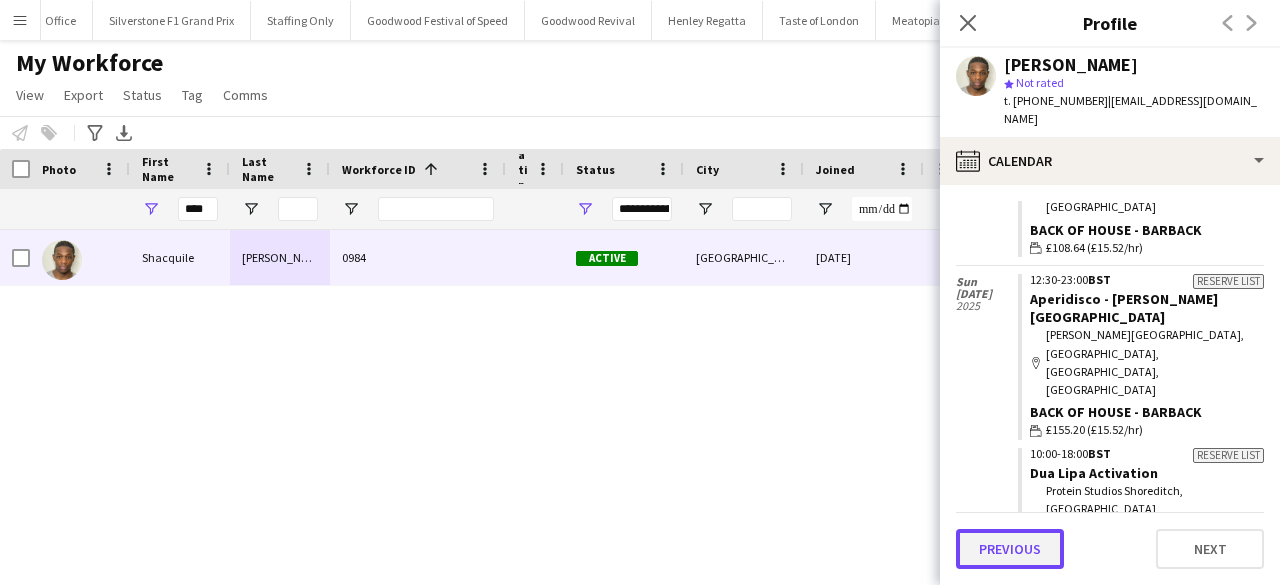 click on "Previous" 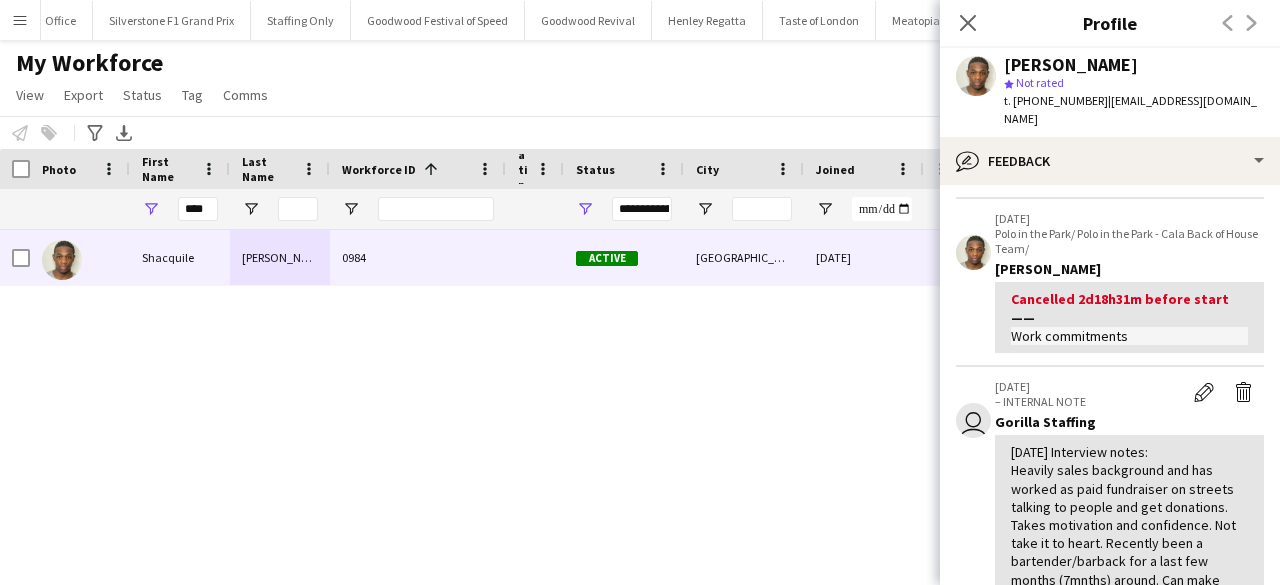 scroll, scrollTop: 0, scrollLeft: 0, axis: both 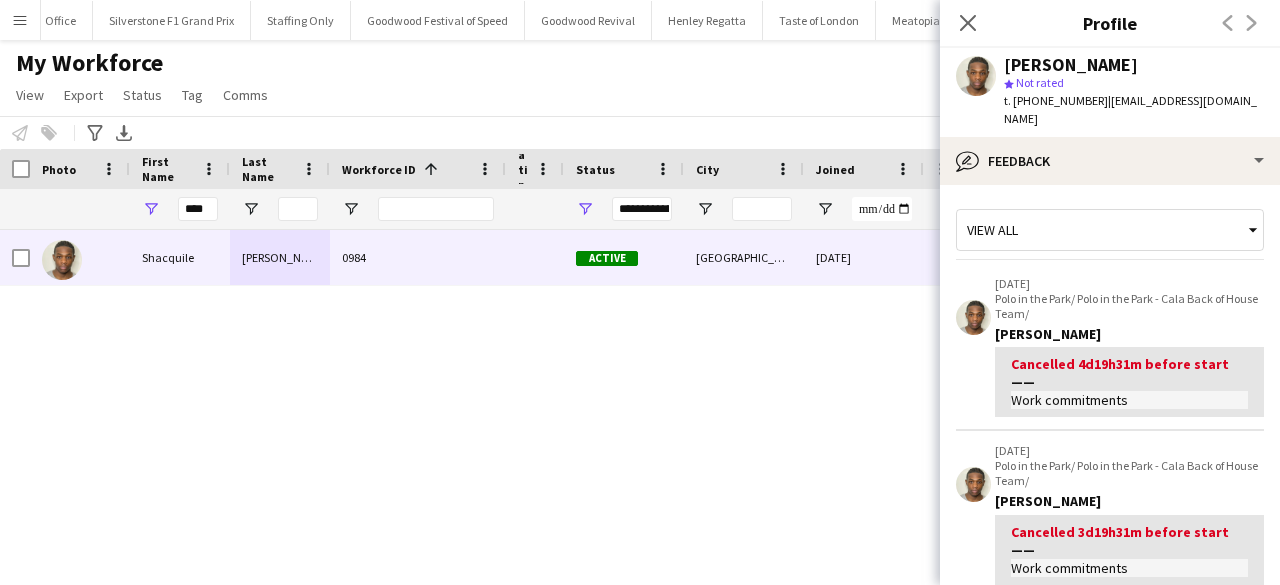 drag, startPoint x: 1139, startPoint y: 70, endPoint x: 1000, endPoint y: 69, distance: 139.0036 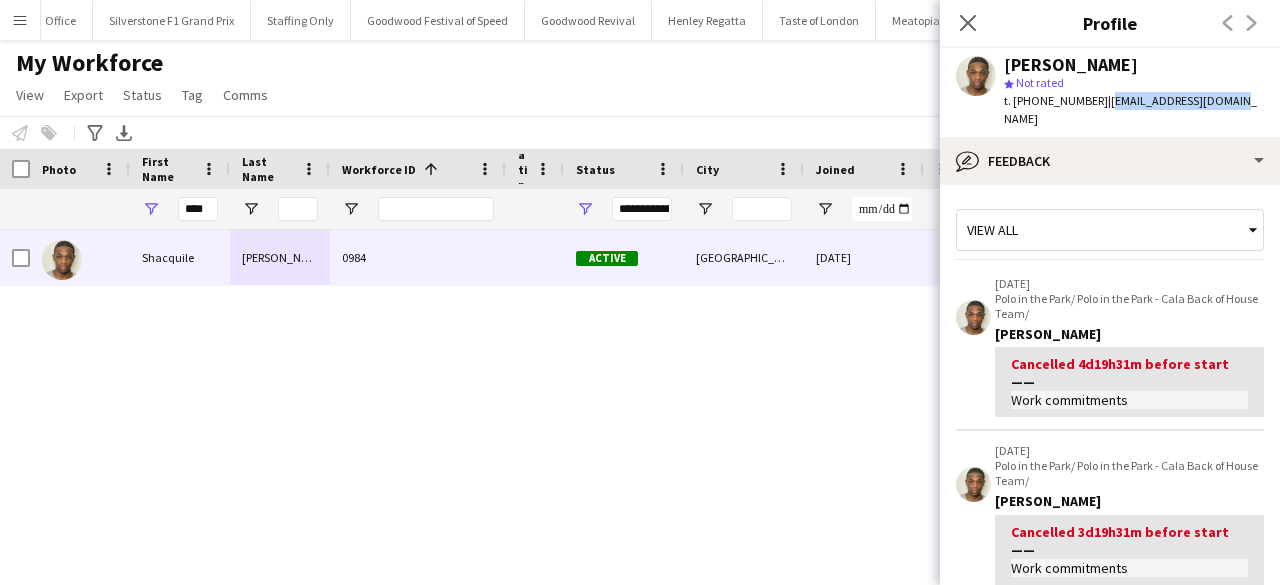 drag, startPoint x: 1226, startPoint y: 98, endPoint x: 1098, endPoint y: 102, distance: 128.06248 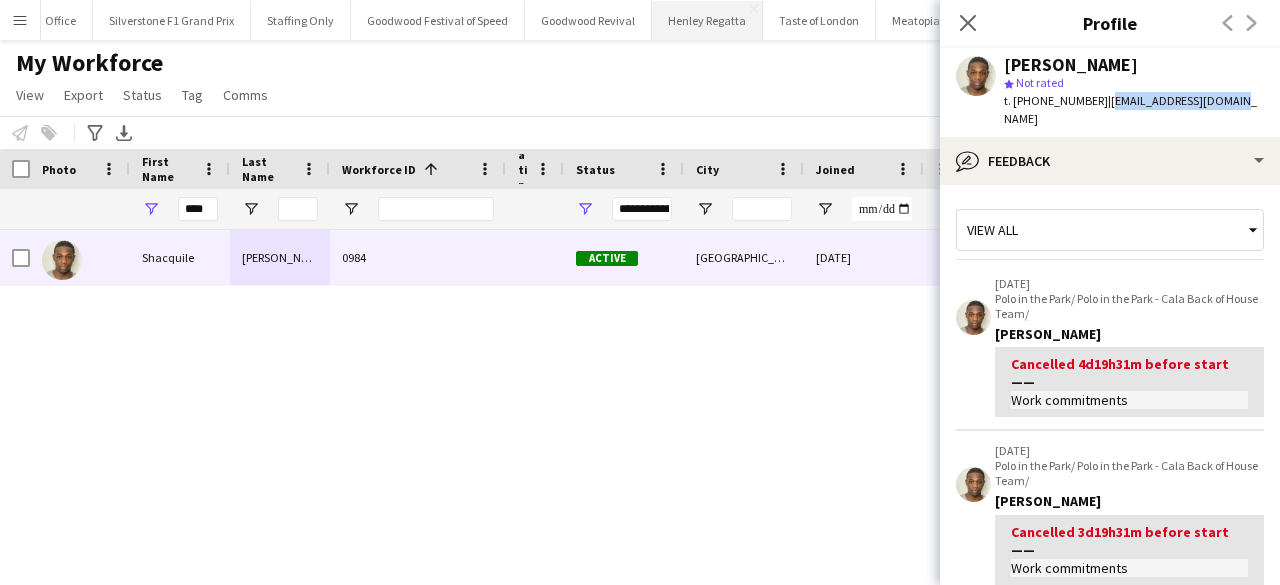 copy on "shacquile09@gmail.com" 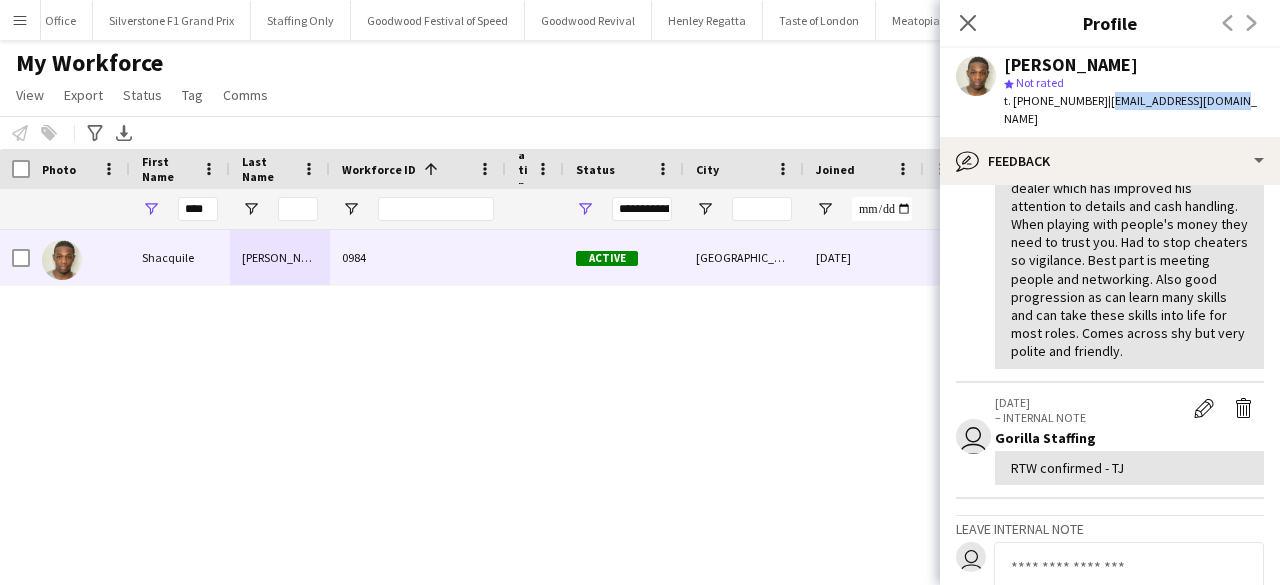 scroll, scrollTop: 1000, scrollLeft: 0, axis: vertical 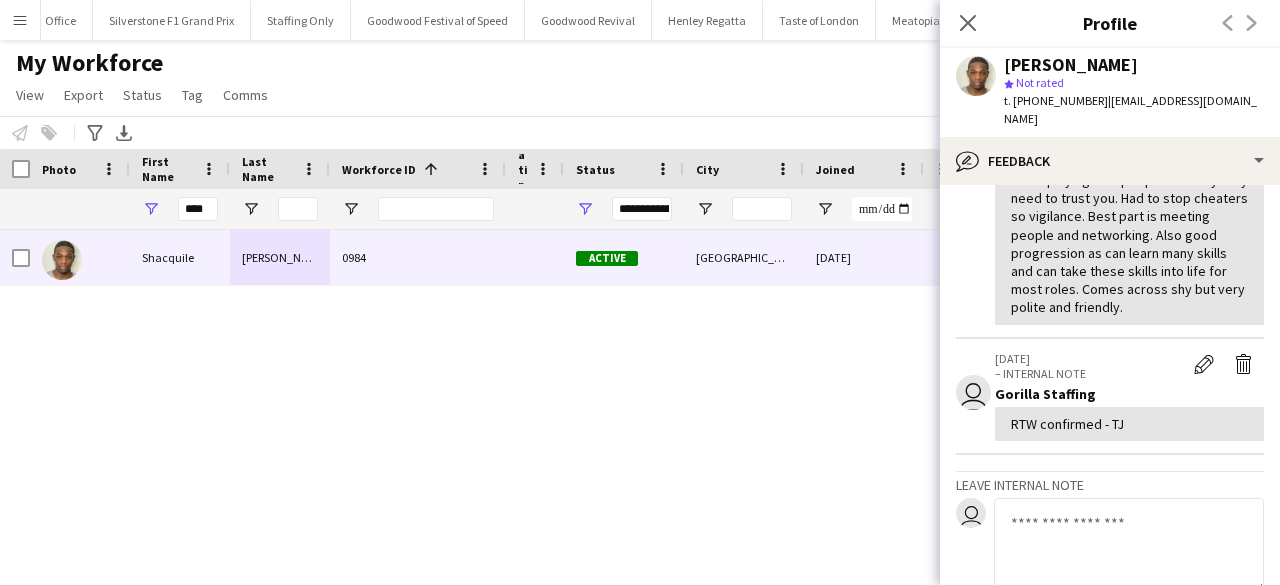 click on "Leave internal note
user
0 / 4000  !  Flag as alert   Save" 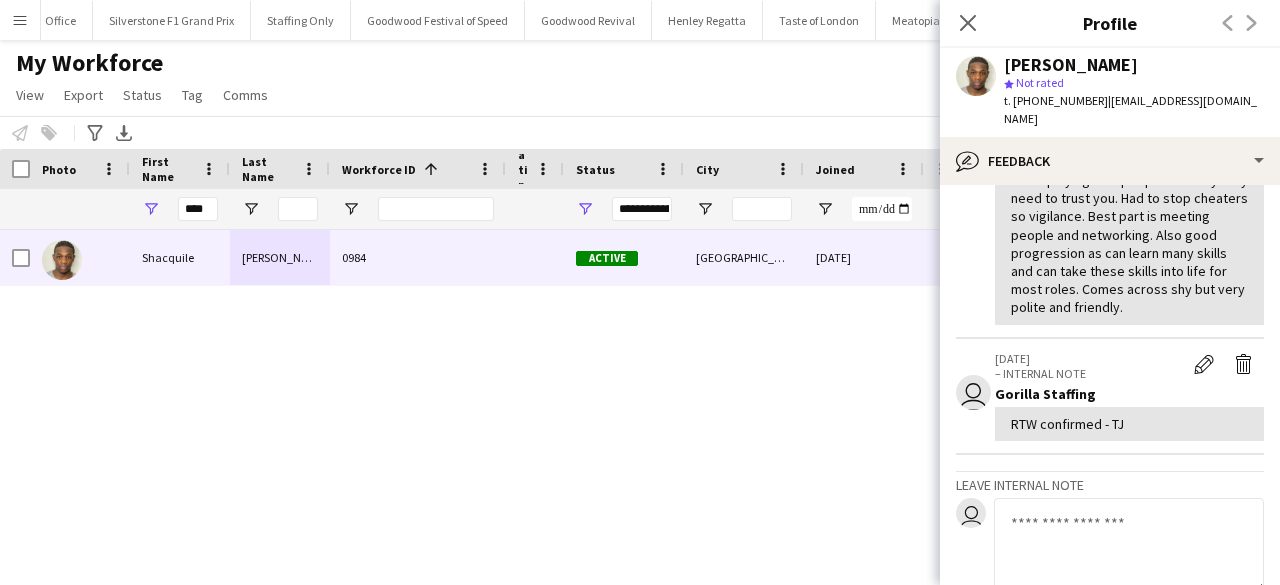 click 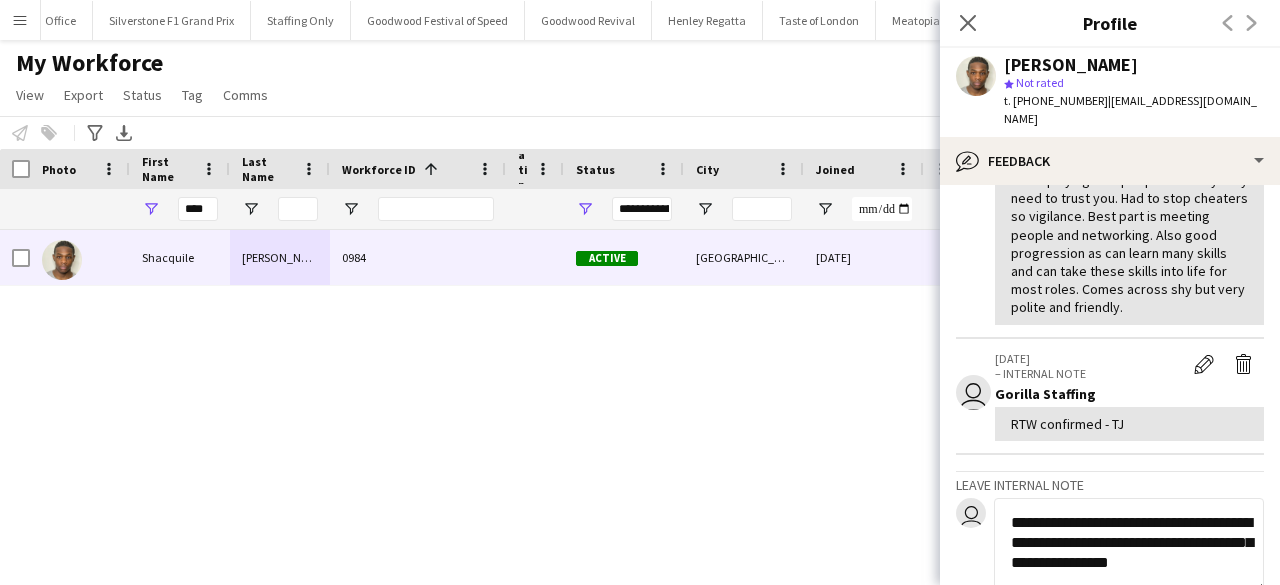 scroll, scrollTop: 20, scrollLeft: 0, axis: vertical 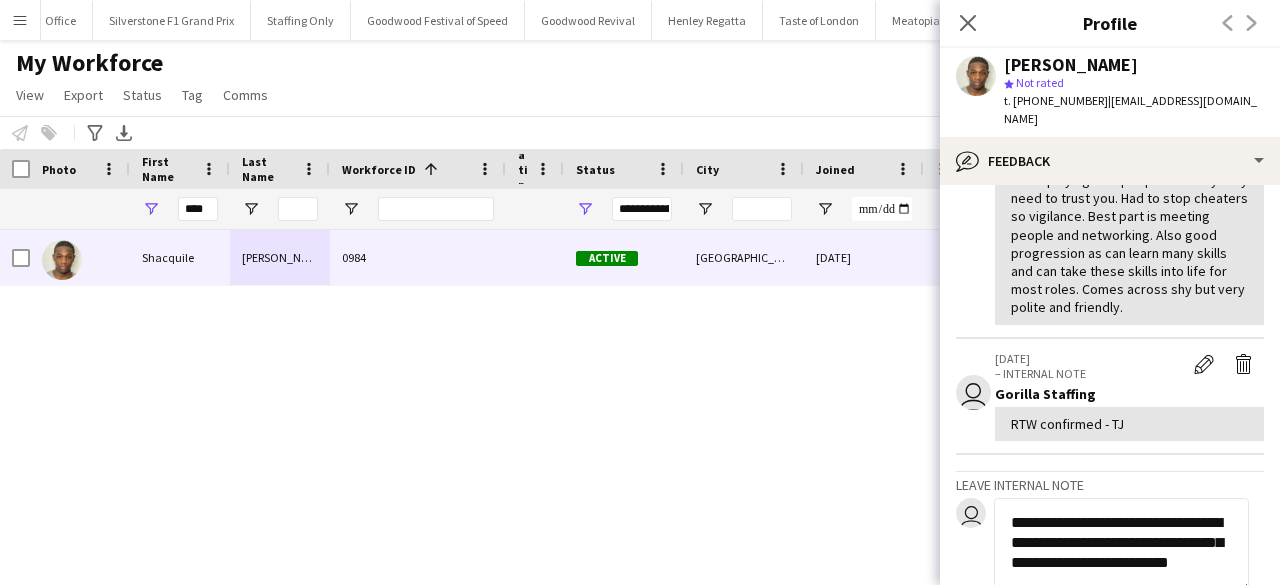click on "**********" 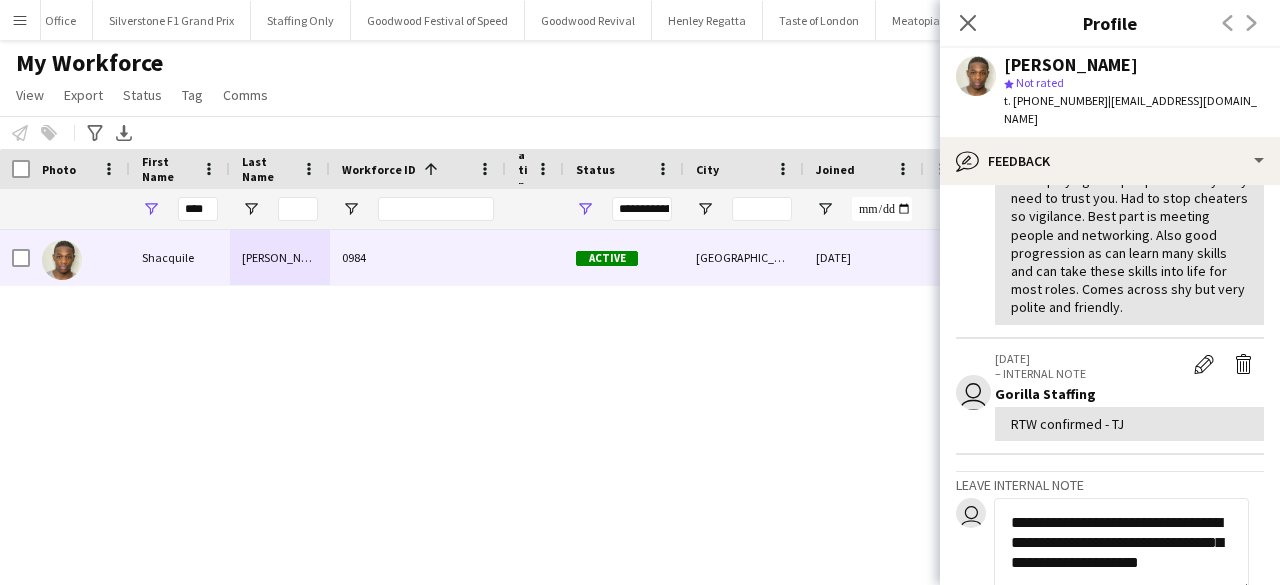 scroll, scrollTop: 0, scrollLeft: 0, axis: both 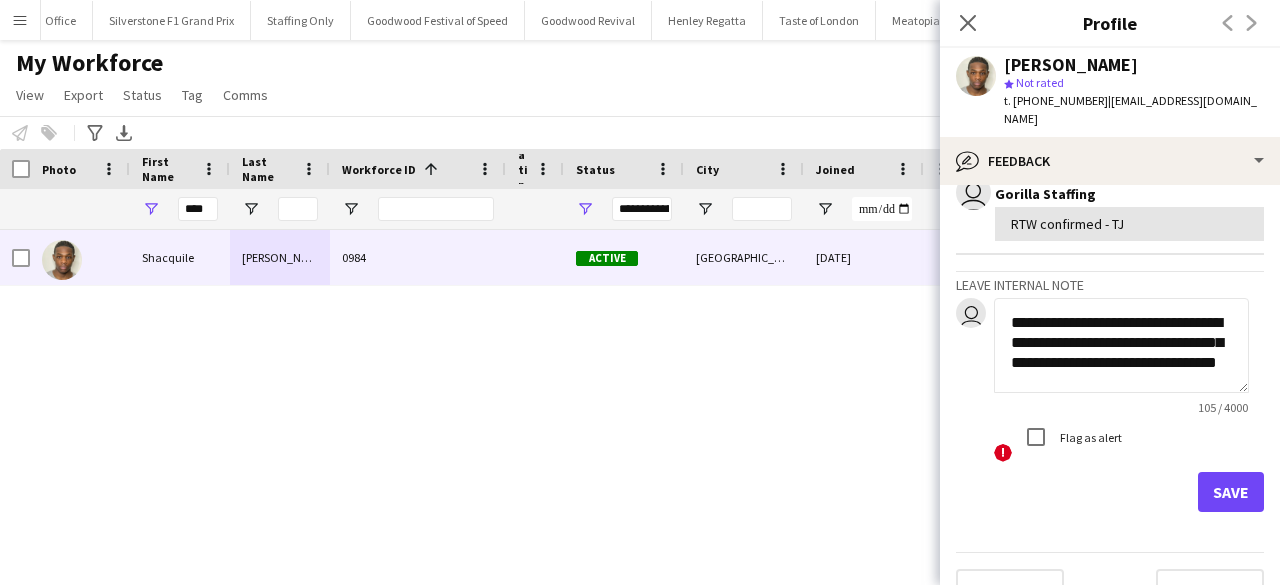 type on "**********" 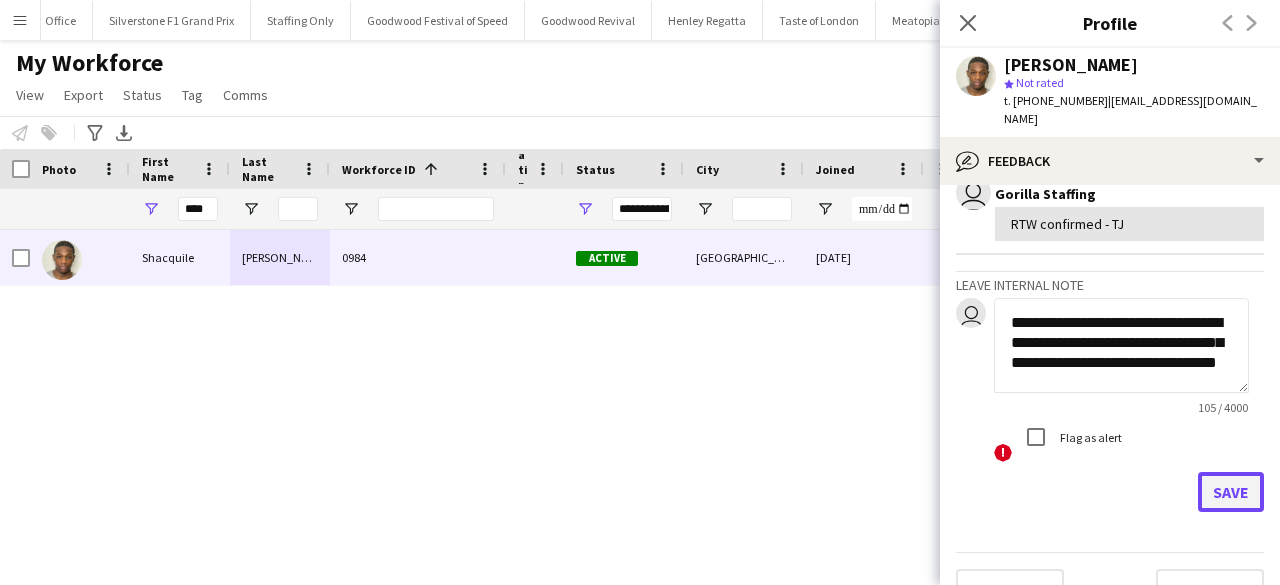 click on "Save" 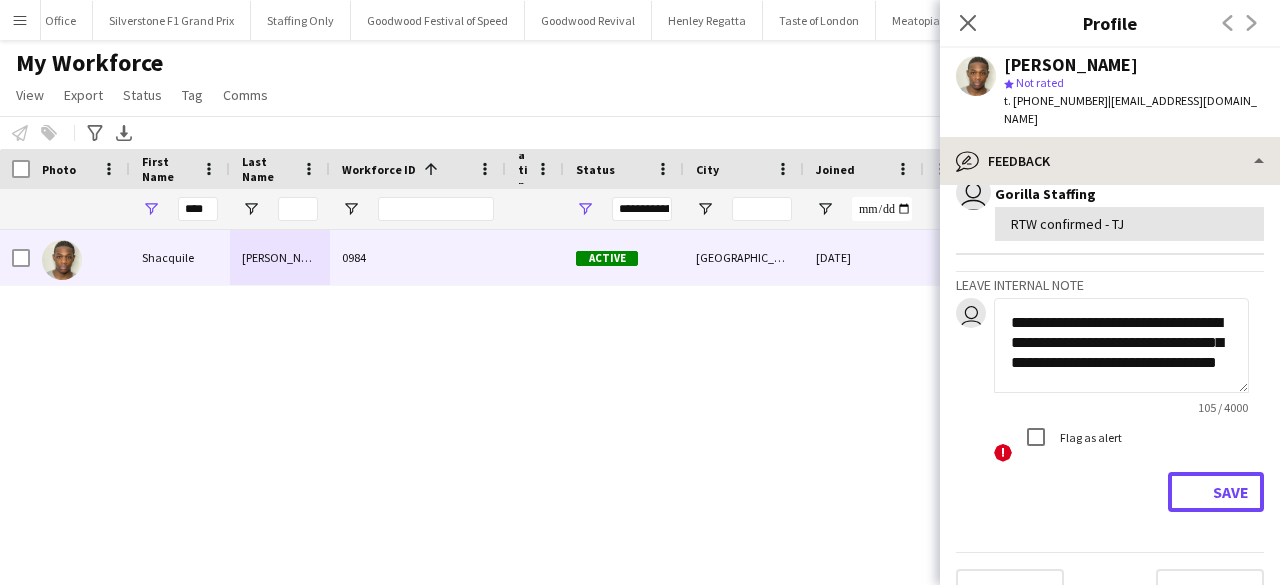 type 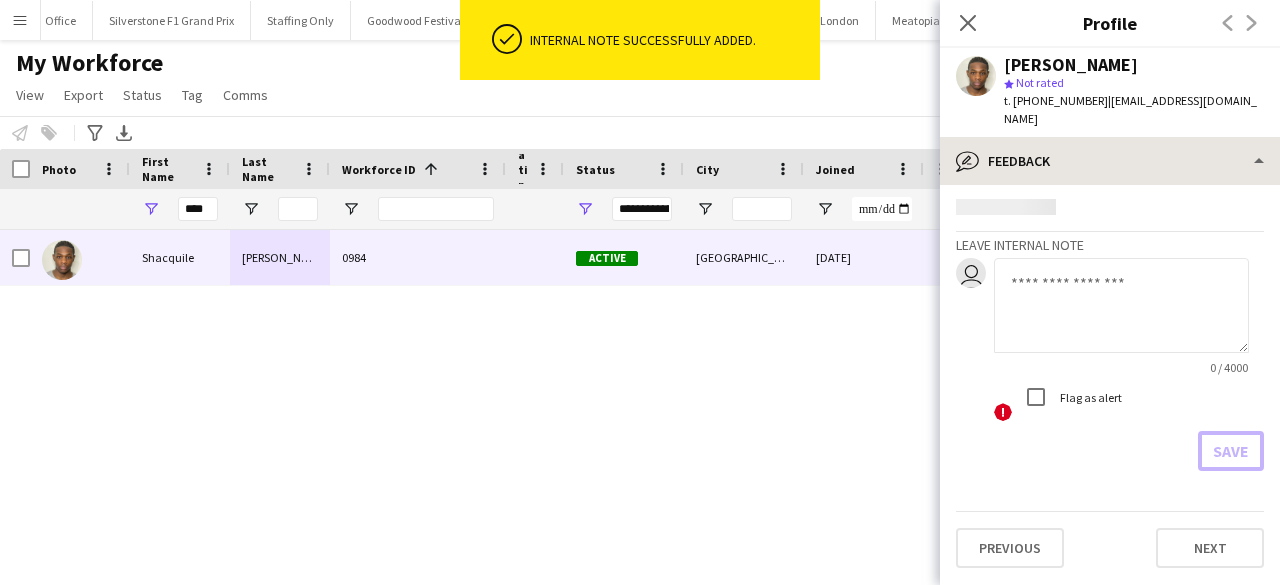 scroll, scrollTop: 0, scrollLeft: 0, axis: both 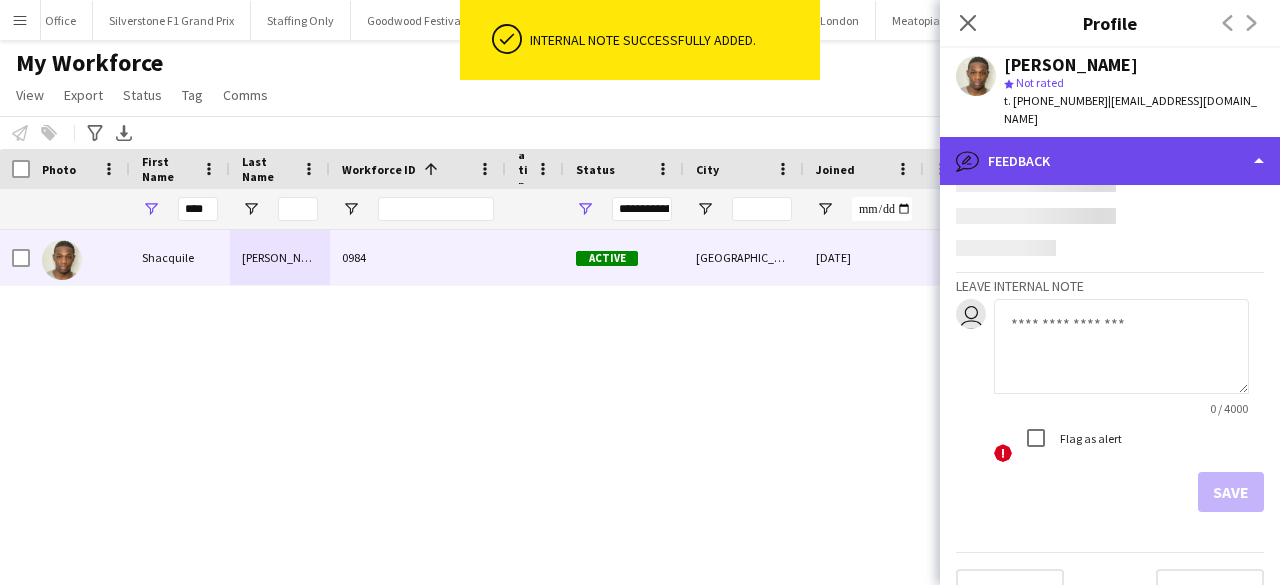 click on "bubble-pencil
Feedback" 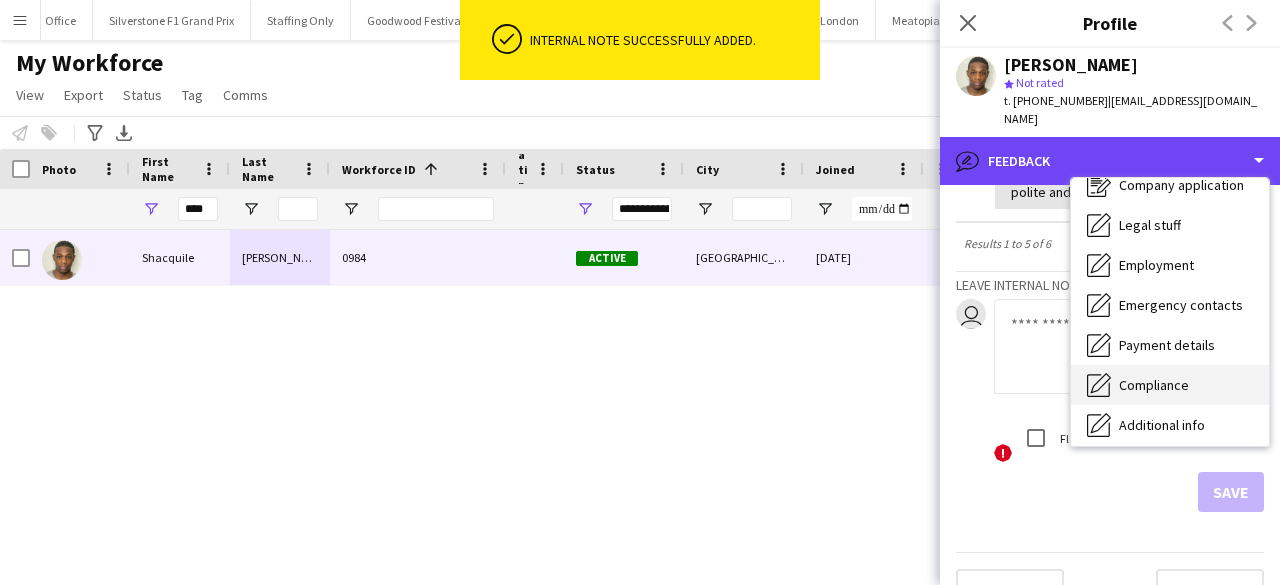 scroll, scrollTop: 0, scrollLeft: 0, axis: both 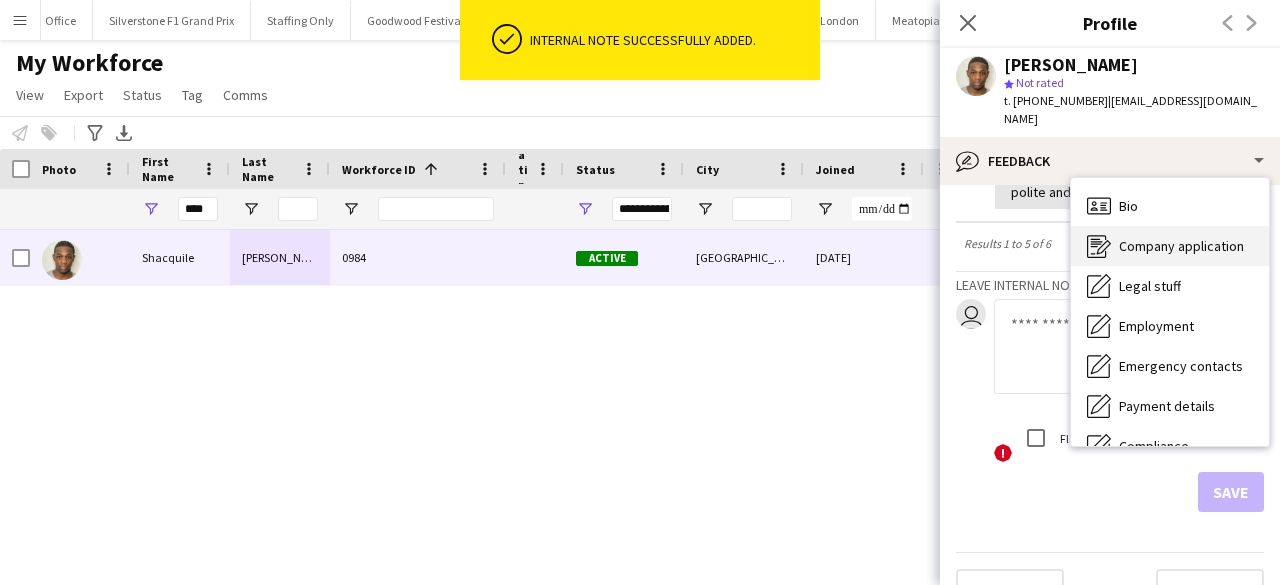 click on "Company application" at bounding box center [1181, 246] 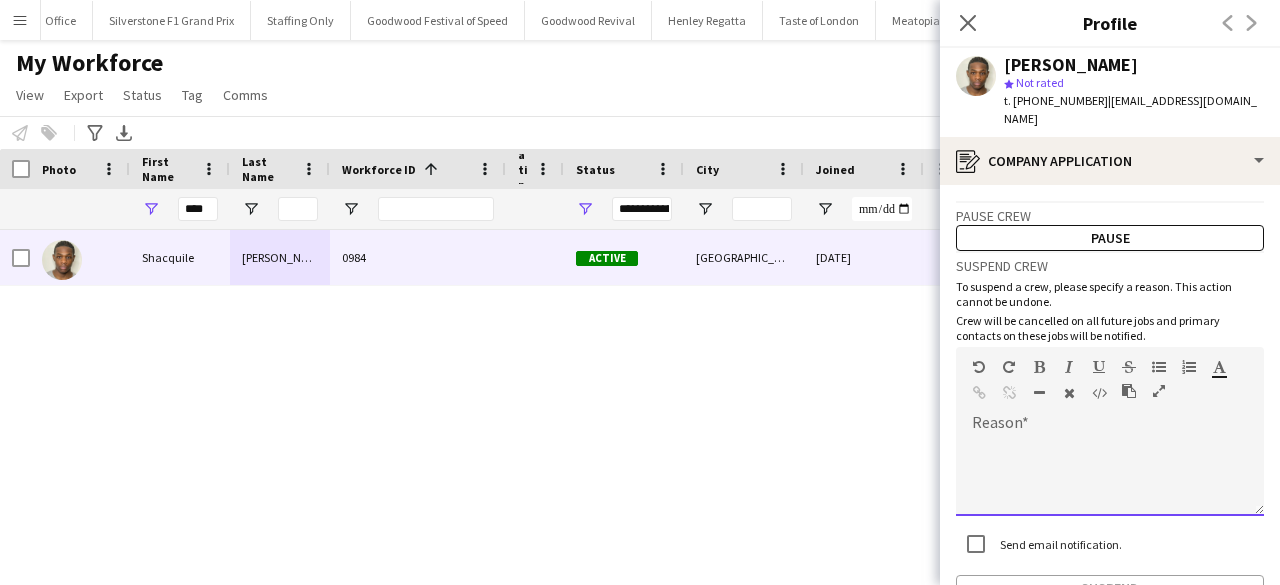 click at bounding box center (1110, 469) 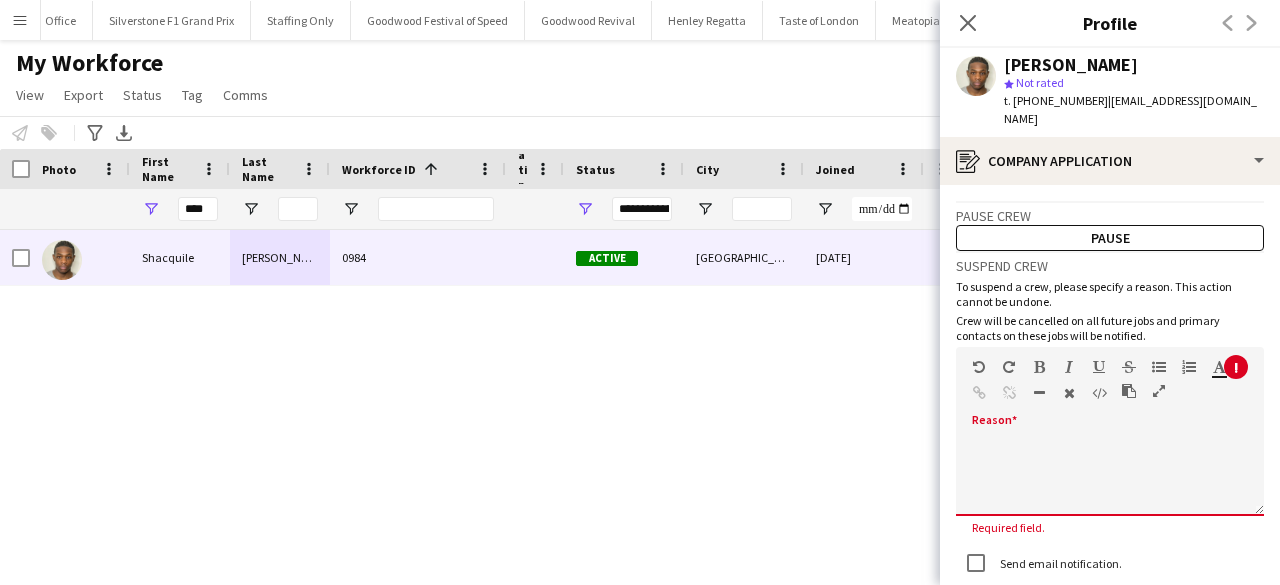paste 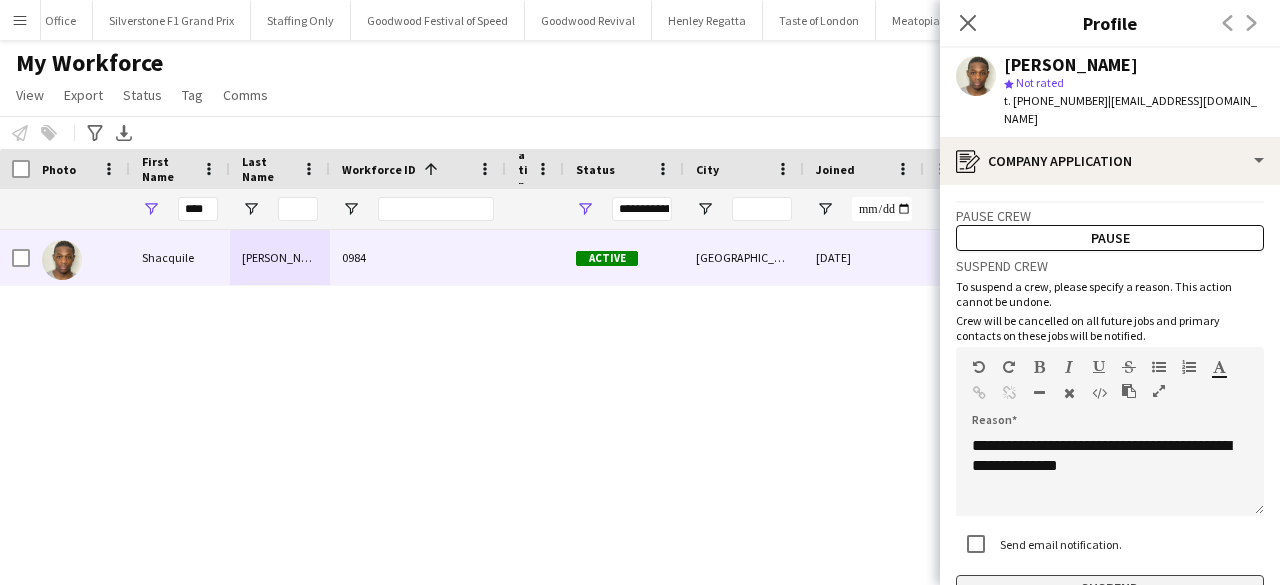click on "Suspend" 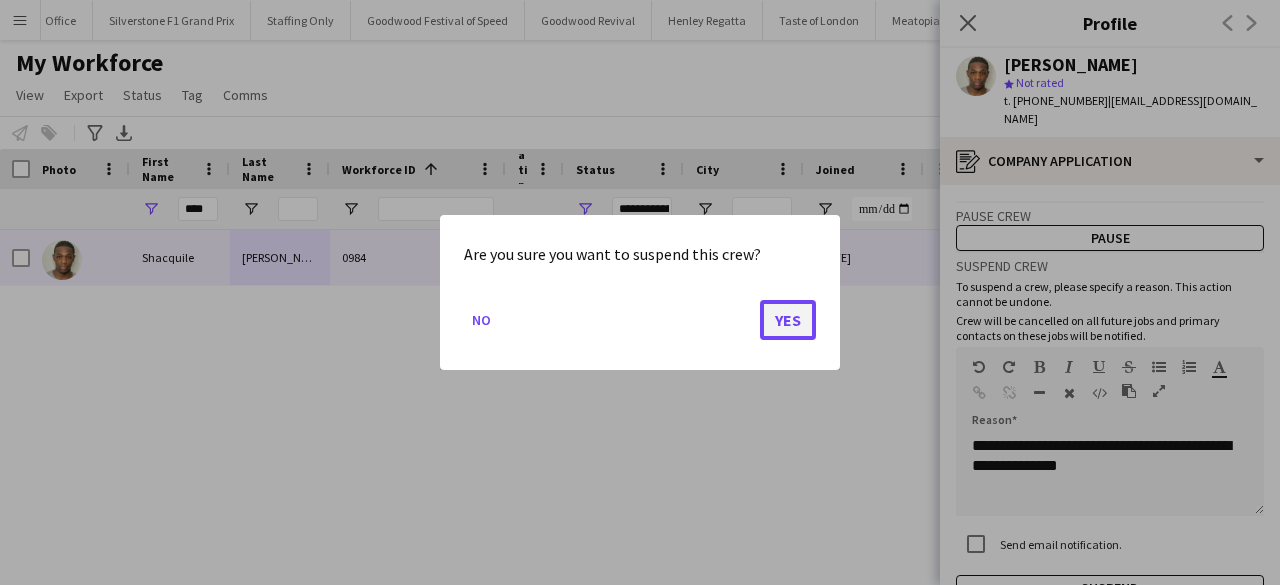 click on "Yes" 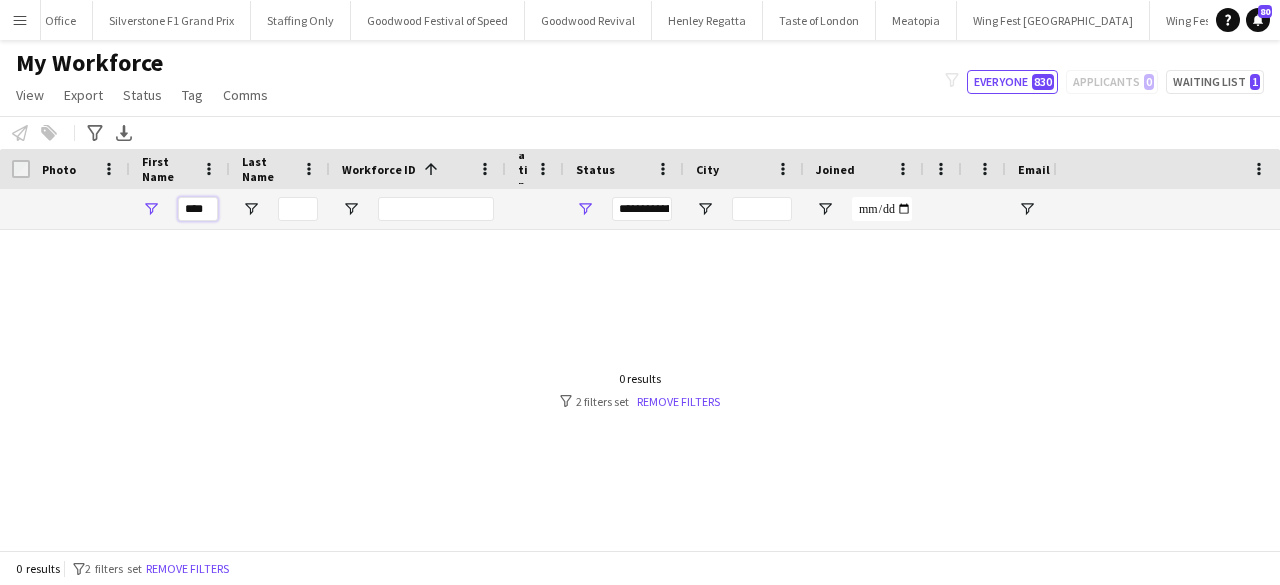 click on "****" at bounding box center [198, 209] 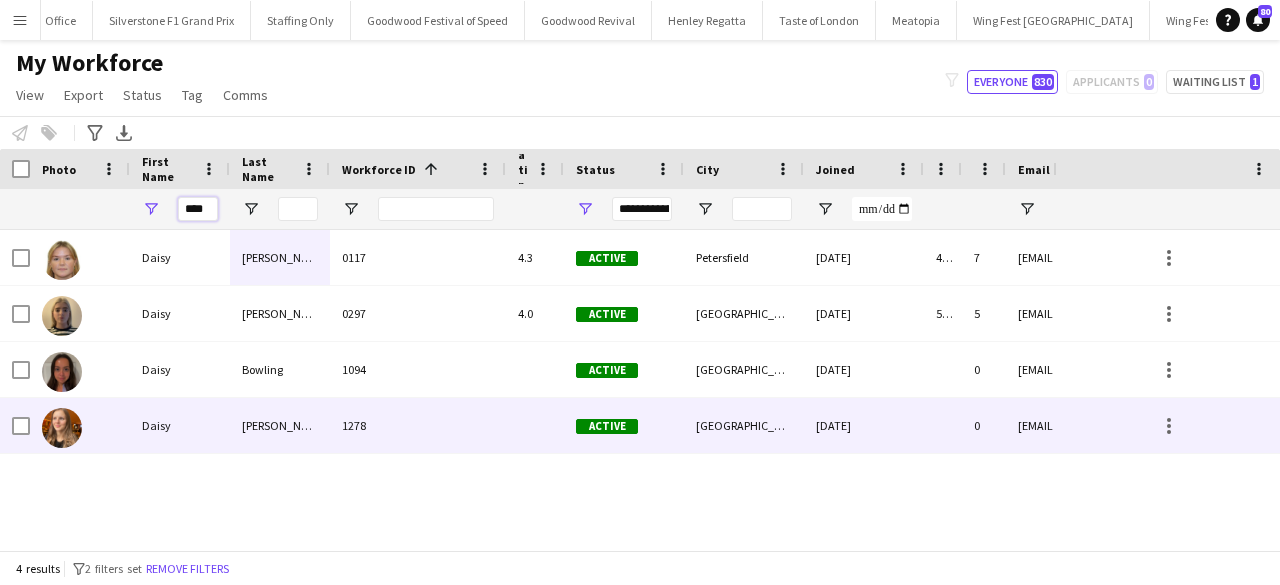 type on "****" 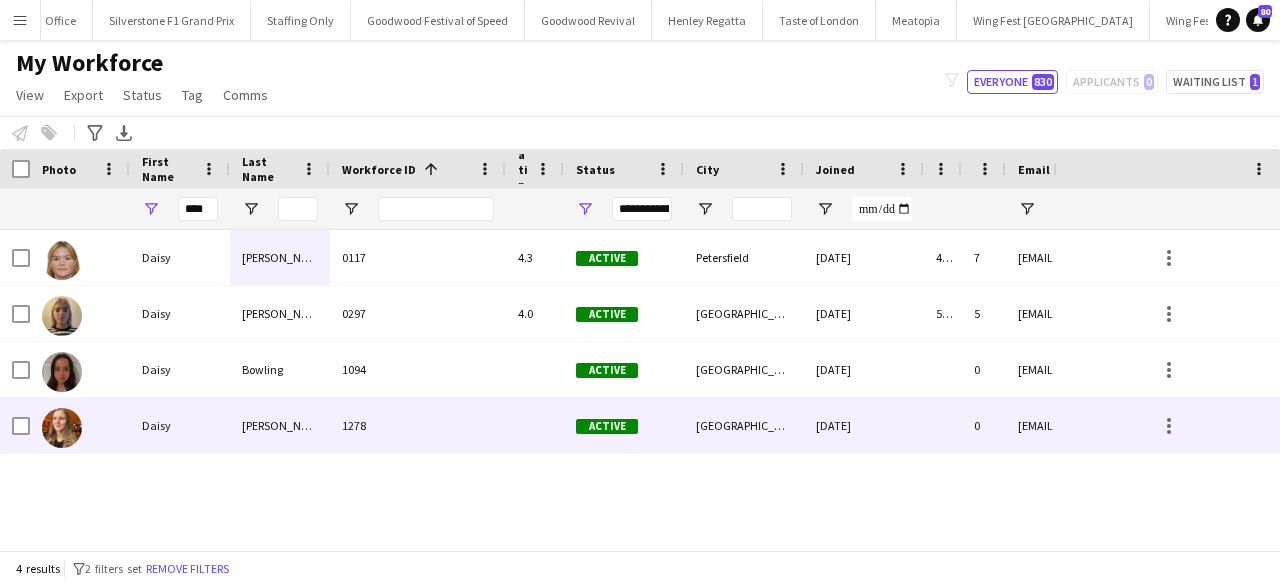 click on "Heartfield" at bounding box center (280, 425) 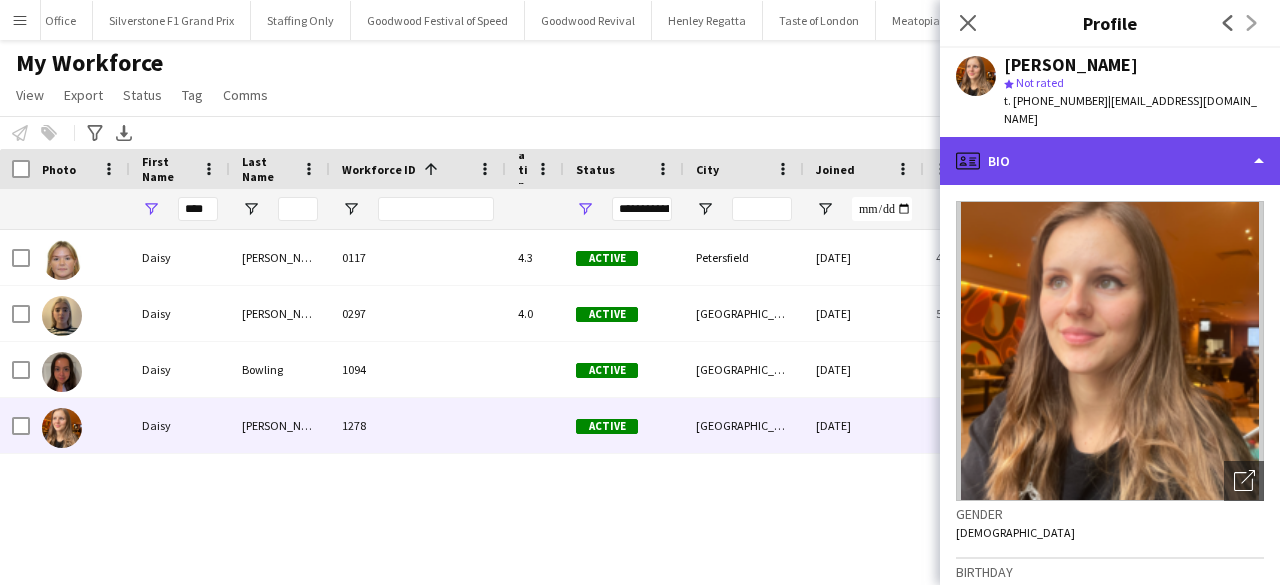 click on "profile
Bio" 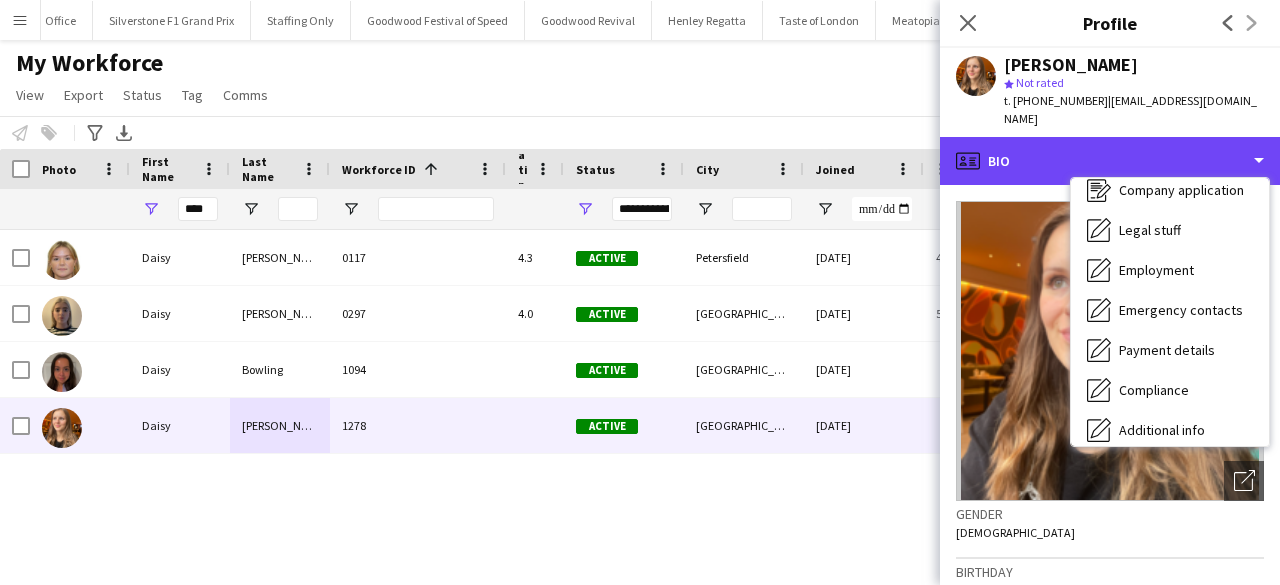 scroll, scrollTop: 148, scrollLeft: 0, axis: vertical 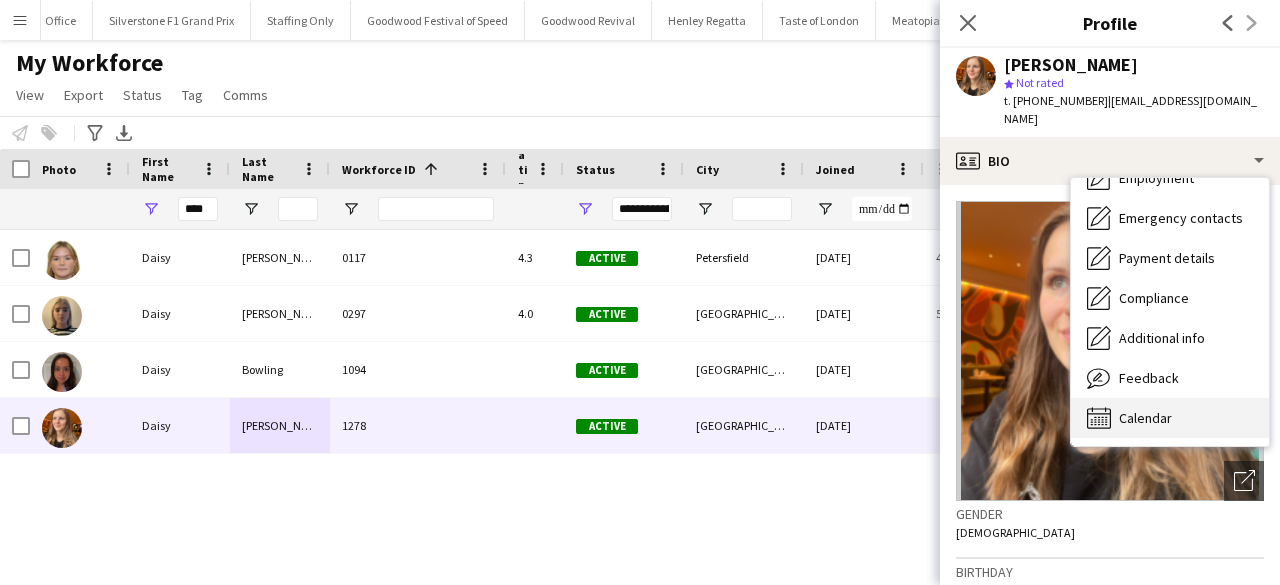 click on "Calendar
Calendar" at bounding box center [1170, 418] 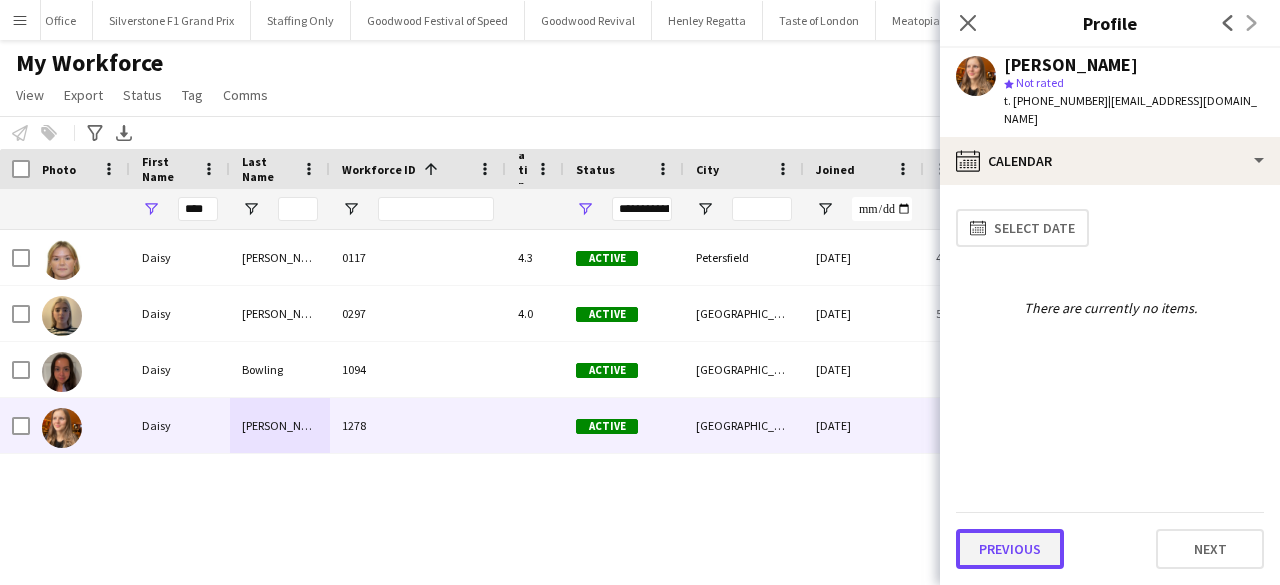 click on "Previous" 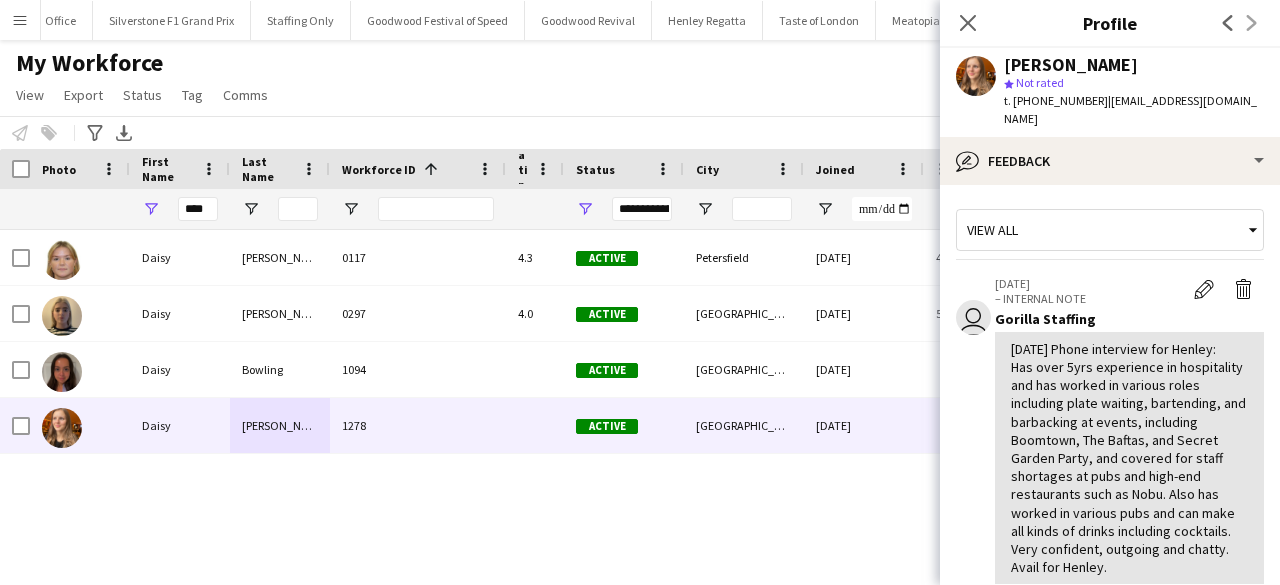 scroll, scrollTop: 300, scrollLeft: 0, axis: vertical 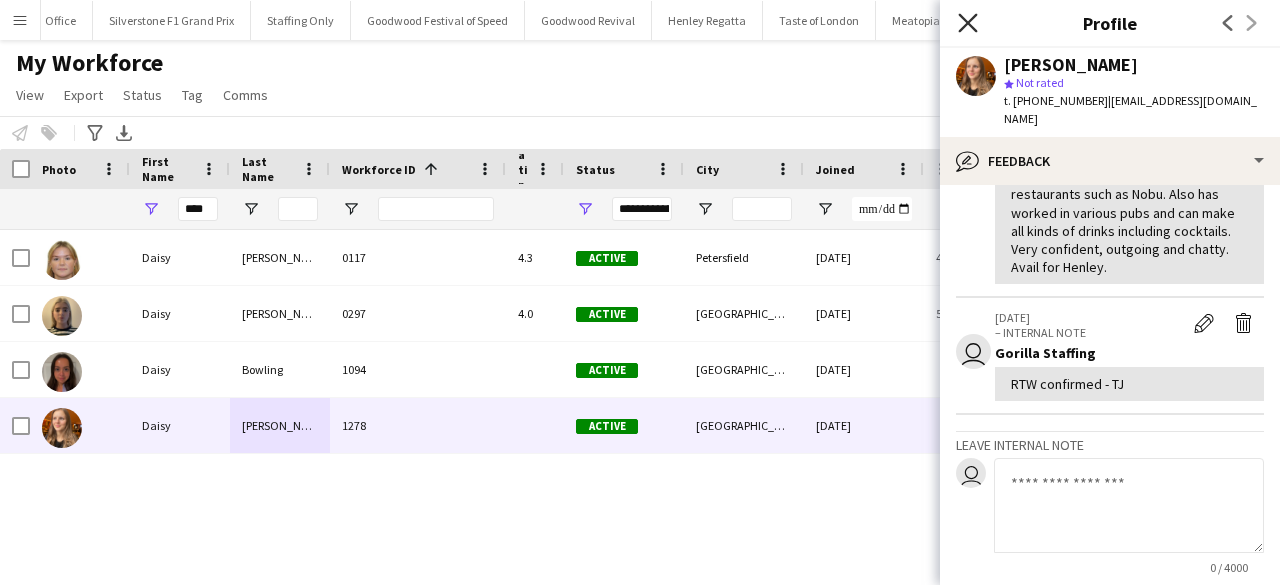 click on "Close pop-in" 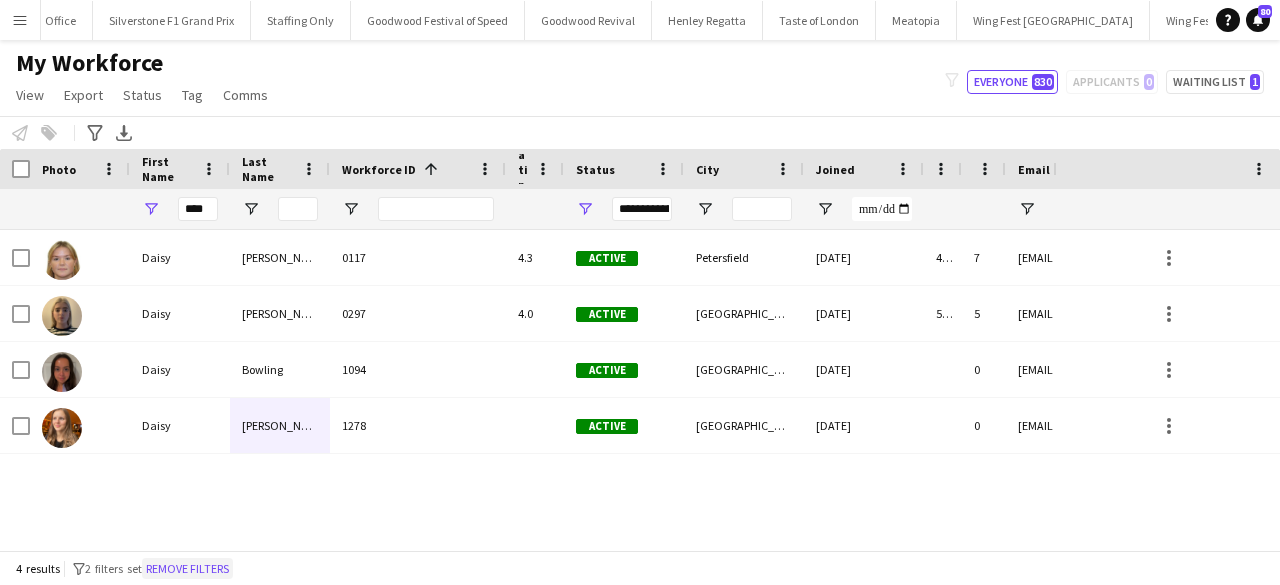 click on "Remove filters" 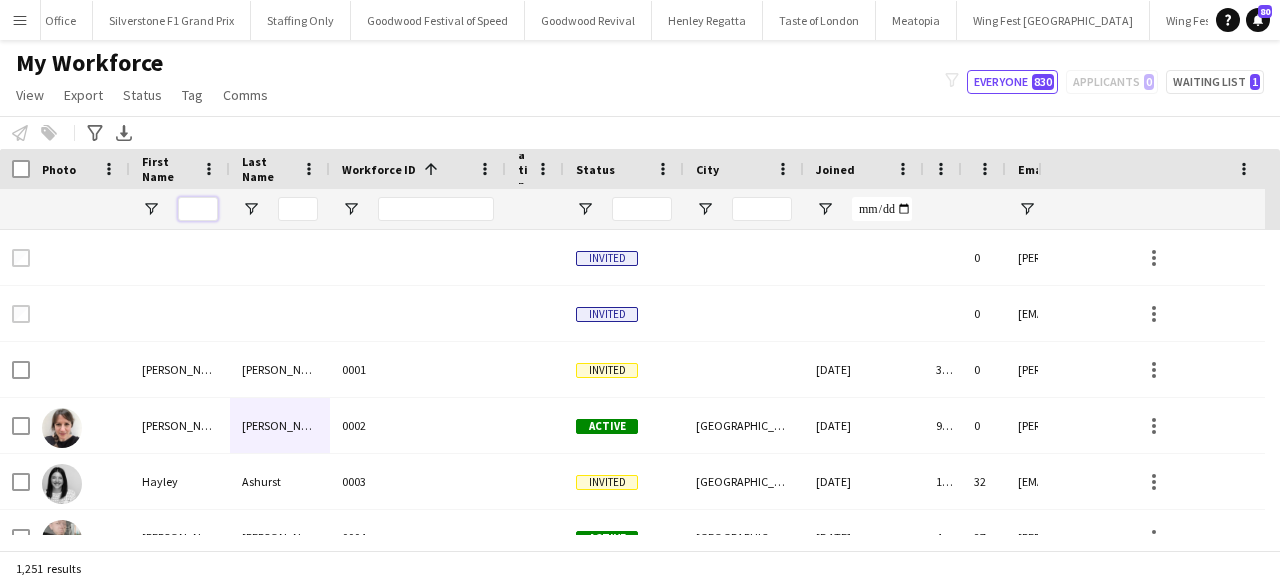 click at bounding box center (198, 209) 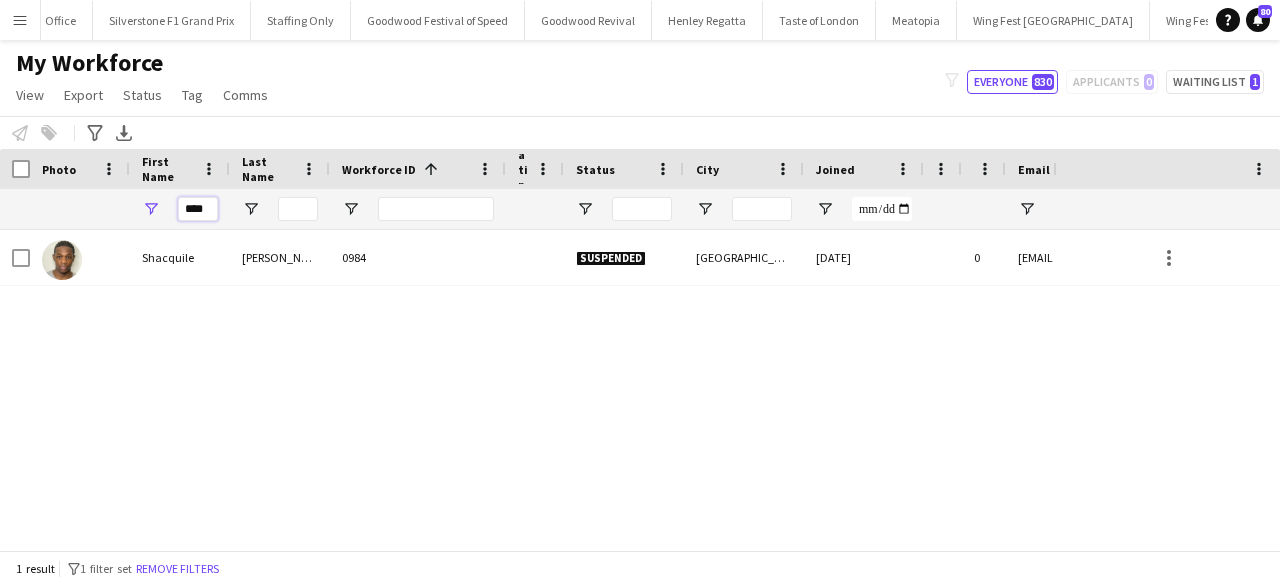 type on "****" 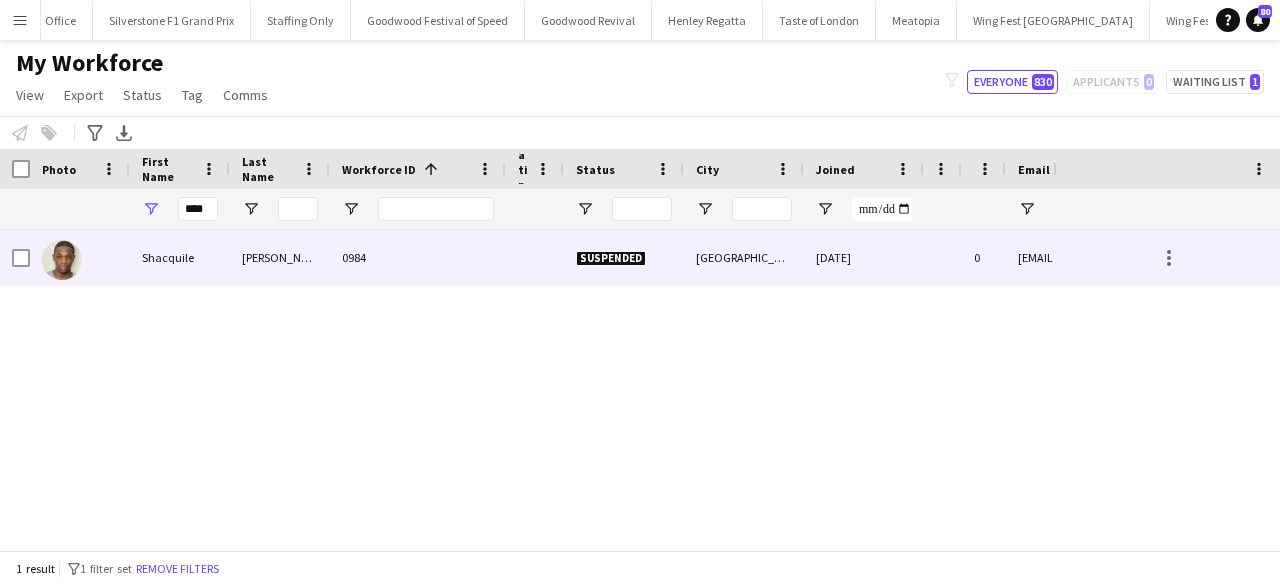 click on "Shacquile" at bounding box center [180, 257] 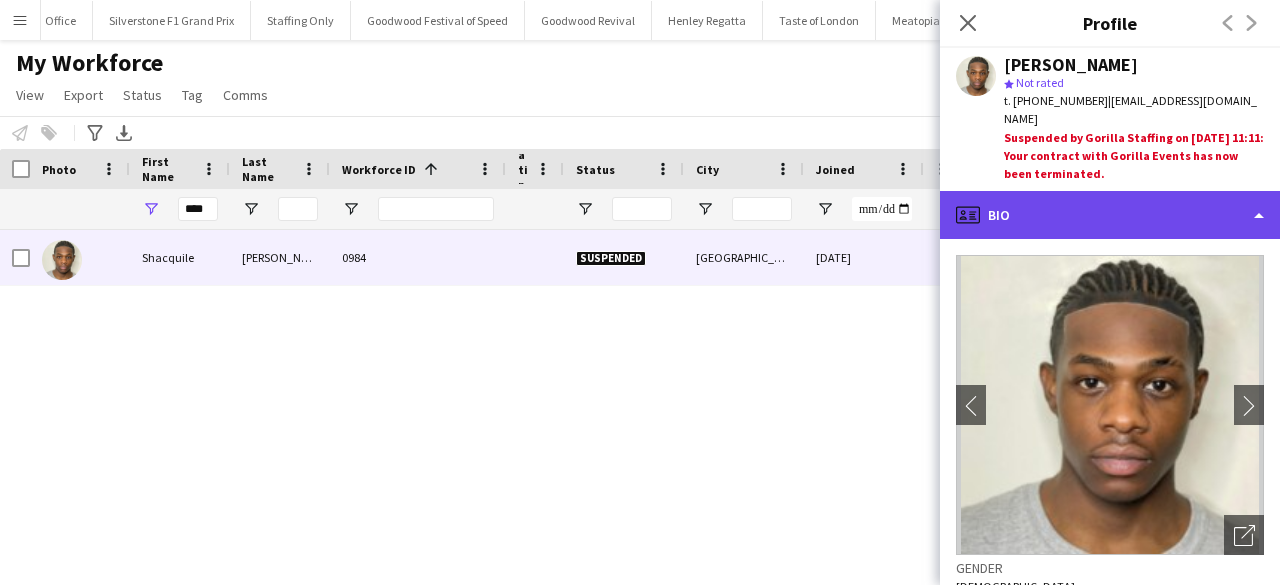 click on "profile
Bio" 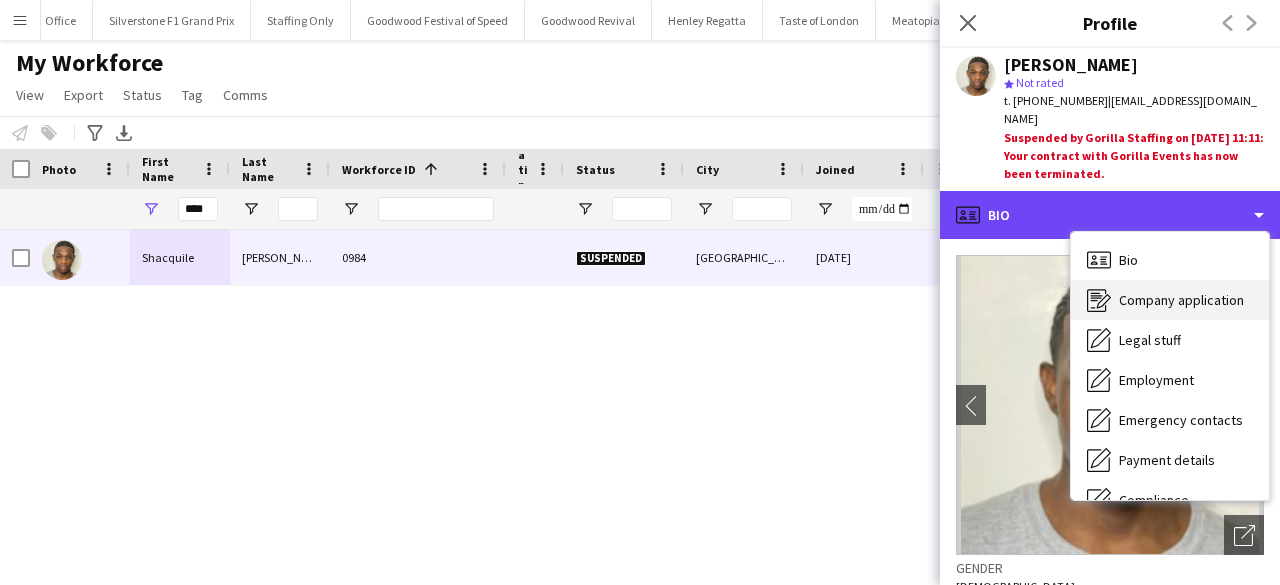 scroll, scrollTop: 148, scrollLeft: 0, axis: vertical 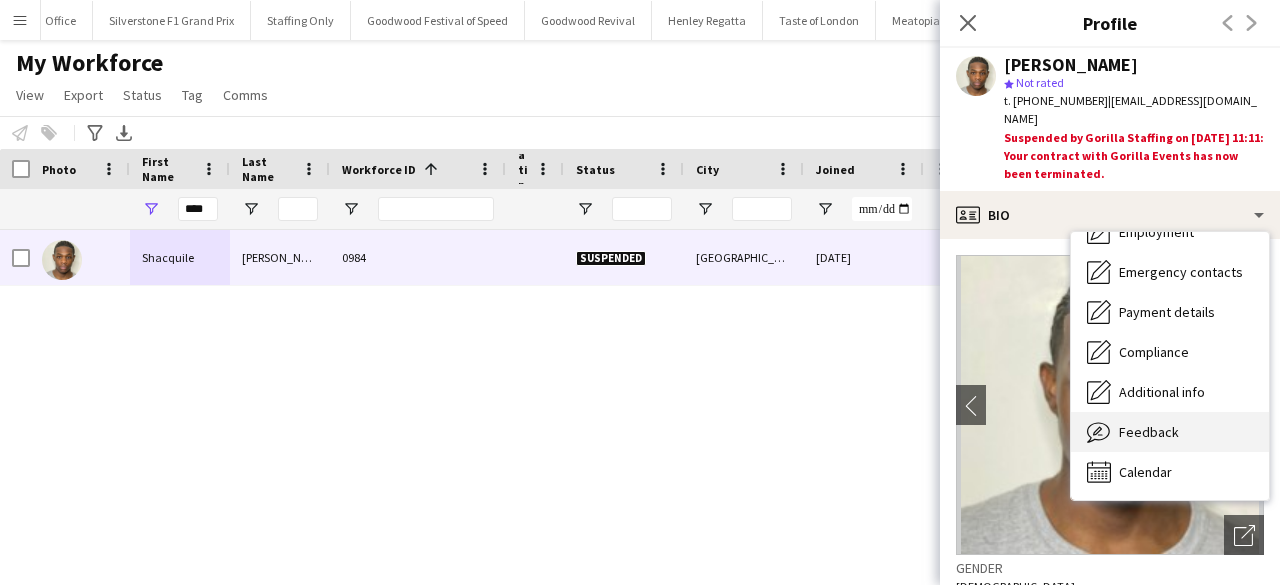 click on "Feedback" at bounding box center [1149, 432] 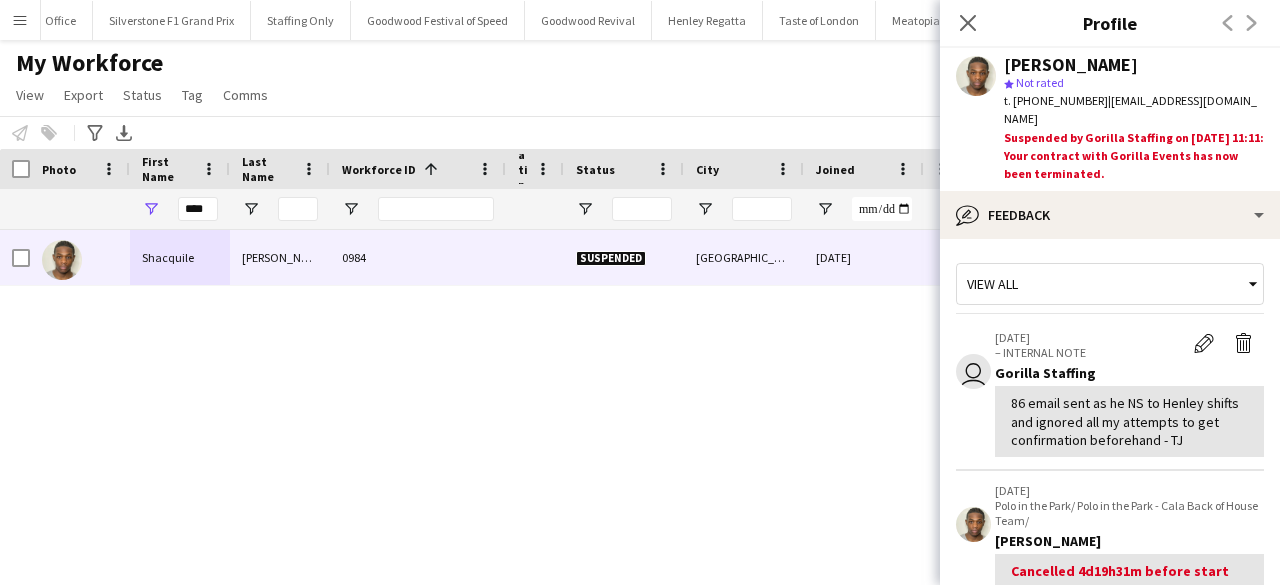click on "86 email sent as he NS to Henley shifts and ignored all my attempts to get confirmation beforehand - TJ" 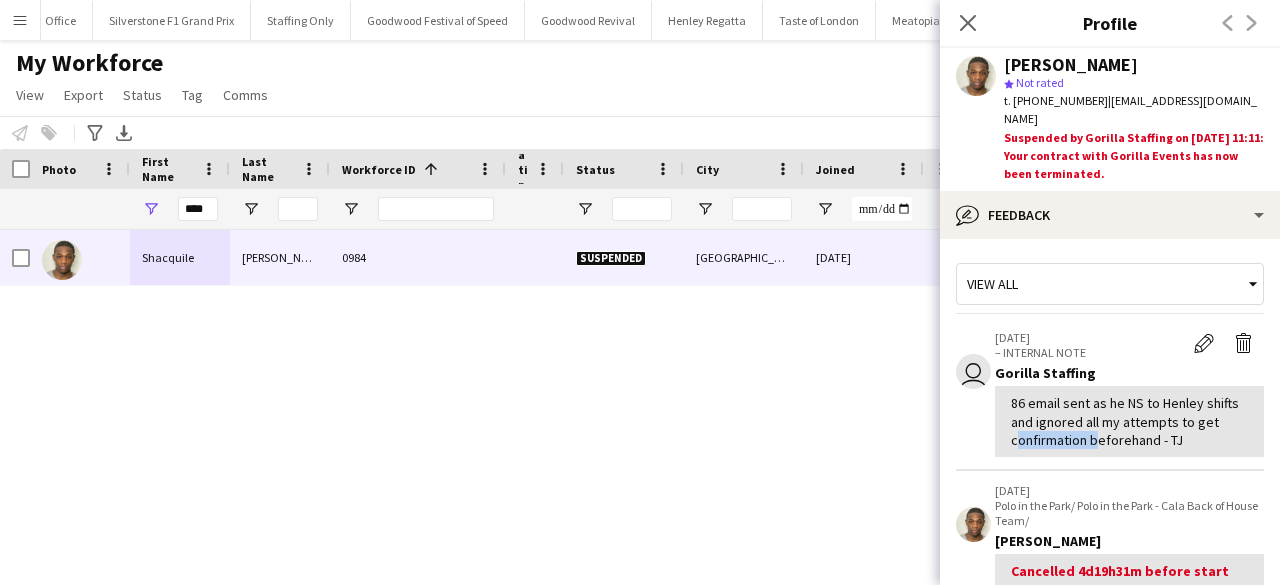 click on "86 email sent as he NS to Henley shifts and ignored all my attempts to get confirmation beforehand - TJ" 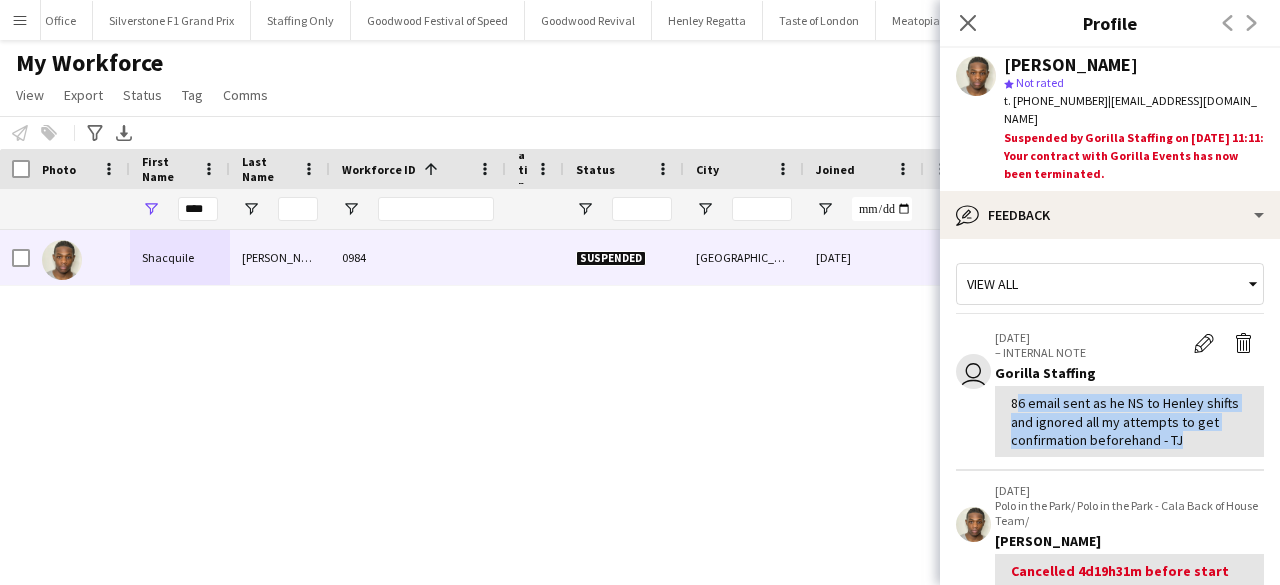 click on "86 email sent as he NS to Henley shifts and ignored all my attempts to get confirmation beforehand - TJ" 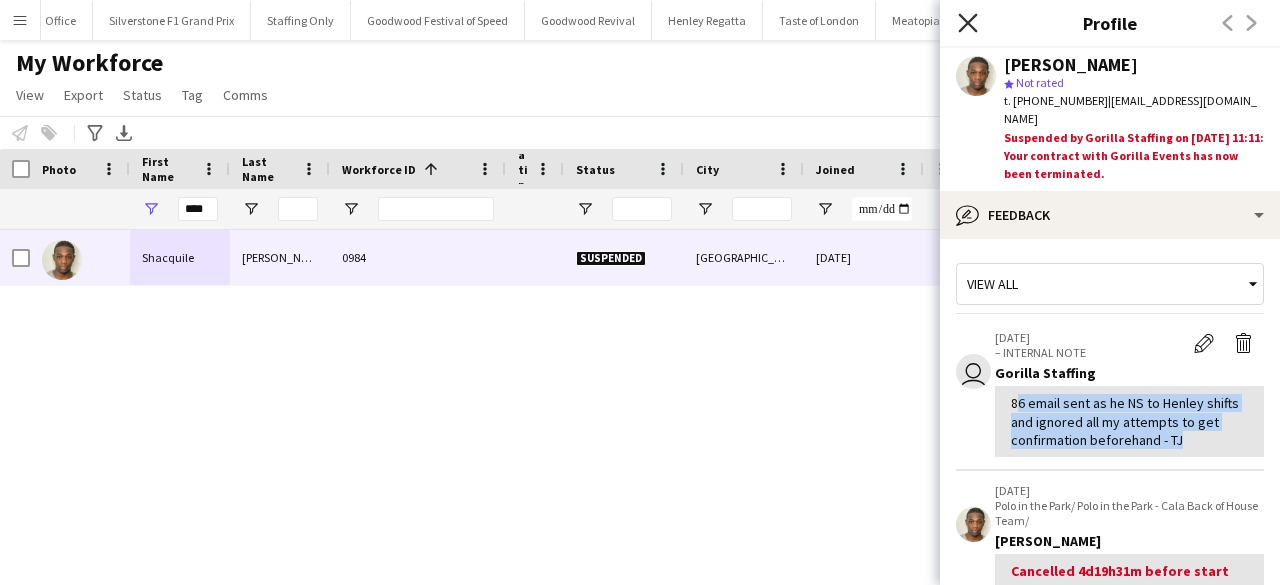 click 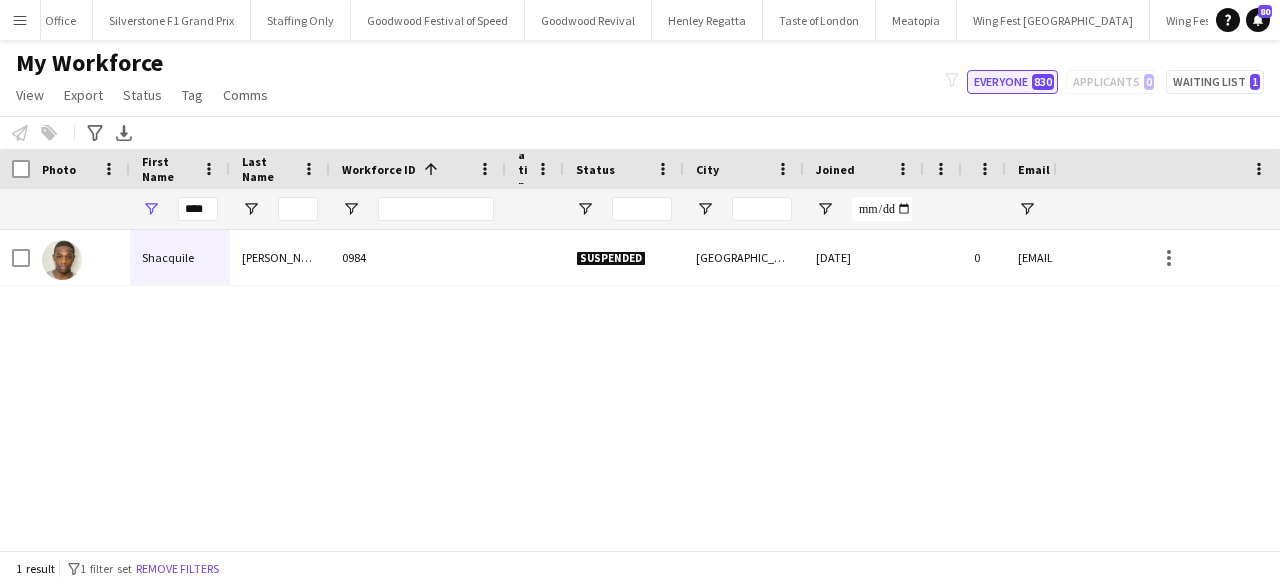 click on "Everyone   830" 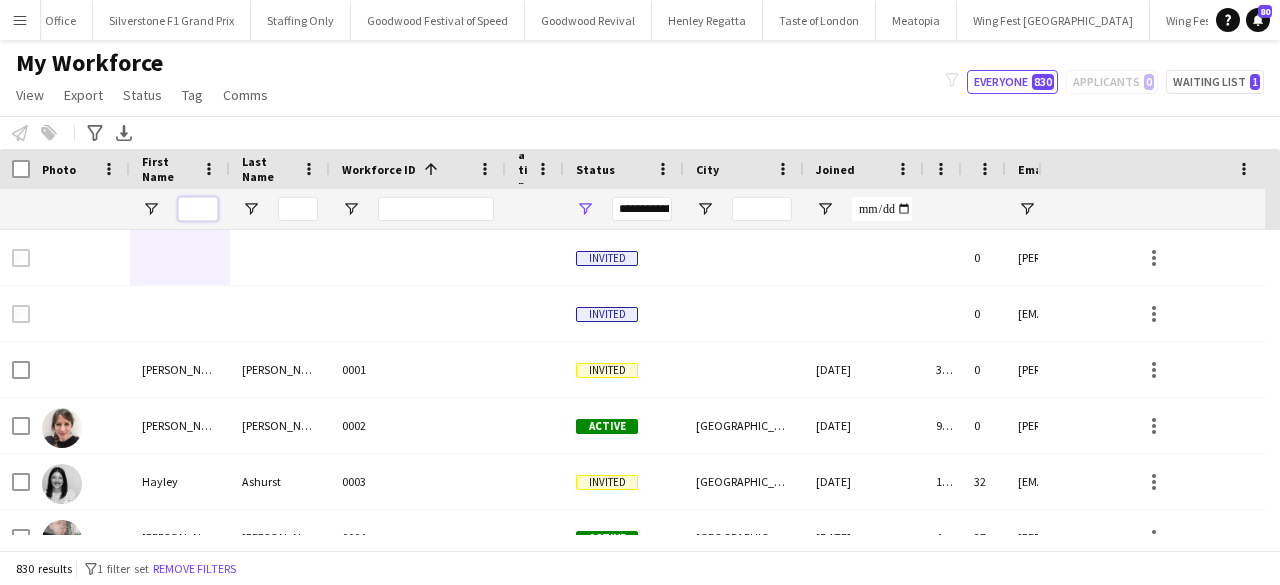 drag, startPoint x: 200, startPoint y: 211, endPoint x: 186, endPoint y: 190, distance: 25.23886 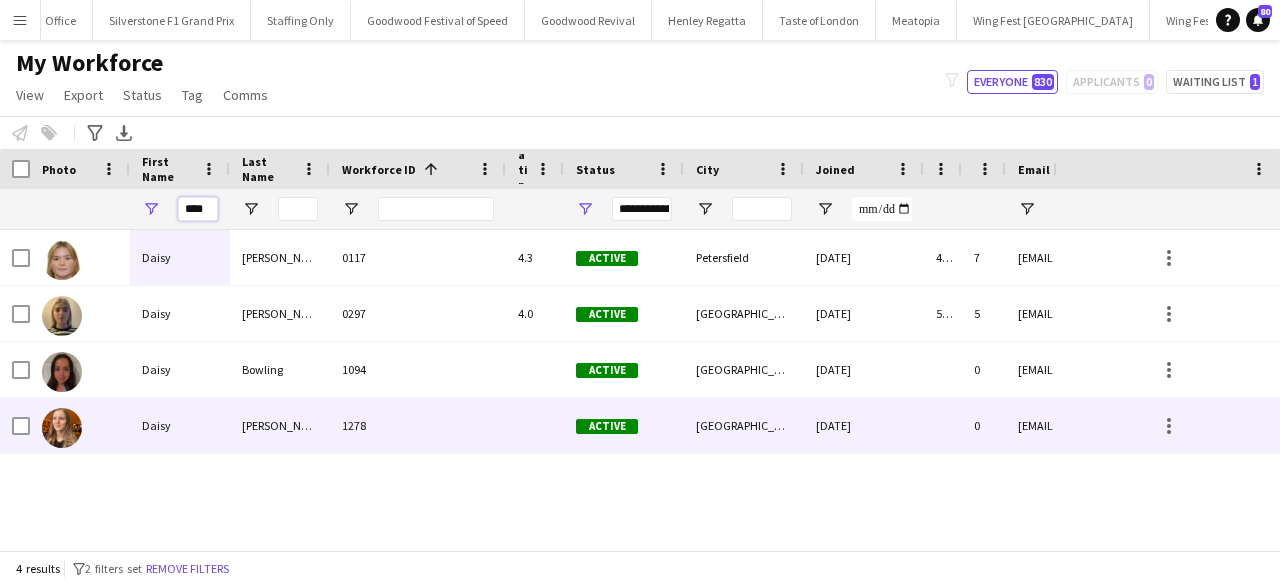type on "****" 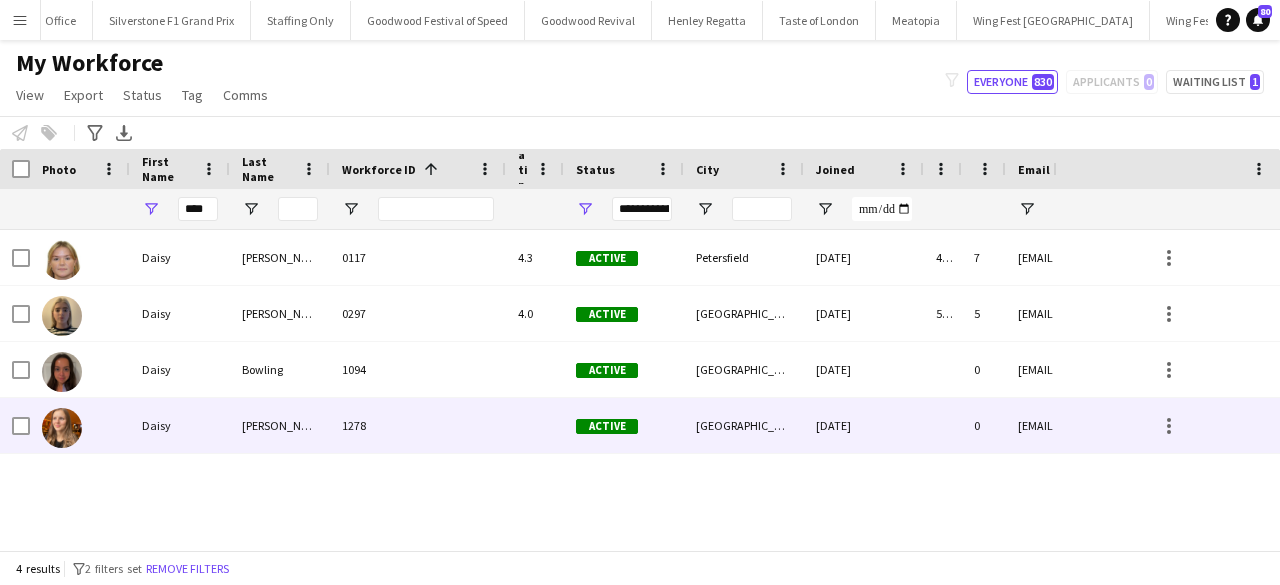 click on "Daisy" at bounding box center [180, 425] 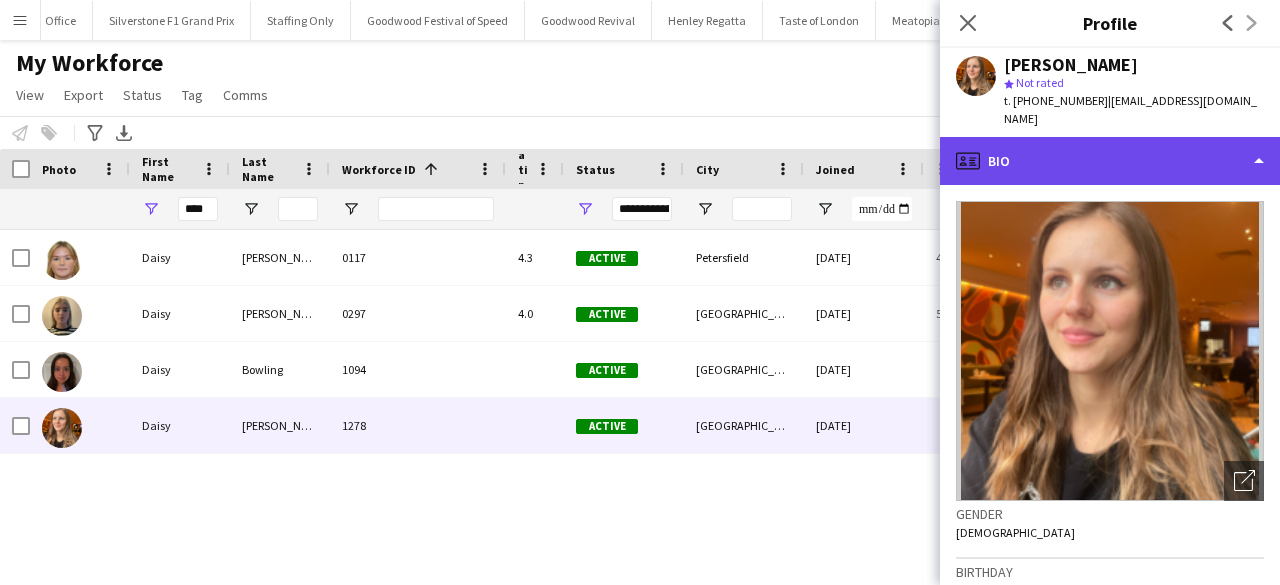 click on "profile
Bio" 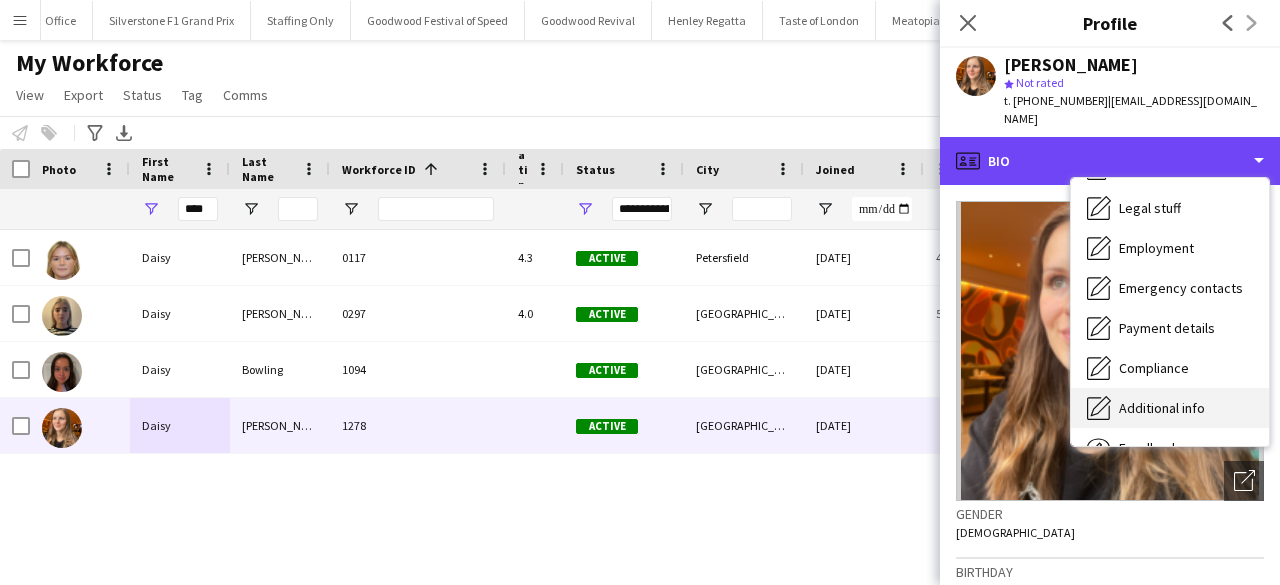 scroll, scrollTop: 148, scrollLeft: 0, axis: vertical 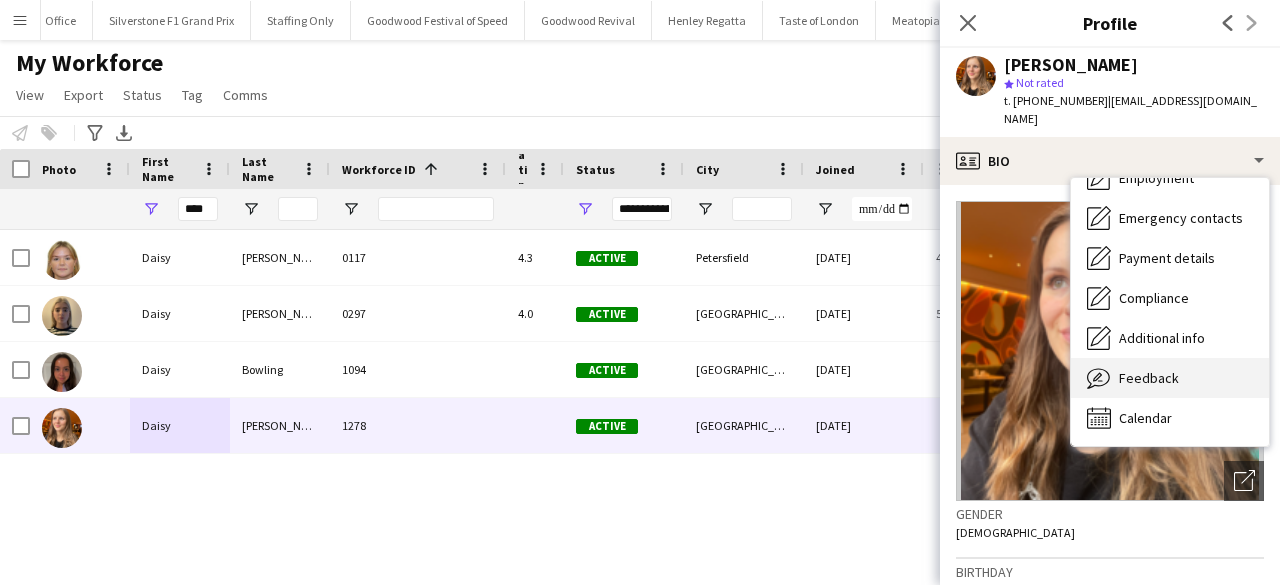 click on "Feedback
Feedback" at bounding box center (1170, 378) 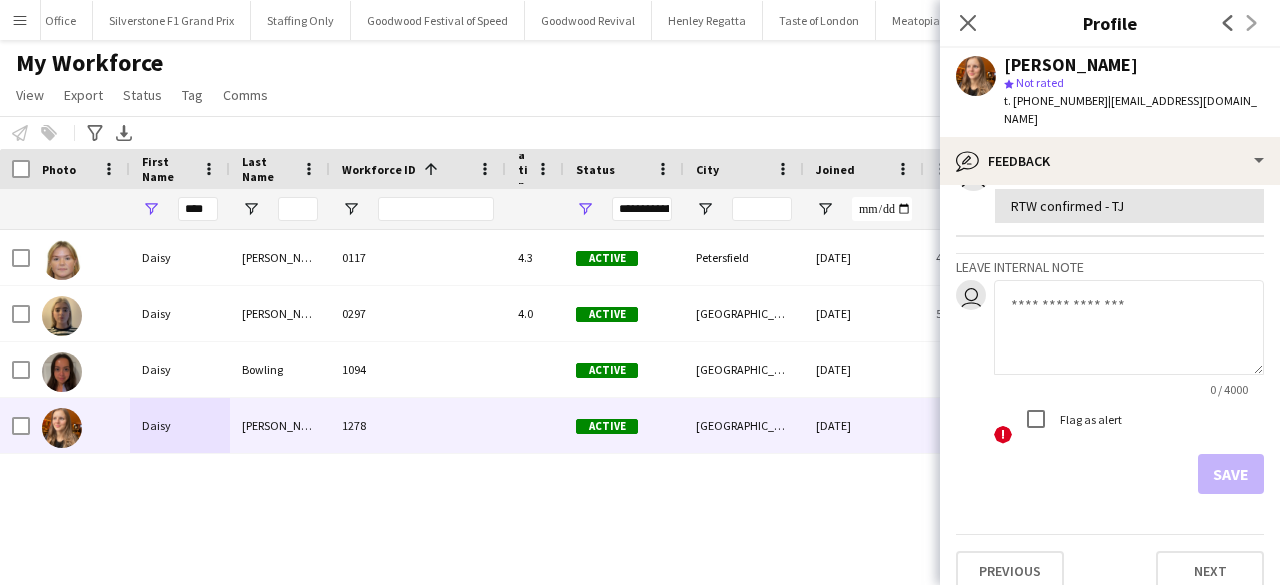 scroll, scrollTop: 480, scrollLeft: 0, axis: vertical 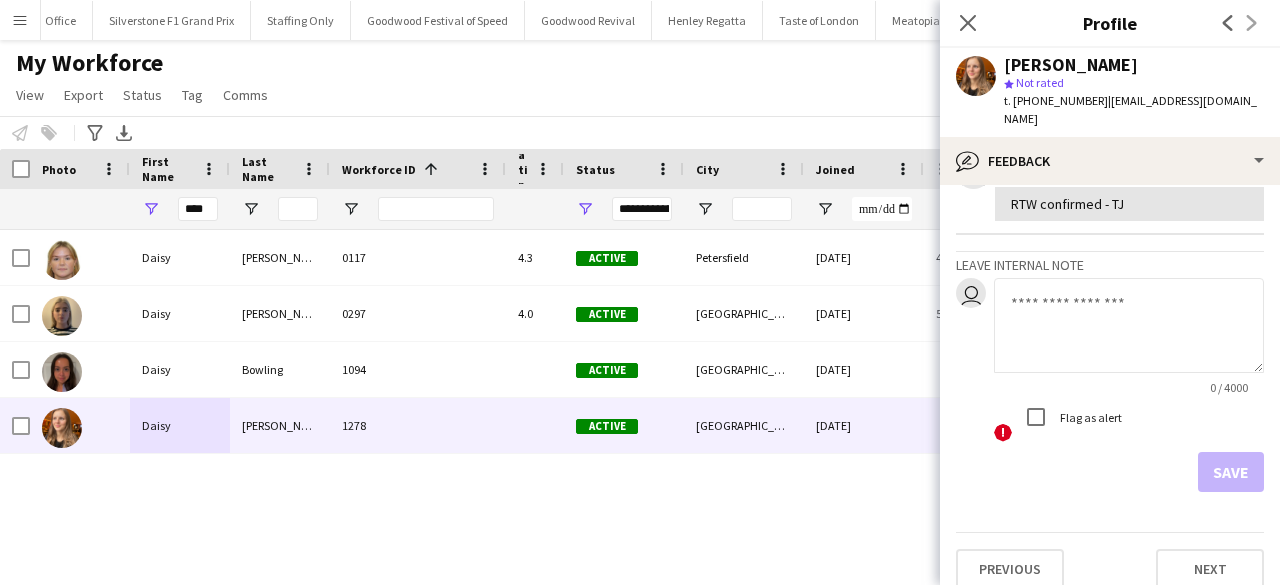 click 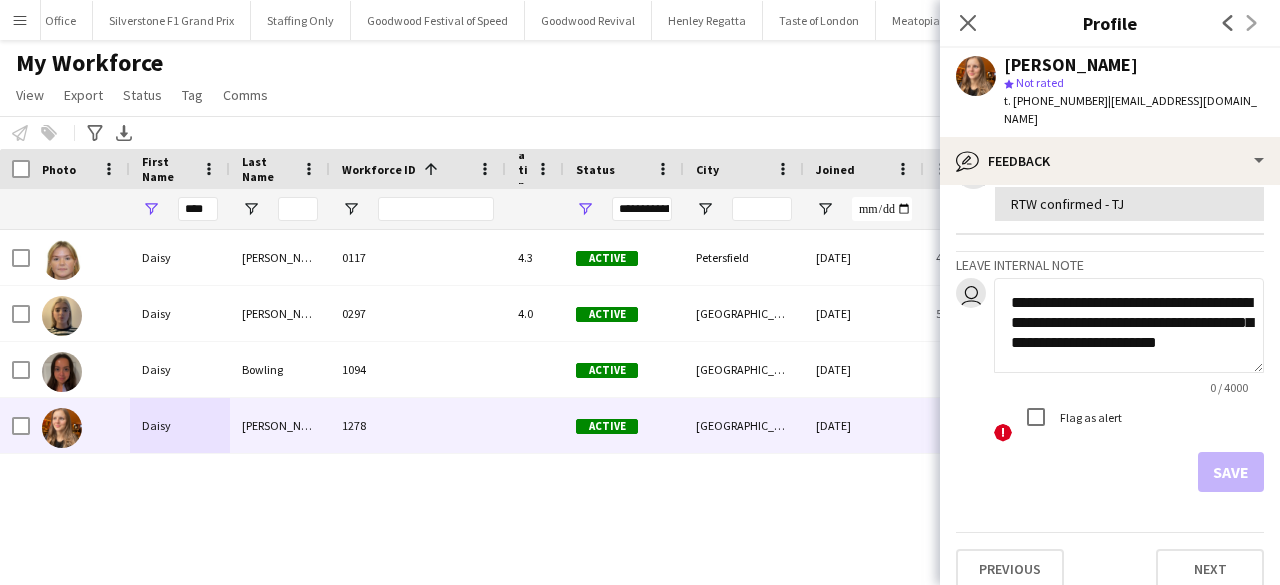scroll, scrollTop: 20, scrollLeft: 0, axis: vertical 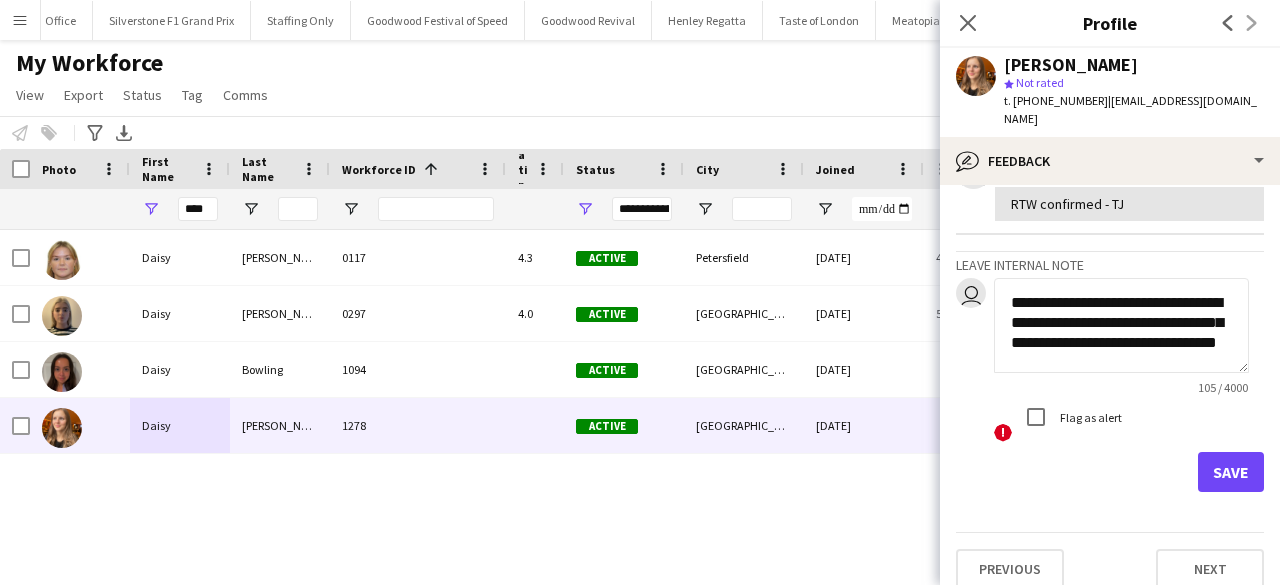 type on "**********" 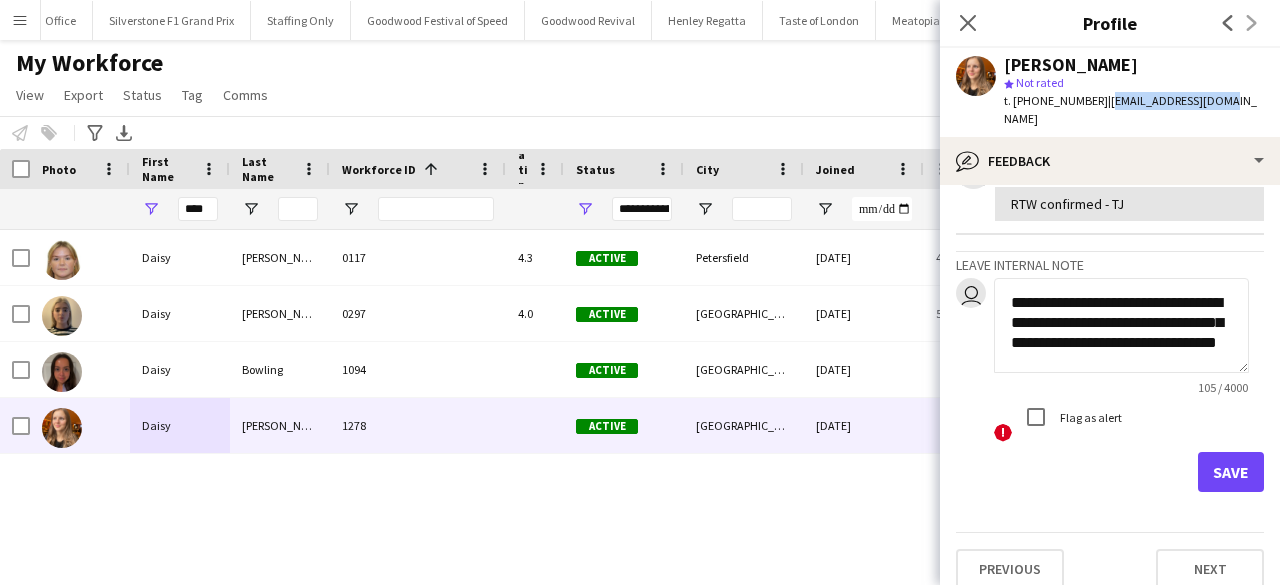 copy on "daisykh1@icloud.com" 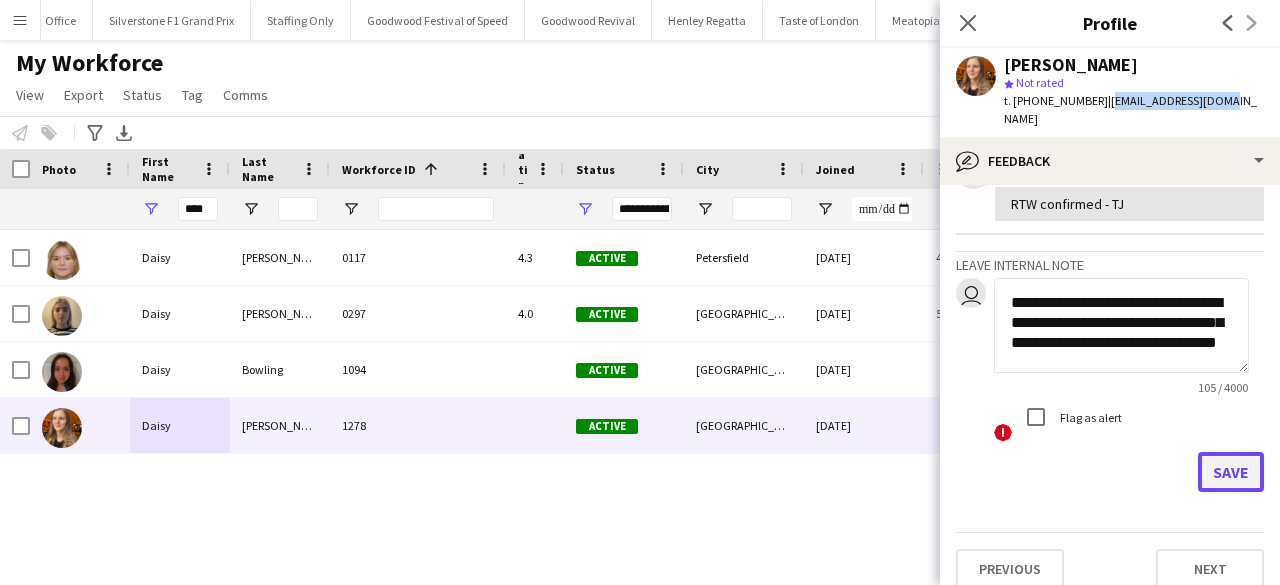 click on "Save" 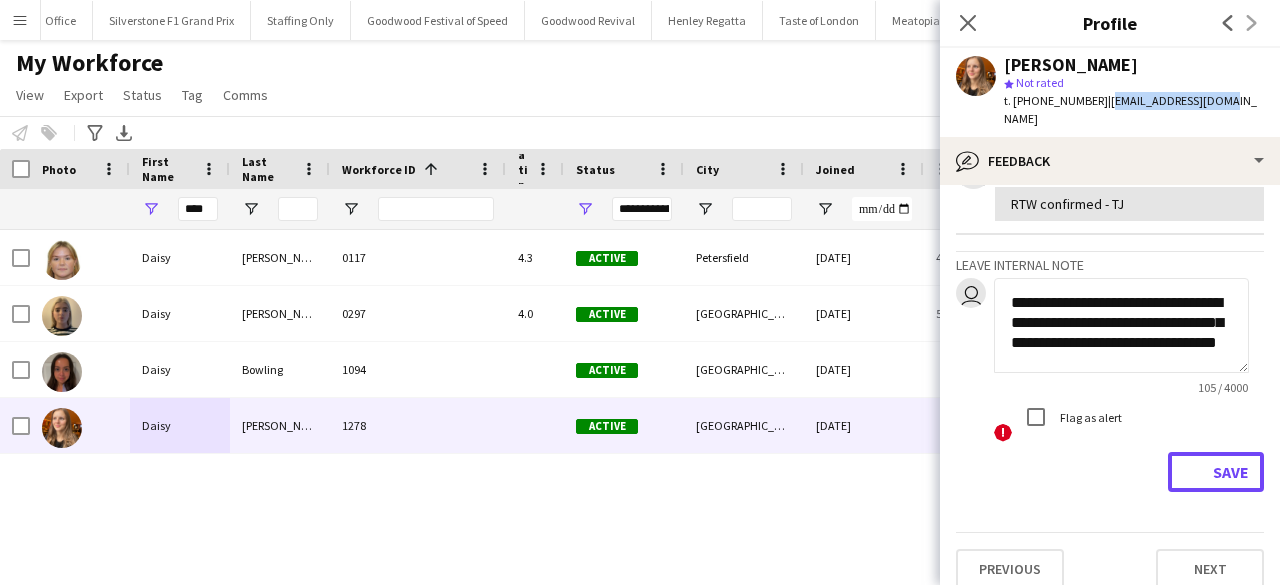 type 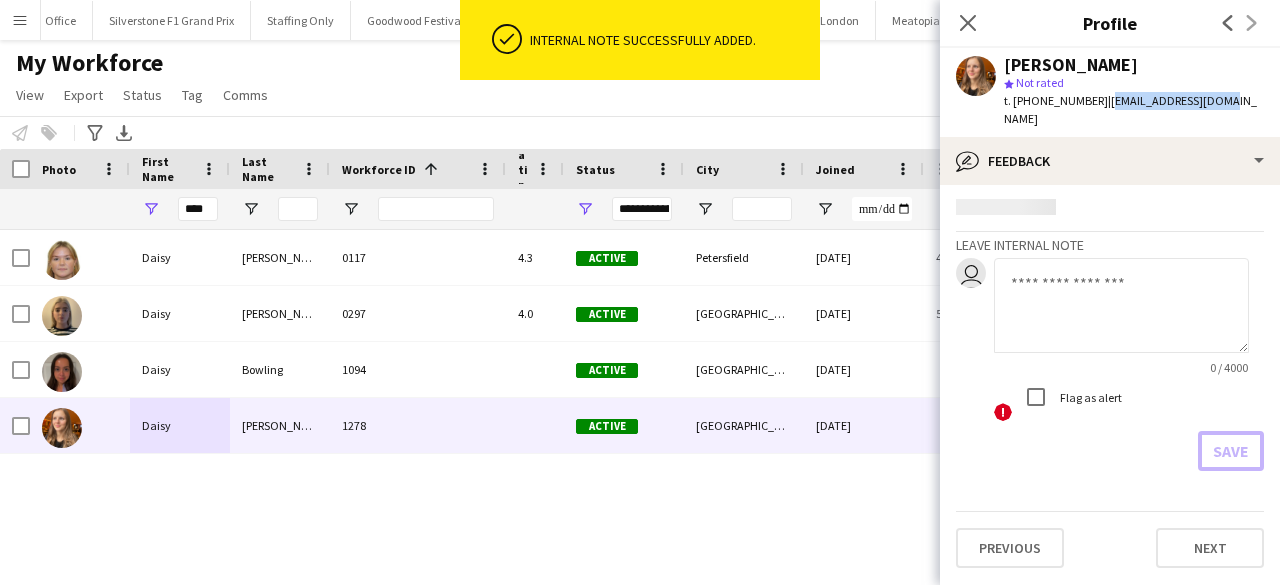 scroll, scrollTop: 0, scrollLeft: 0, axis: both 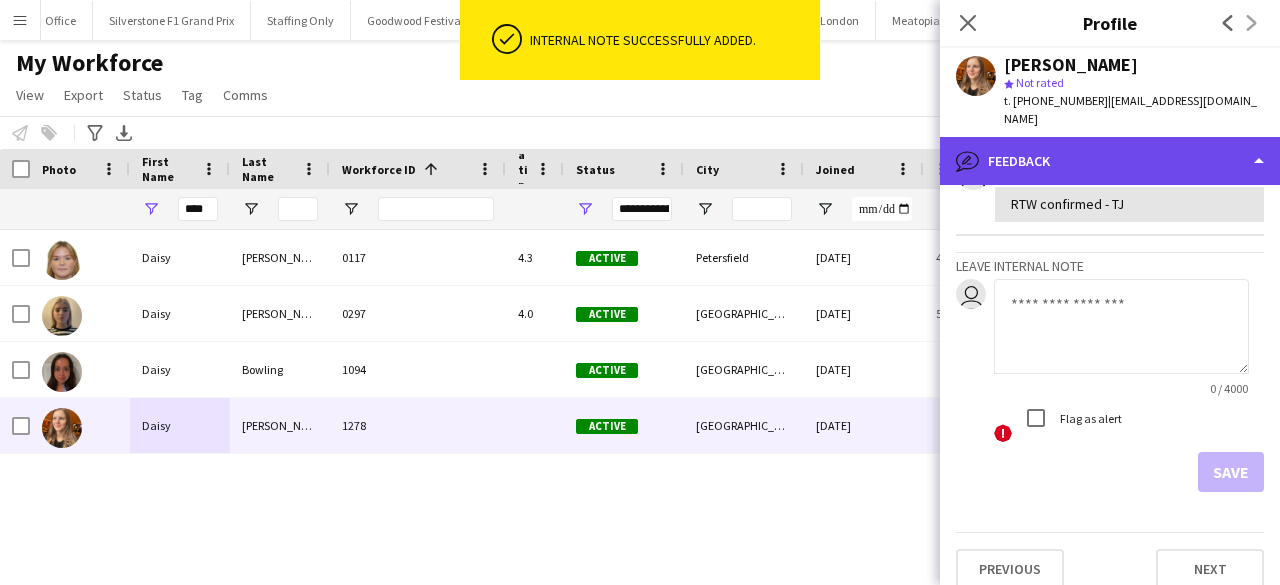 click on "bubble-pencil
Feedback" 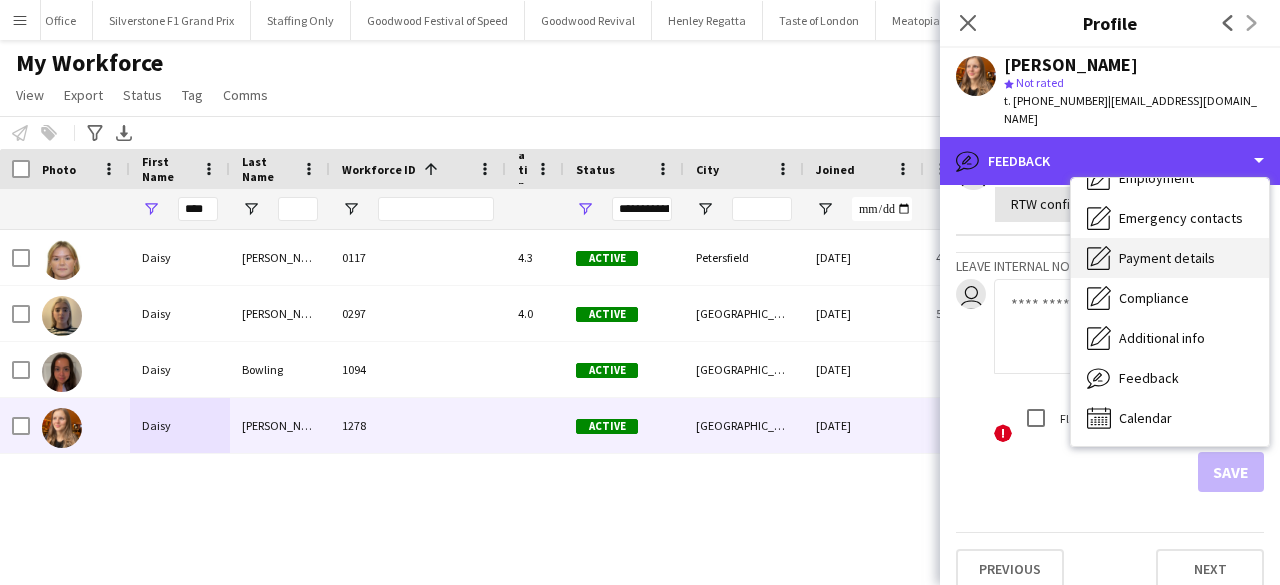 scroll, scrollTop: 0, scrollLeft: 0, axis: both 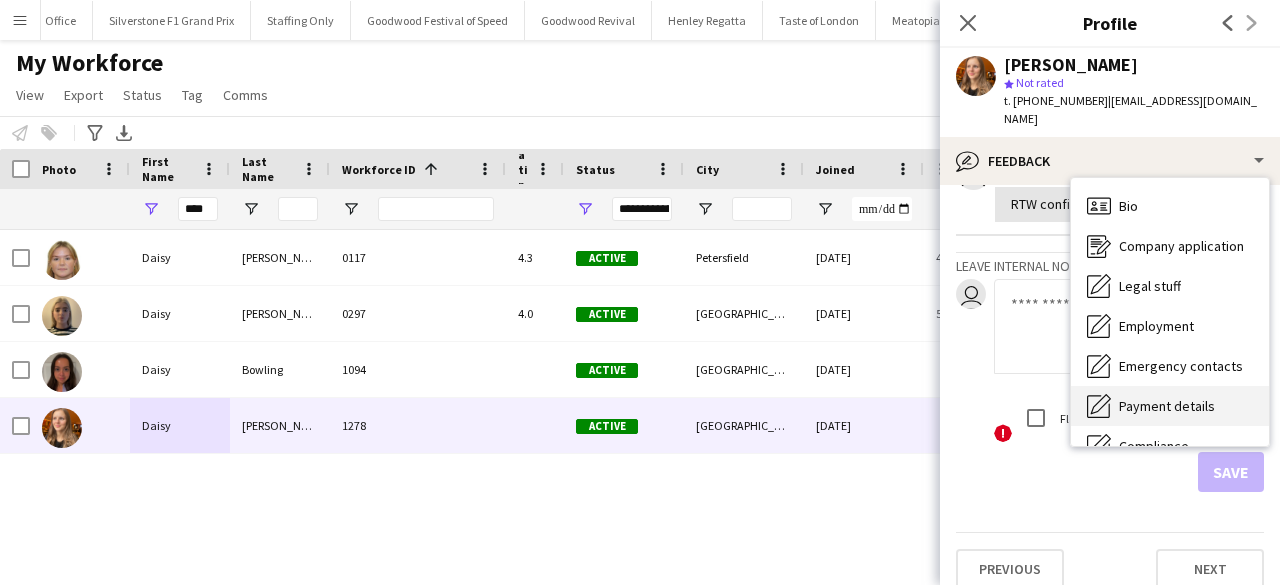 click on "Company application" at bounding box center (1181, 246) 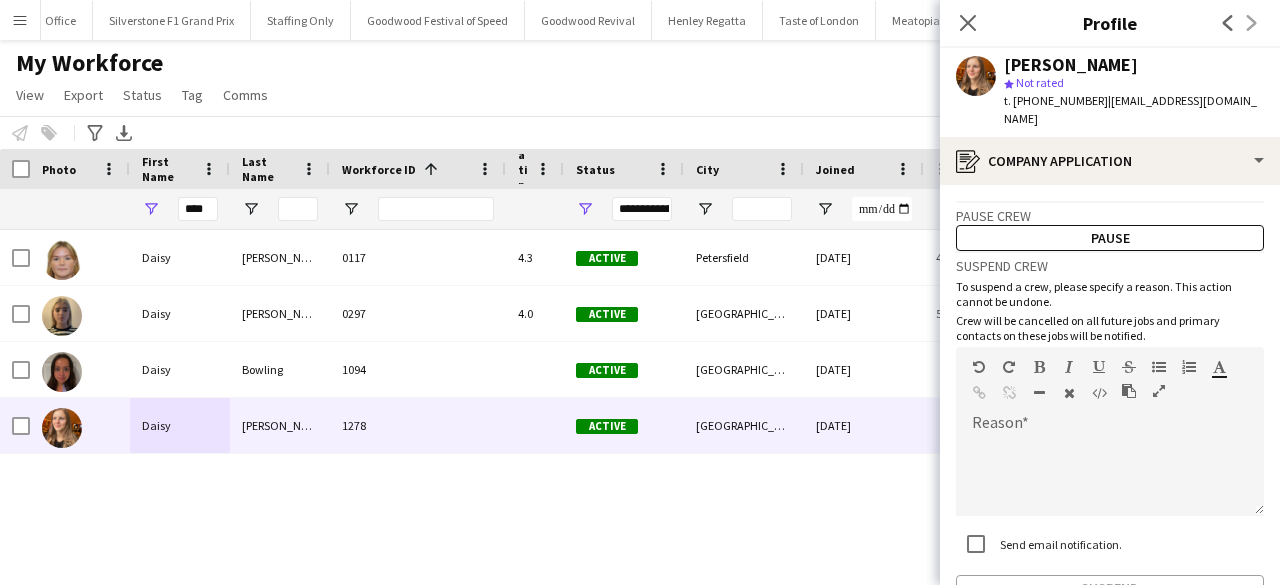 drag, startPoint x: 1118, startPoint y: 49, endPoint x: 1136, endPoint y: 62, distance: 22.203604 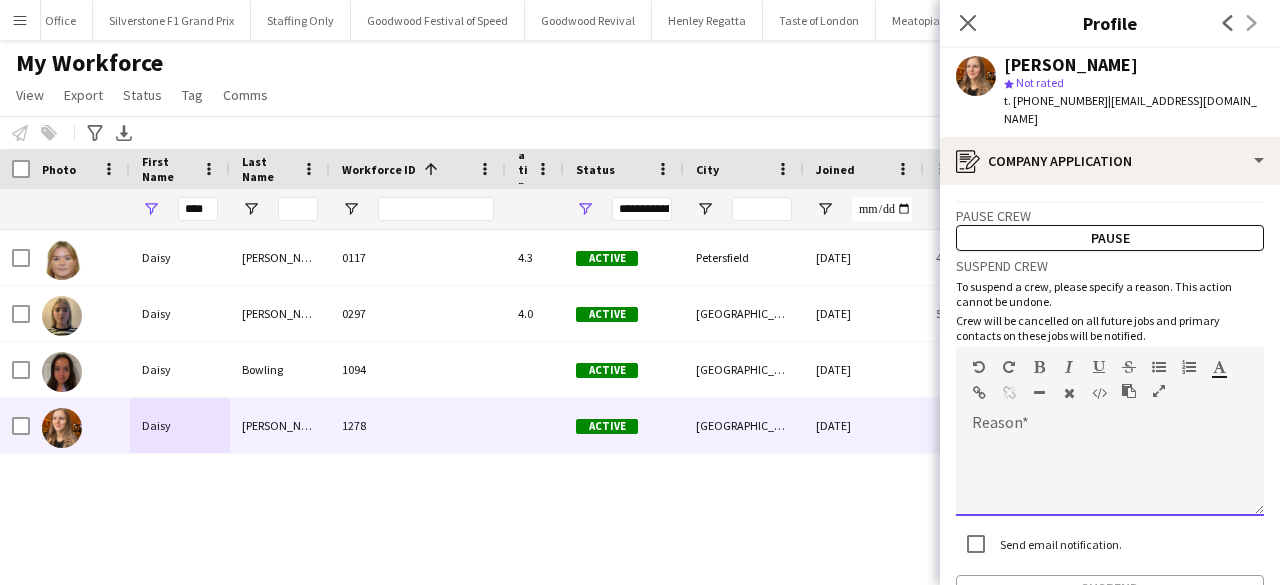 click at bounding box center [1110, 476] 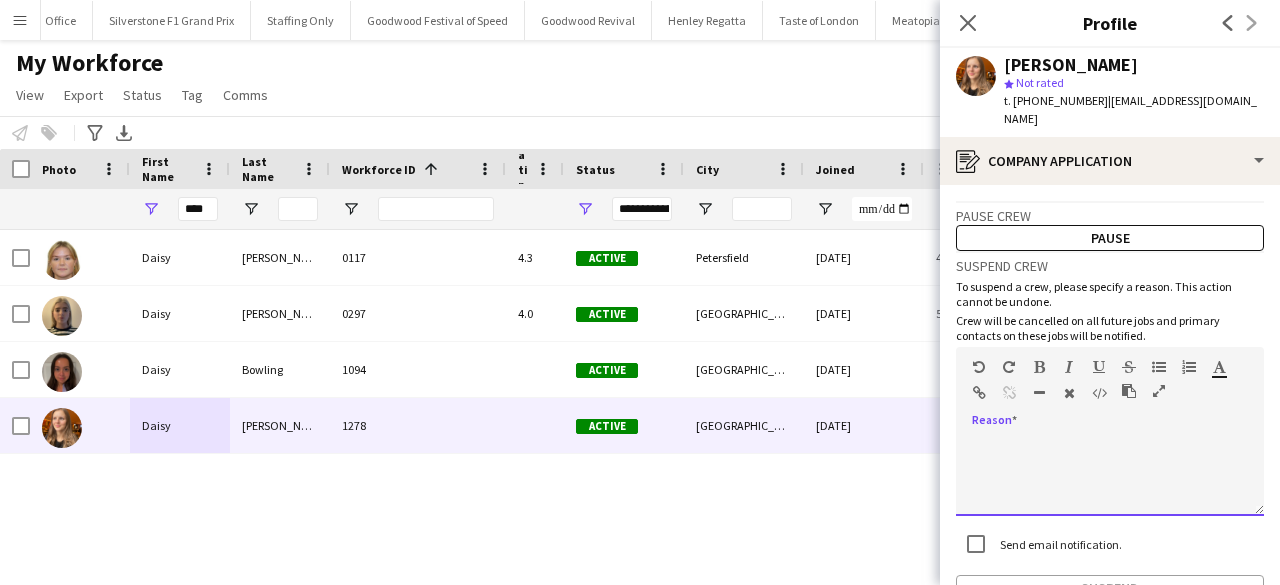 paste 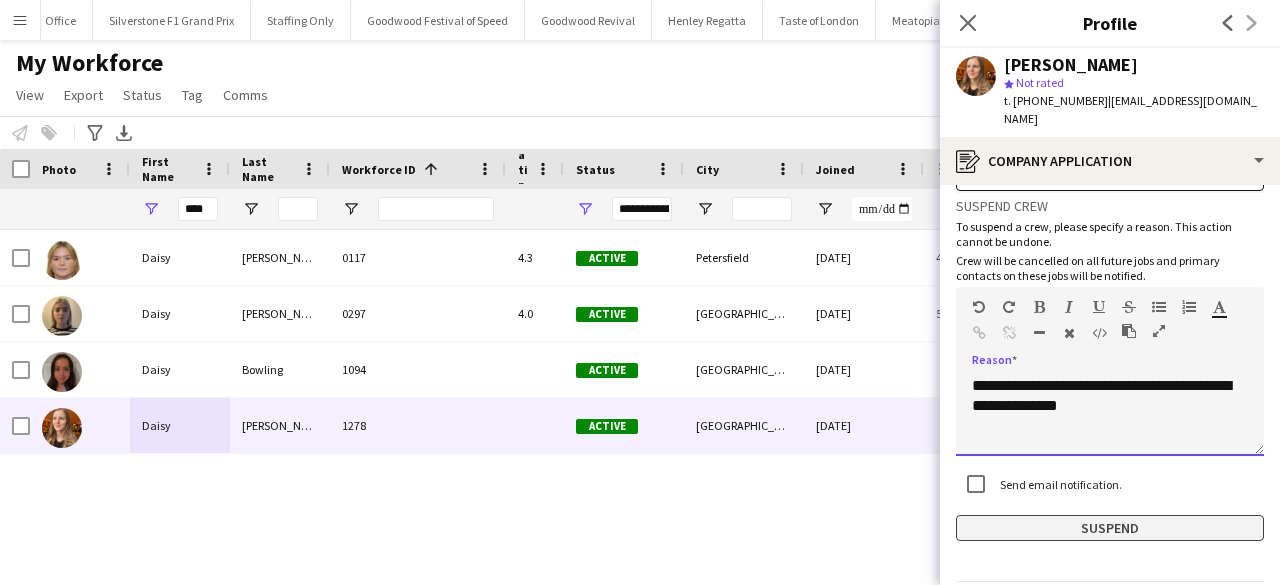 scroll, scrollTop: 109, scrollLeft: 0, axis: vertical 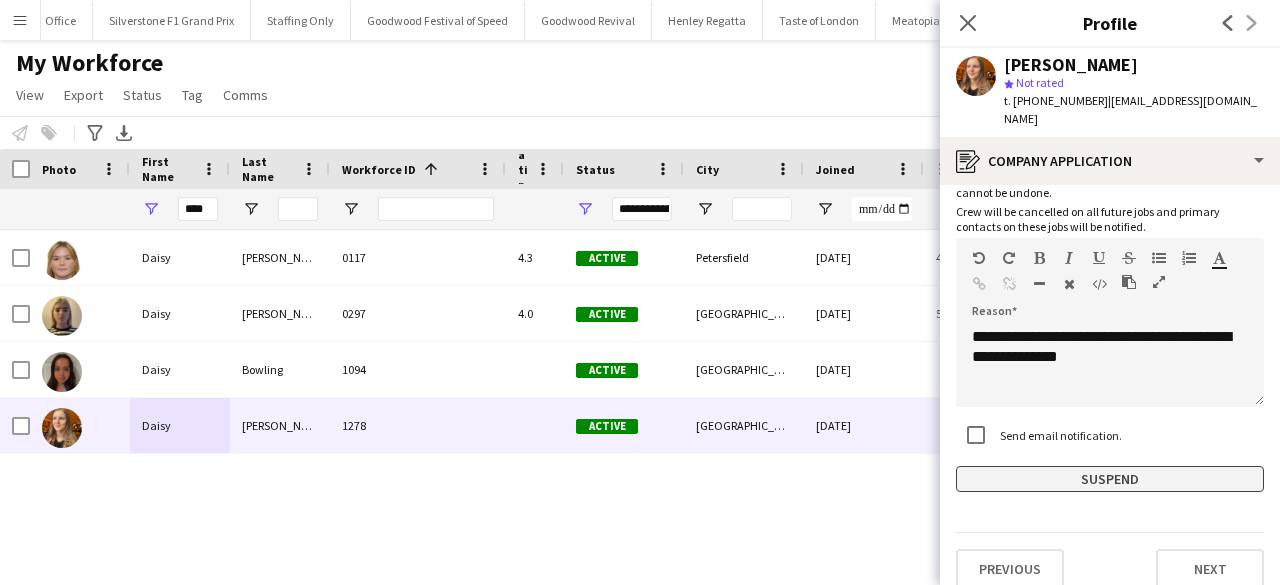 click on "Suspend" 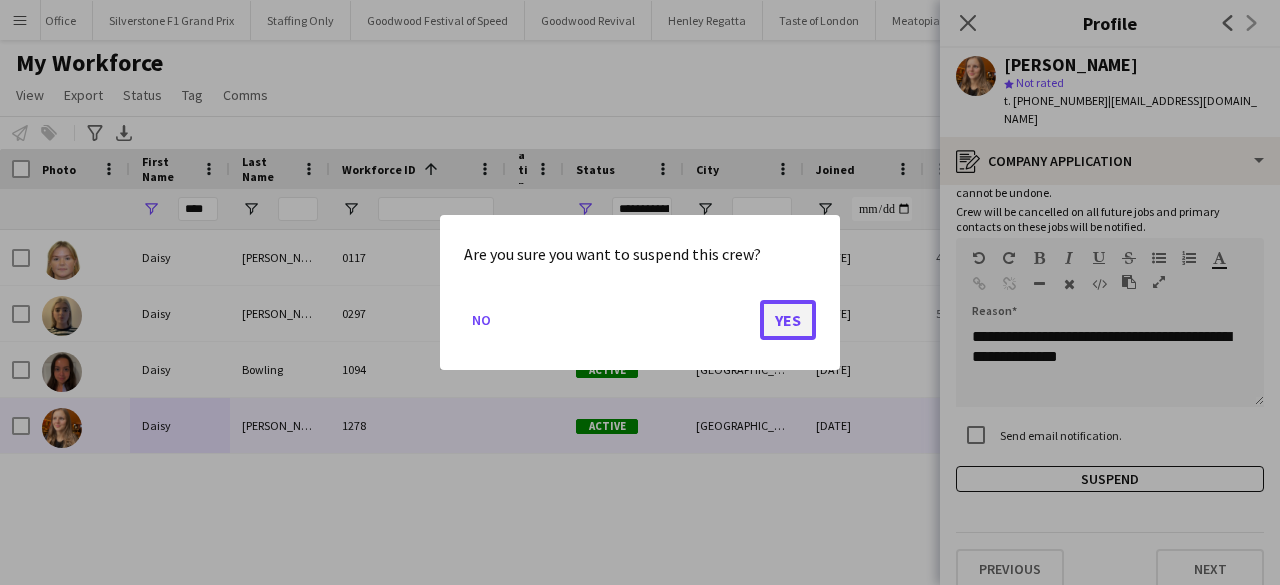 click on "Yes" 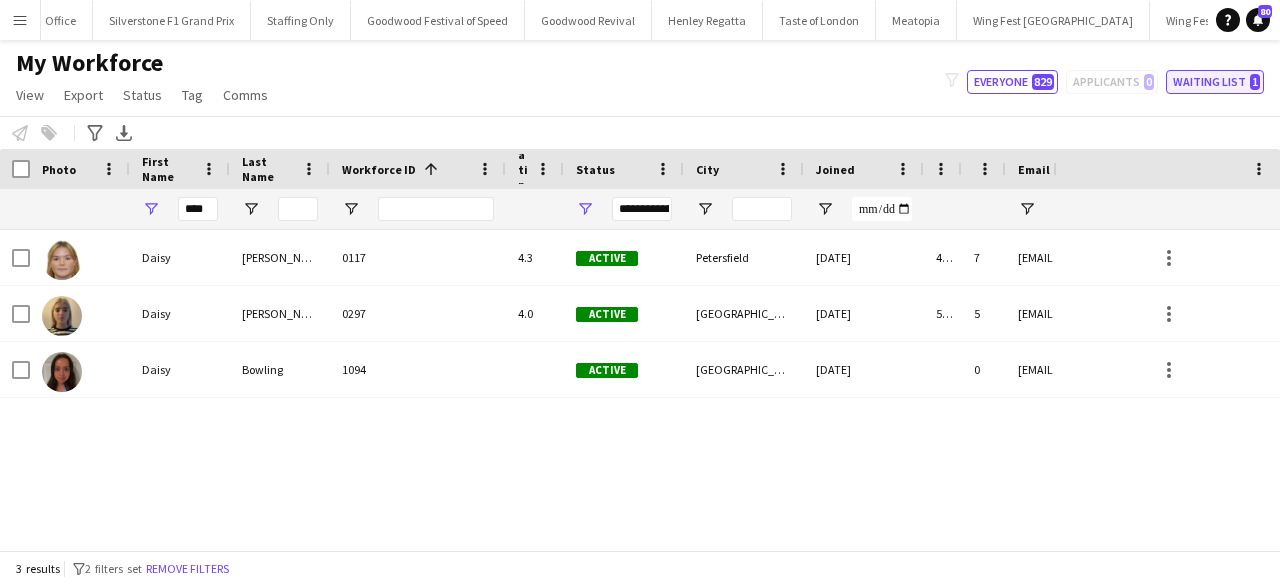 click on "Waiting list   1" 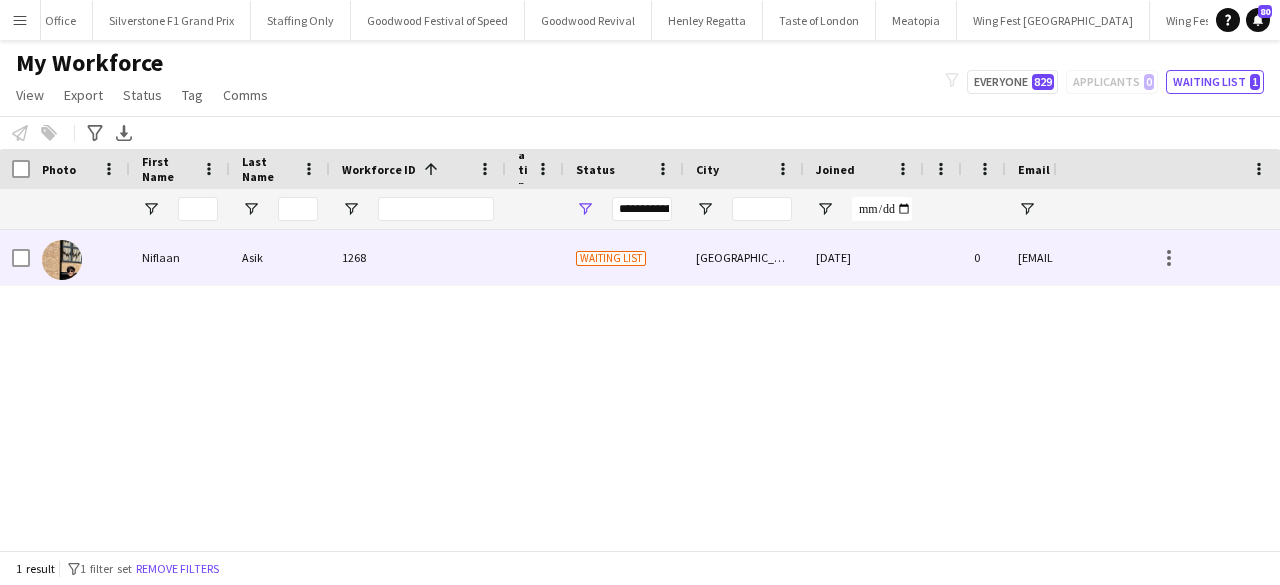 click on "Asik" at bounding box center [280, 257] 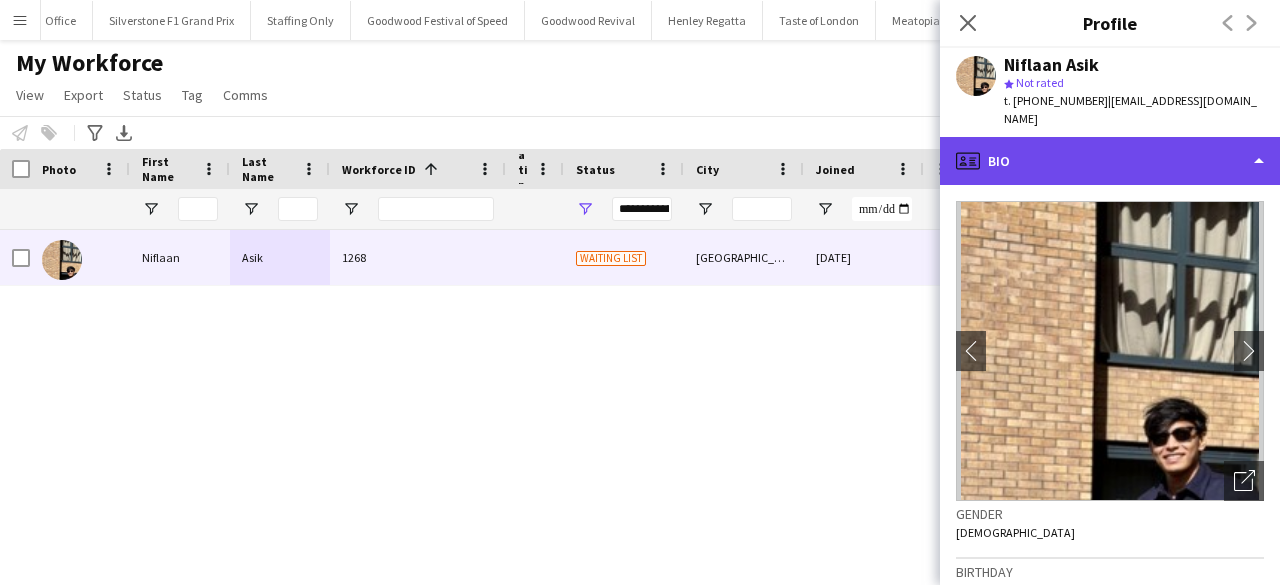 click on "profile
Bio" 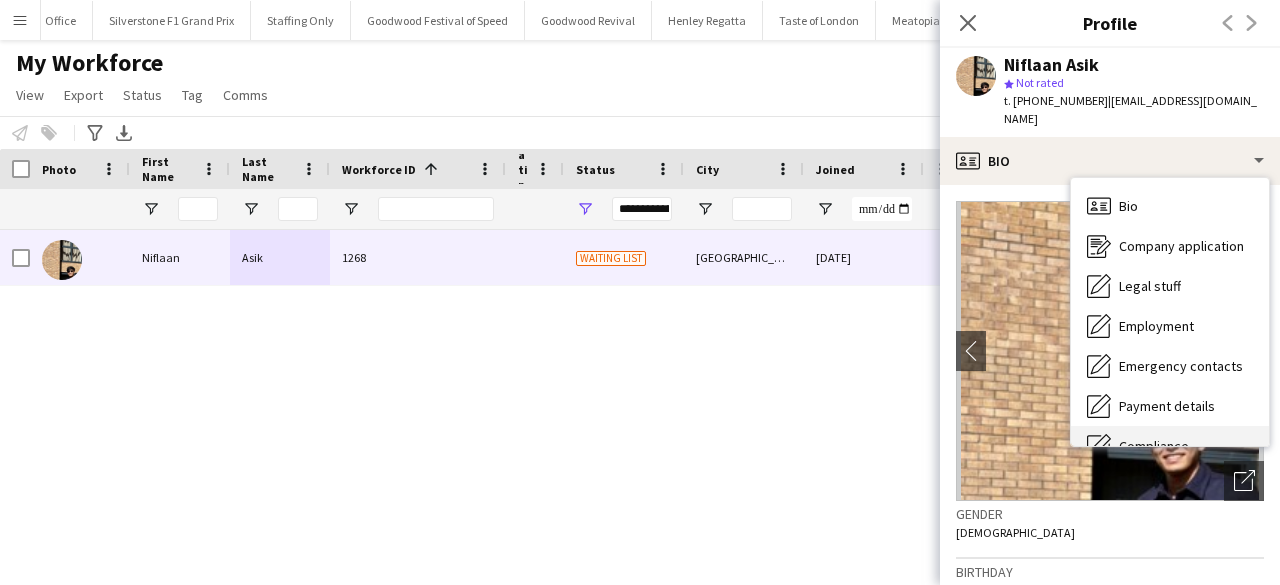 click on "Compliance
Compliance" at bounding box center (1170, 446) 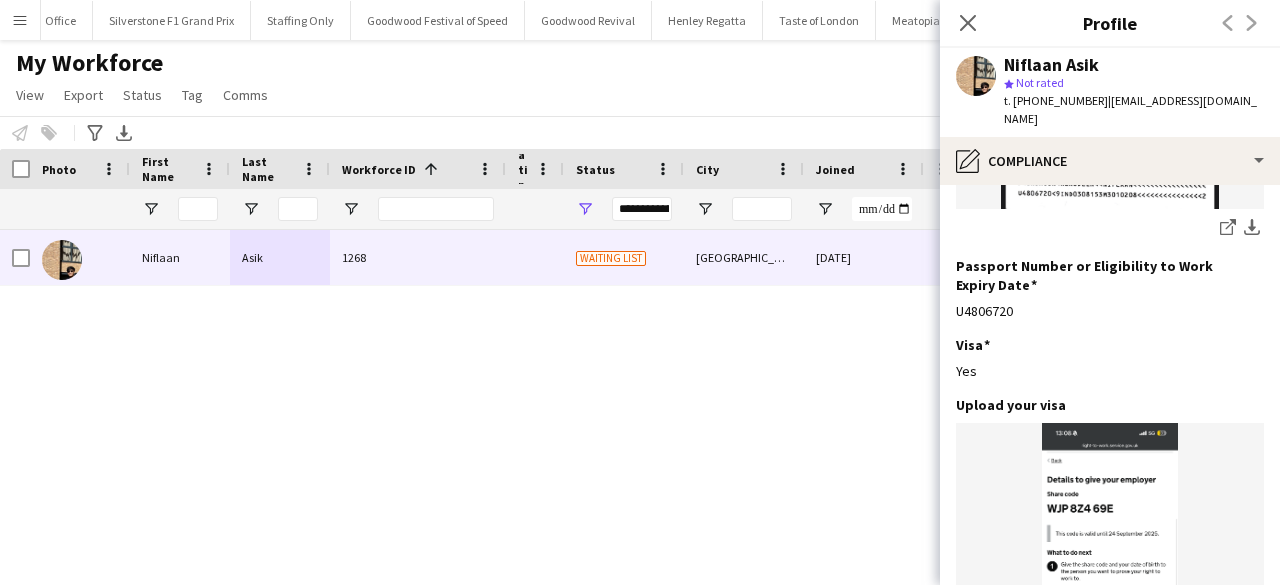 scroll, scrollTop: 450, scrollLeft: 0, axis: vertical 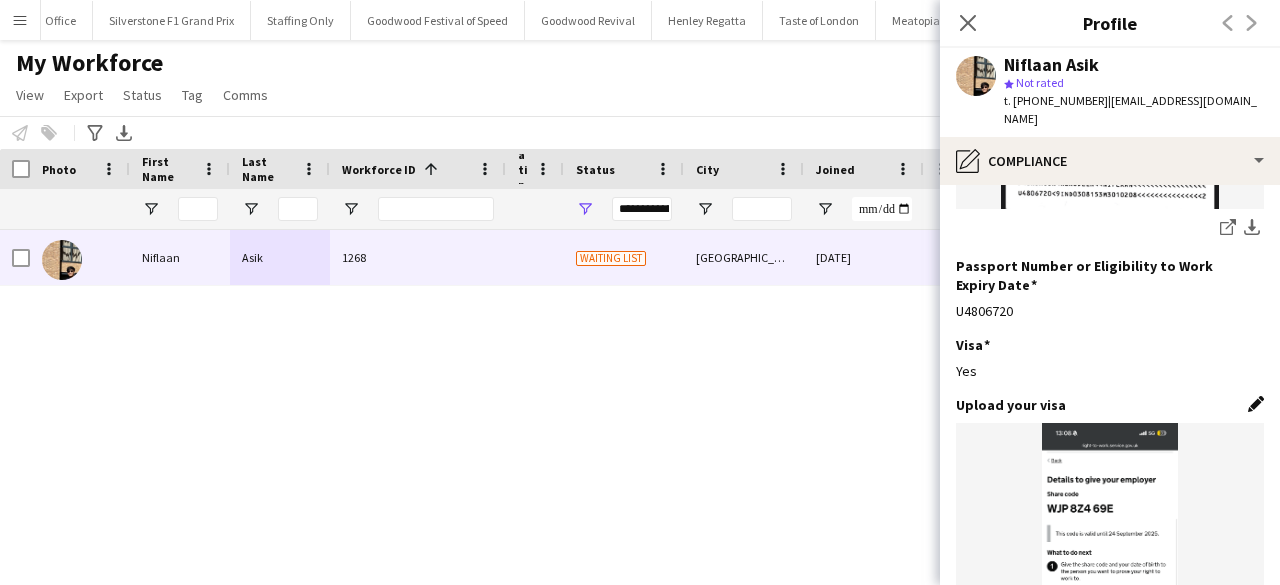 click on "Edit this field" 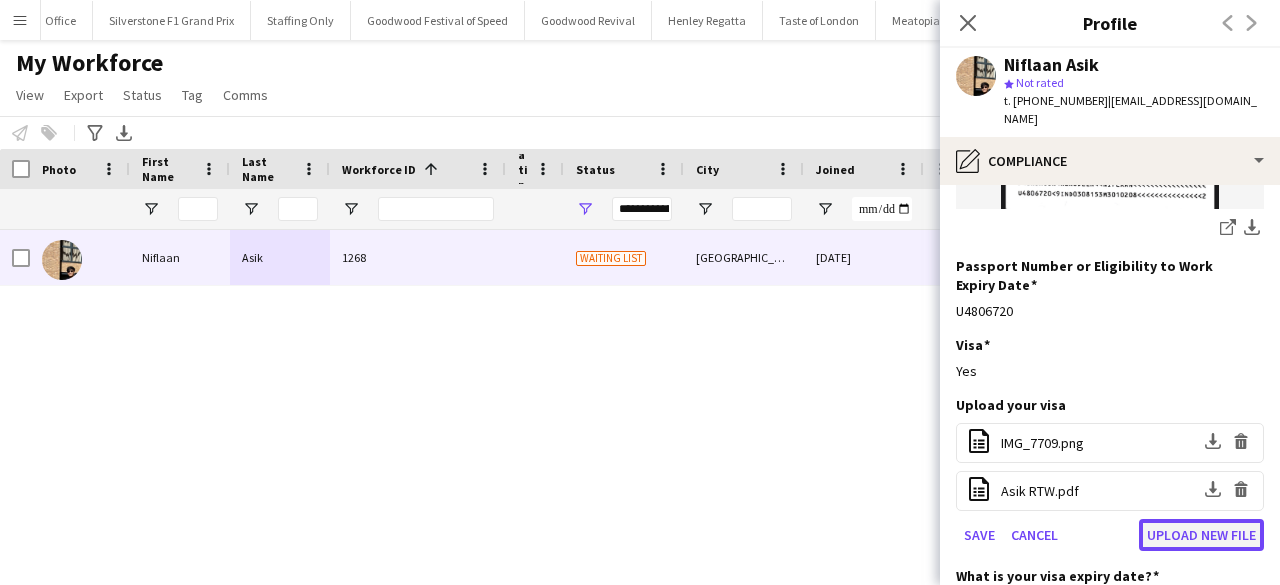 click on "Upload new file" 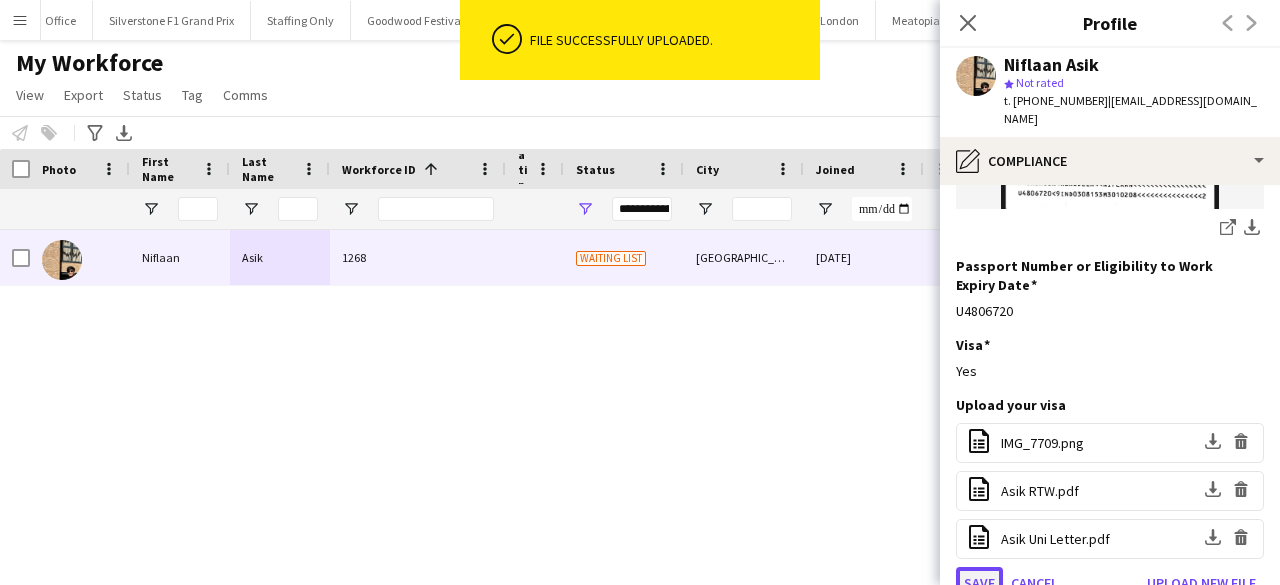 click on "Save" 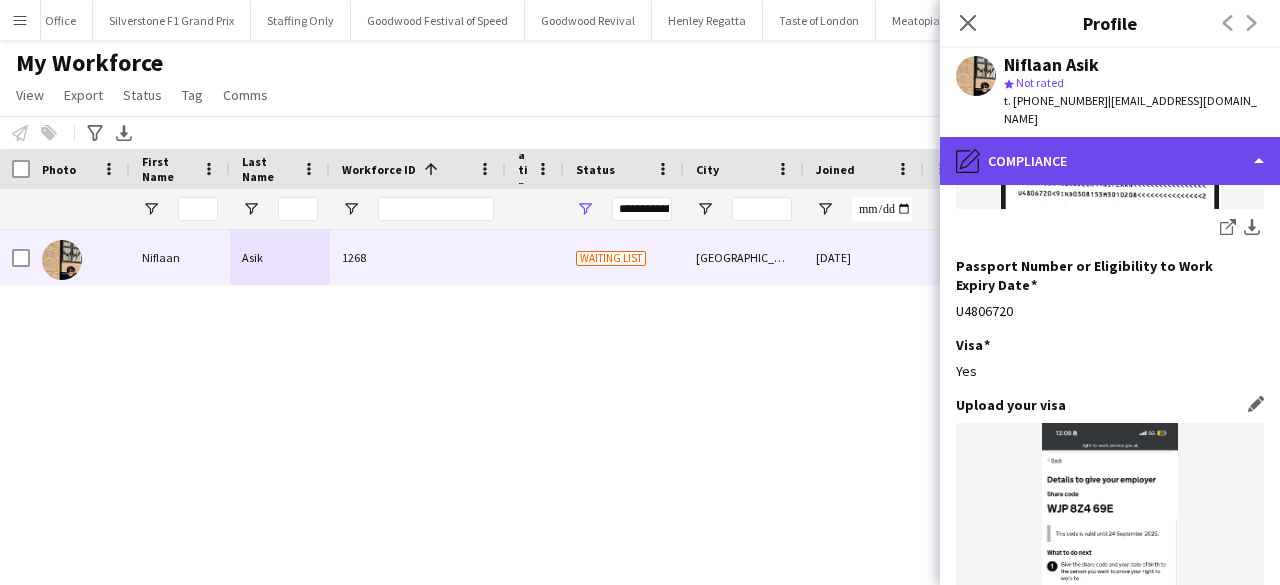 click on "pencil4
Compliance" 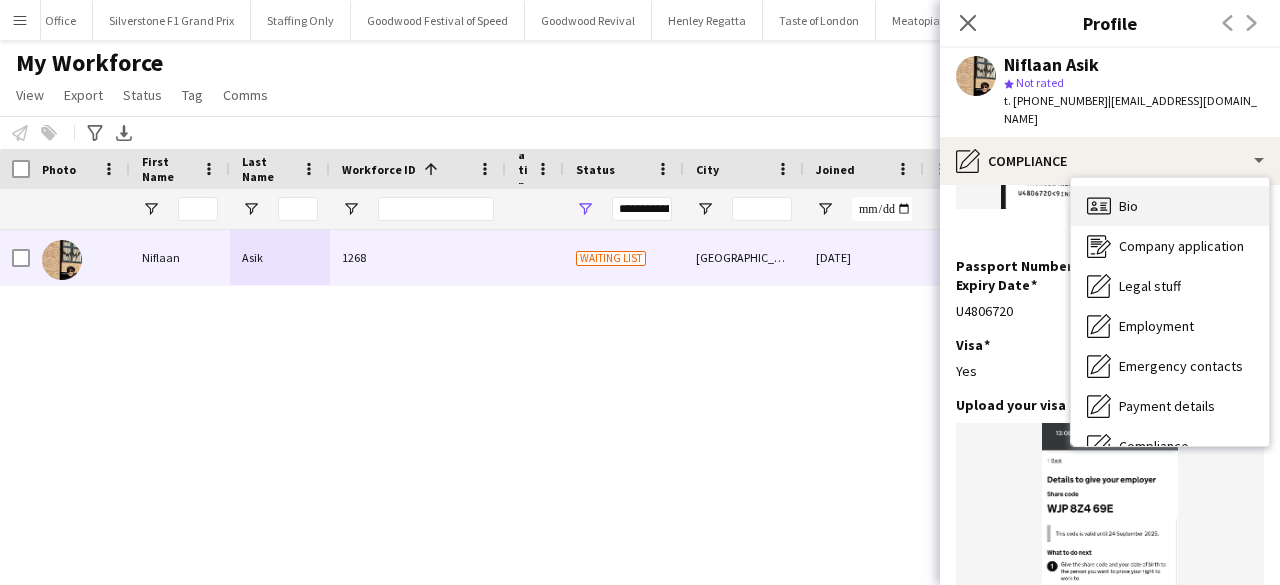 click on "Bio" at bounding box center (1128, 206) 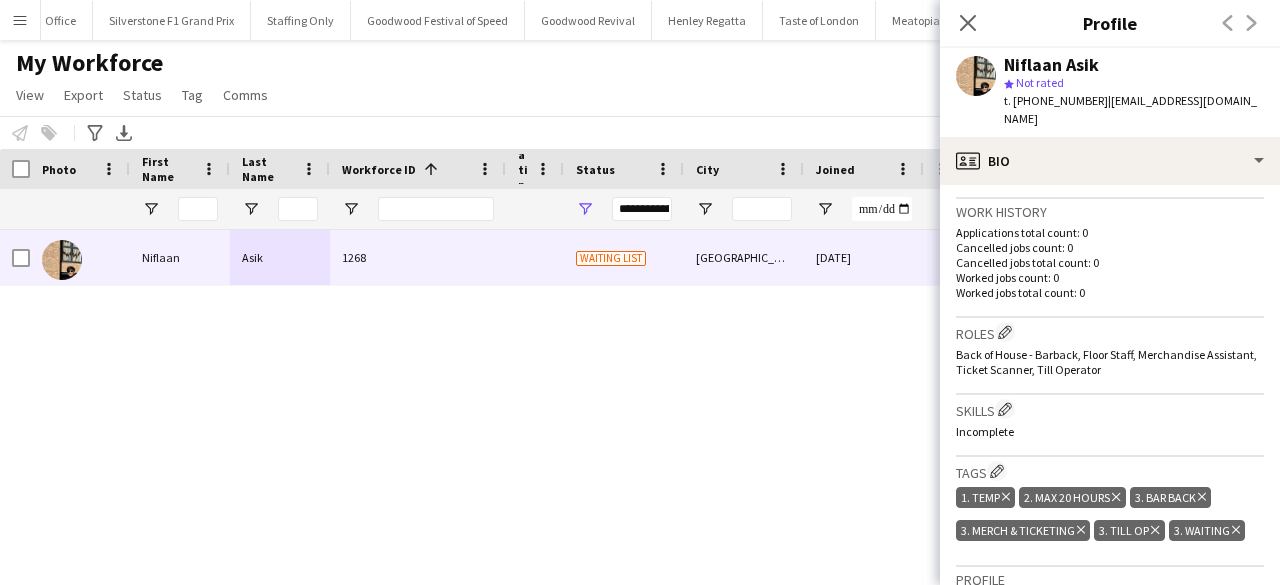 scroll, scrollTop: 500, scrollLeft: 0, axis: vertical 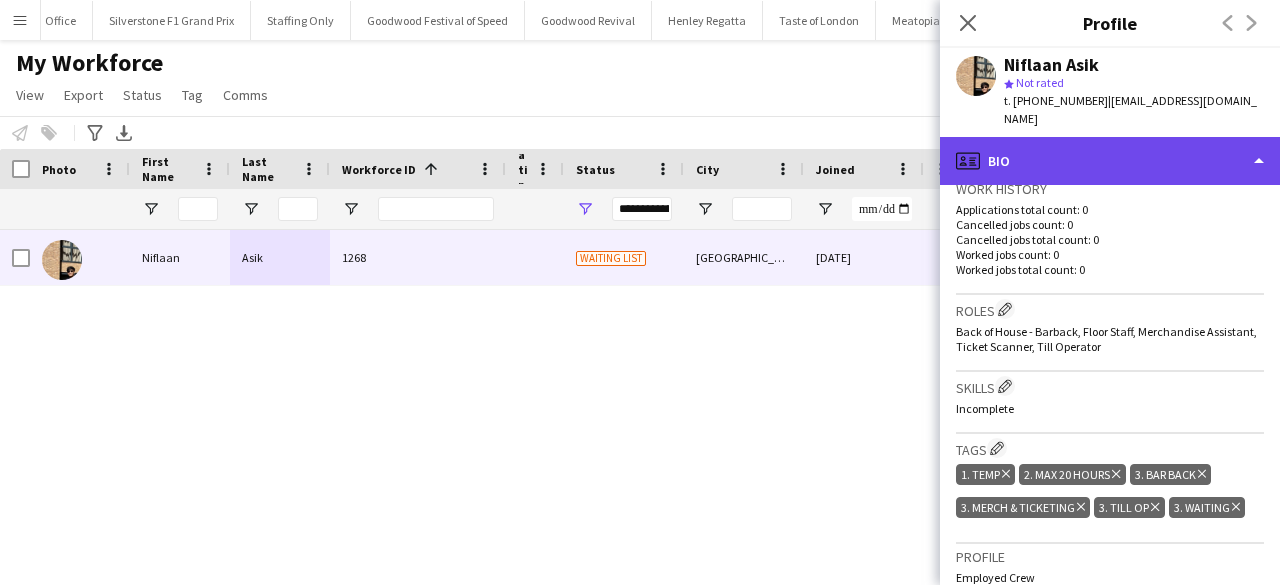 click on "profile
Bio" 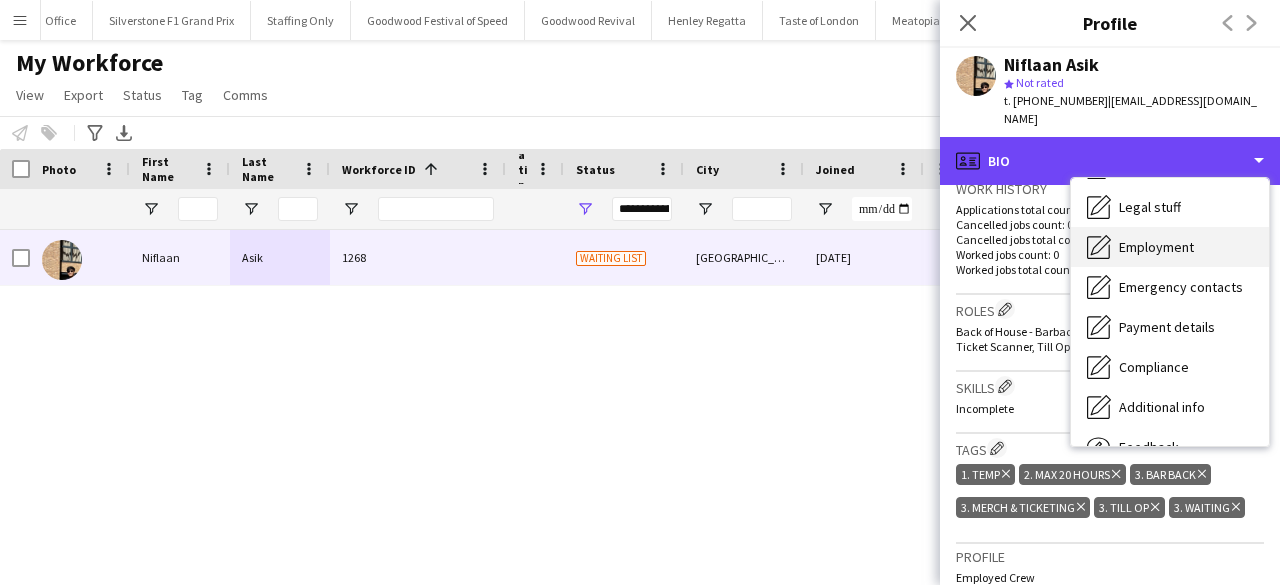 scroll, scrollTop: 148, scrollLeft: 0, axis: vertical 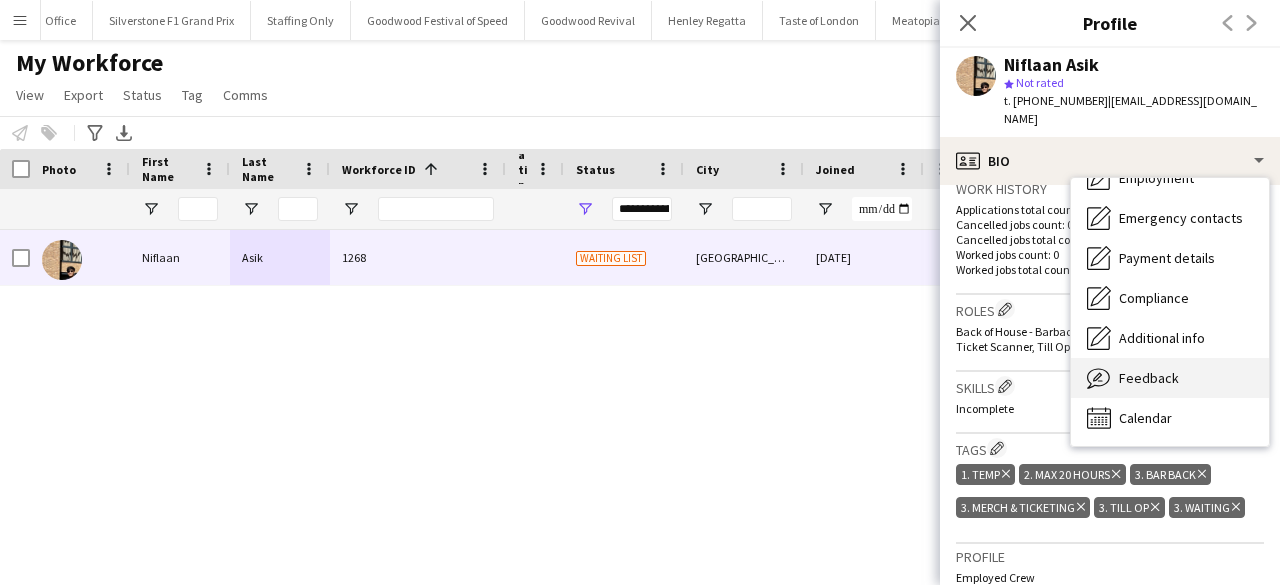 click on "Feedback
Feedback" at bounding box center [1170, 378] 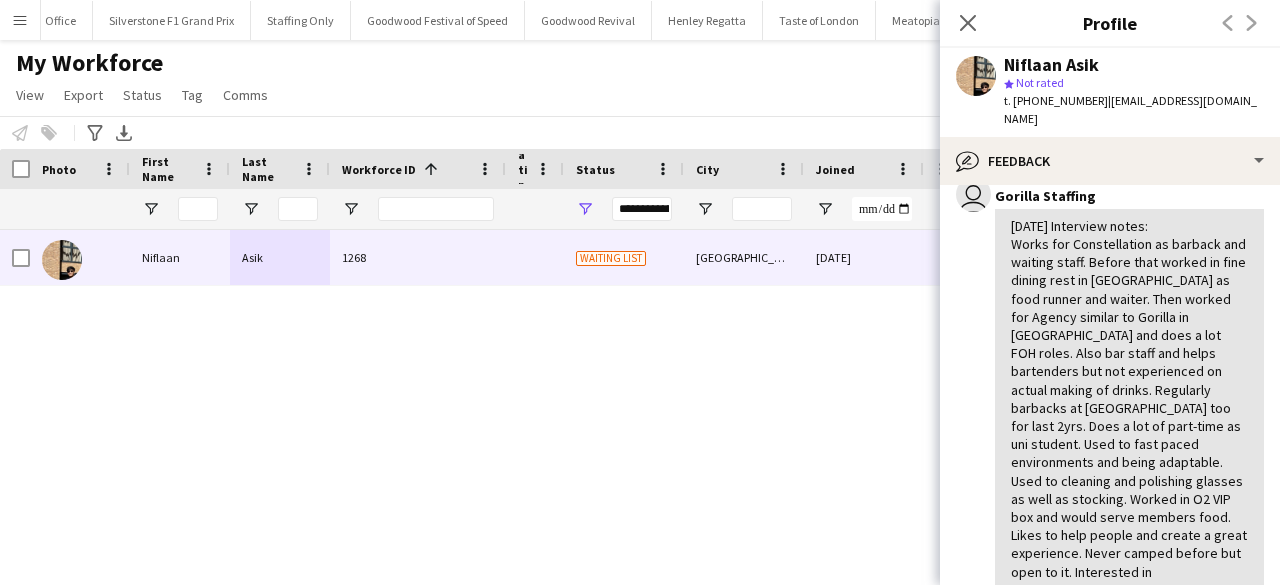 scroll, scrollTop: 400, scrollLeft: 0, axis: vertical 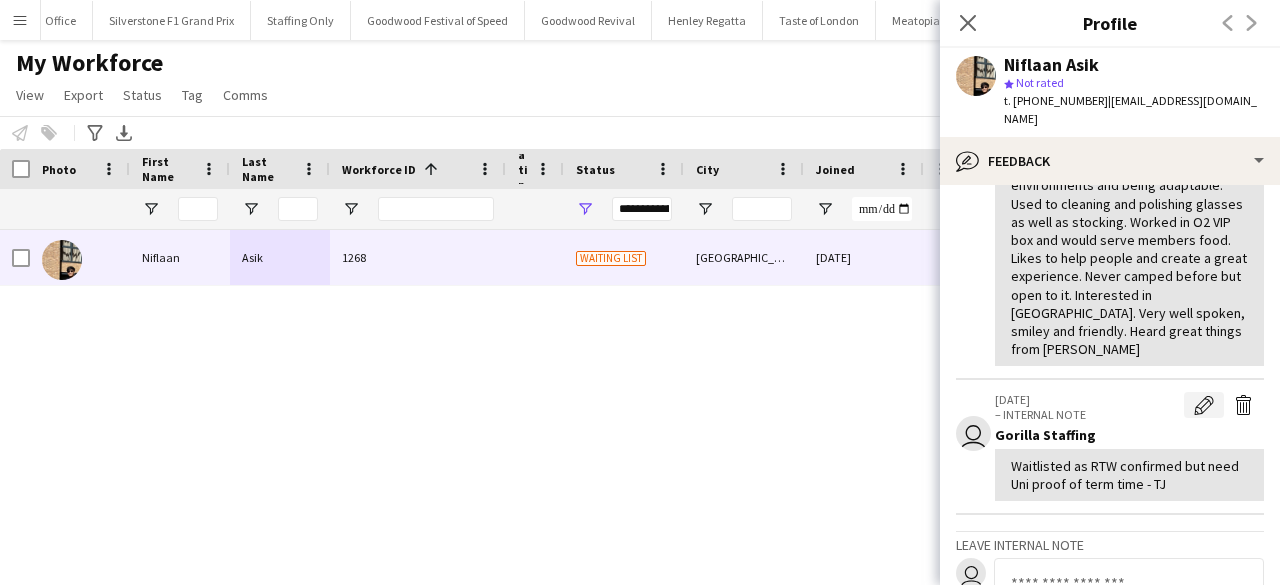 click on "Edit internal note" 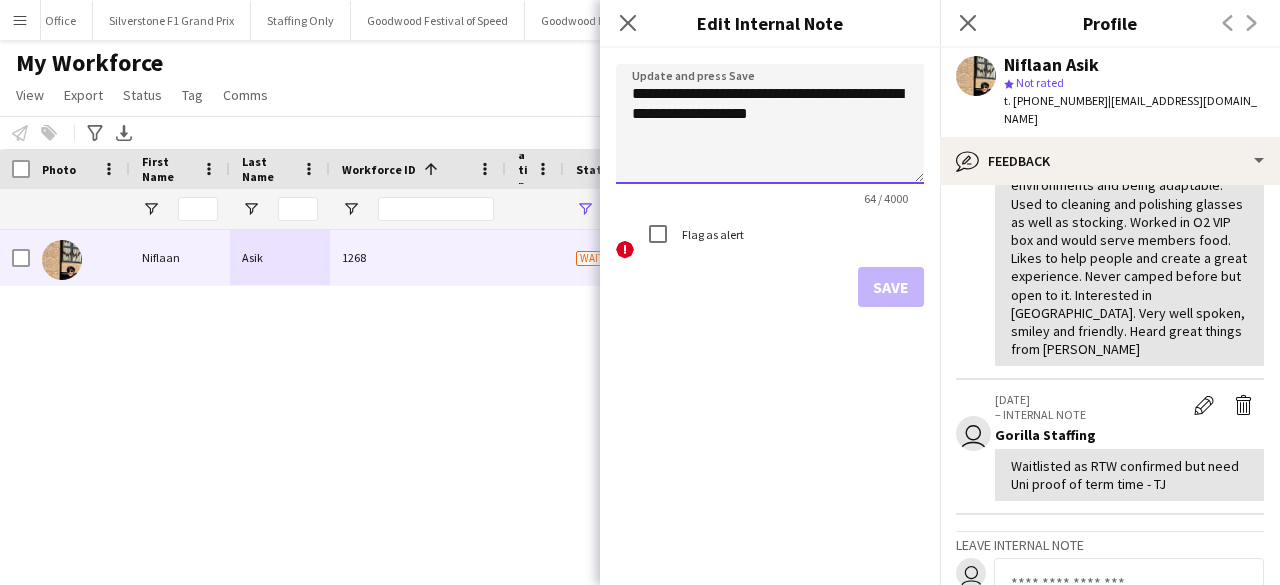 click on "**********" 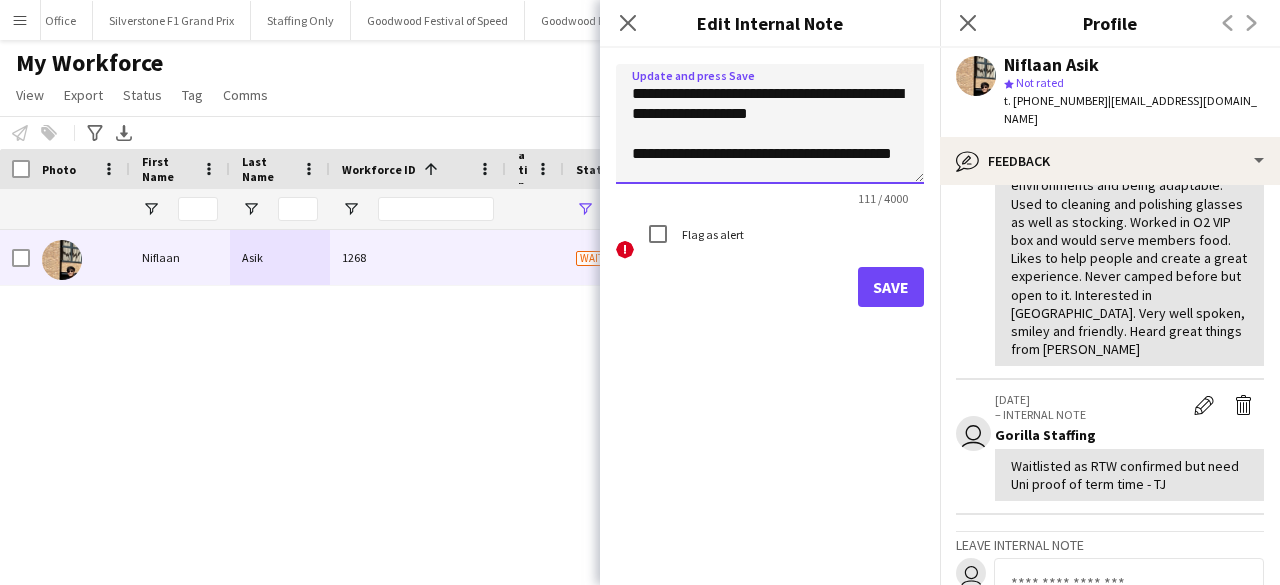 scroll, scrollTop: 2, scrollLeft: 0, axis: vertical 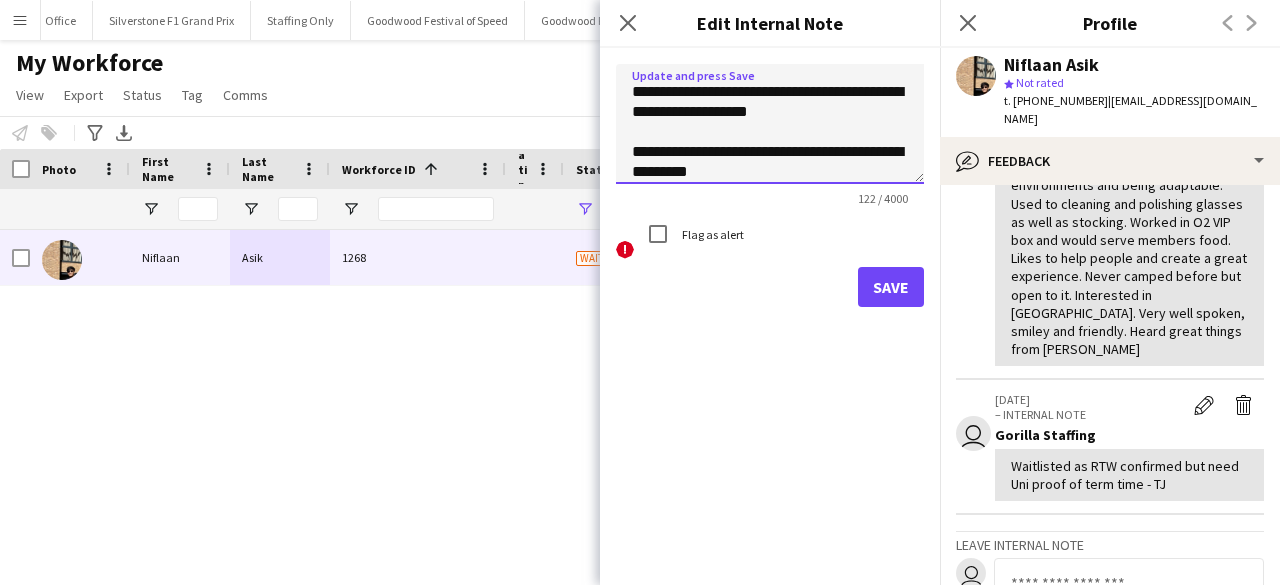 type on "**********" 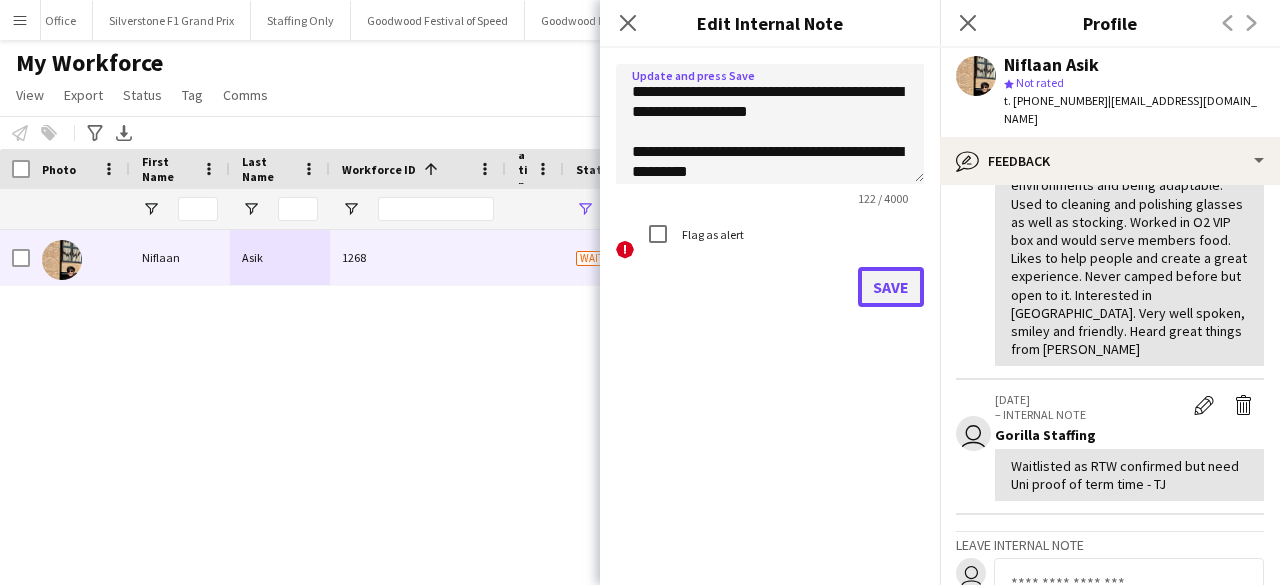 click on "Save" 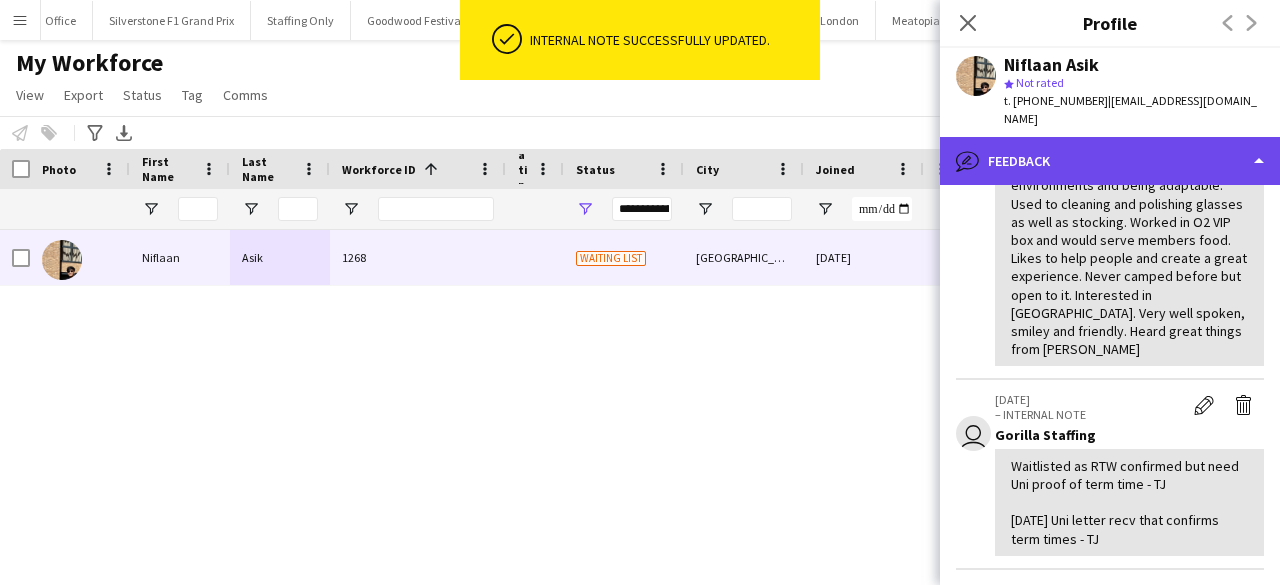 click on "bubble-pencil
Feedback" 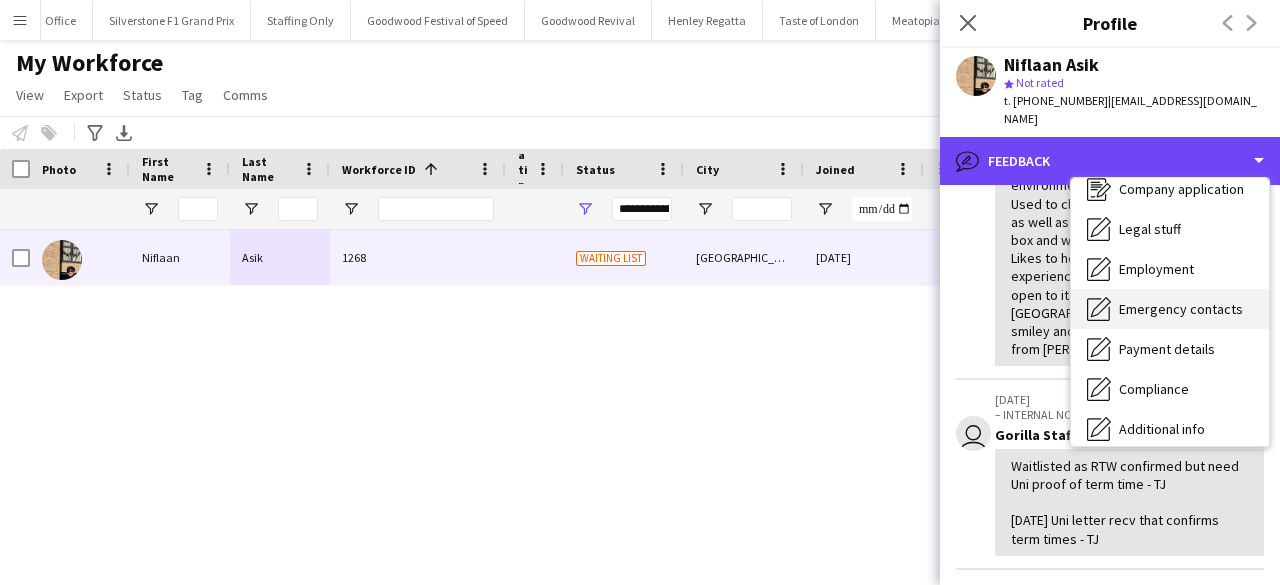 scroll, scrollTop: 0, scrollLeft: 0, axis: both 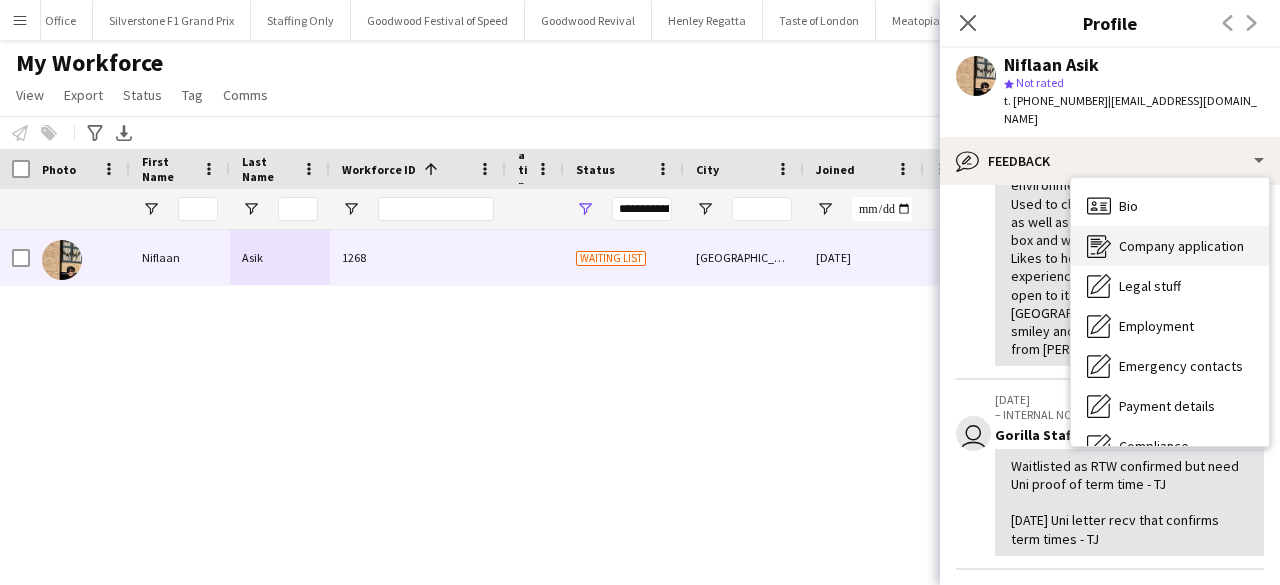 click on "Company application" at bounding box center (1181, 246) 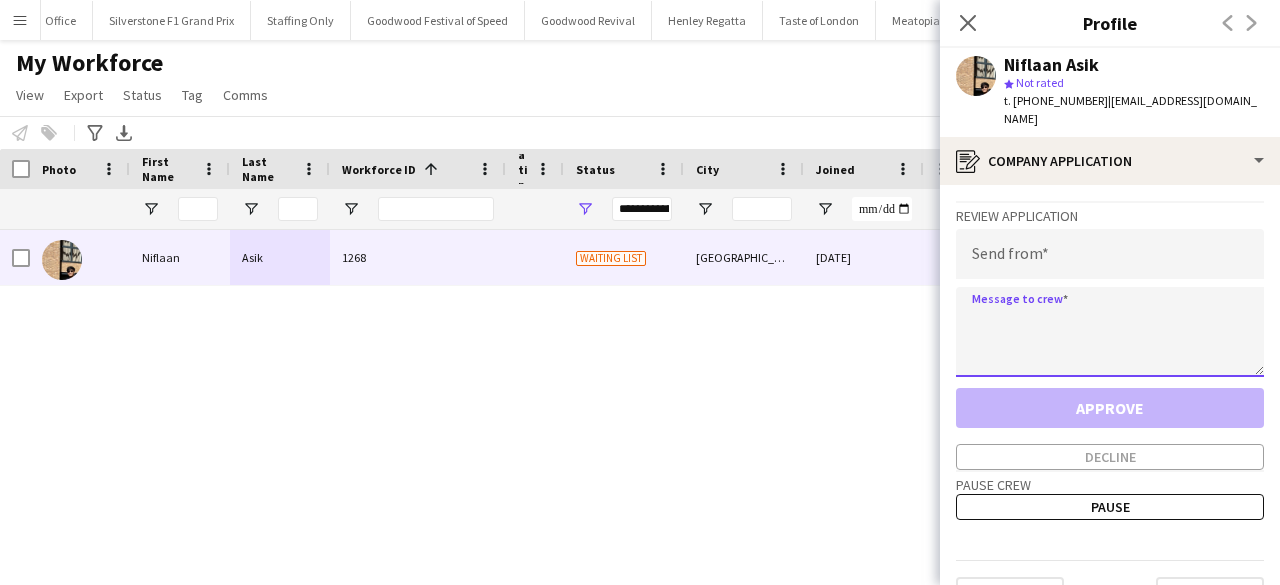 click 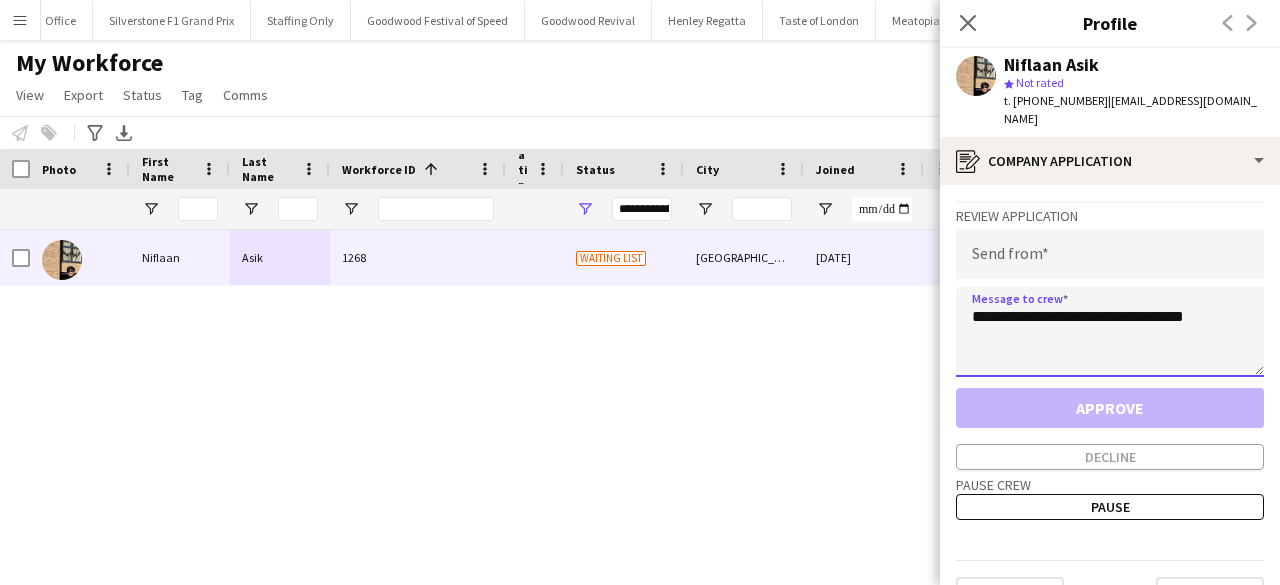 type on "**********" 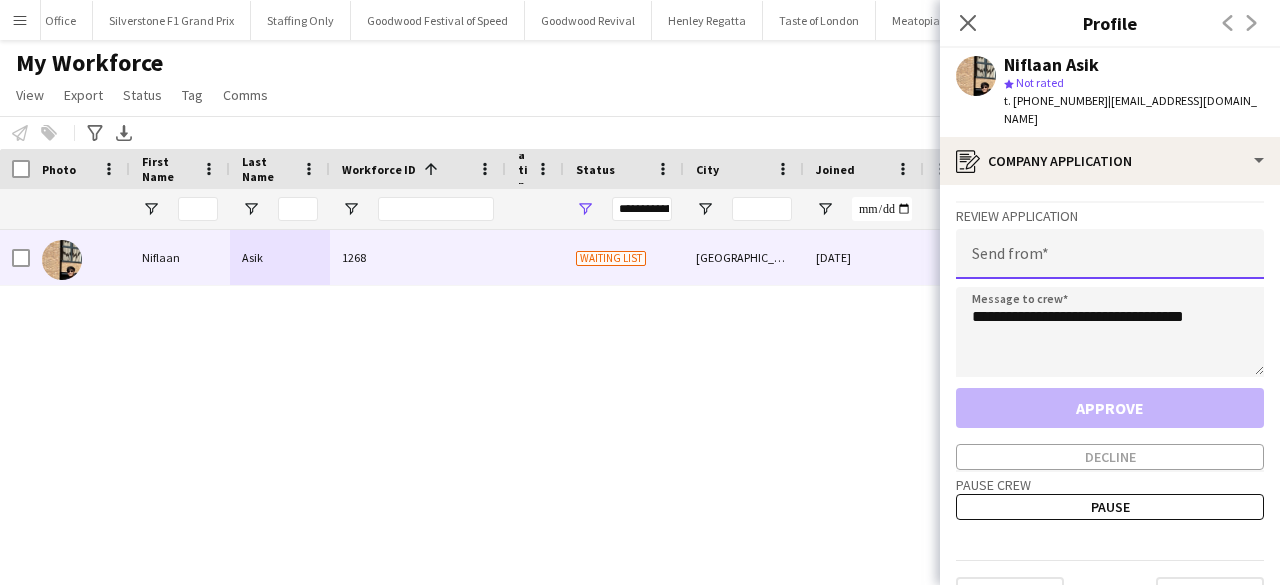 drag, startPoint x: 1076, startPoint y: 242, endPoint x: 1052, endPoint y: 208, distance: 41.617306 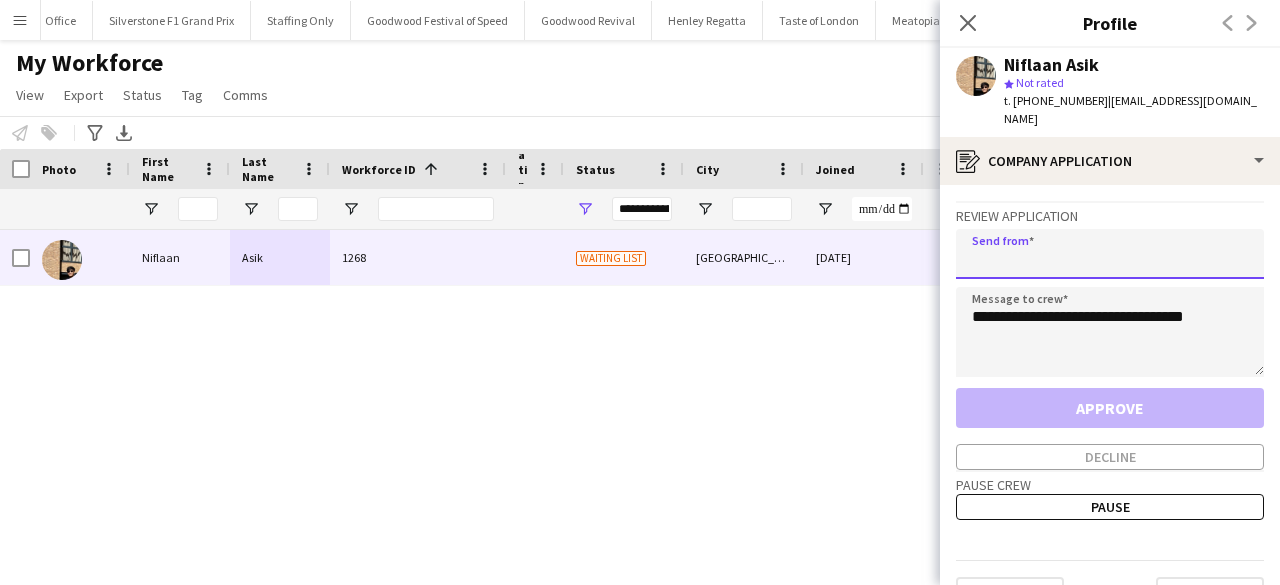 paste on "**********" 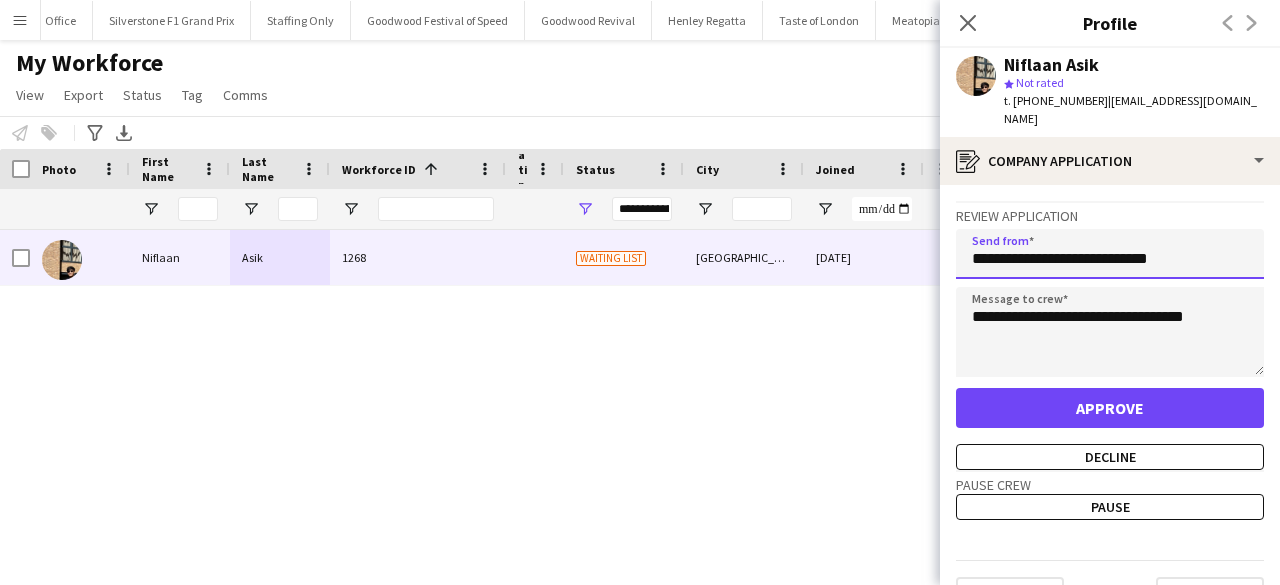 type on "**********" 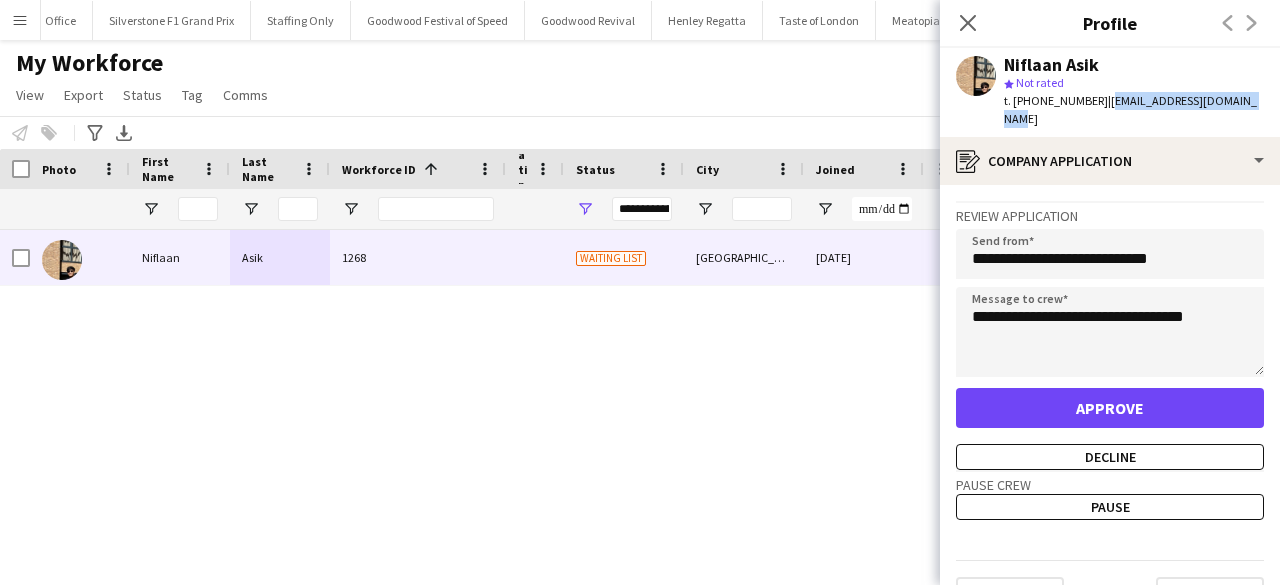 drag, startPoint x: 1264, startPoint y: 99, endPoint x: 1098, endPoint y: 107, distance: 166.19266 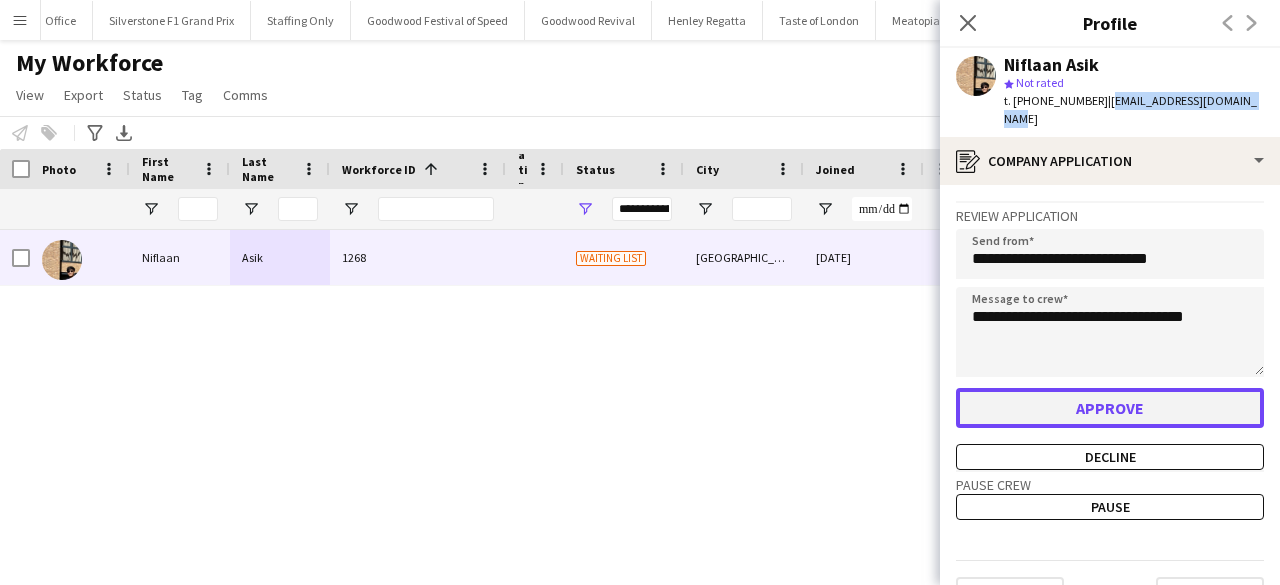 click on "Approve" 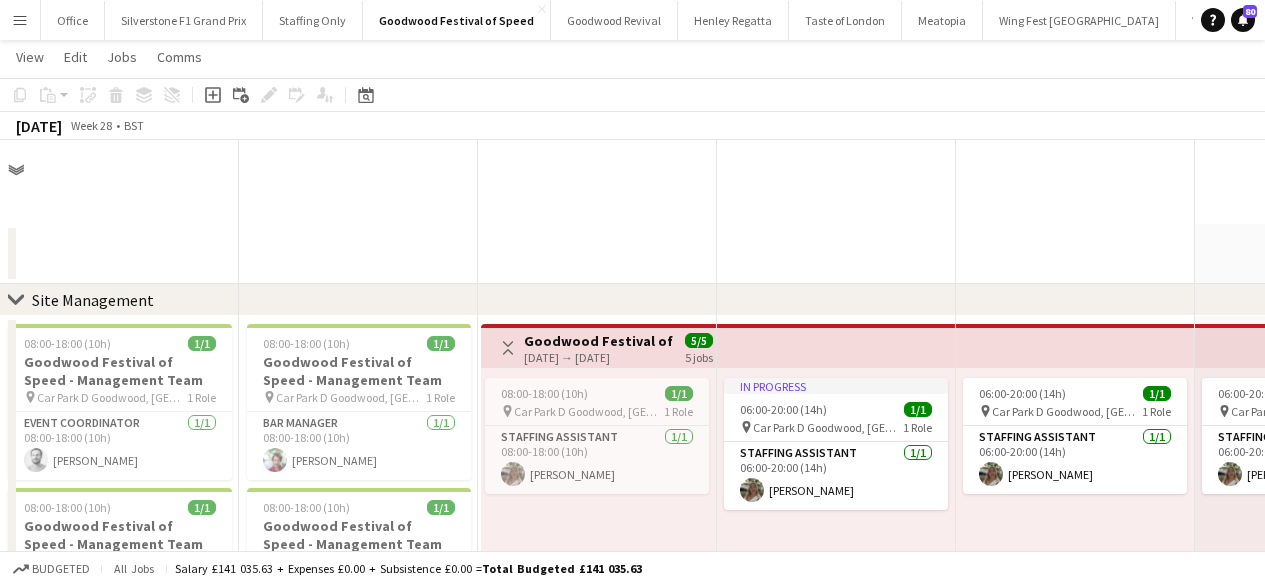 click on "Kitchen [PERSON_NAME]   0/1   06:30-17:00 (10h30m)
single-neutral-actions" at bounding box center (1075, 8636) 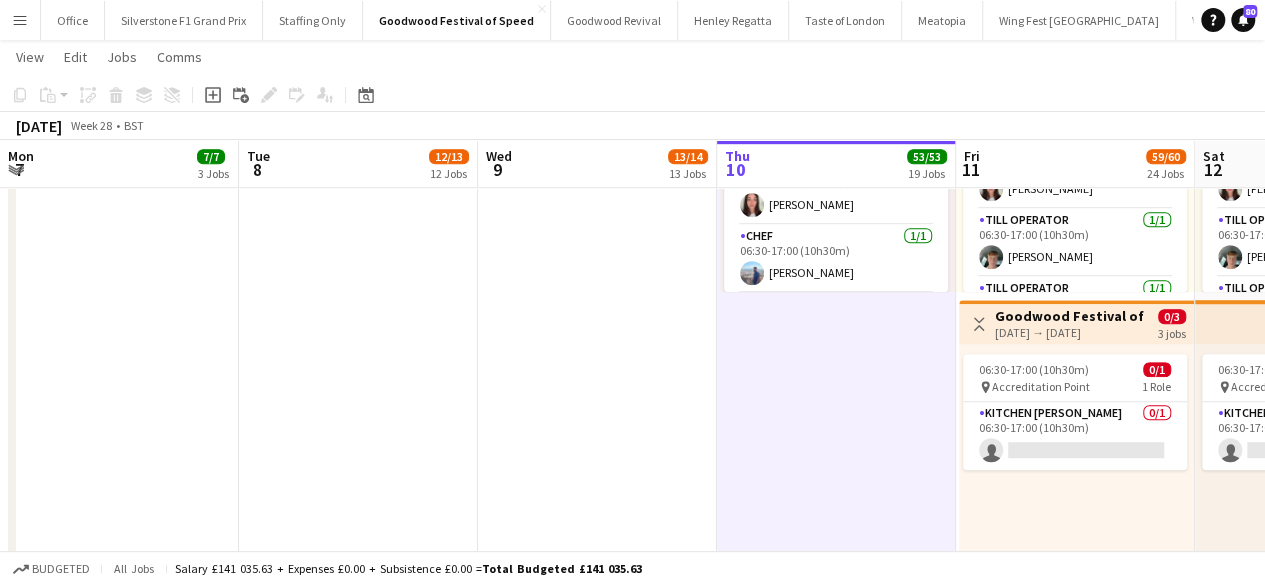 scroll, scrollTop: 0, scrollLeft: 0, axis: both 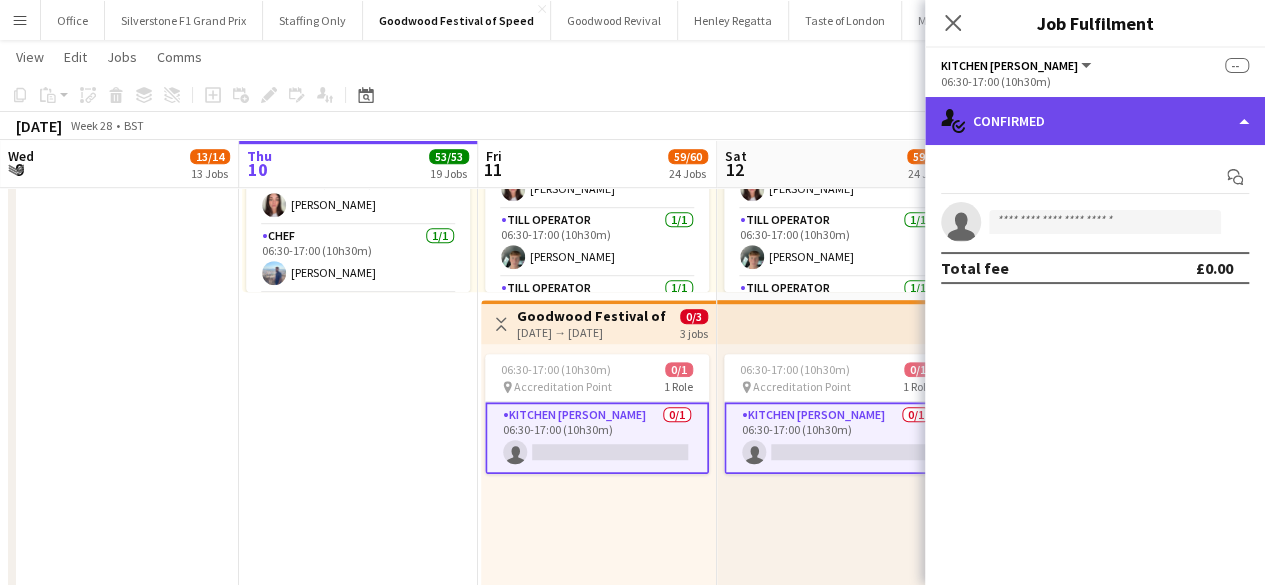 click on "single-neutral-actions-check-2
Confirmed" 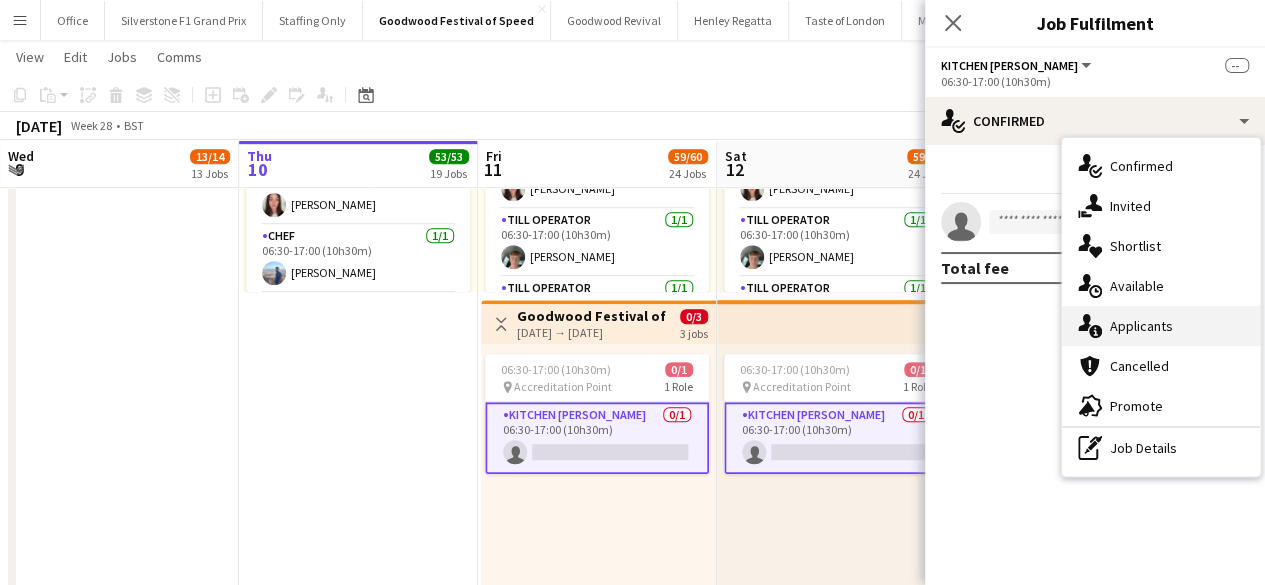 click on "single-neutral-actions-information
Applicants" at bounding box center [1161, 326] 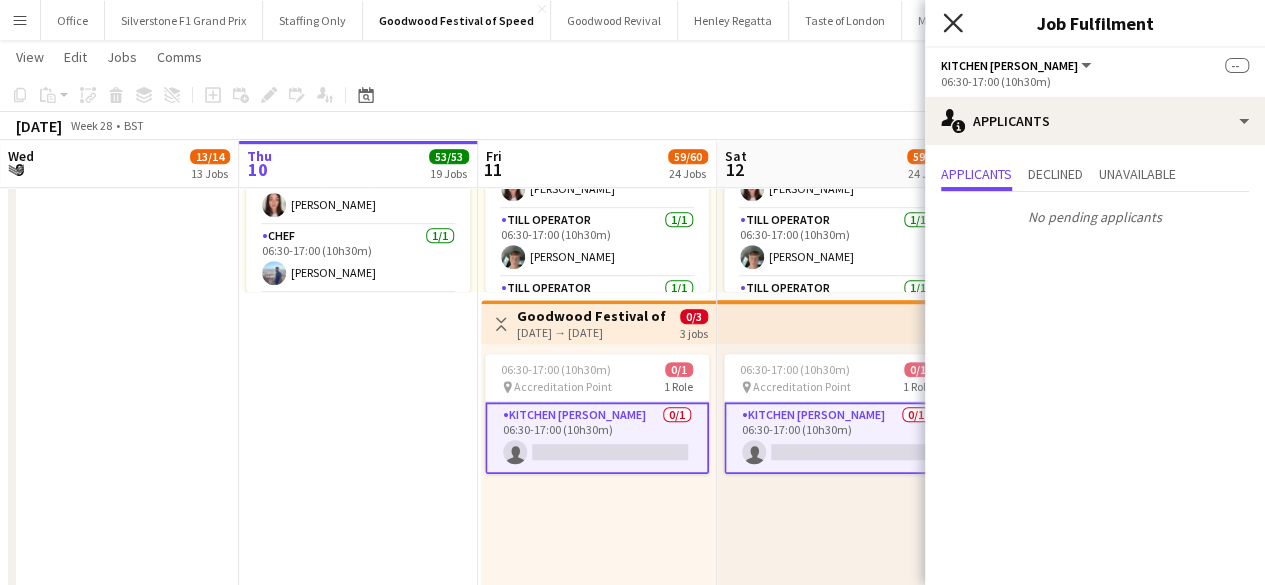 click on "Close pop-in" 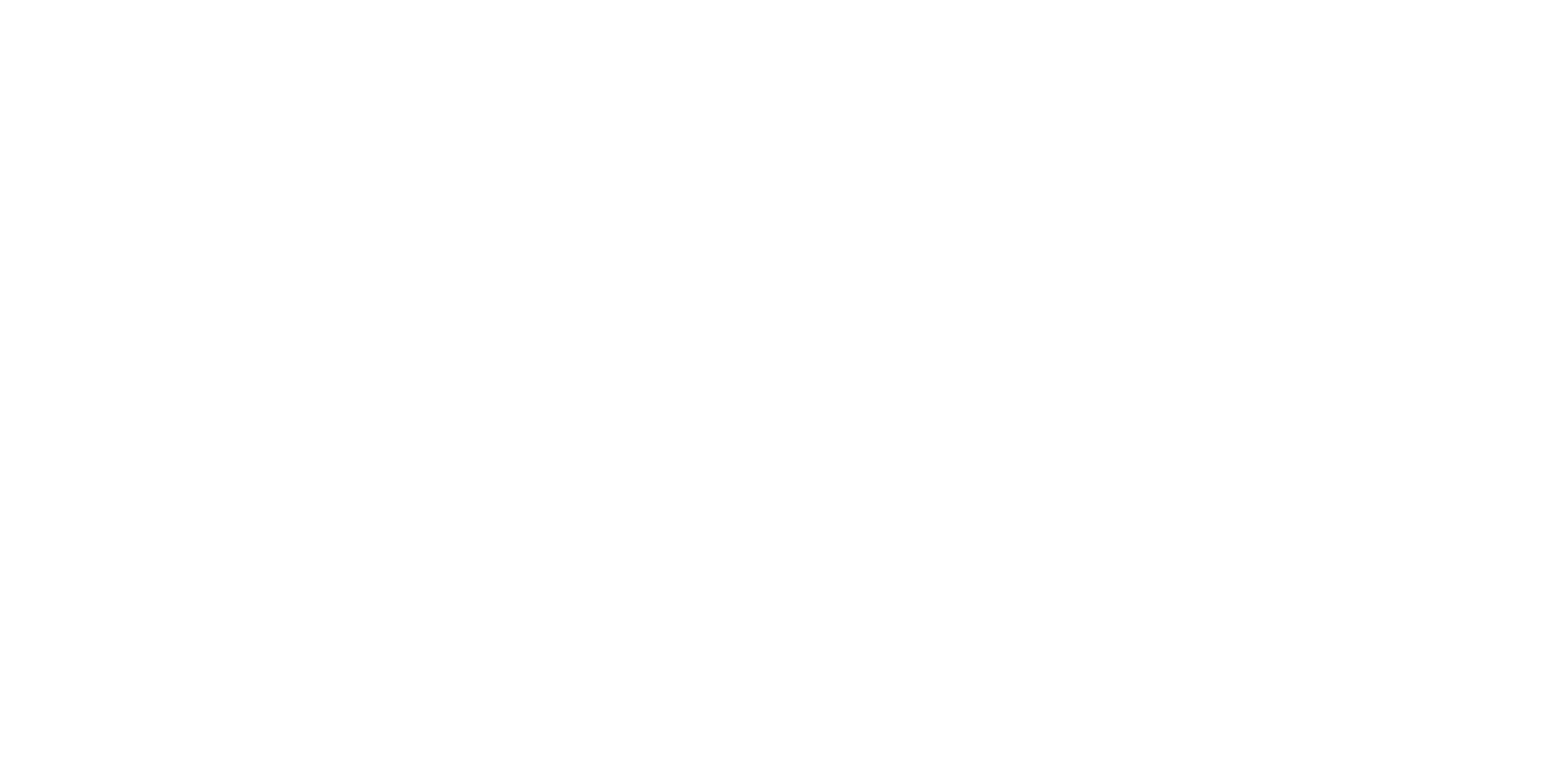 scroll, scrollTop: 0, scrollLeft: 0, axis: both 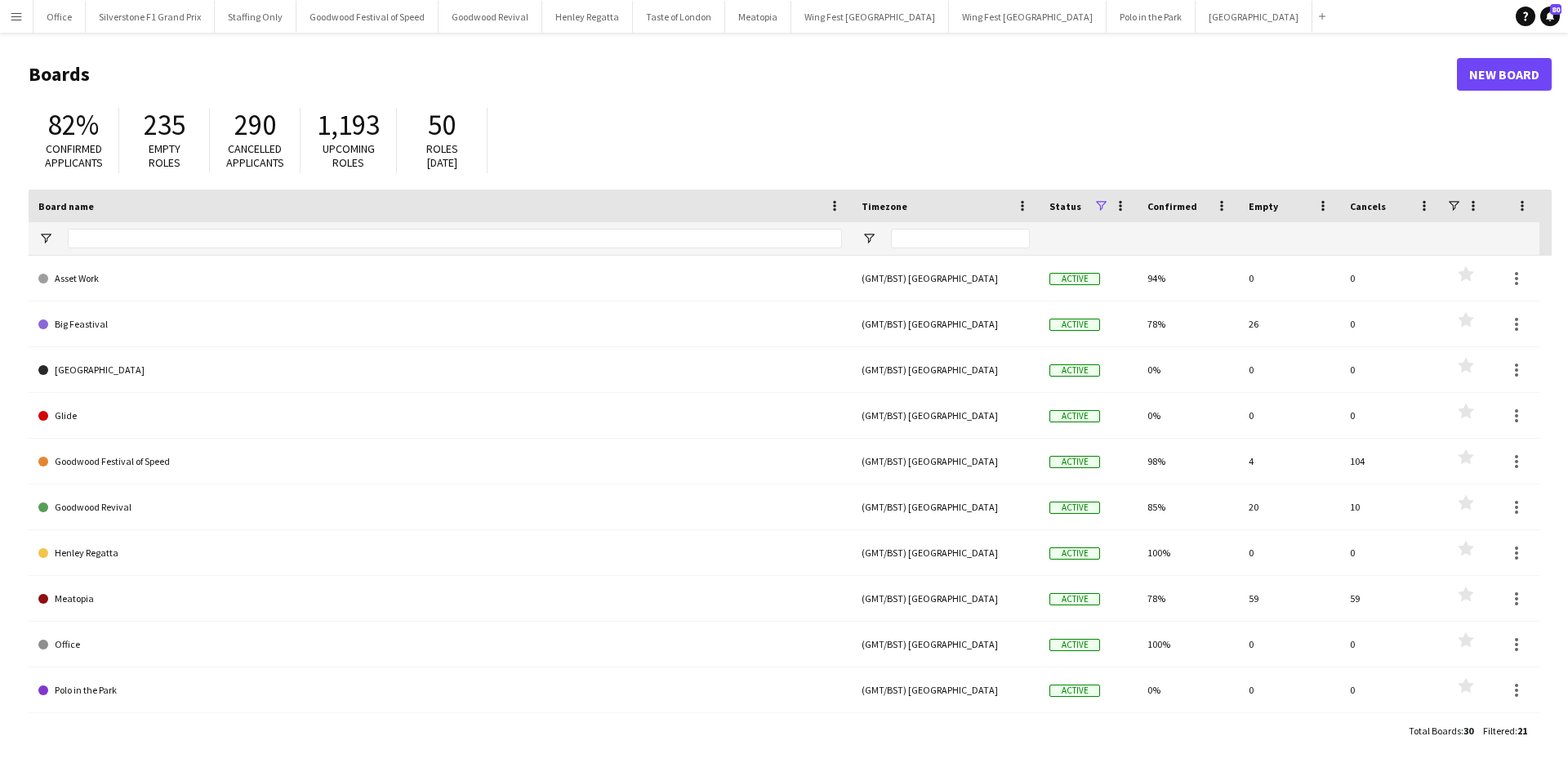 click on "Menu" at bounding box center [16, 16] 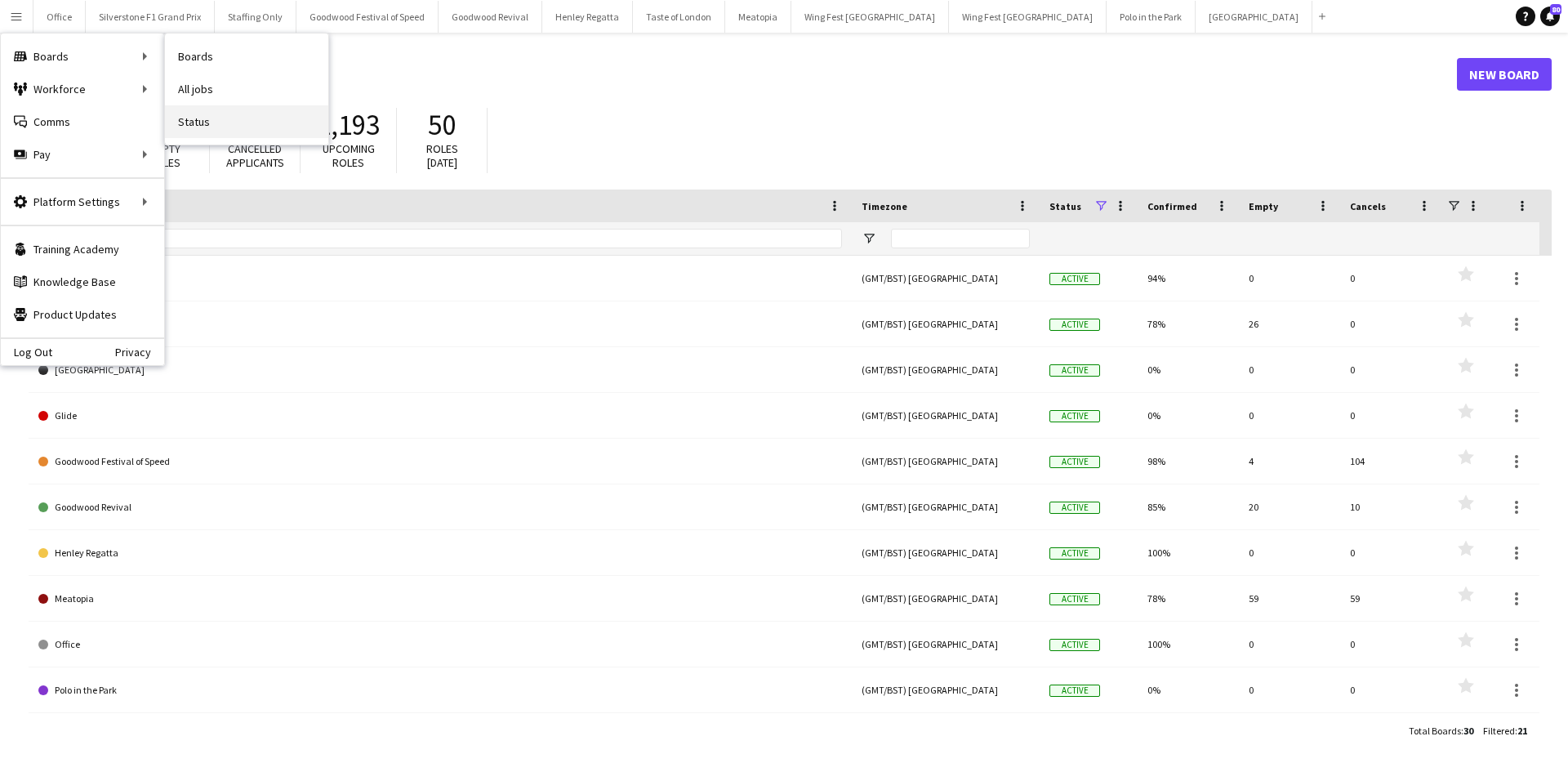 click on "Status" at bounding box center [247, 122] 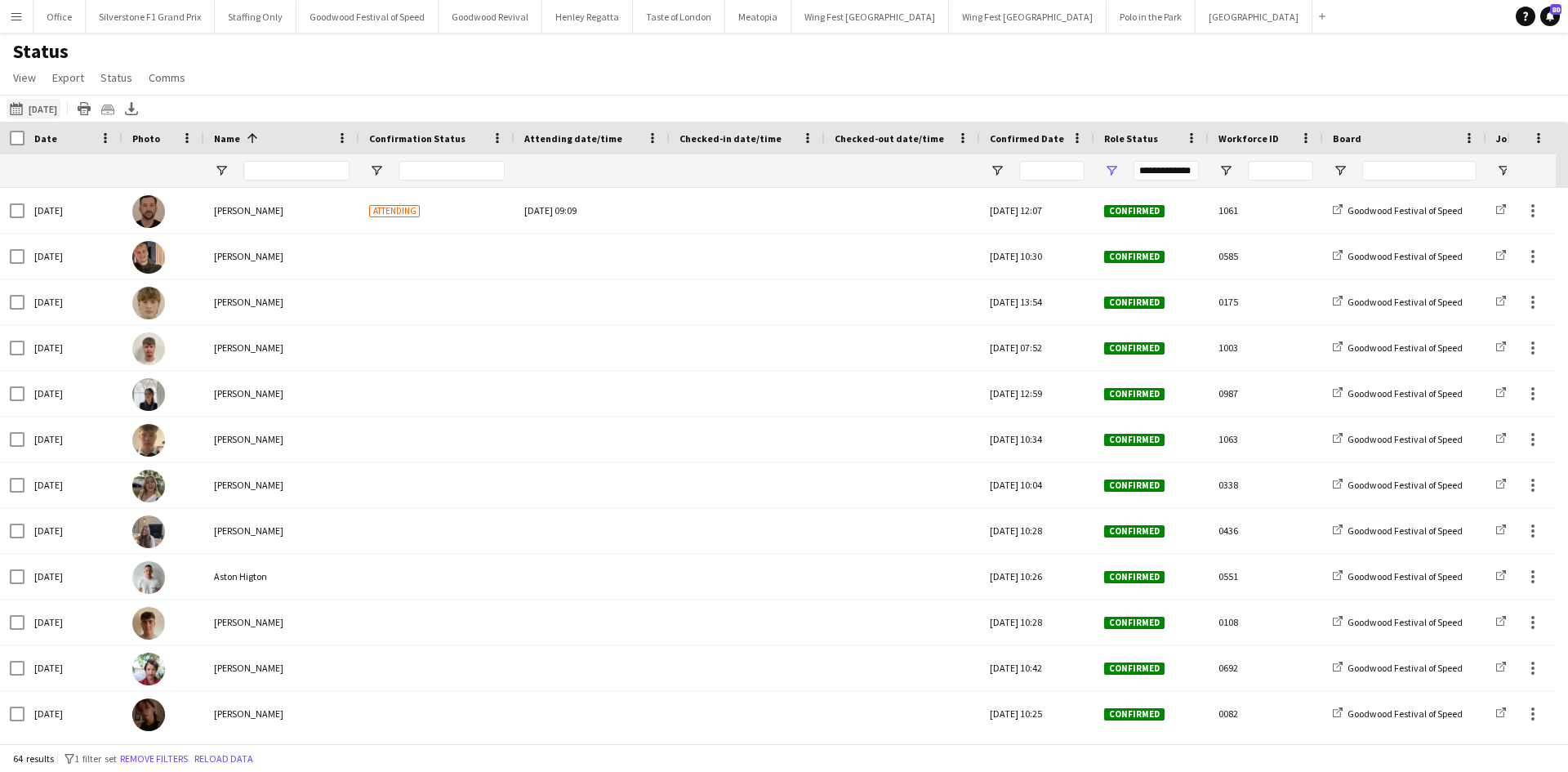 click on "10-07-2025 to 16-07-2025
13-07-2025" 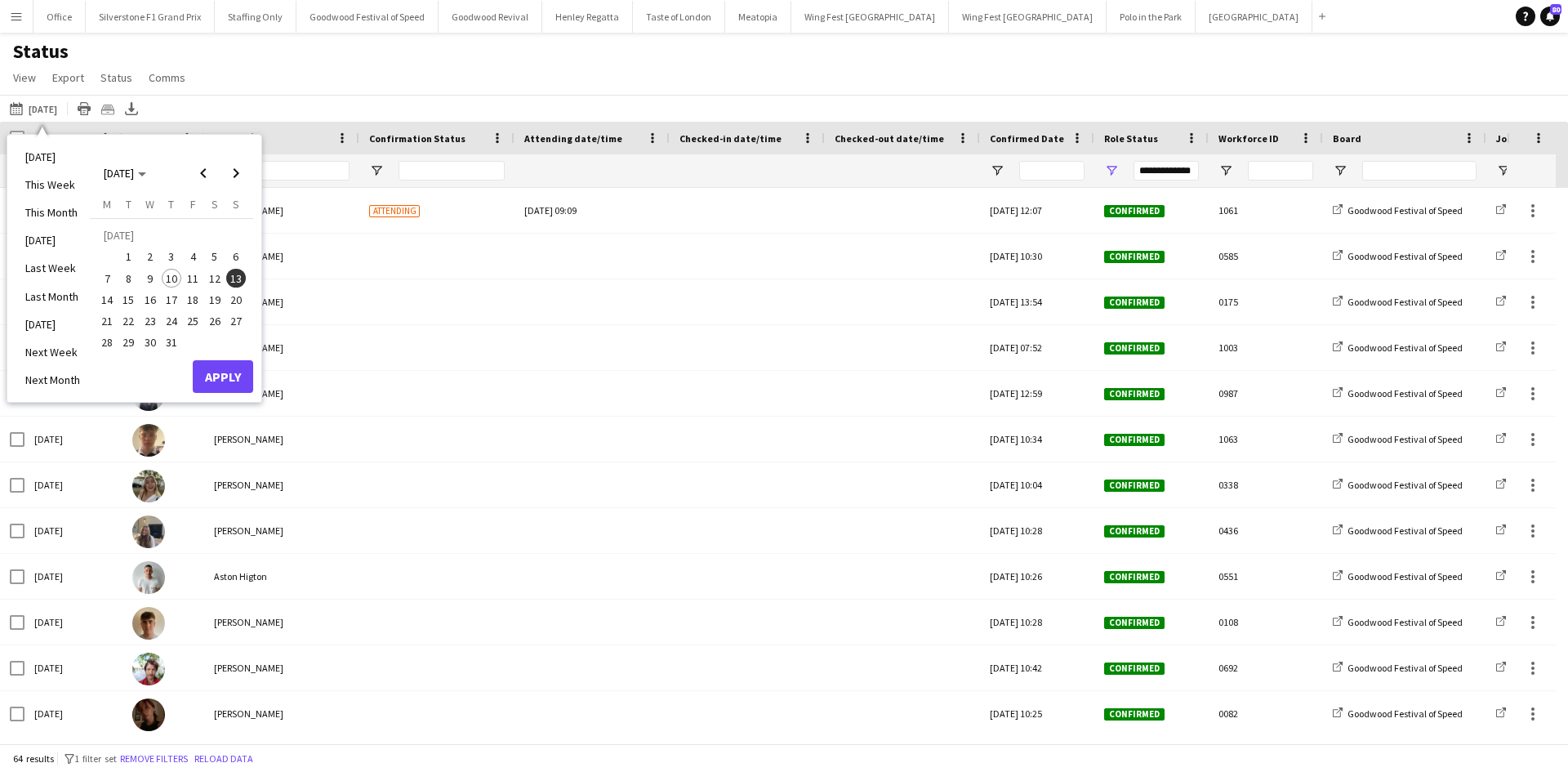 click on "10" at bounding box center (172, 279) 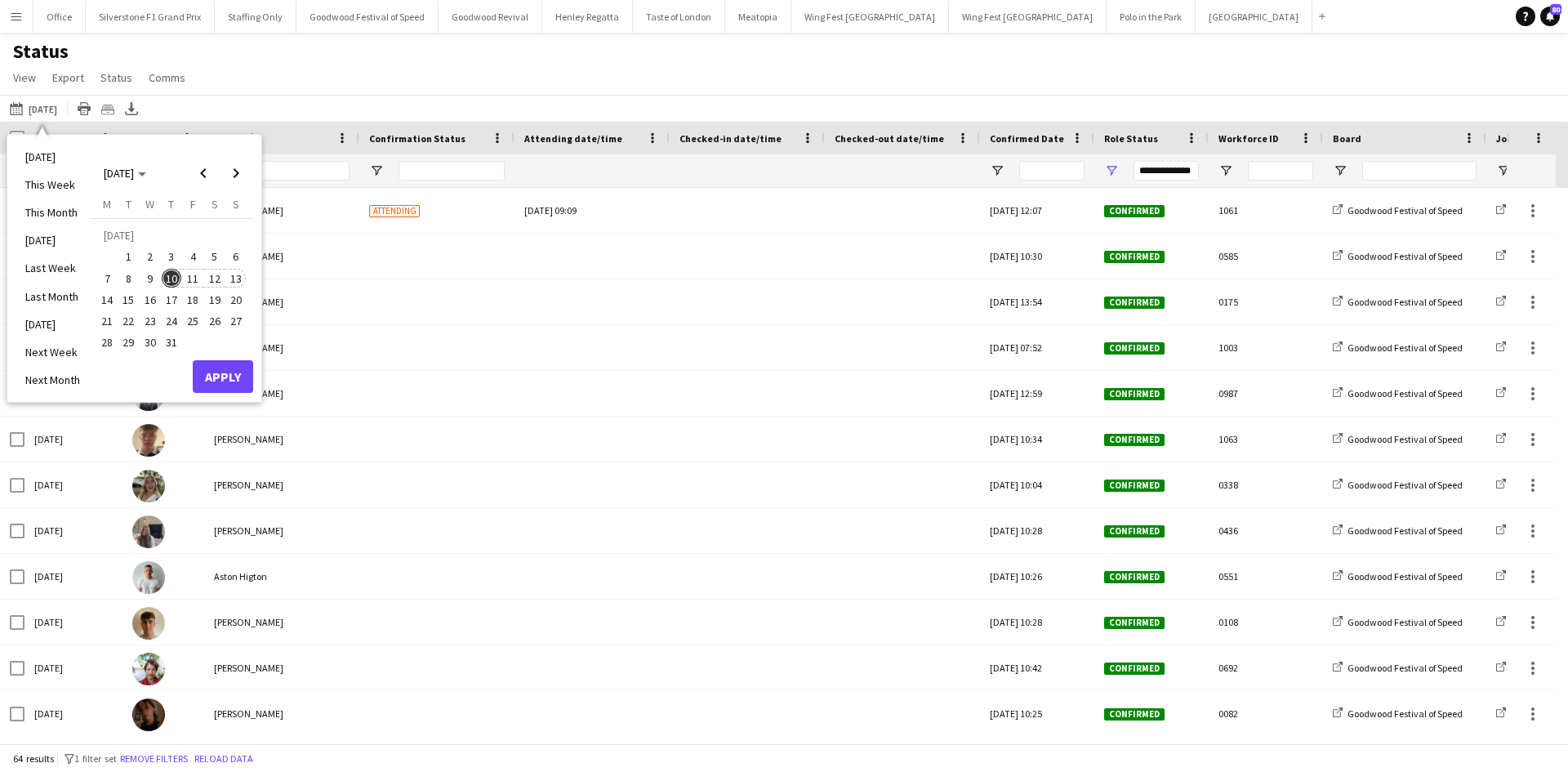click on "13" at bounding box center [236, 279] 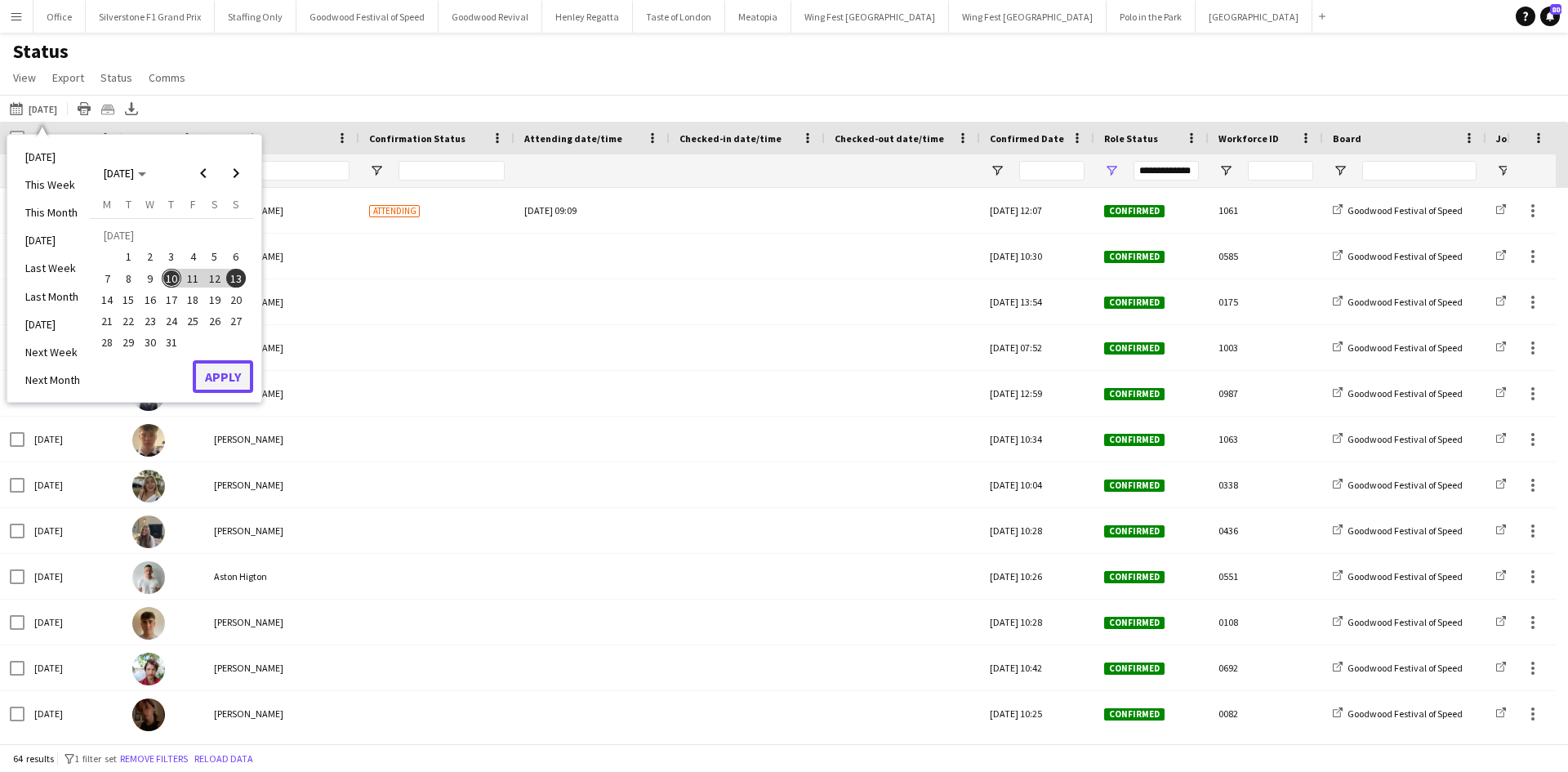 click on "Apply" at bounding box center (223, 377) 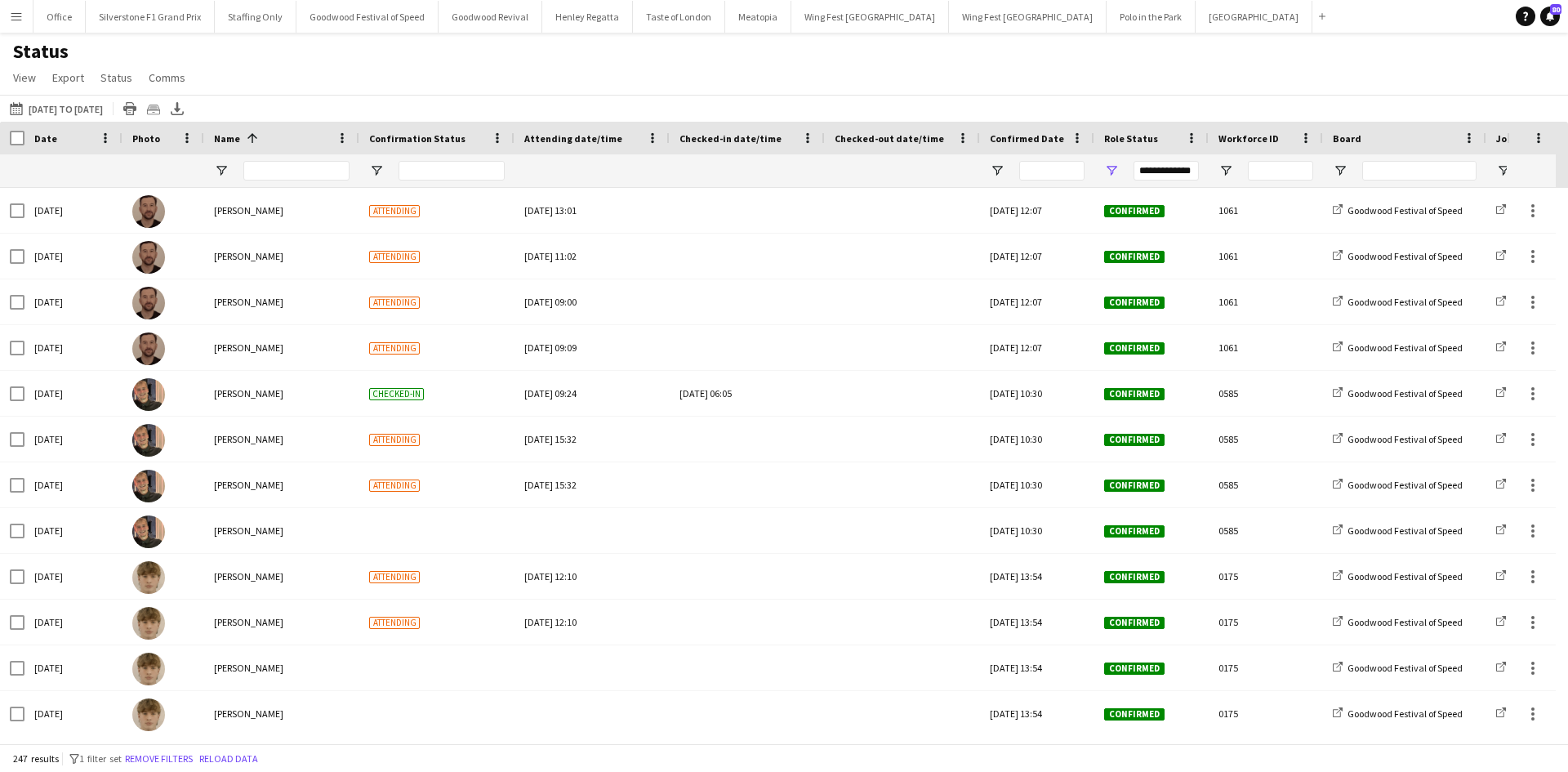 scroll, scrollTop: 0, scrollLeft: 255, axis: horizontal 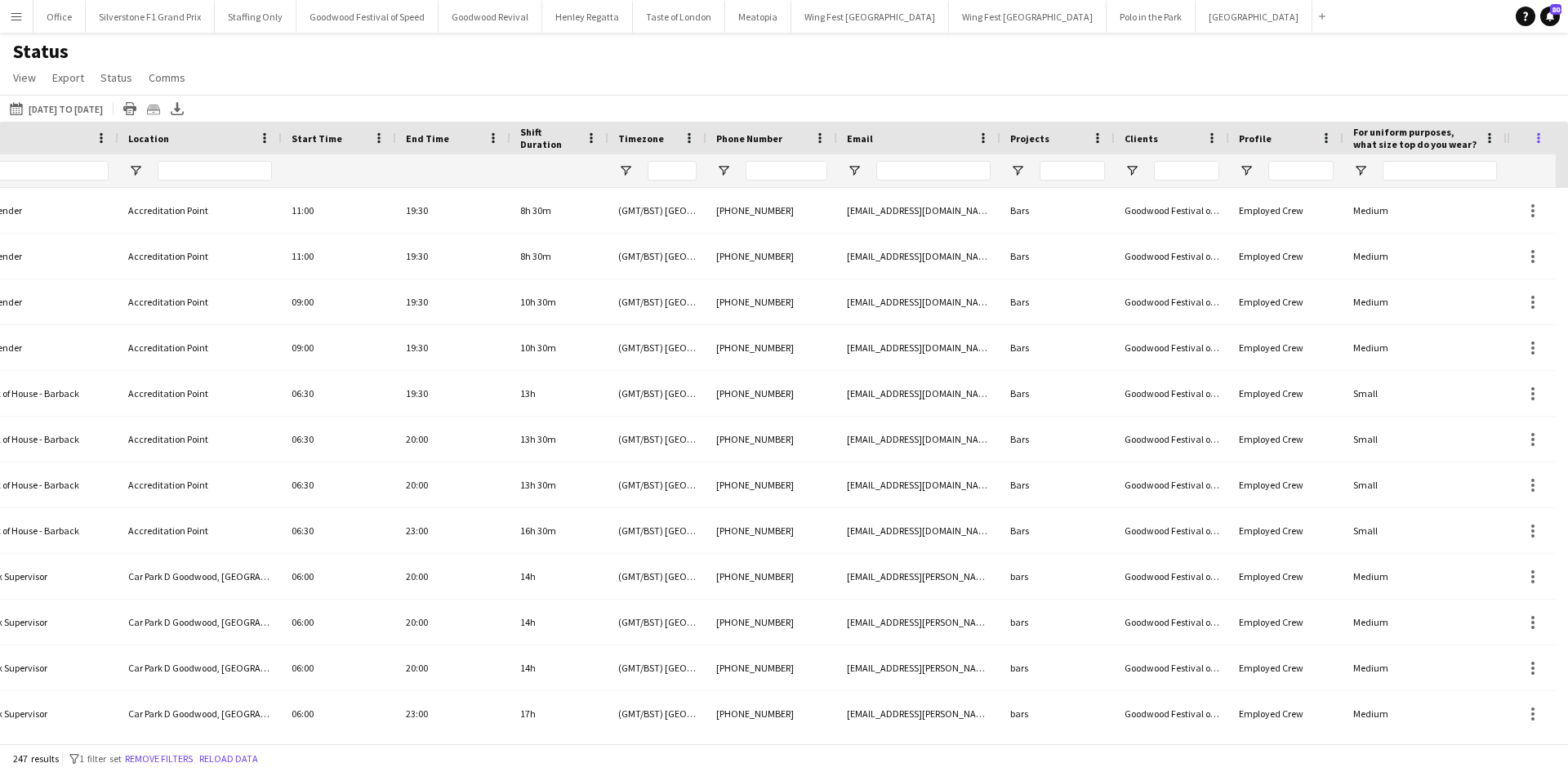 click at bounding box center (1539, 138) 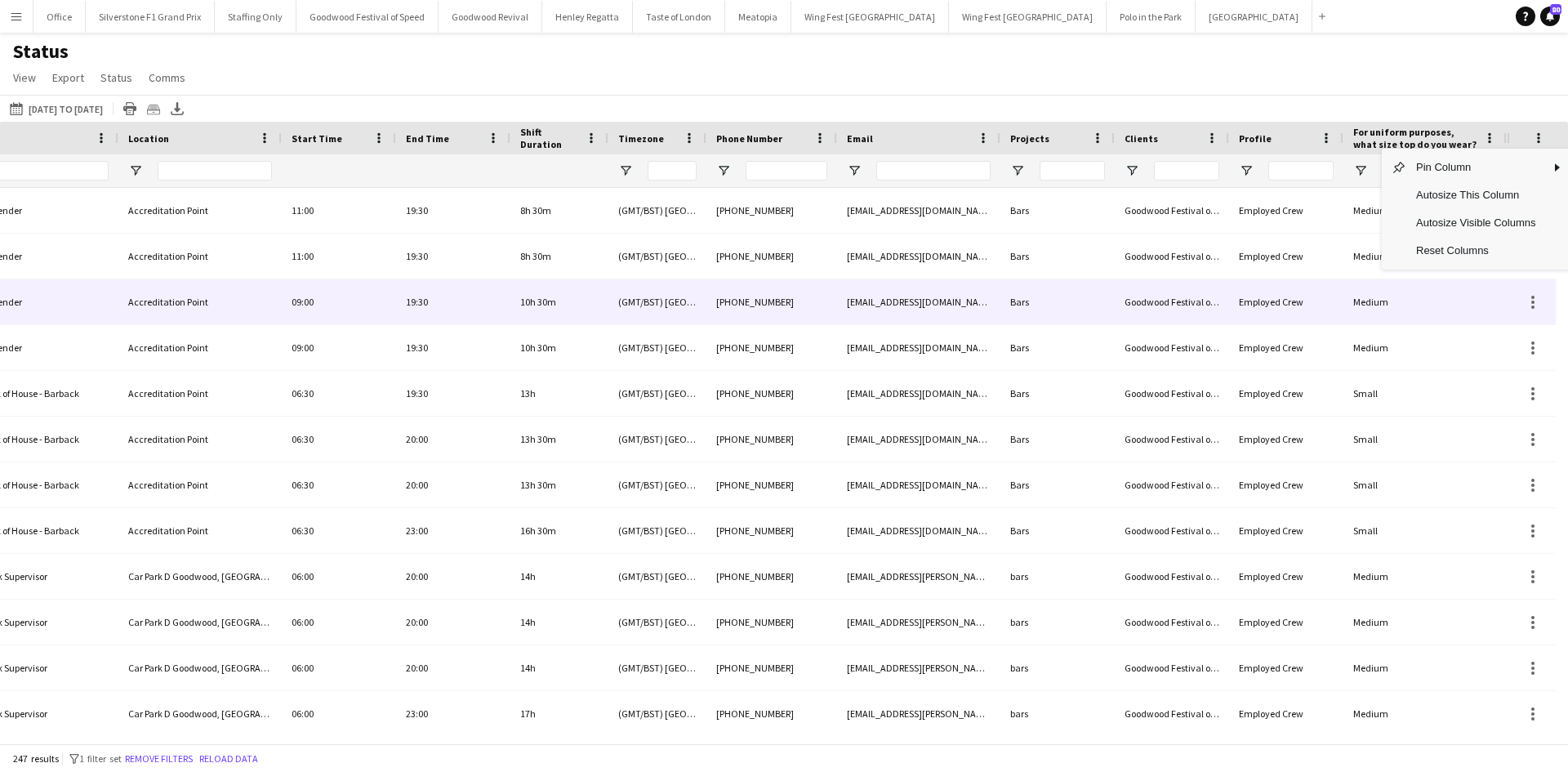 click on "Medium" at bounding box center (1425, 301) 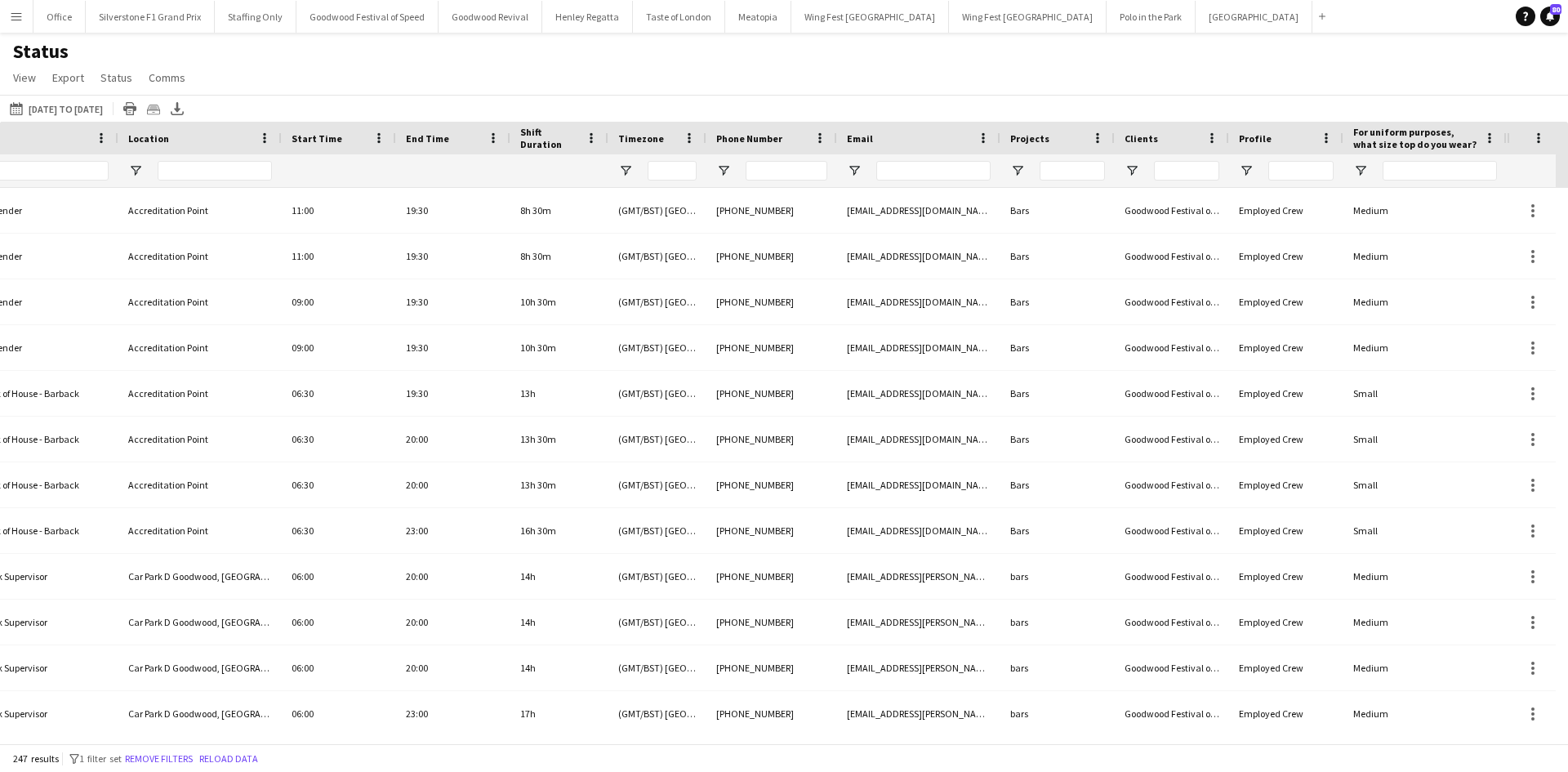 click on "For uniform purposes, what size top do you wear?" at bounding box center (1415, 138) 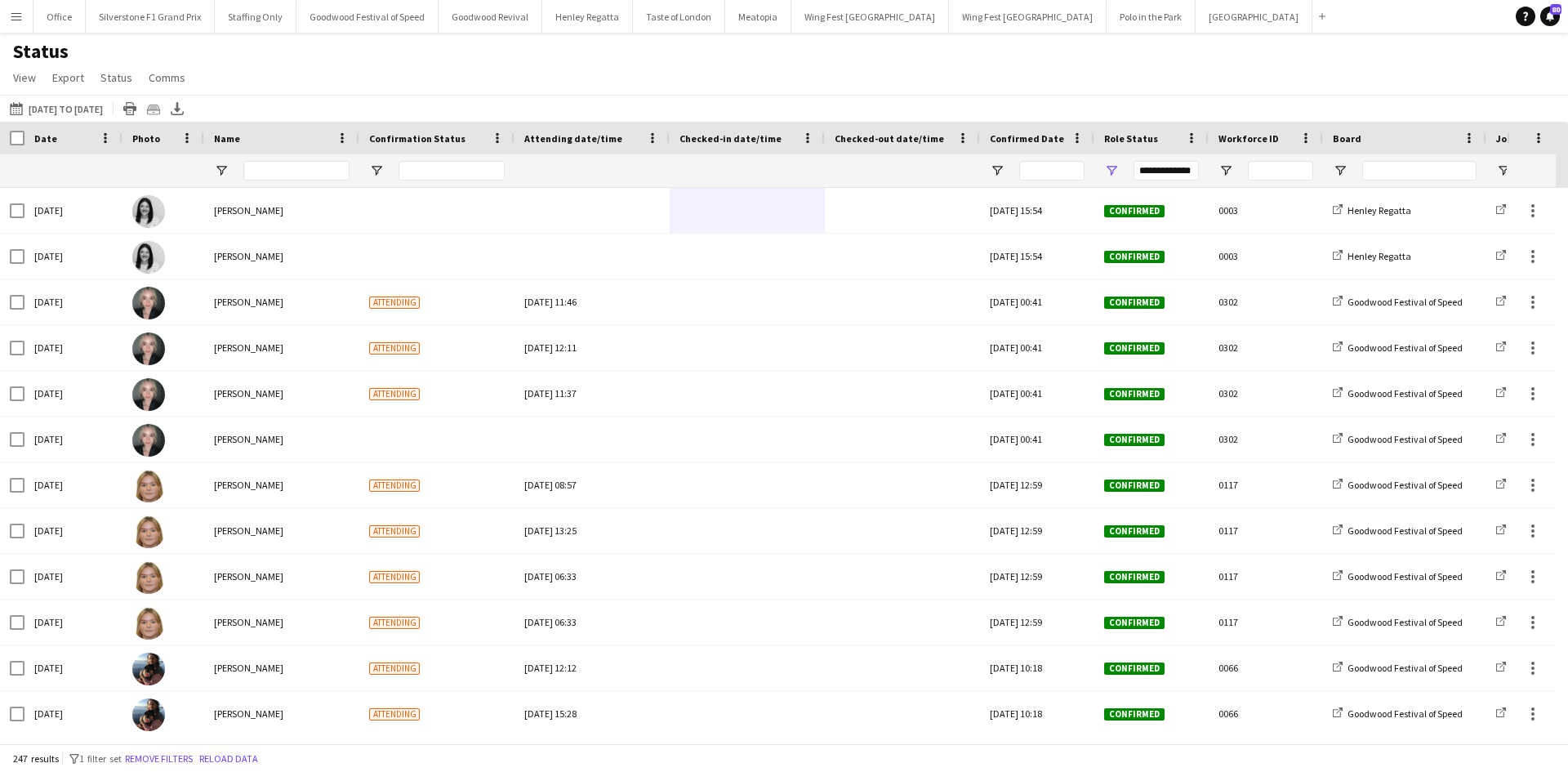 click on "Status   View   Views  Default view New view Update view Delete view Edit name Customise view Customise filters Reset Filters Reset View Reset All  Export  Export as XLSX Export as CSV Export as PDF Crew files as ZIP  Status  Confirm attendance Check-in Check-out Clear confirm attendance Clear check-in Clear check-out  Comms  Send notification Chat" 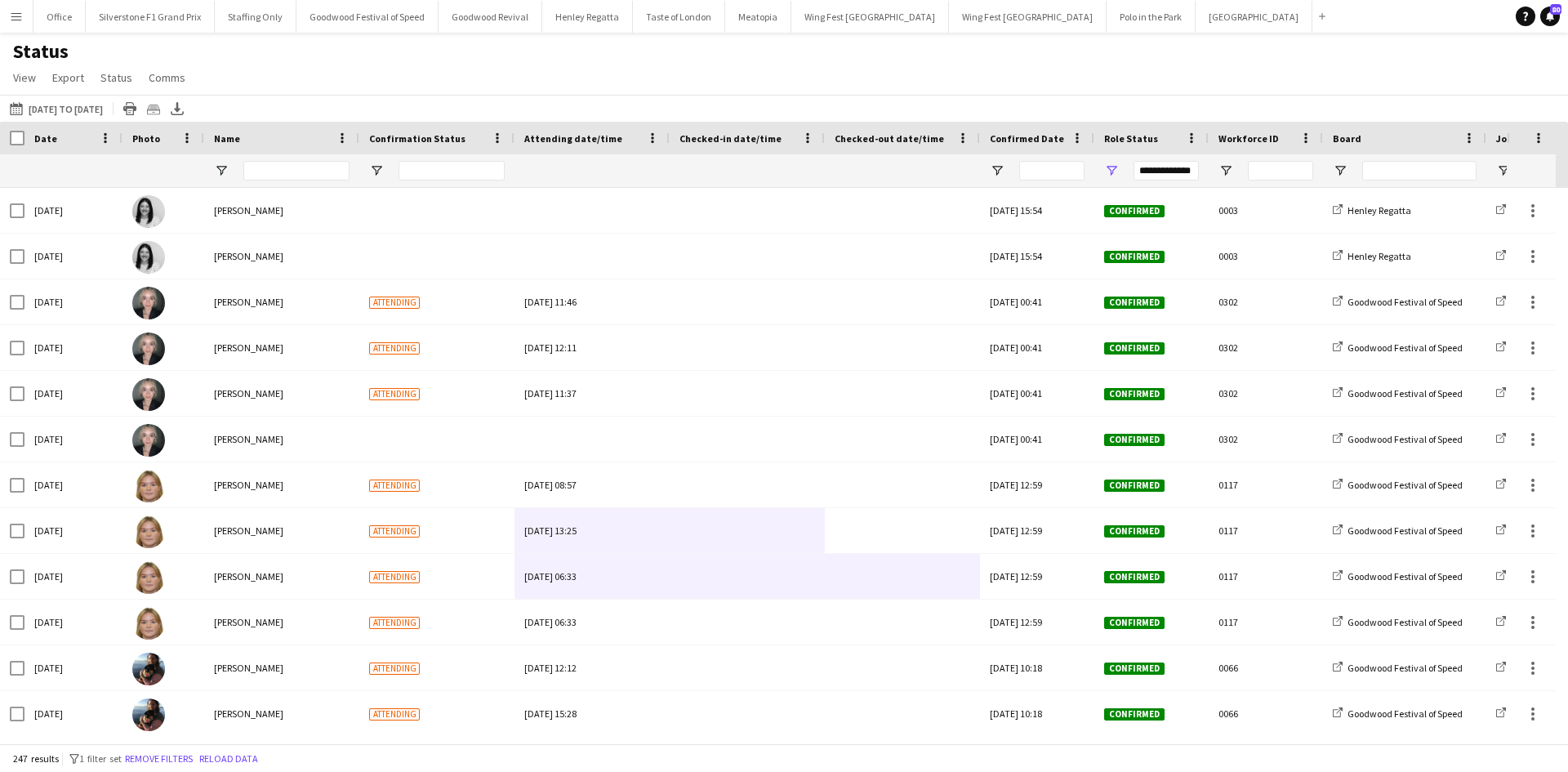 drag, startPoint x: 880, startPoint y: 536, endPoint x: 304, endPoint y: 577, distance: 577.4574 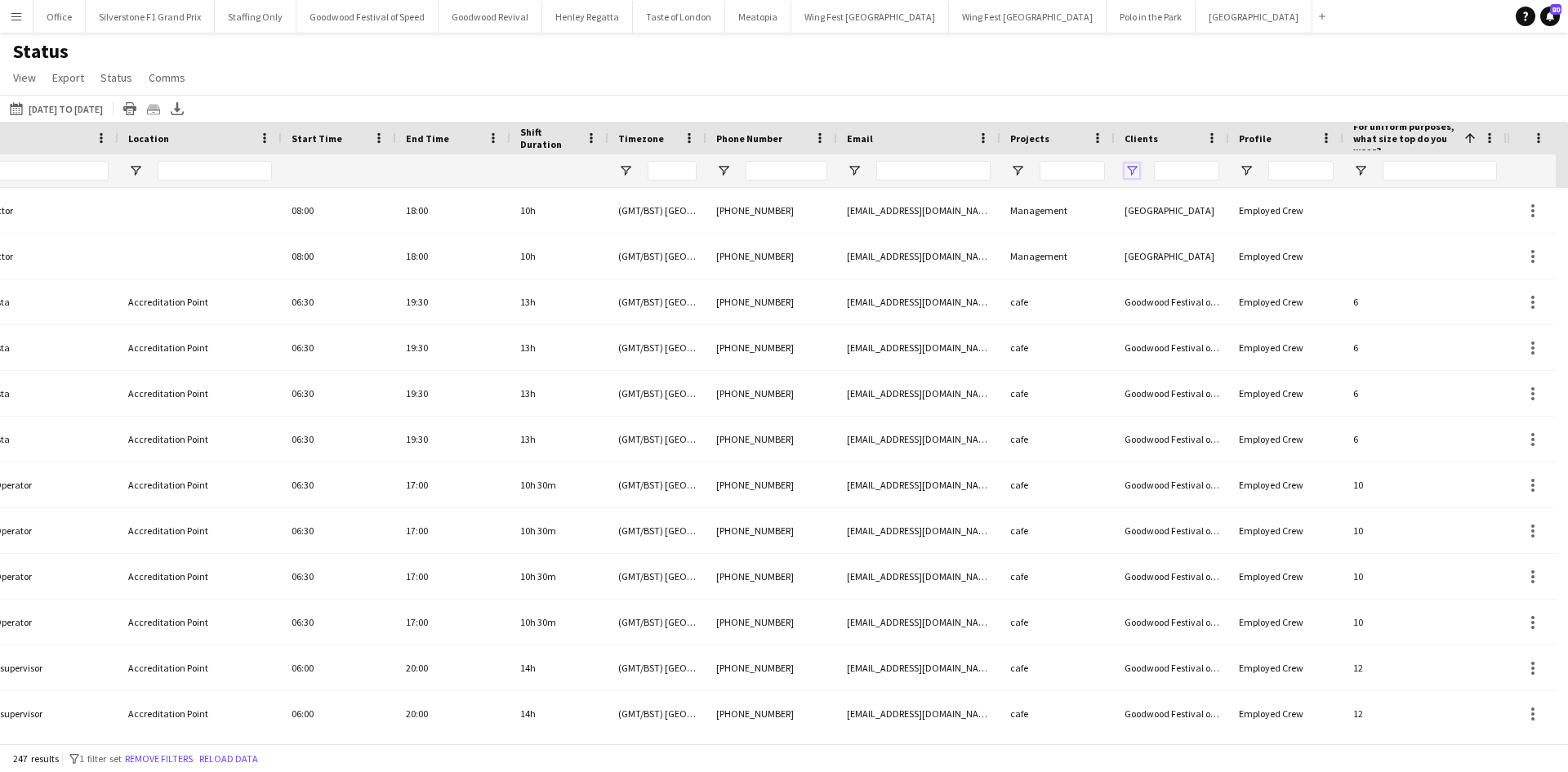 click at bounding box center [1132, 171] 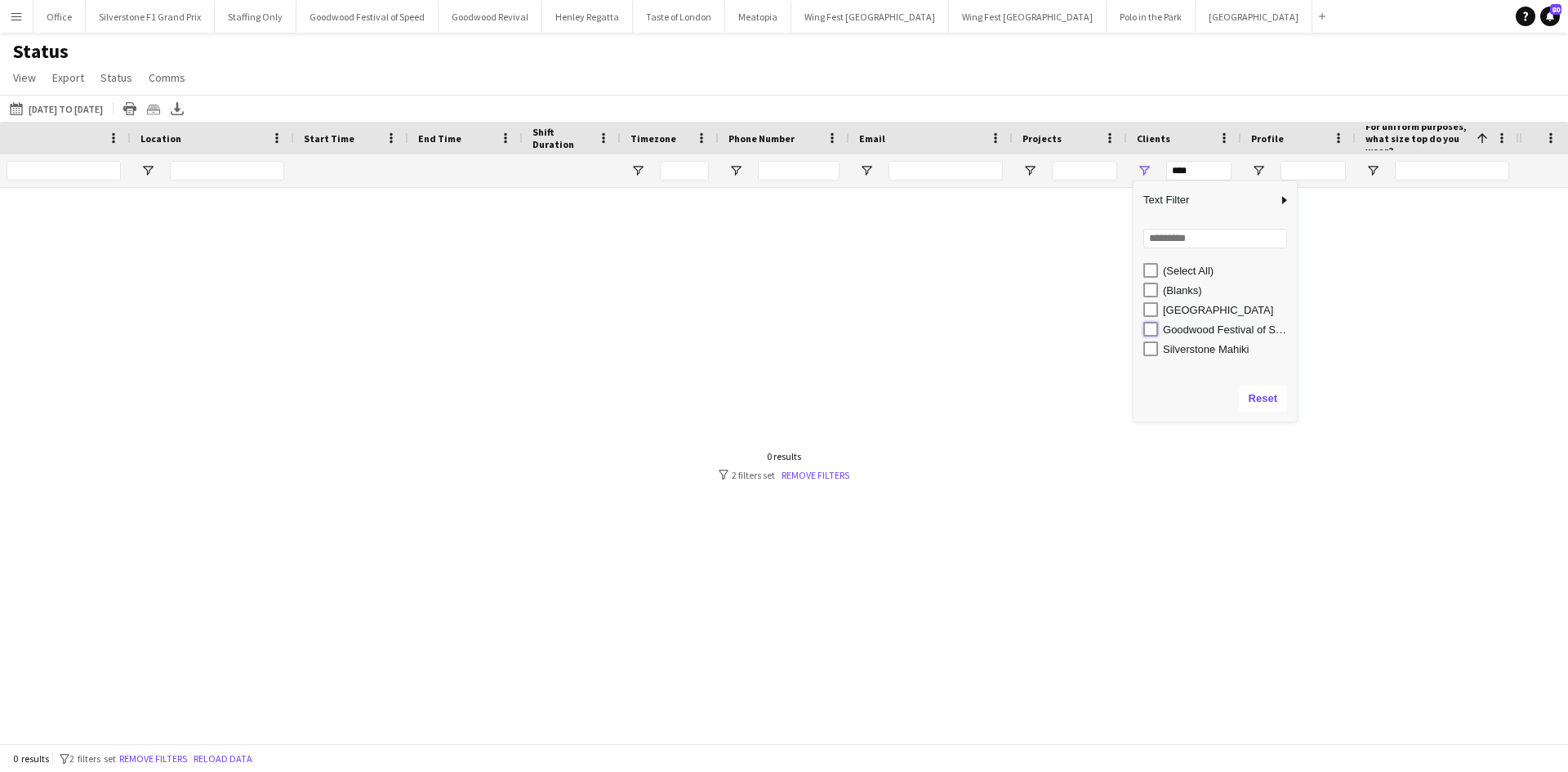 type on "**********" 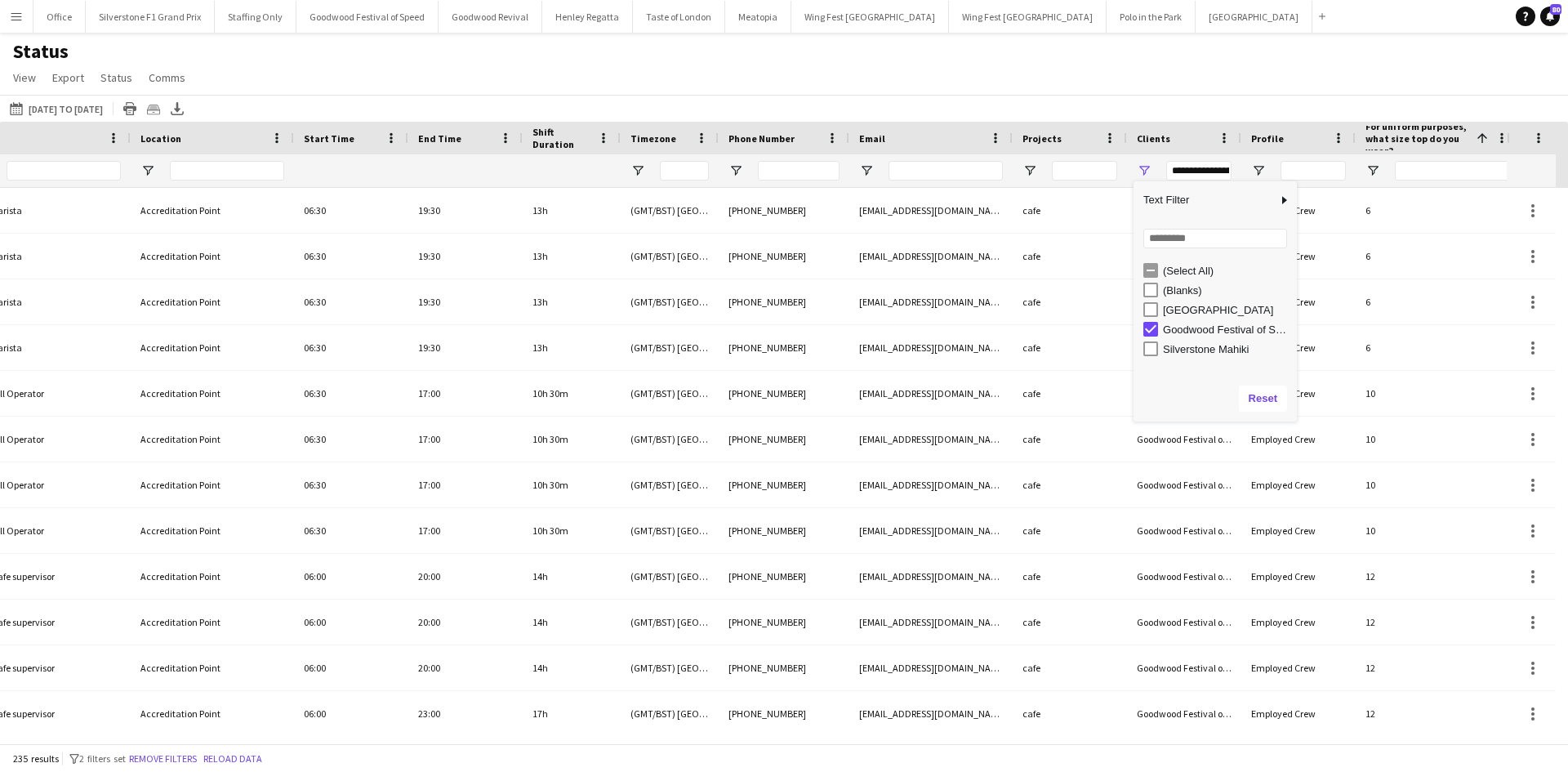 click on "Status   View   Views  Default view New view Update view Delete view Edit name Customise view Customise filters Reset Filters Reset View Reset All  Export  Export as XLSX Export as CSV Export as PDF Crew files as ZIP  Status  Confirm attendance Check-in Check-out Clear confirm attendance Clear check-in Clear check-out  Comms  Send notification Chat" 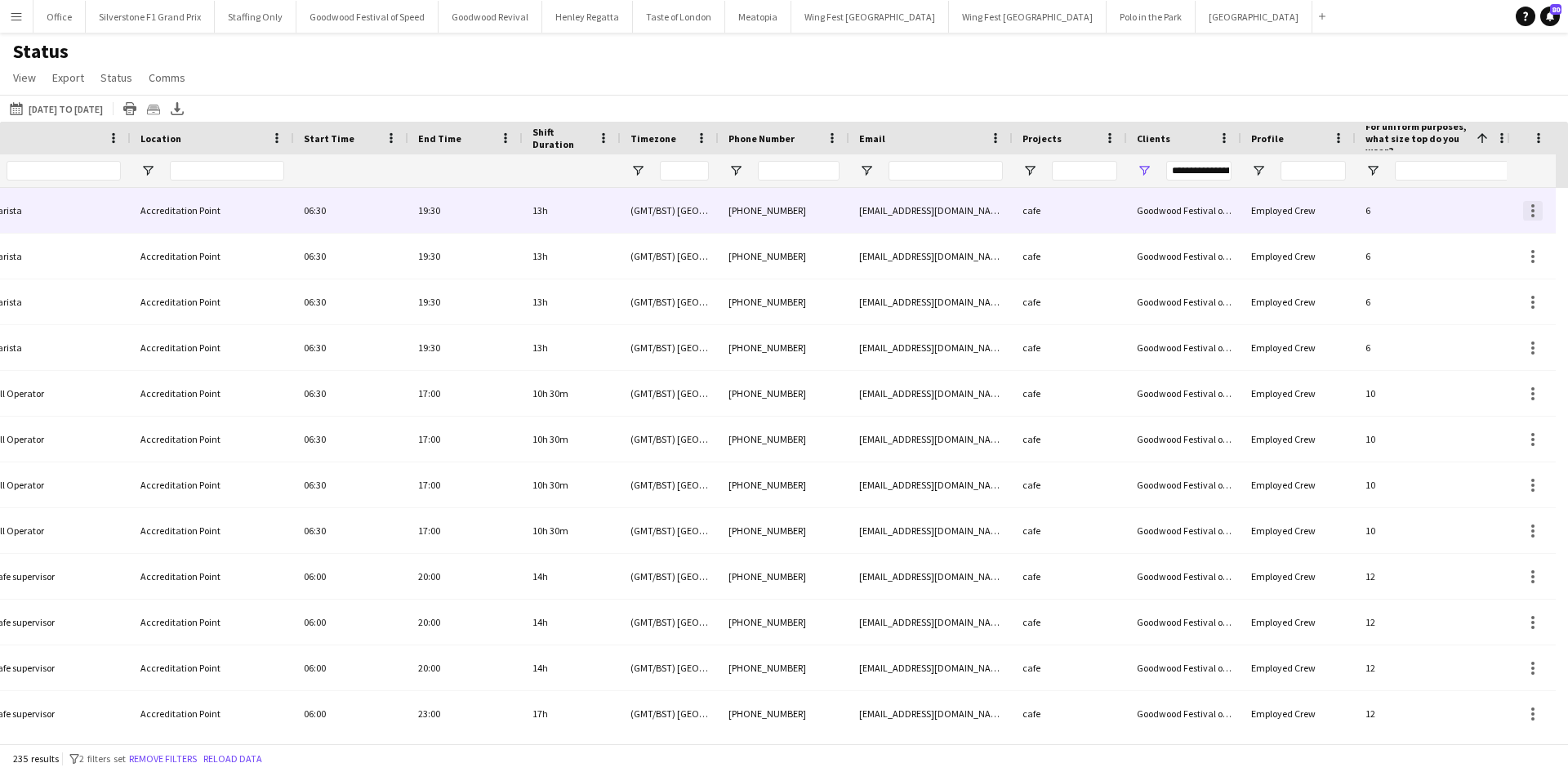 click at bounding box center (1533, 211) 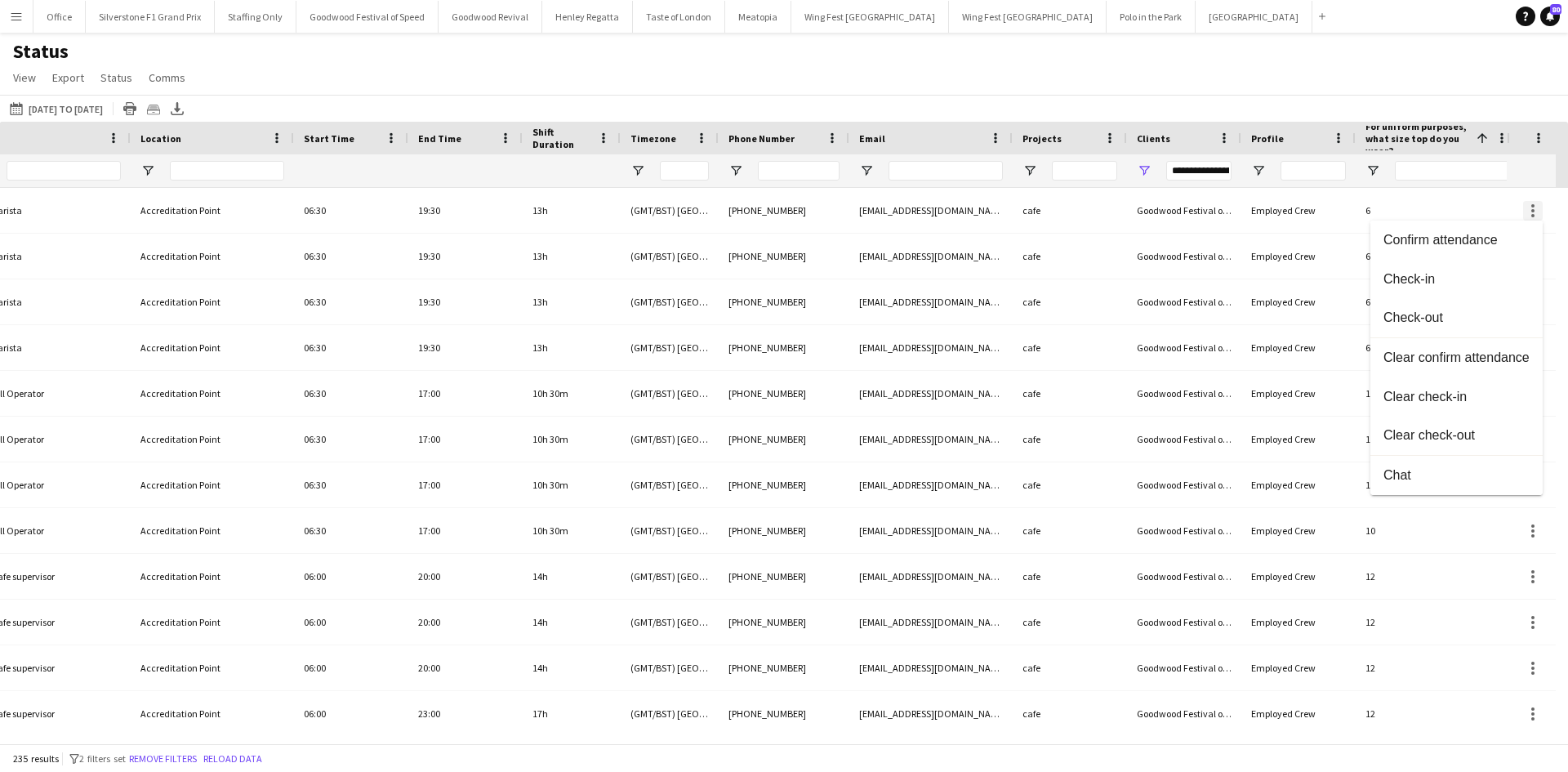 click at bounding box center (784, 386) 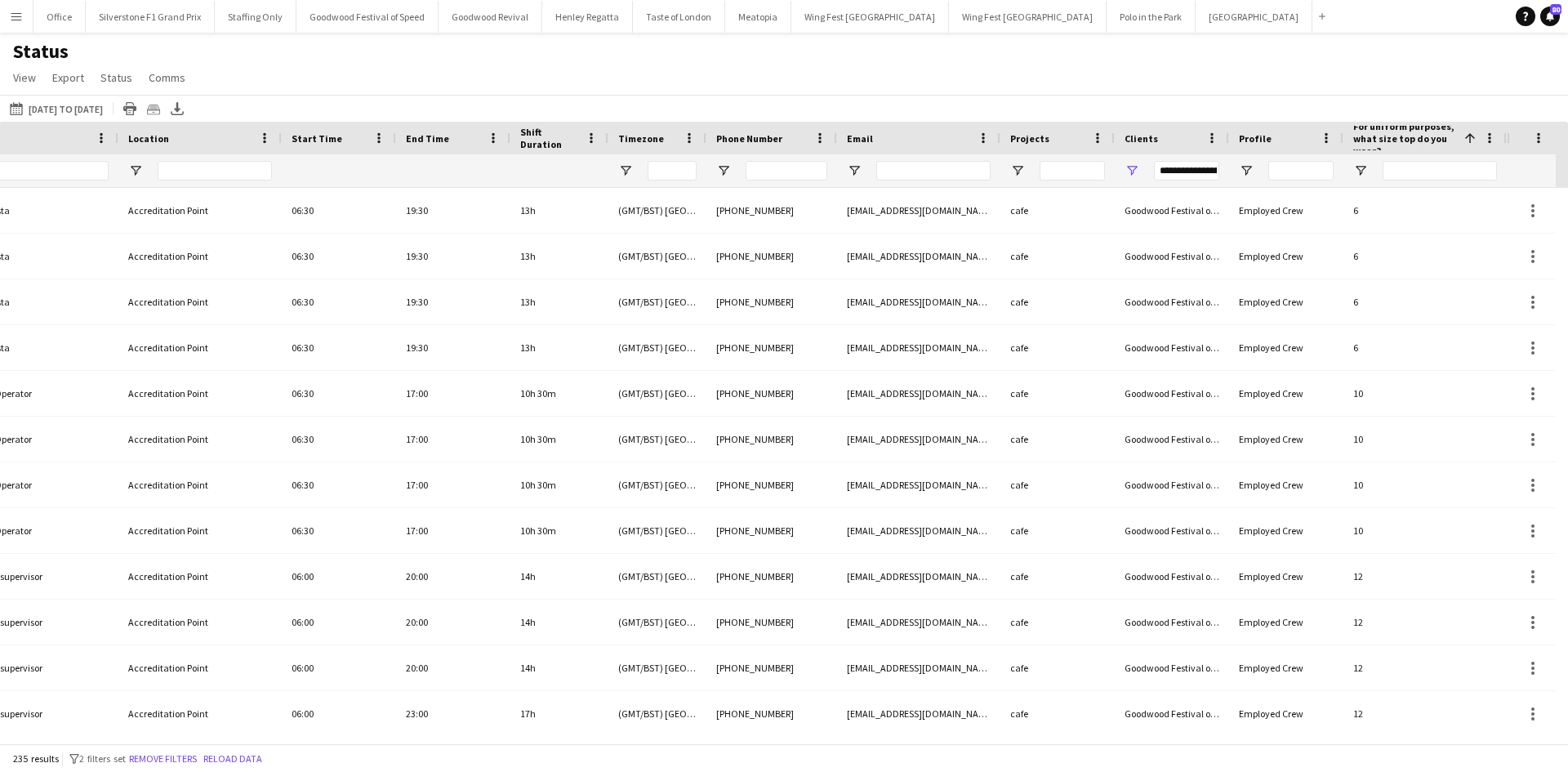 drag, startPoint x: 1559, startPoint y: 131, endPoint x: 1171, endPoint y: 81, distance: 391.20838 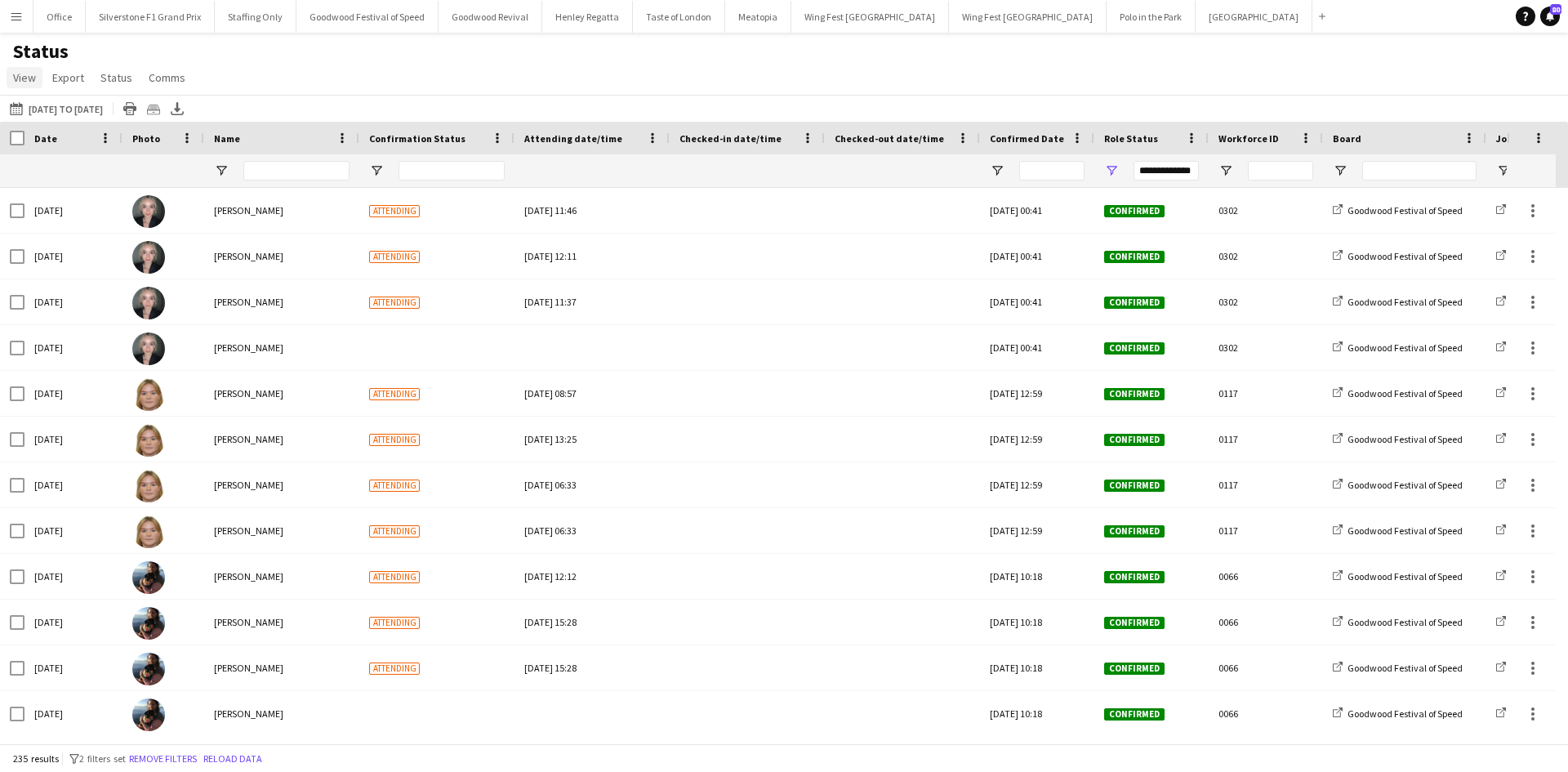 click on "View" 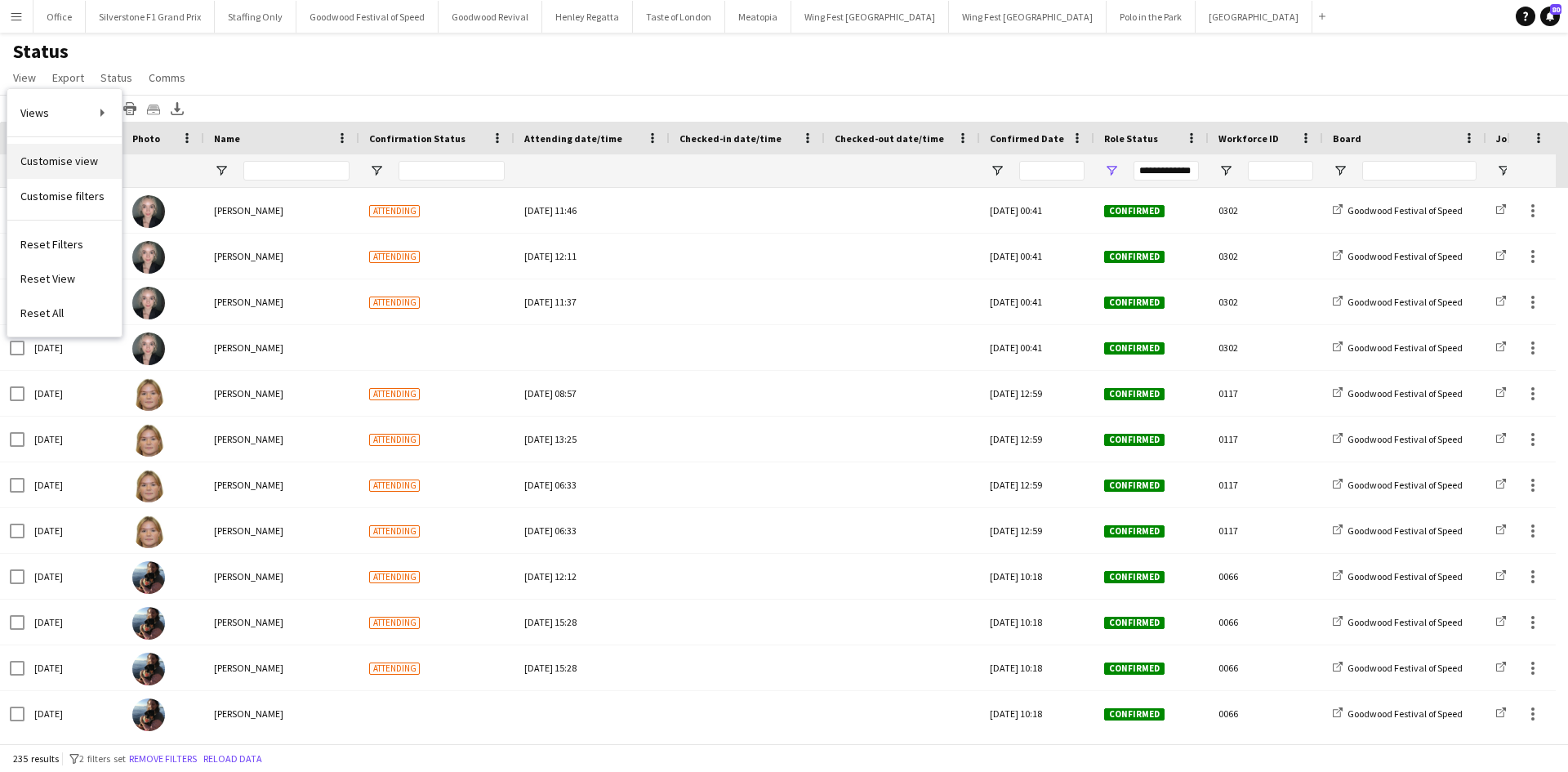 click on "Customise view" at bounding box center (59, 161) 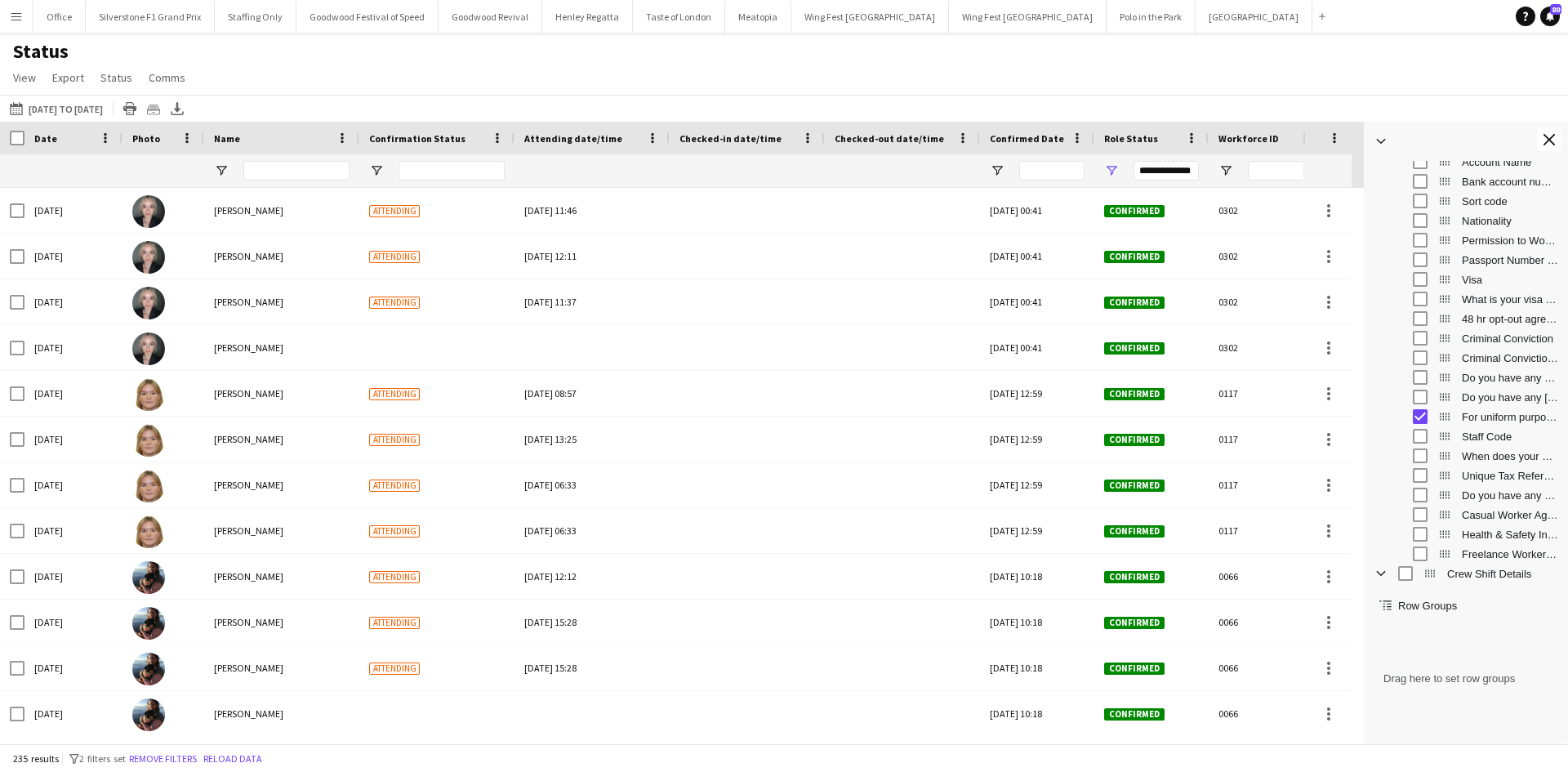 click on "Do you have any dietary requirements?" at bounding box center [1510, 495] 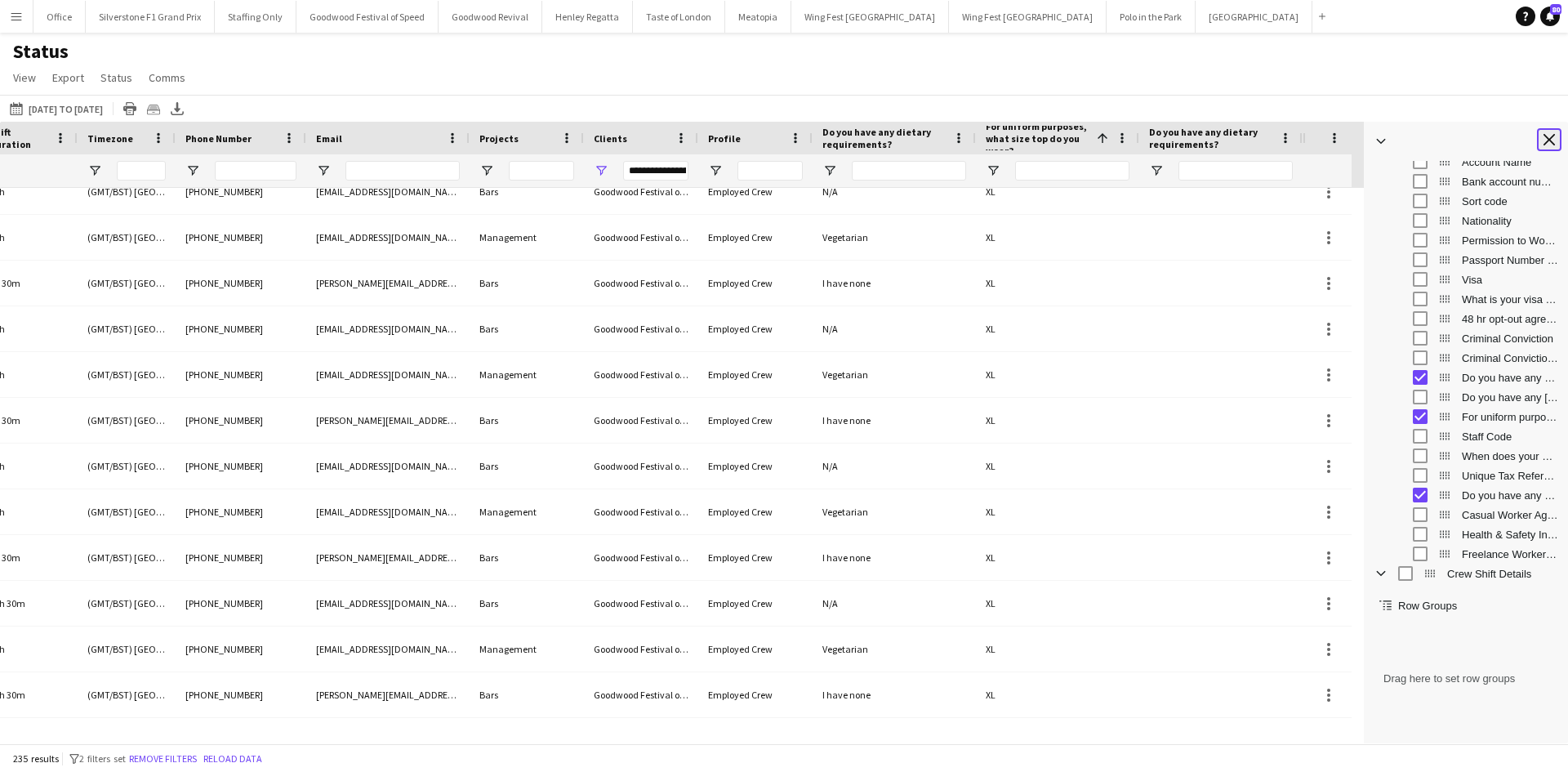 click on "Close tool panel" 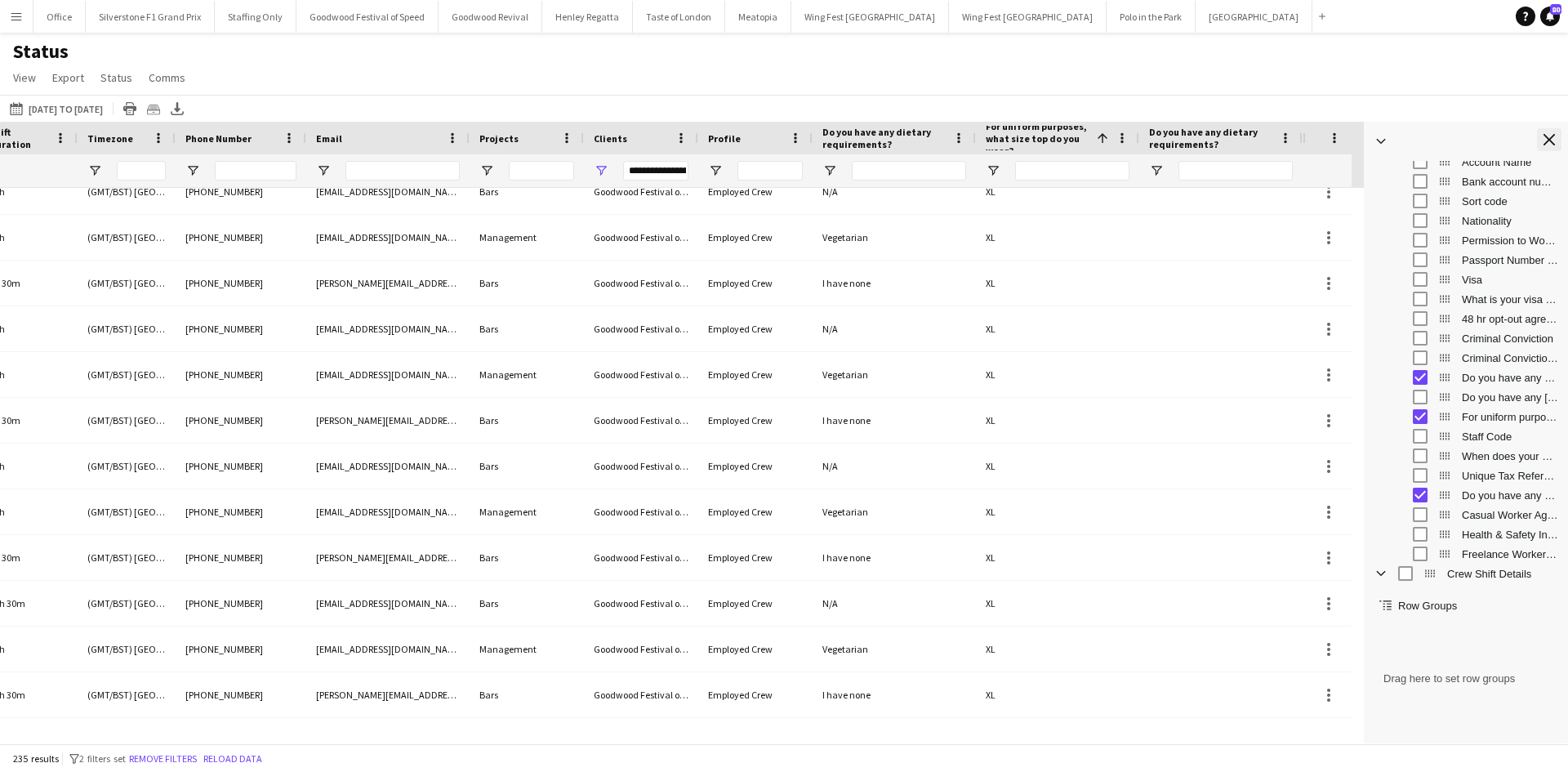 scroll, scrollTop: 0, scrollLeft: 2021, axis: horizontal 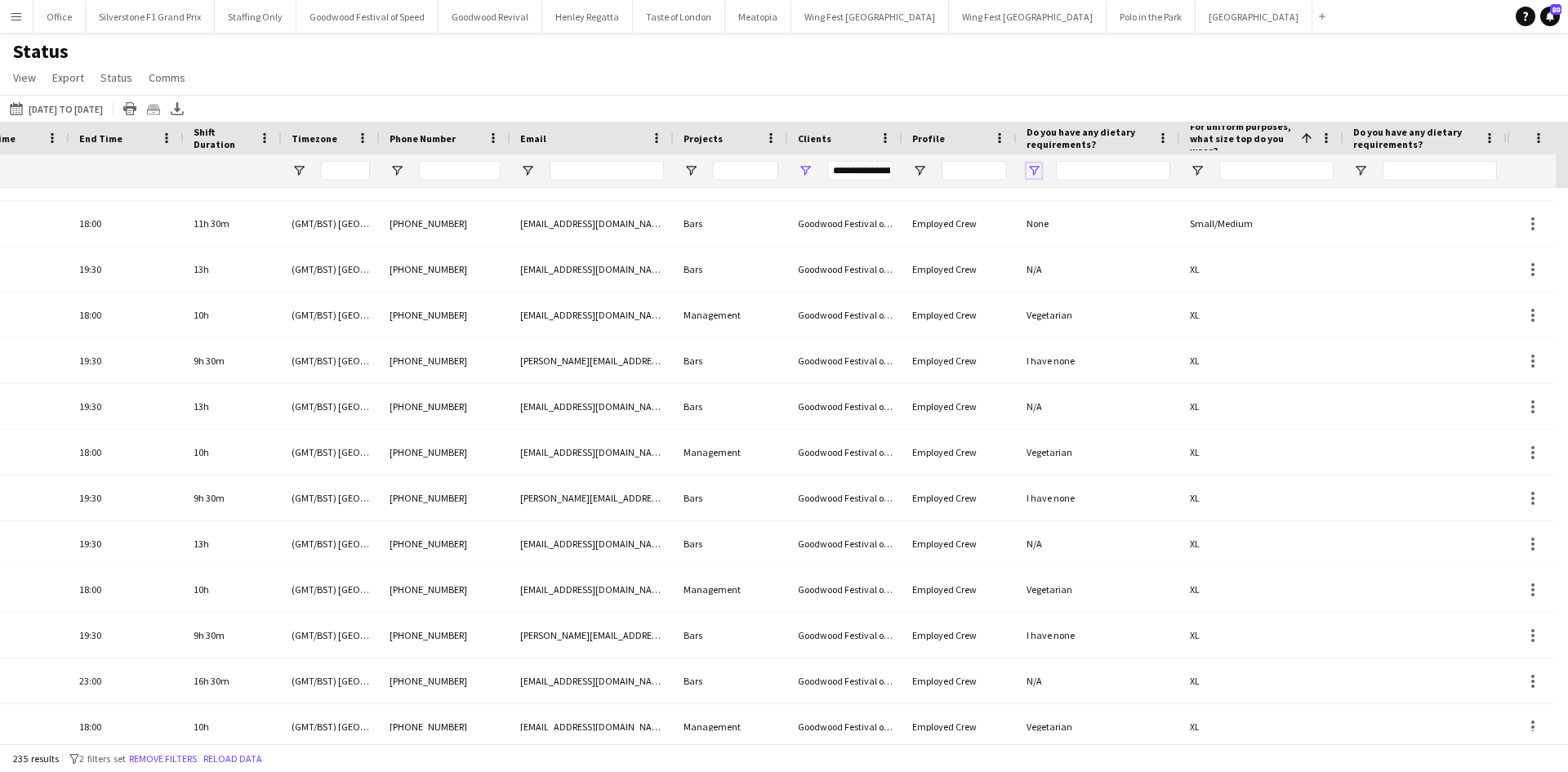 click at bounding box center [1034, 171] 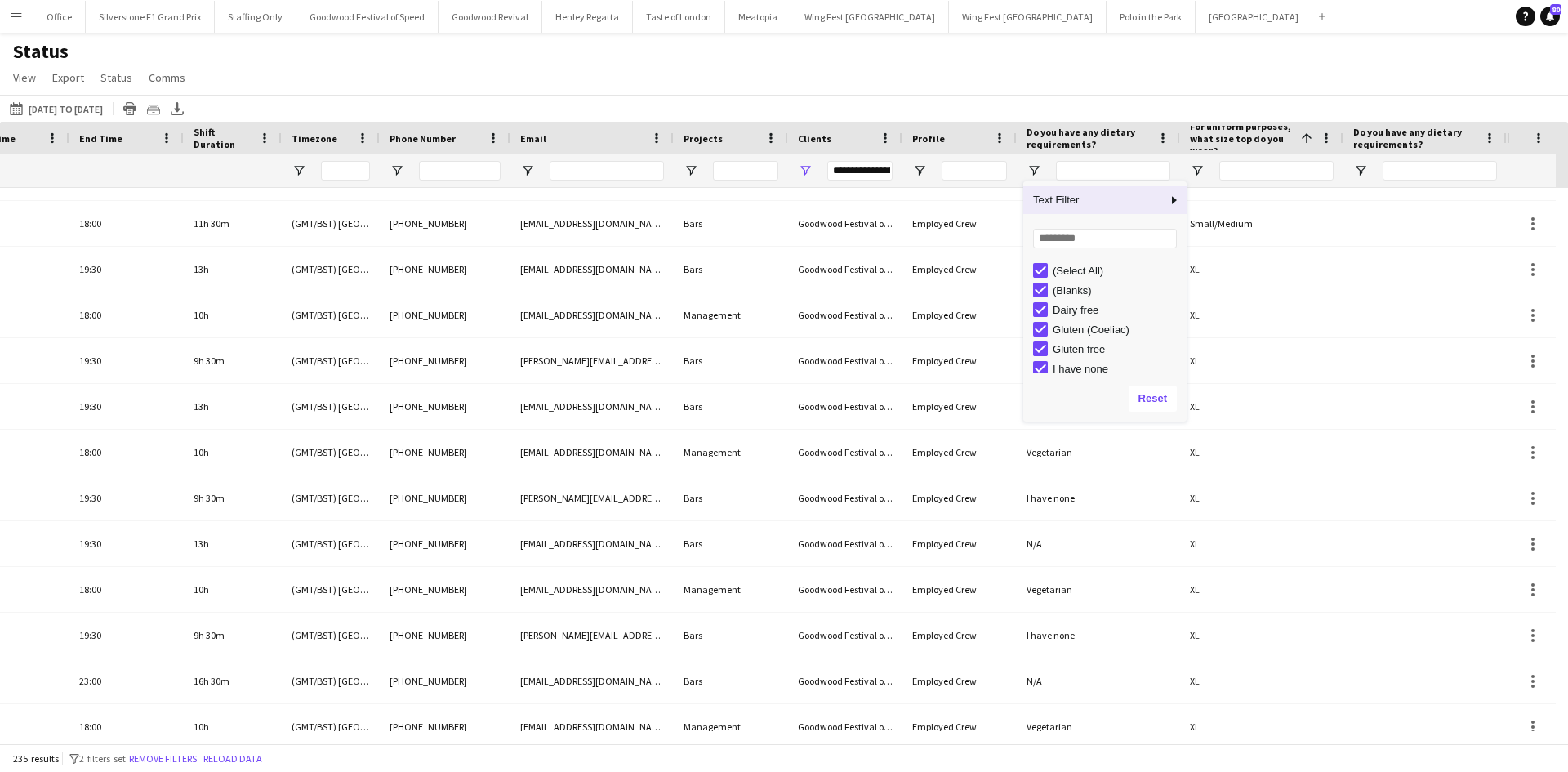click on "Do you have any dietary requirements?" at bounding box center [1089, 138] 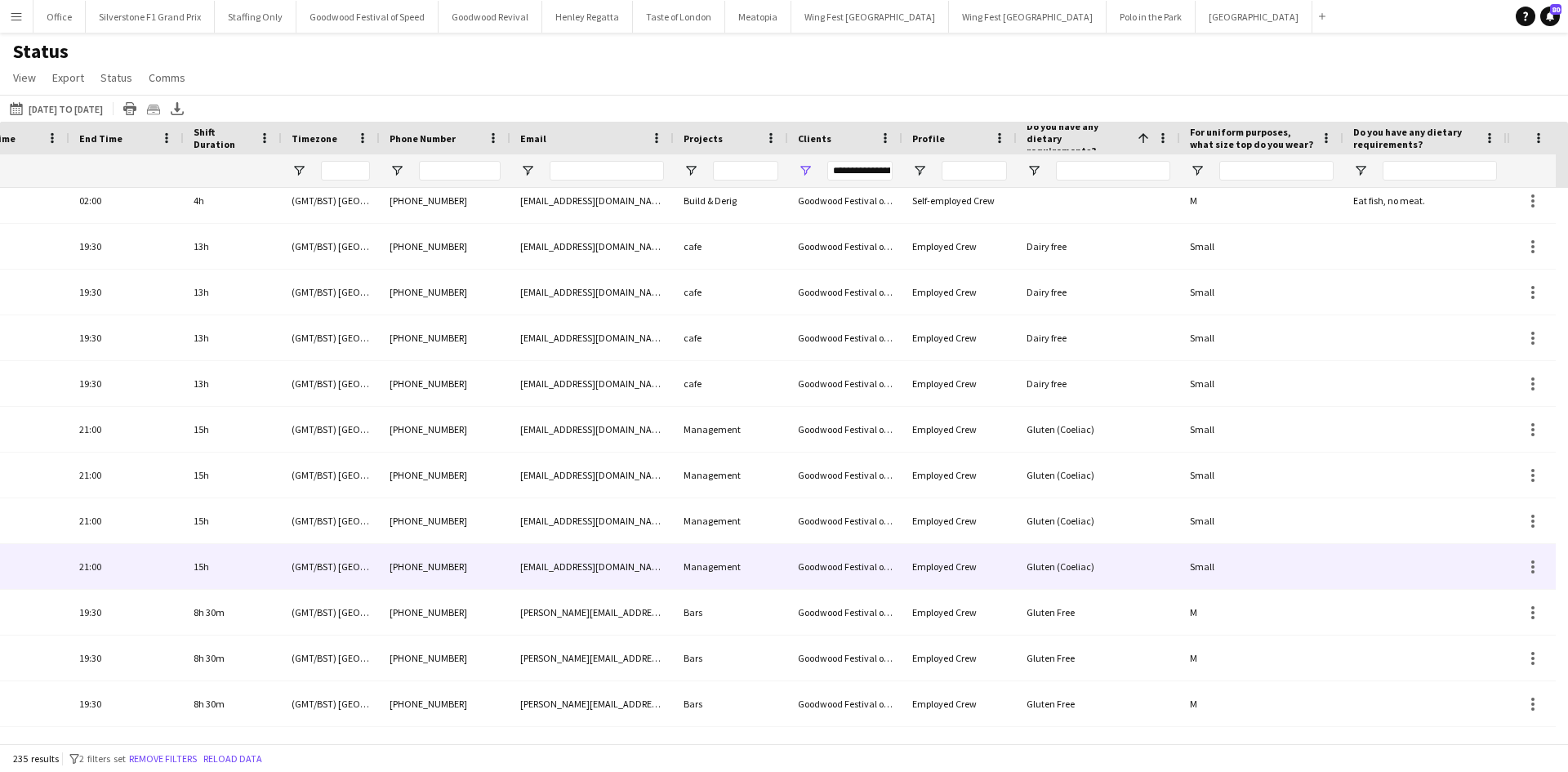 scroll, scrollTop: 1277, scrollLeft: 0, axis: vertical 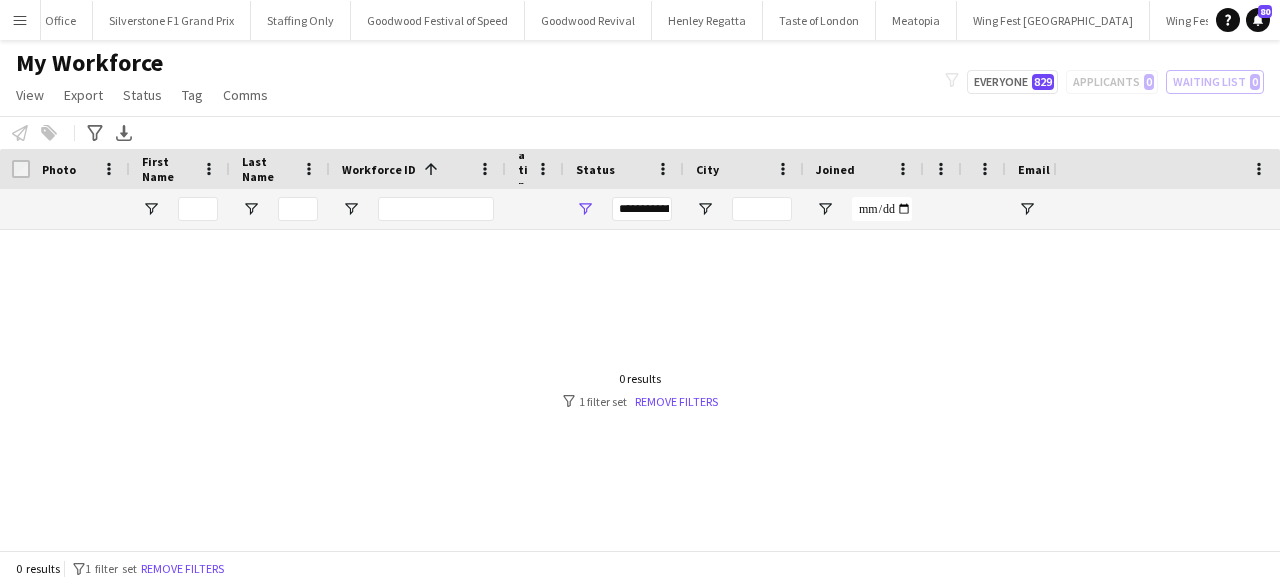 click on "Notify workforce
Add to tag
Select at least one crew to tag him or her.
Advanced filters
Advanced filters   Availability   Start Time   End Time   Skills   Role types   Worked with these clients...   Address
Address
Distance from address (km)   Clear   View results
Export XLSX" 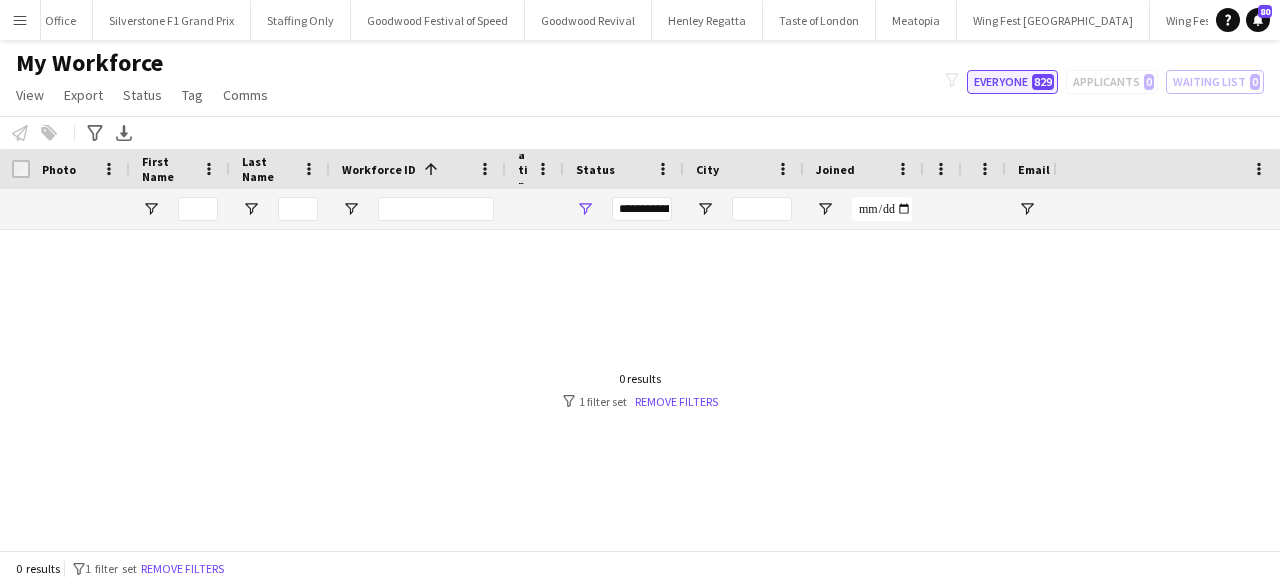 click on "Everyone   829" 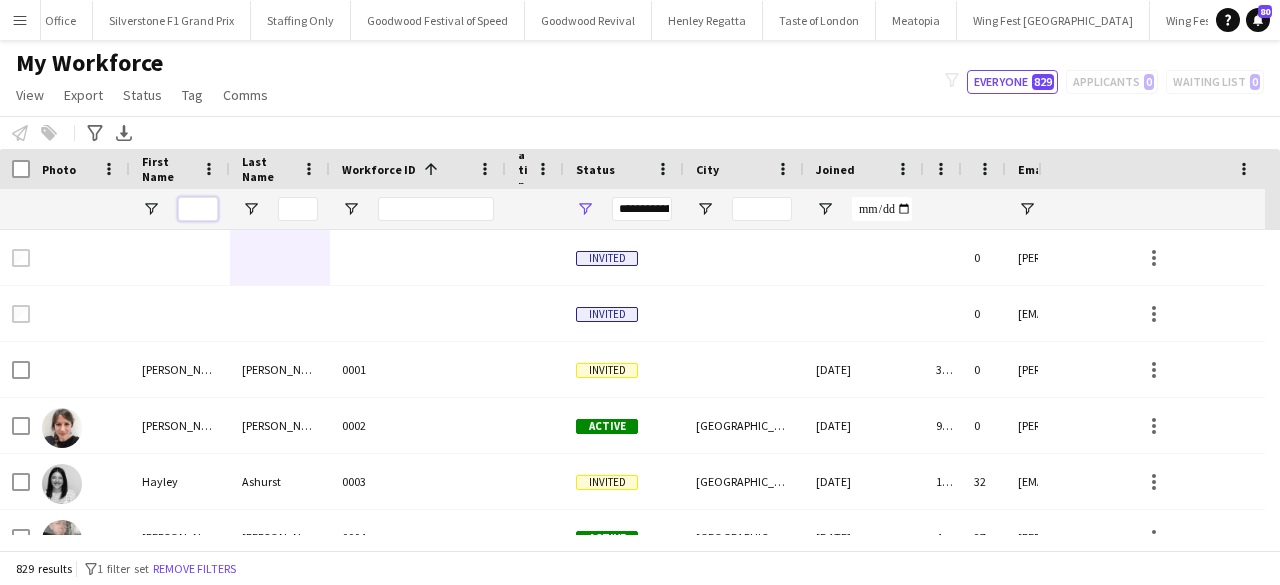 click at bounding box center [198, 209] 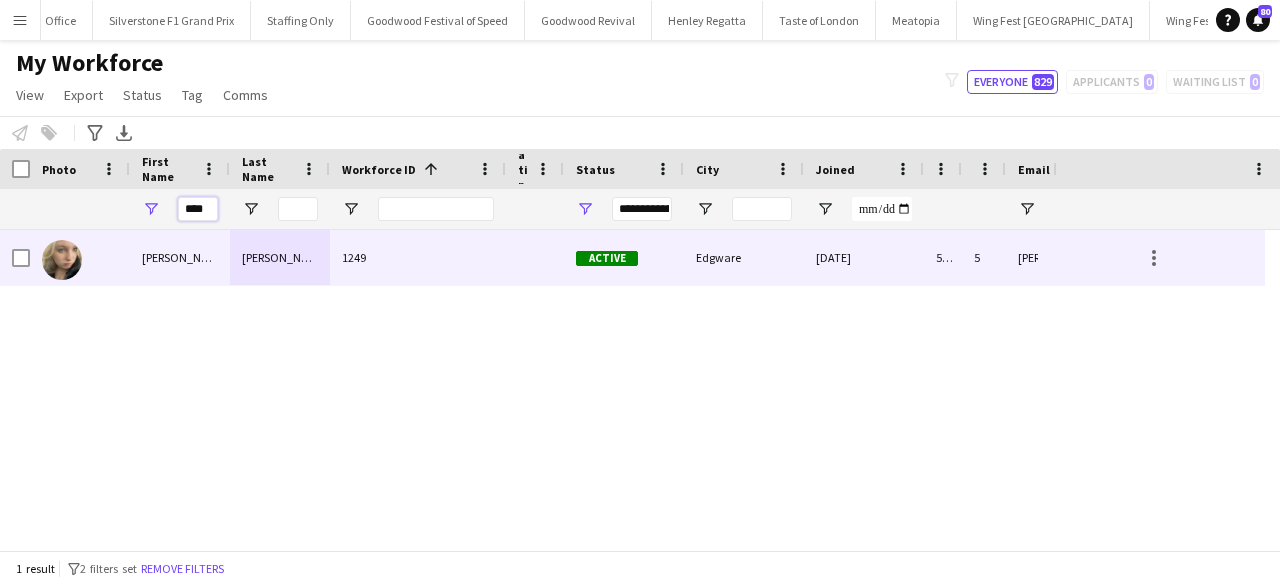 type on "****" 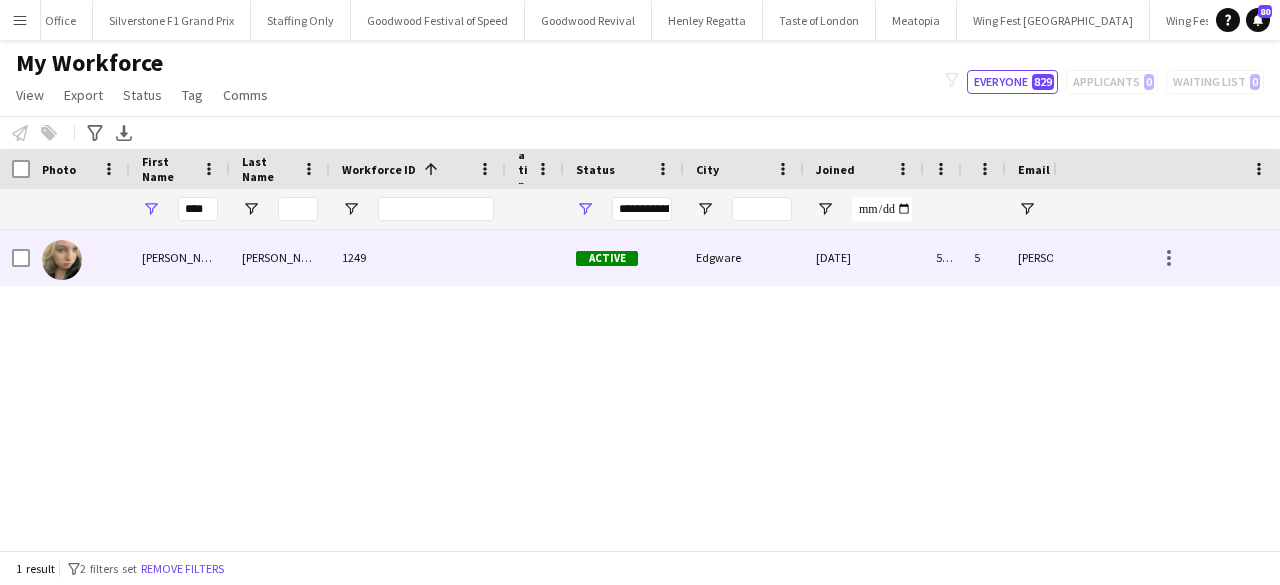 click on "[PERSON_NAME]" at bounding box center (280, 257) 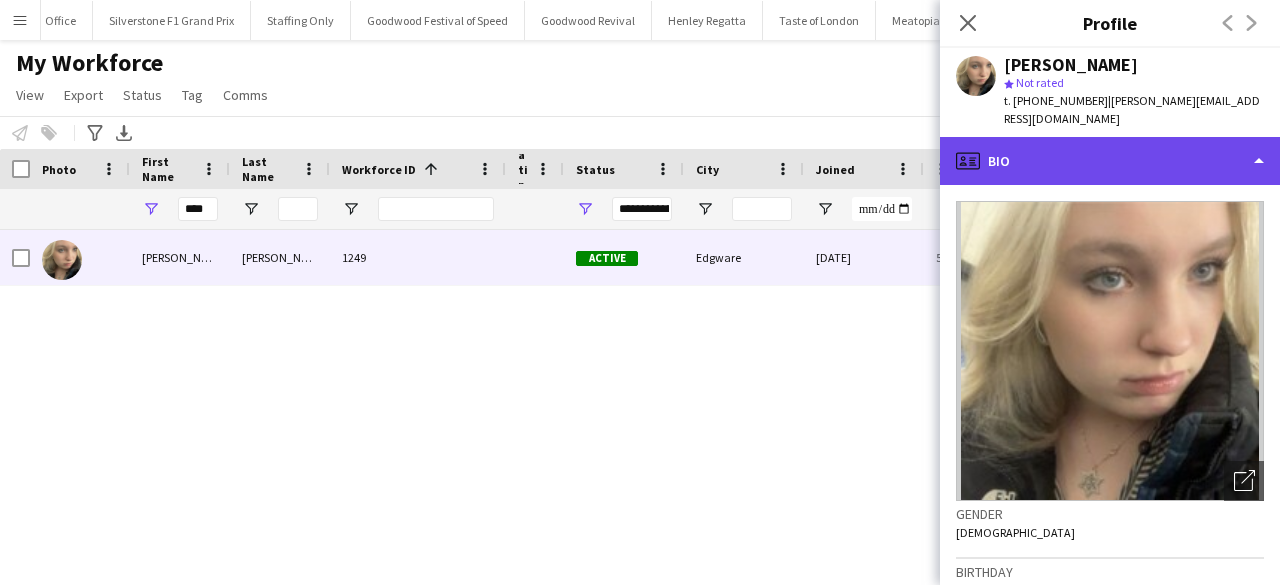 click on "profile
Bio" 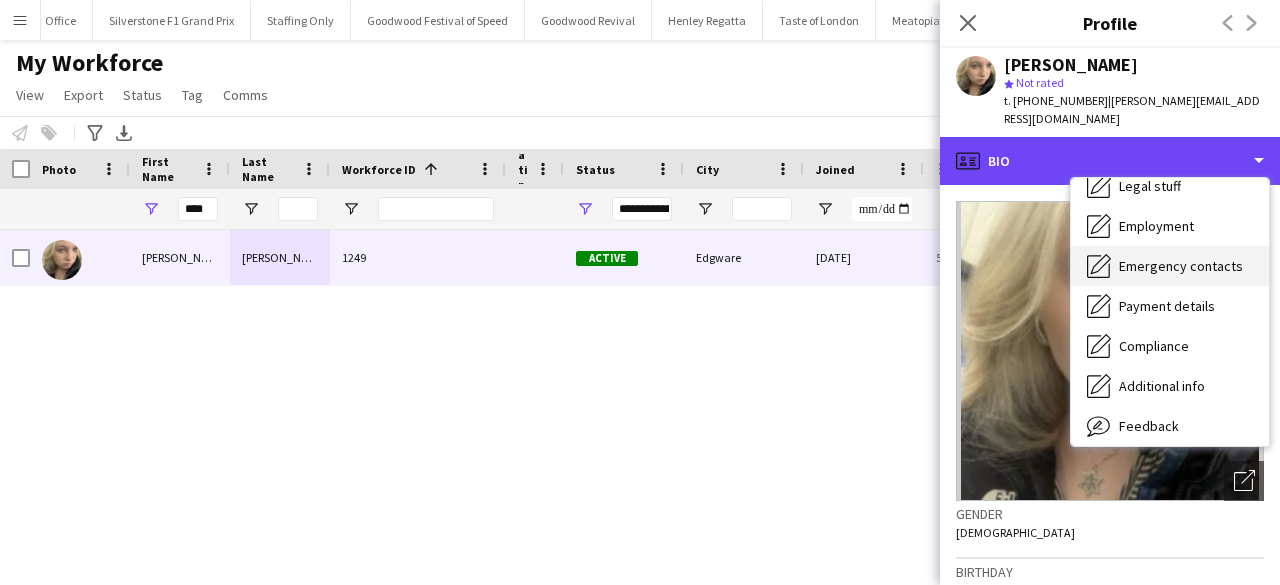 scroll, scrollTop: 148, scrollLeft: 0, axis: vertical 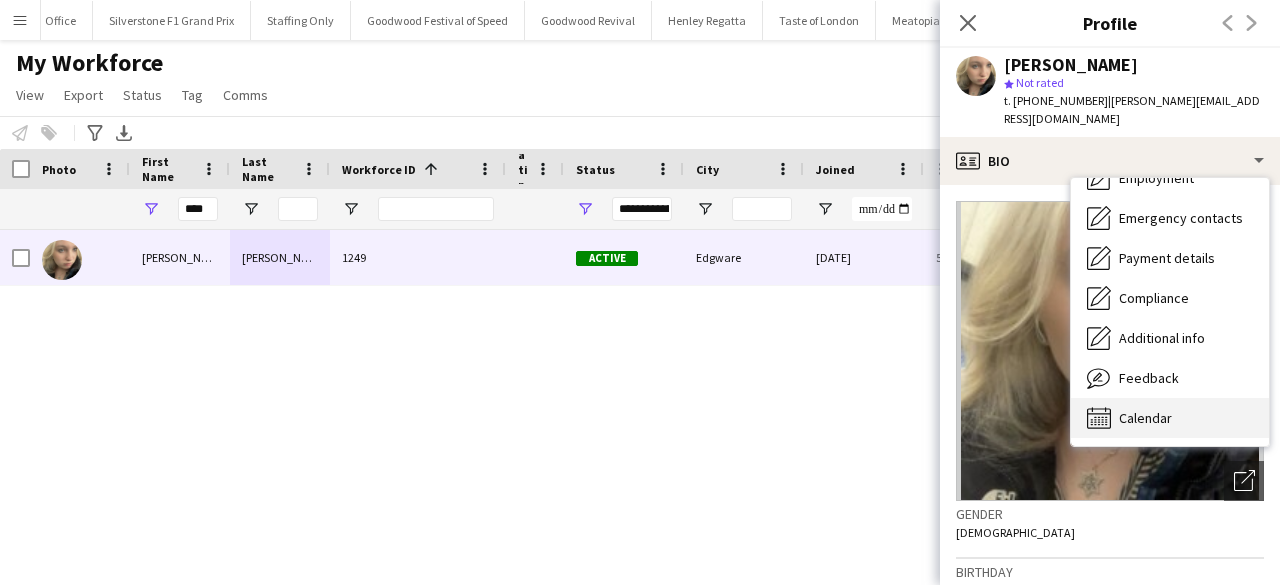 click on "Calendar
Calendar" at bounding box center [1170, 418] 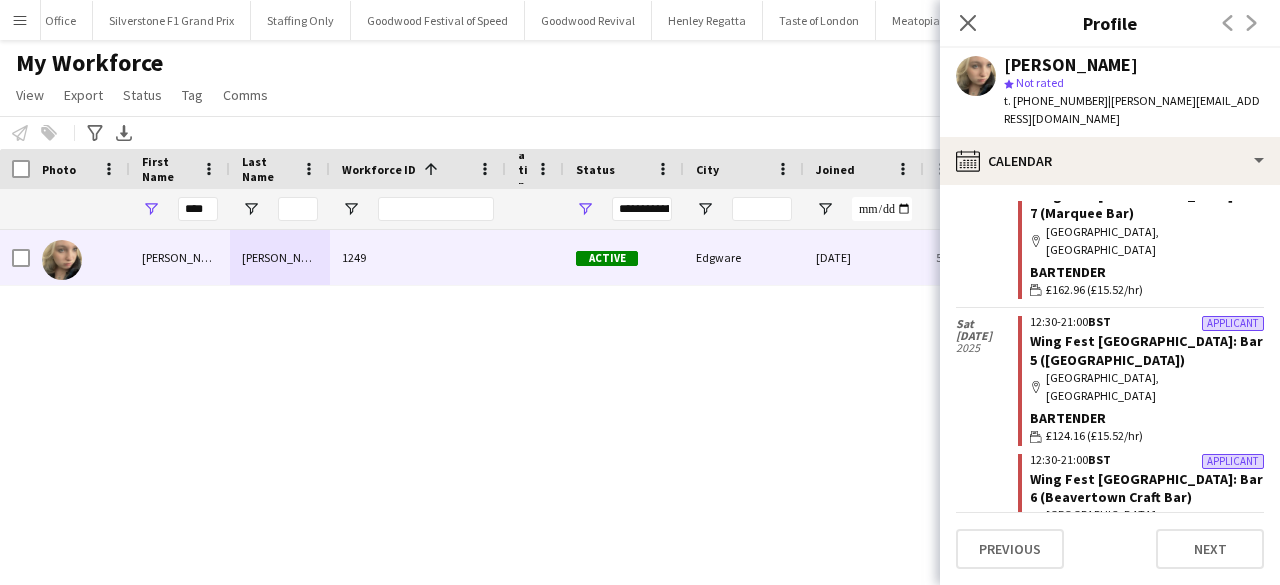 scroll, scrollTop: 1800, scrollLeft: 0, axis: vertical 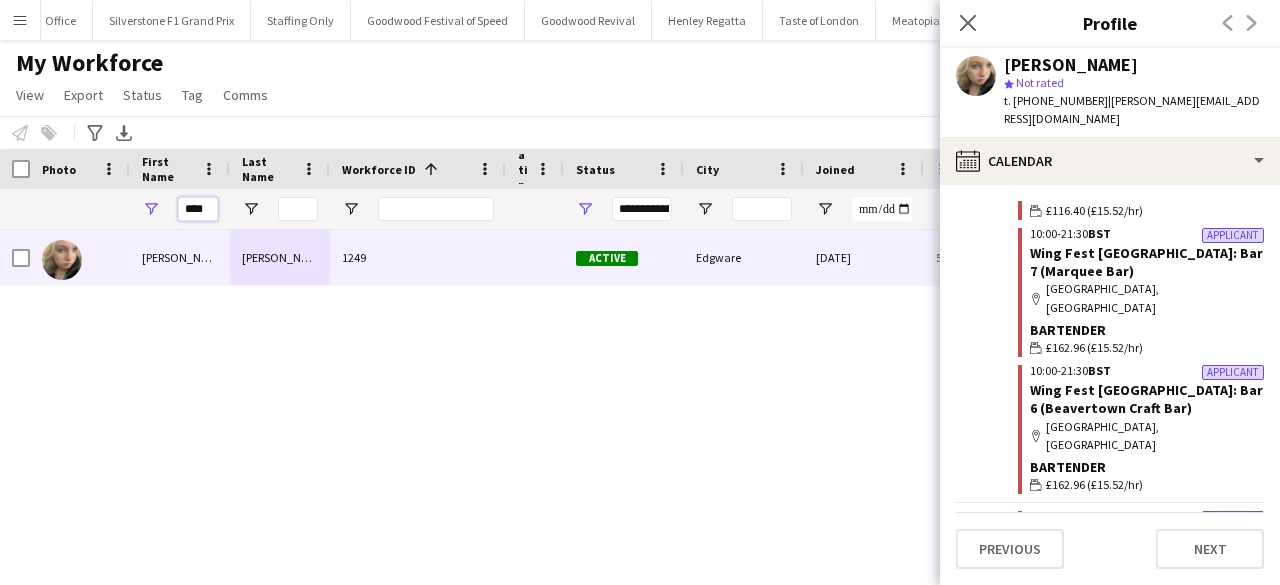 click on "****" at bounding box center [198, 209] 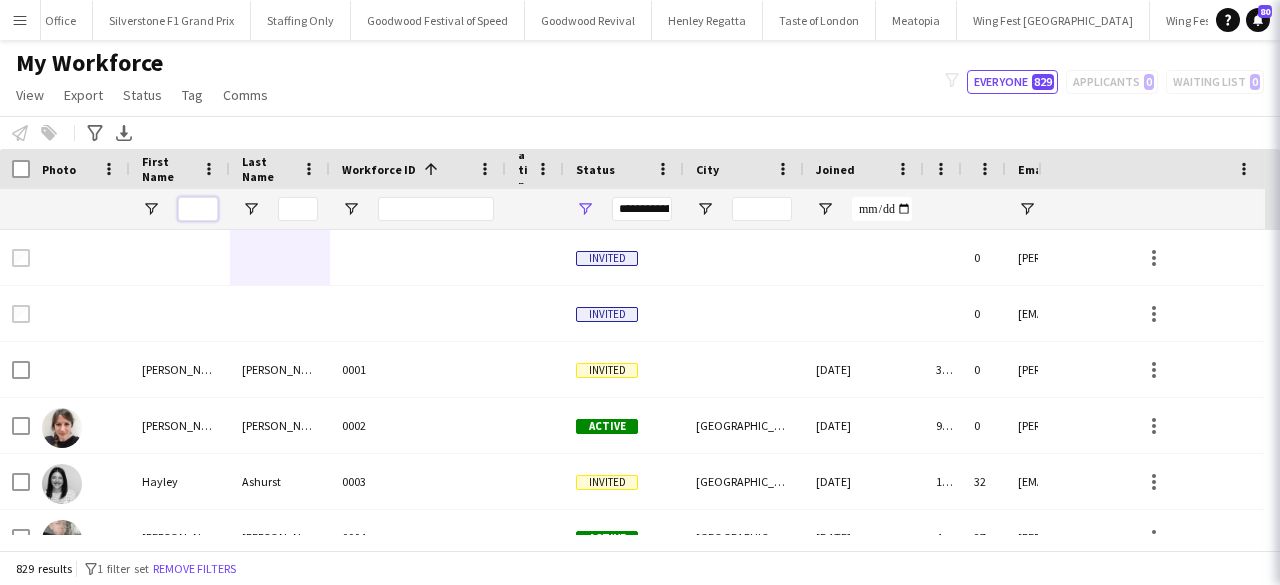 type 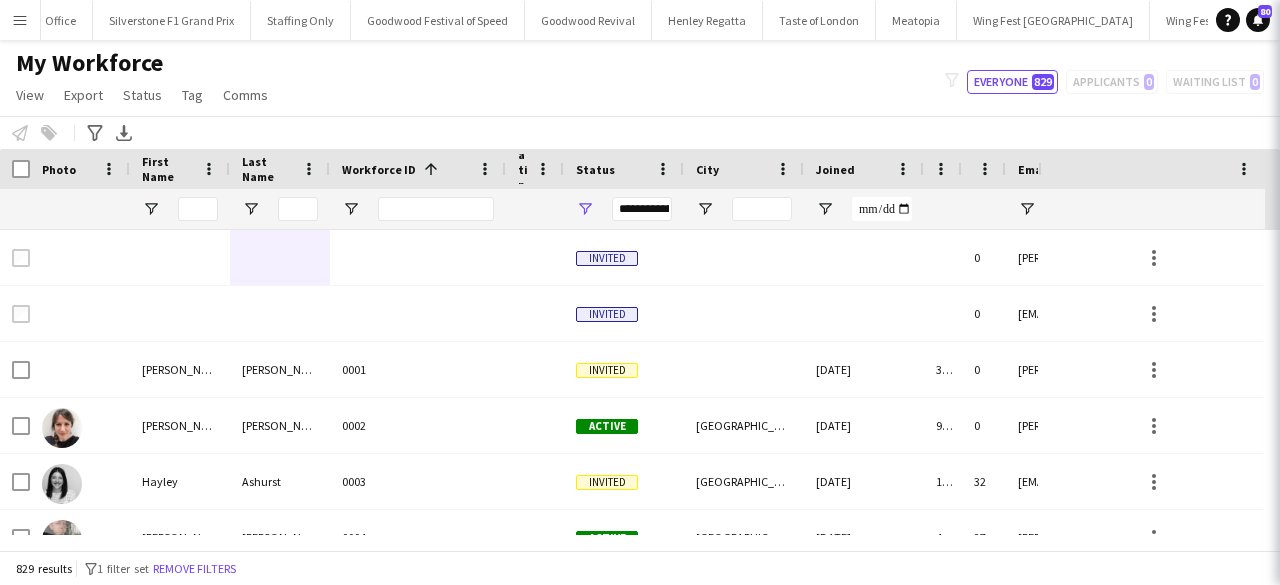 click at bounding box center (280, 209) 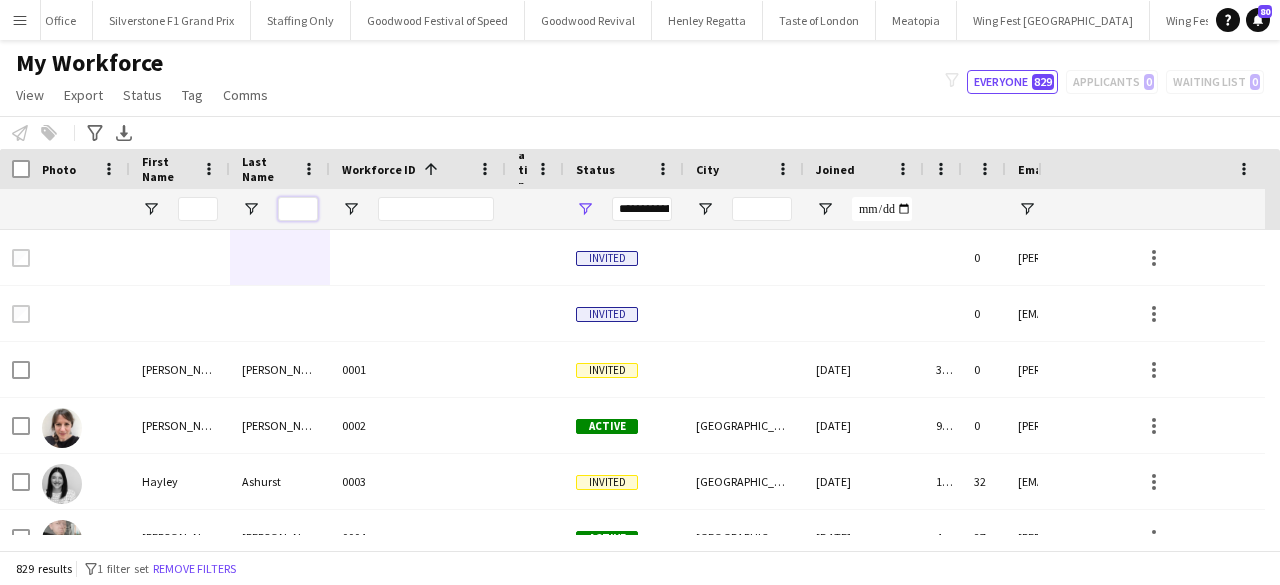 click at bounding box center (298, 209) 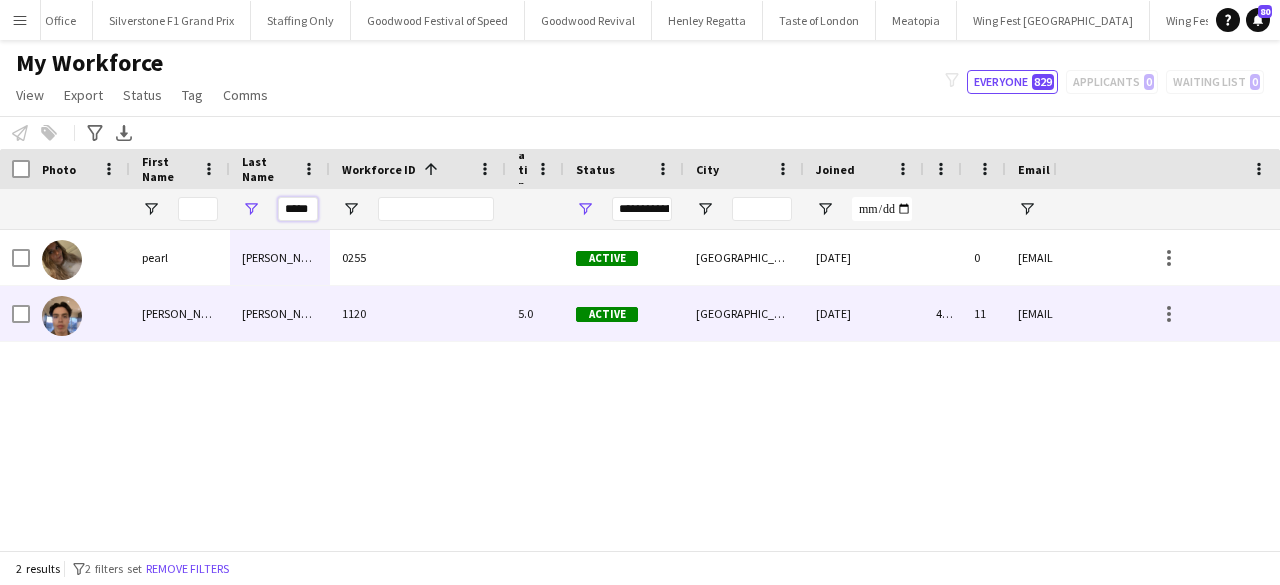 type on "*****" 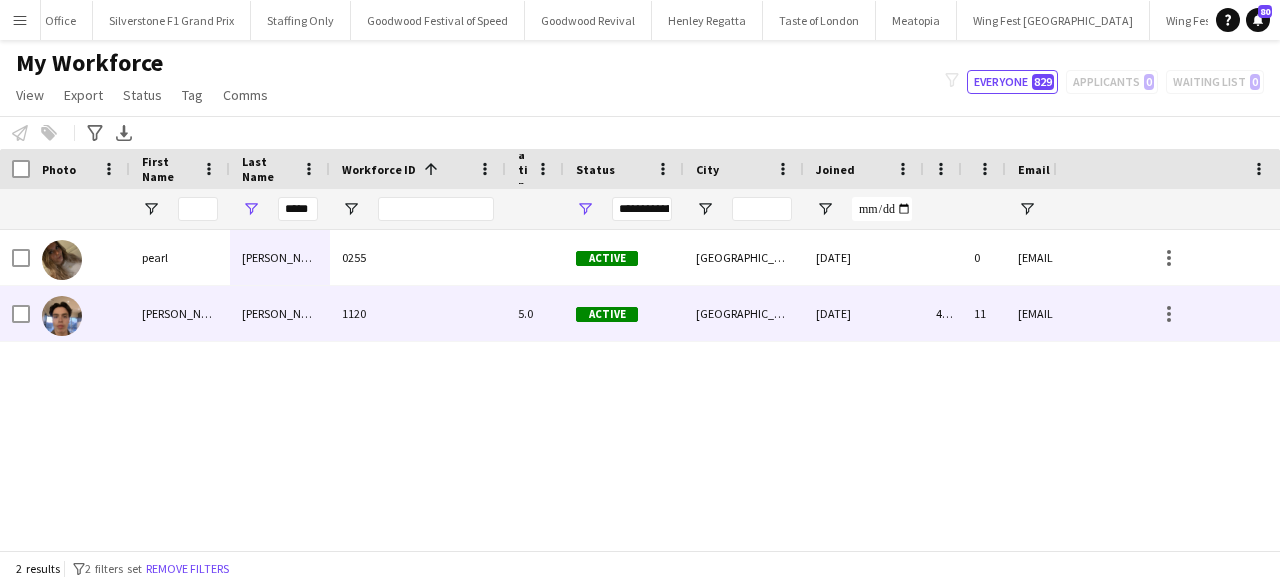 click on "Mathieson" at bounding box center (280, 313) 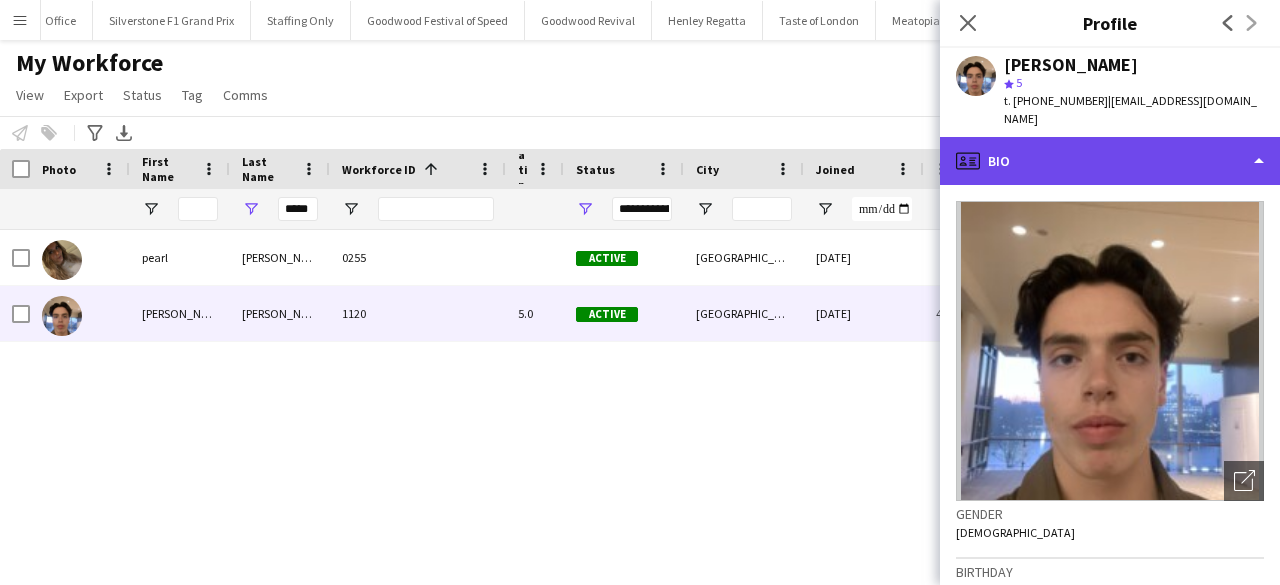 click on "profile
Bio" 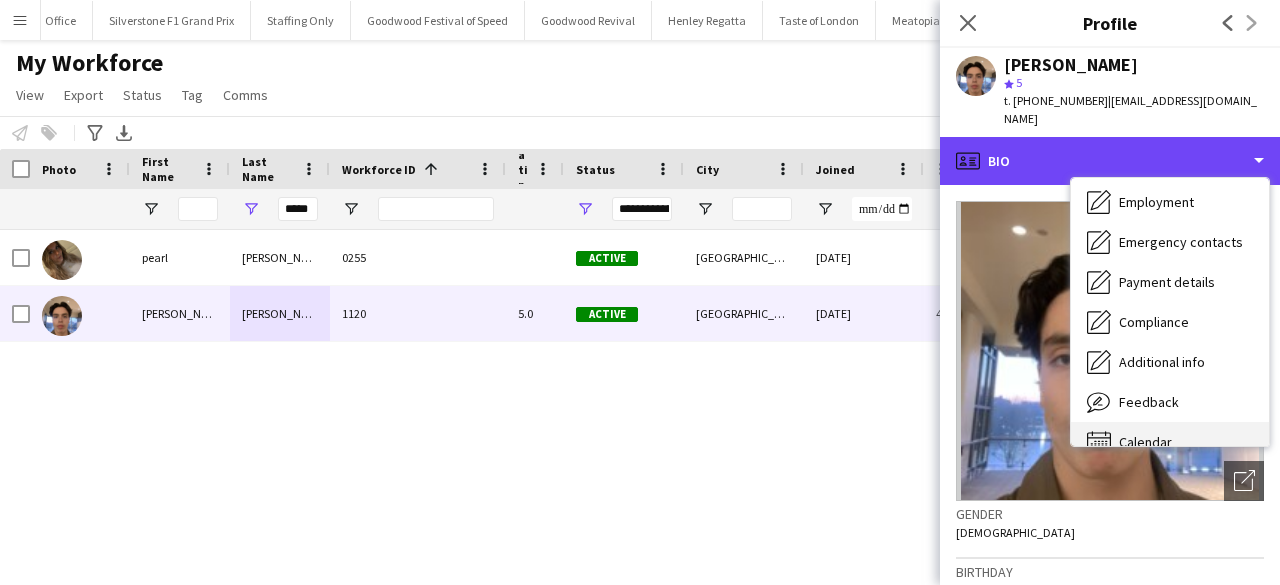 scroll, scrollTop: 148, scrollLeft: 0, axis: vertical 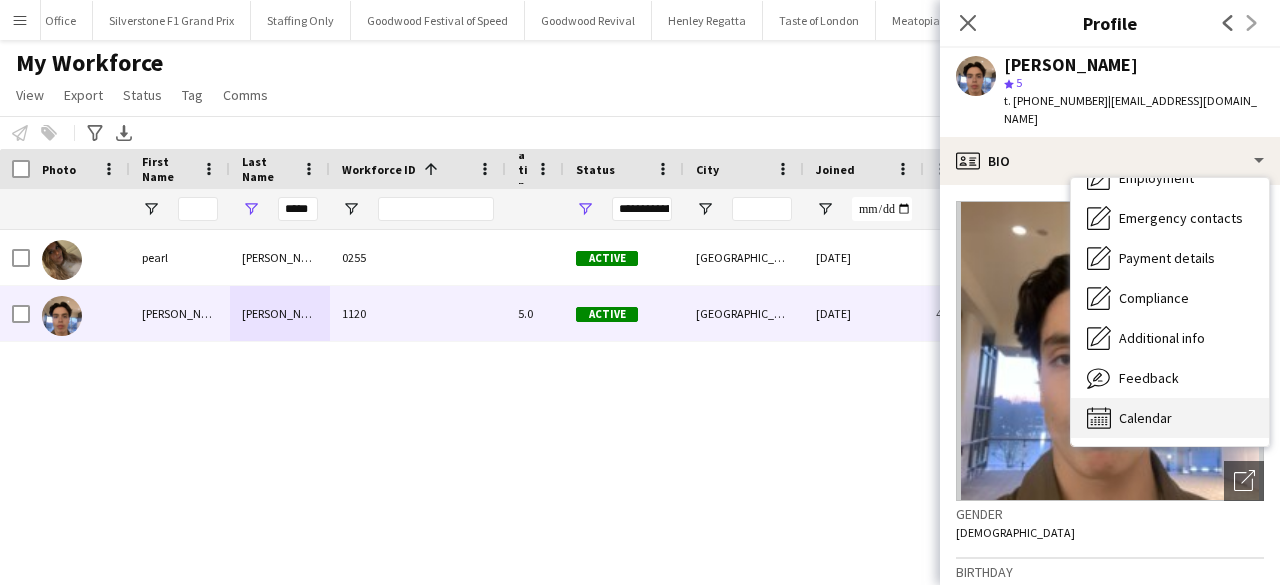 click on "Calendar
Calendar" at bounding box center (1170, 418) 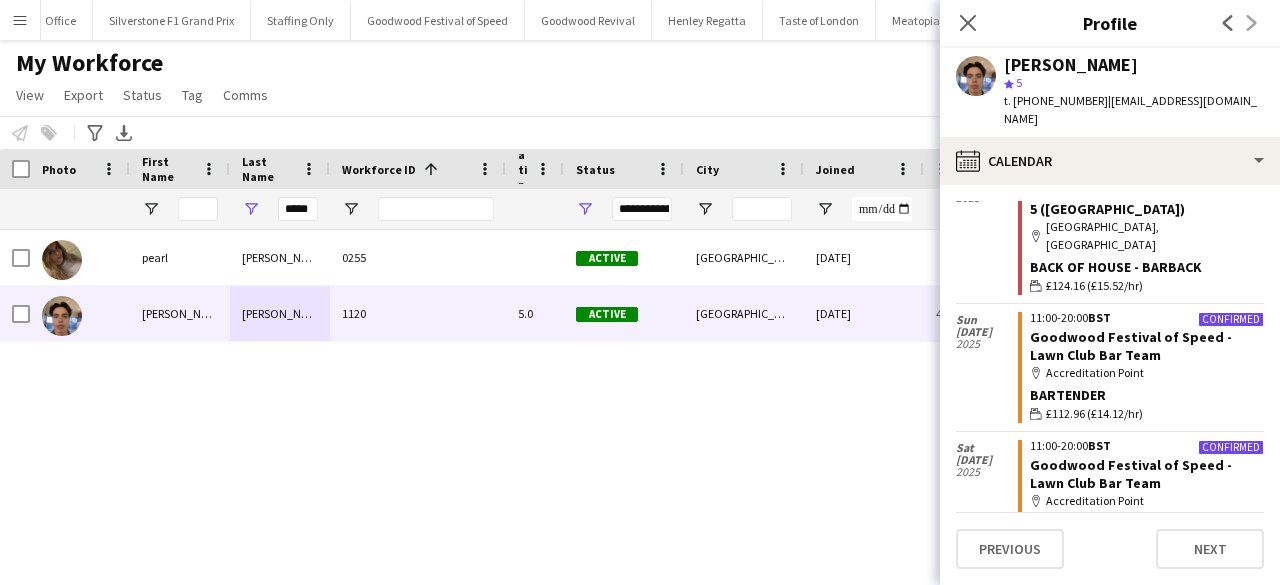 scroll, scrollTop: 1700, scrollLeft: 0, axis: vertical 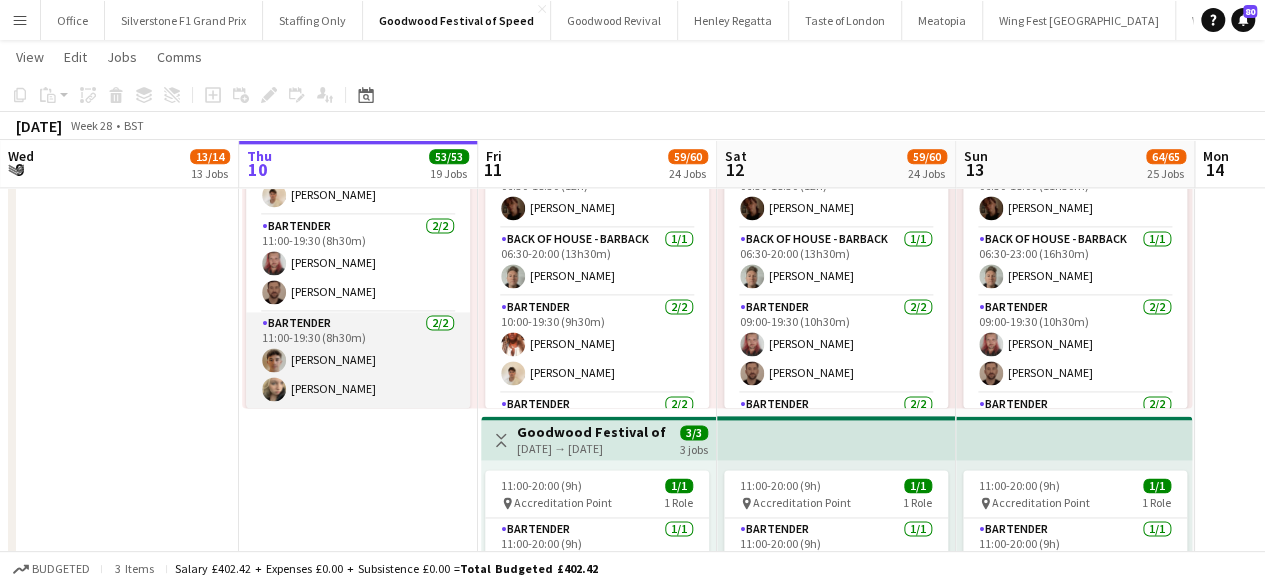 click on "Bartender   [DATE]   11:00-19:30 (8h30m)
[PERSON_NAME] [PERSON_NAME]" at bounding box center [358, 360] 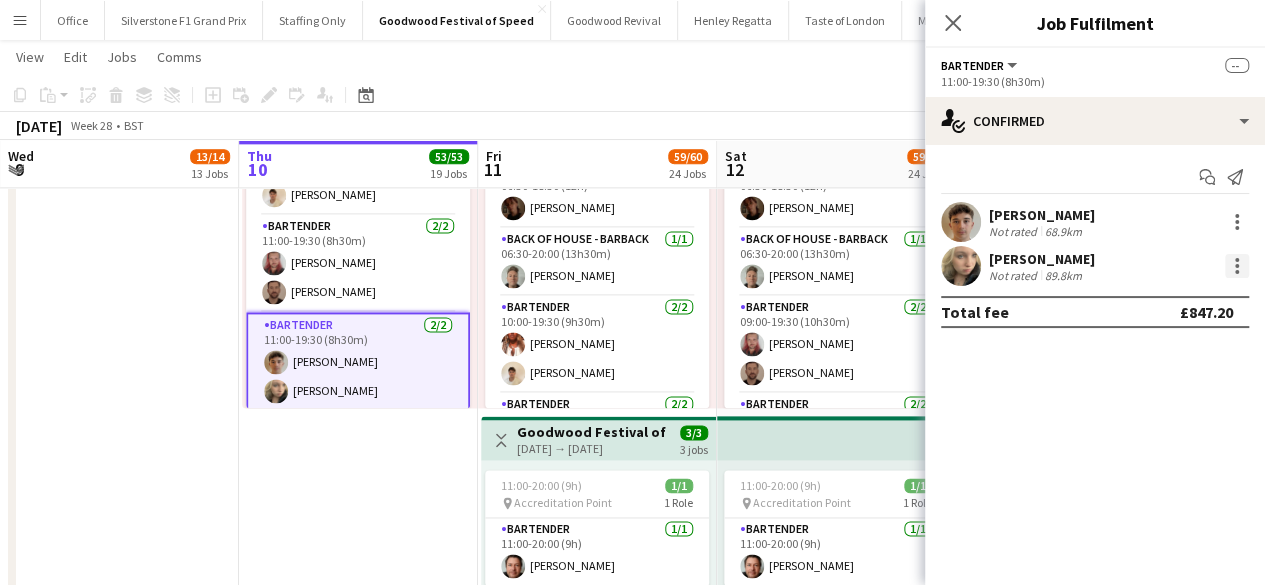 click at bounding box center [1237, 266] 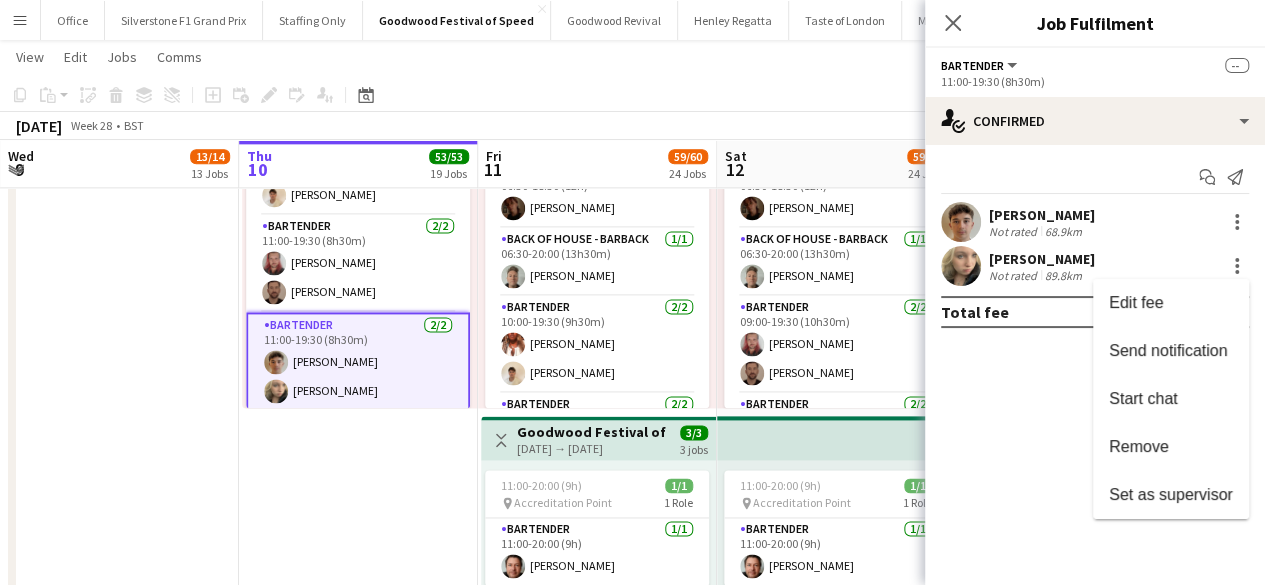 click on "Remove" at bounding box center [1139, 446] 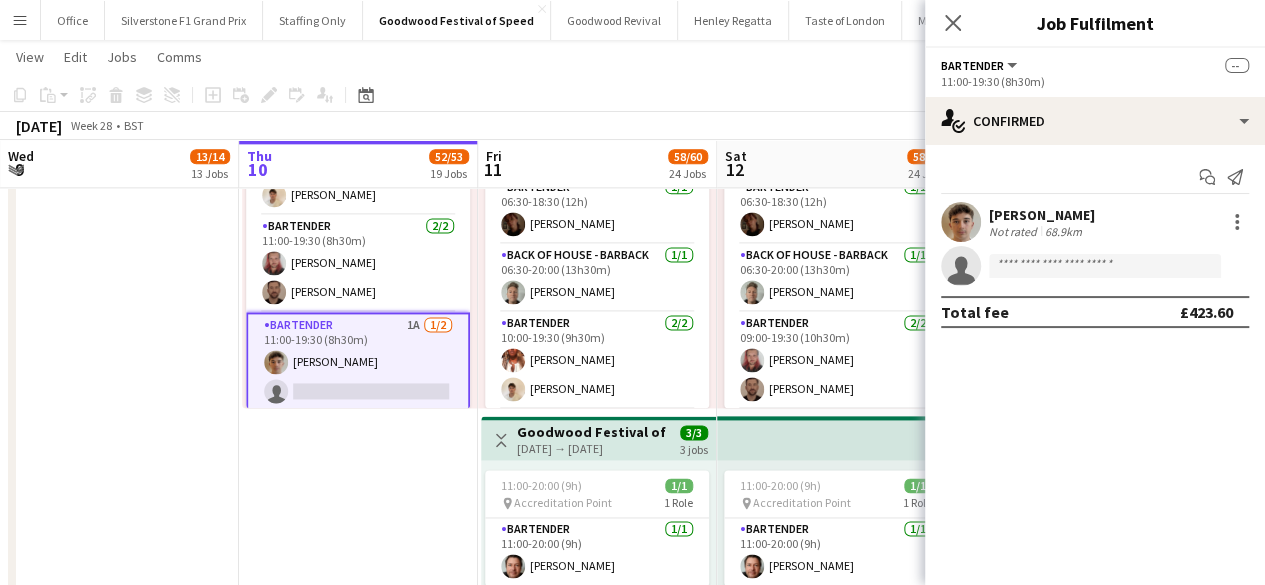 click on "Copy
Paste
Paste   Ctrl+V Paste with crew  Ctrl+Shift+V
Paste linked Job
Delete
Group
Ungroup
Add job
Add linked Job
Edit
Edit linked Job
Applicants
Date picker
JUL 2025 JUL 2025 Monday M Tuesday T Wednesday W Thursday T Friday F Saturday S Sunday S  JUL      1   2   3   4   5   6   7   8   9   10   11   12   13   14   15   16   17   18   19   20   21   22   23   24   25   26   27   28   29   30   31
Comparison range
Comparison range
Today" 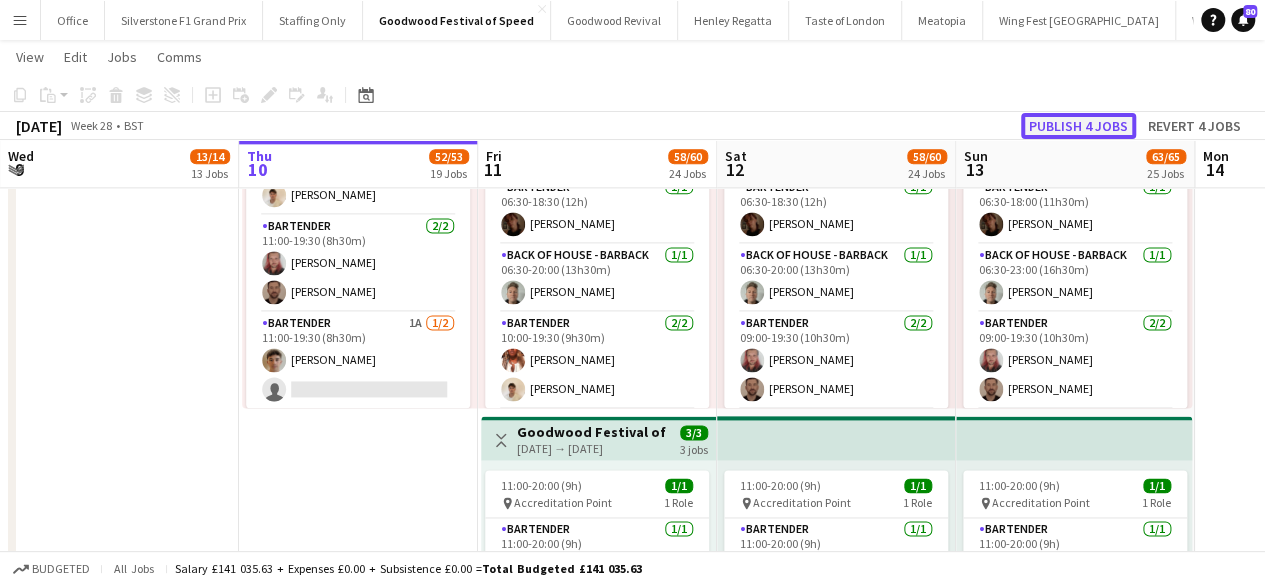click on "Publish 4 jobs" 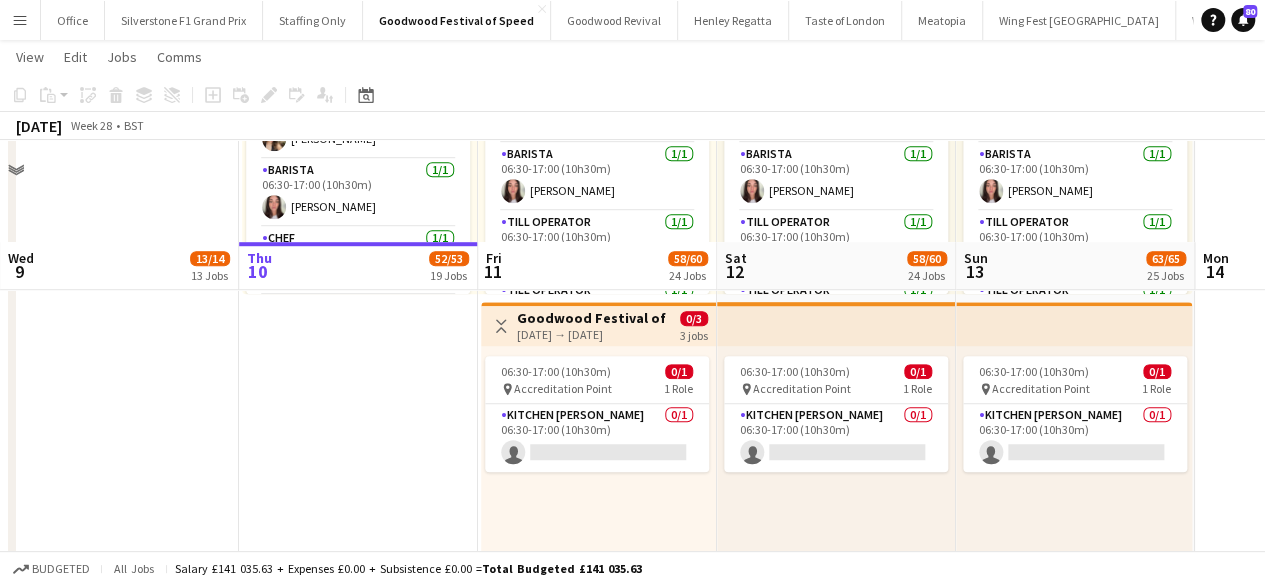 scroll, scrollTop: 8300, scrollLeft: 0, axis: vertical 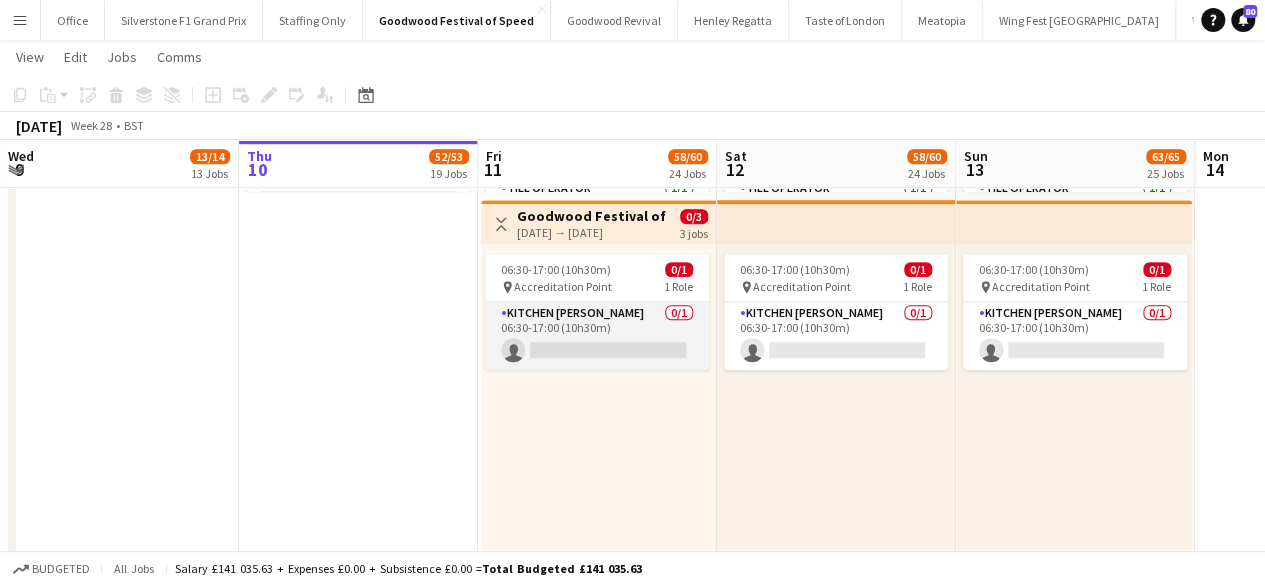 click on "Kitchen Porter   0/1   06:30-17:00 (10h30m)
single-neutral-actions" at bounding box center [597, 336] 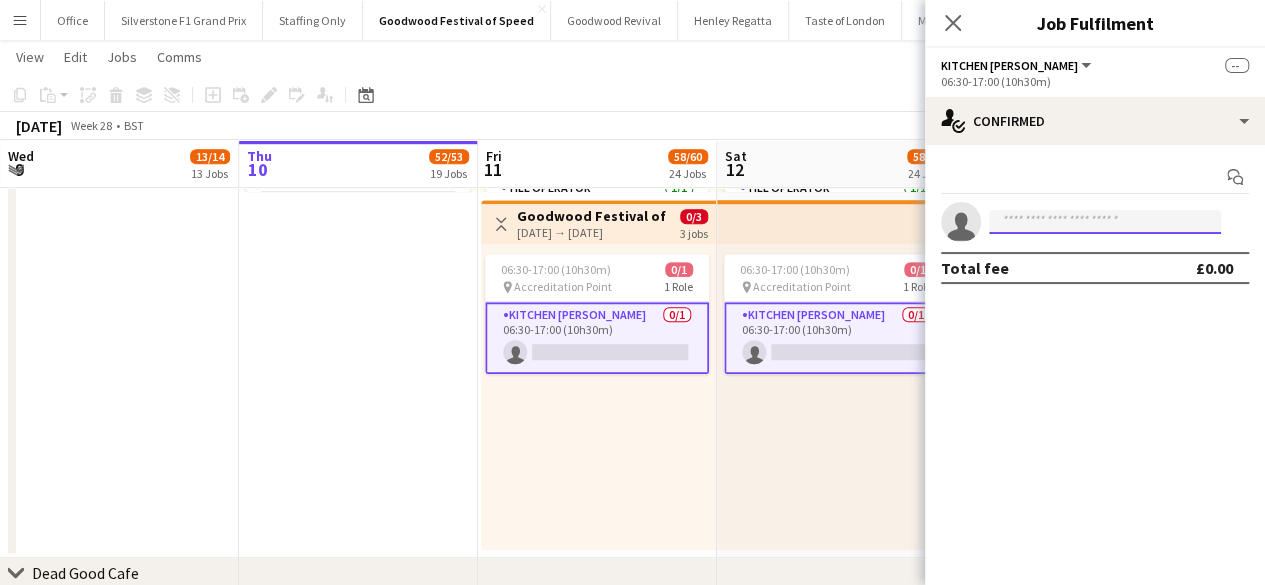 click at bounding box center (1105, 222) 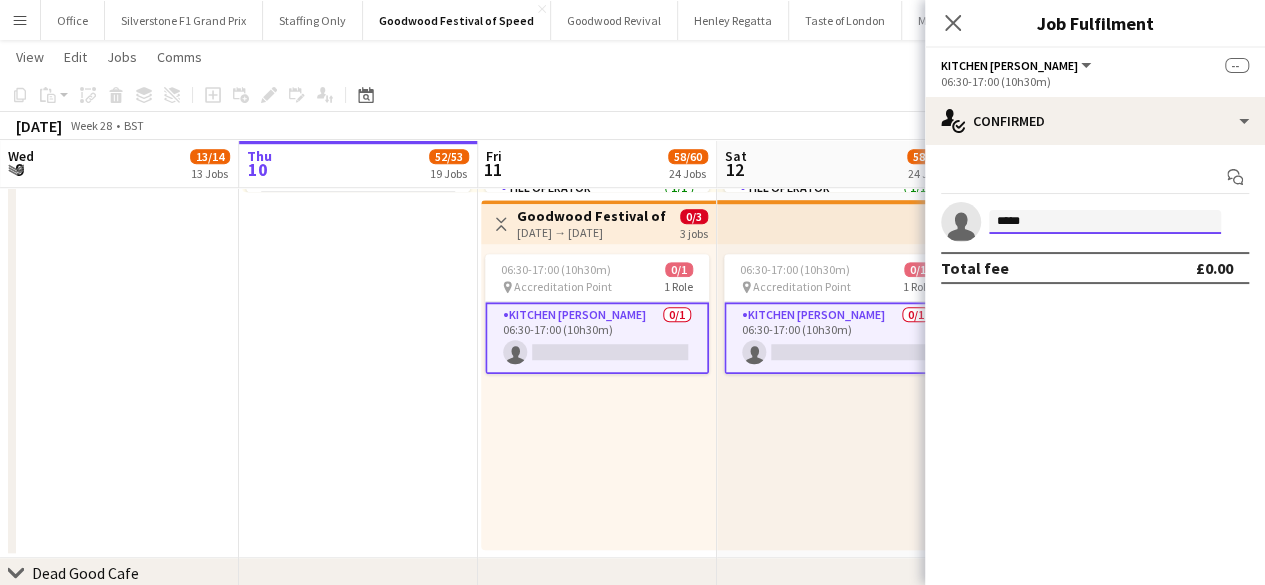 type on "******" 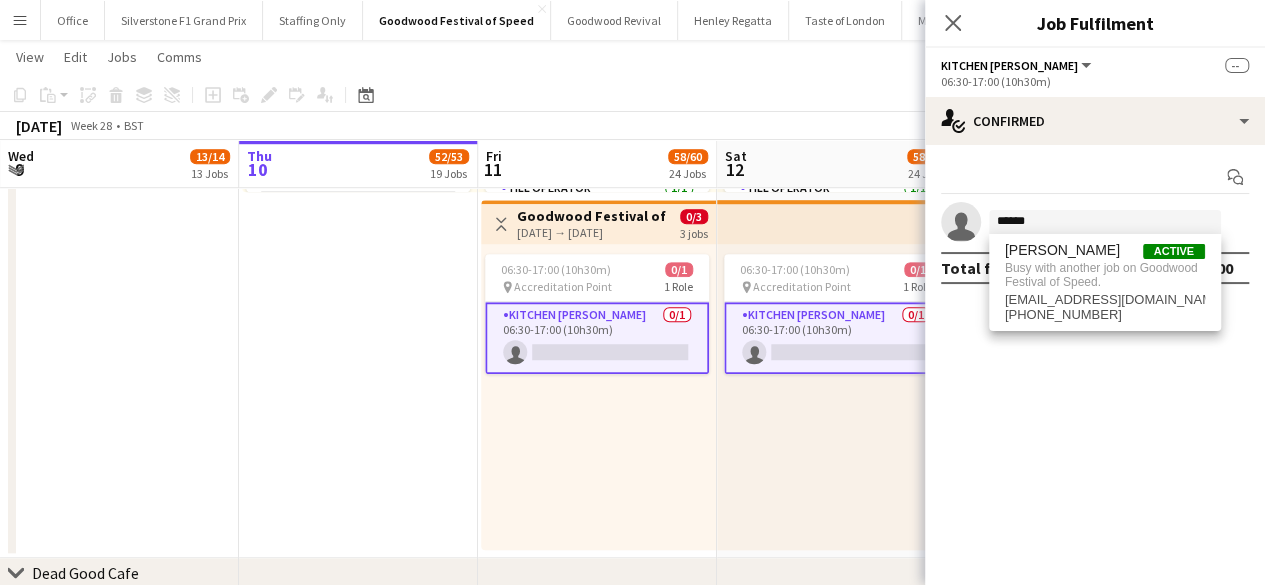 click on "06:30-17:00 (10h30m)    0/1
pin
Accreditation Point   1 Role   Kitchen Porter   0/1   06:30-17:00 (10h30m)
single-neutral-actions" at bounding box center (836, 397) 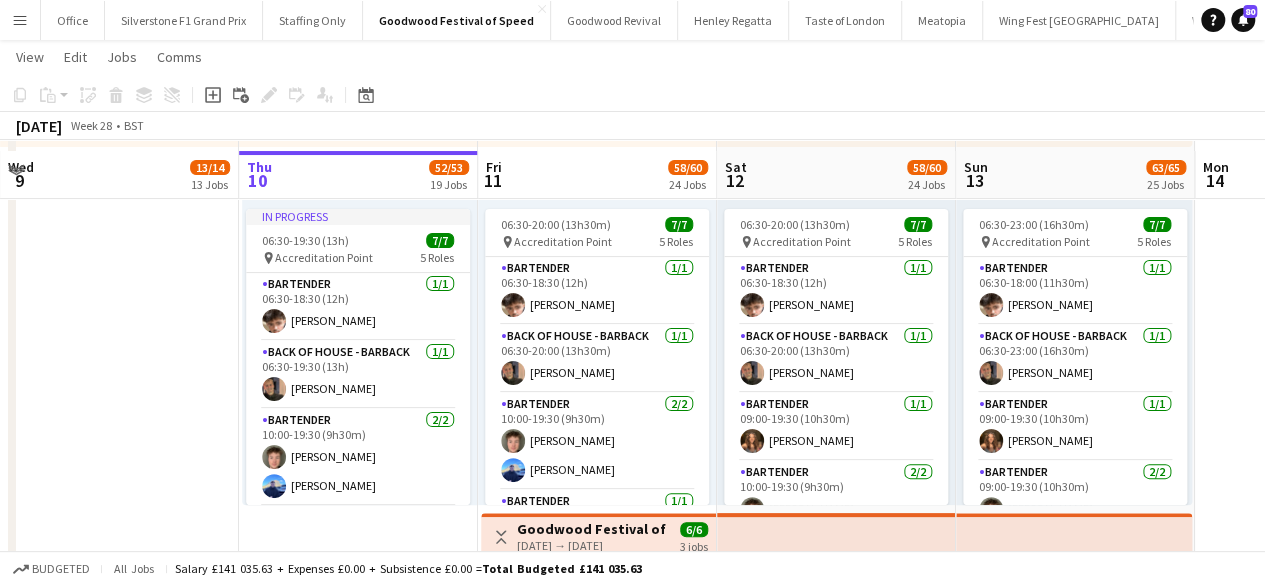scroll, scrollTop: 3900, scrollLeft: 0, axis: vertical 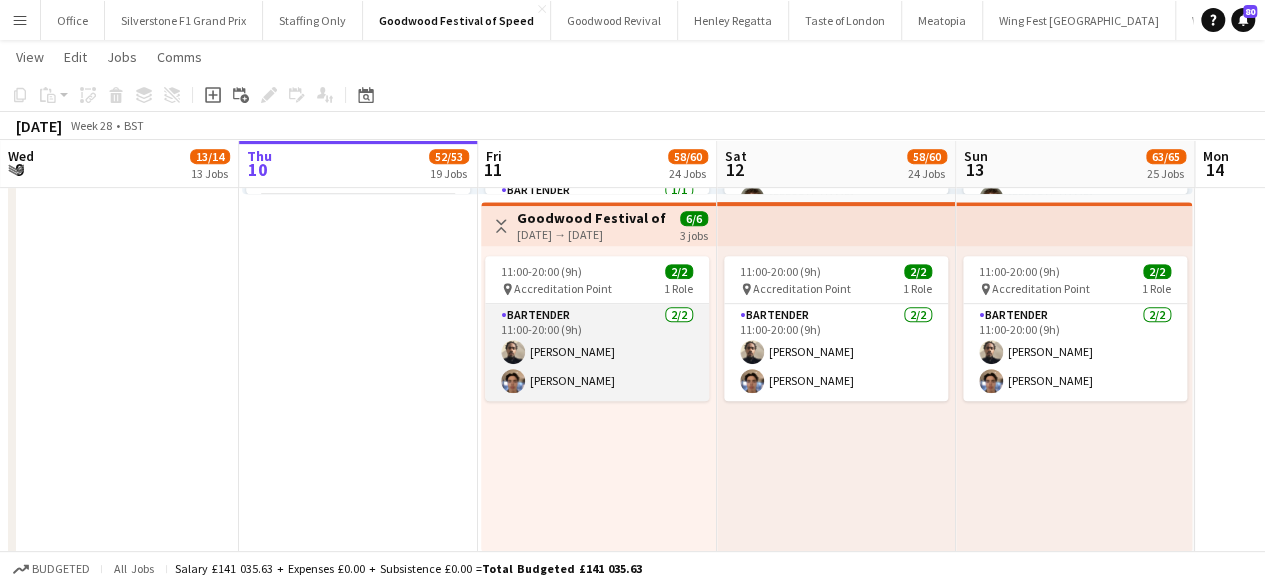 click on "Bartender   2/2   11:00-20:00 (9h)
Jamal Drysdale-Dougal Tom Mathieson" at bounding box center (597, 352) 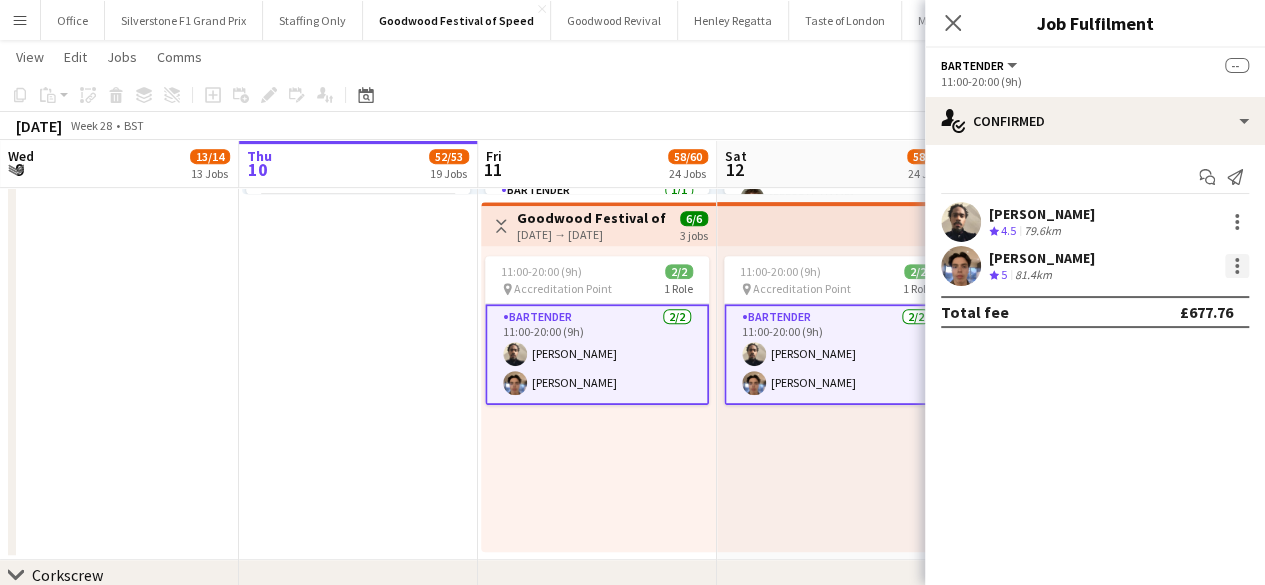 click at bounding box center [1237, 266] 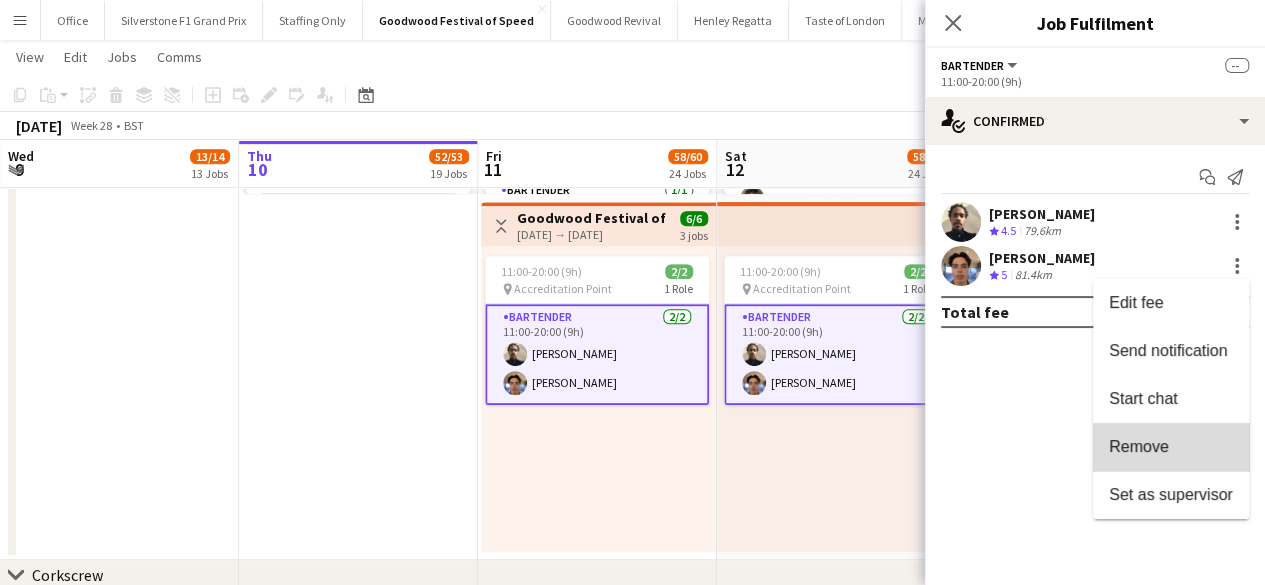 click on "Remove" at bounding box center (1171, 447) 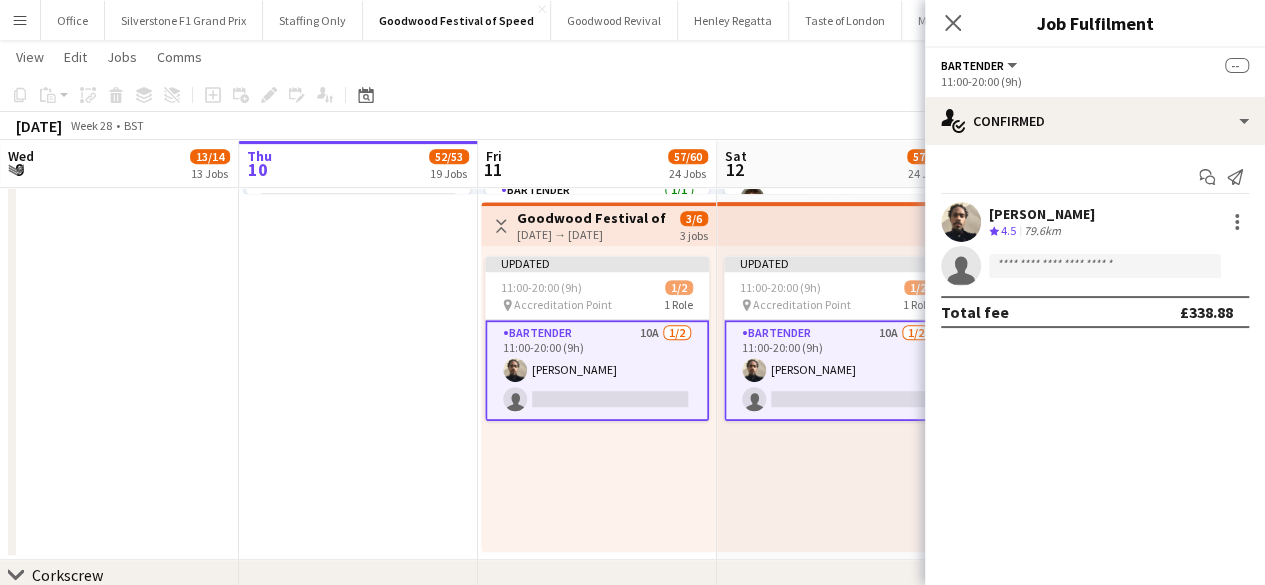 click on "Updated   11:00-20:00 (9h)    1/2
pin
Accreditation Point   1 Role   Bartender   10A   1/2   11:00-20:00 (9h)
Jamal Drysdale-Dougal
single-neutral-actions" at bounding box center (598, 399) 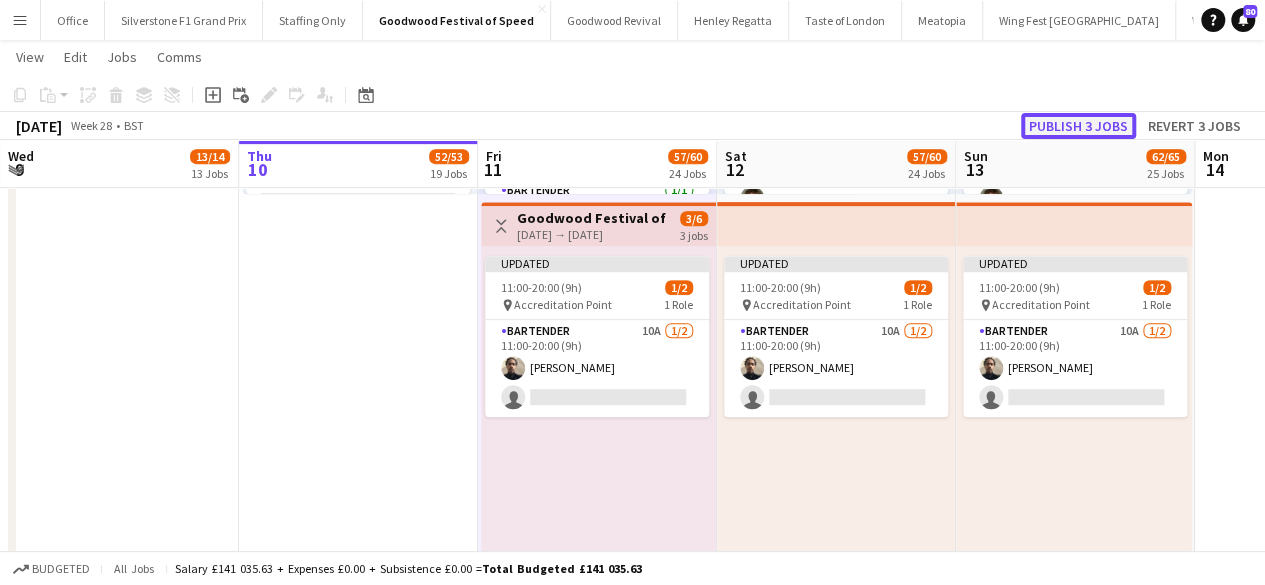 click on "Publish 3 jobs" 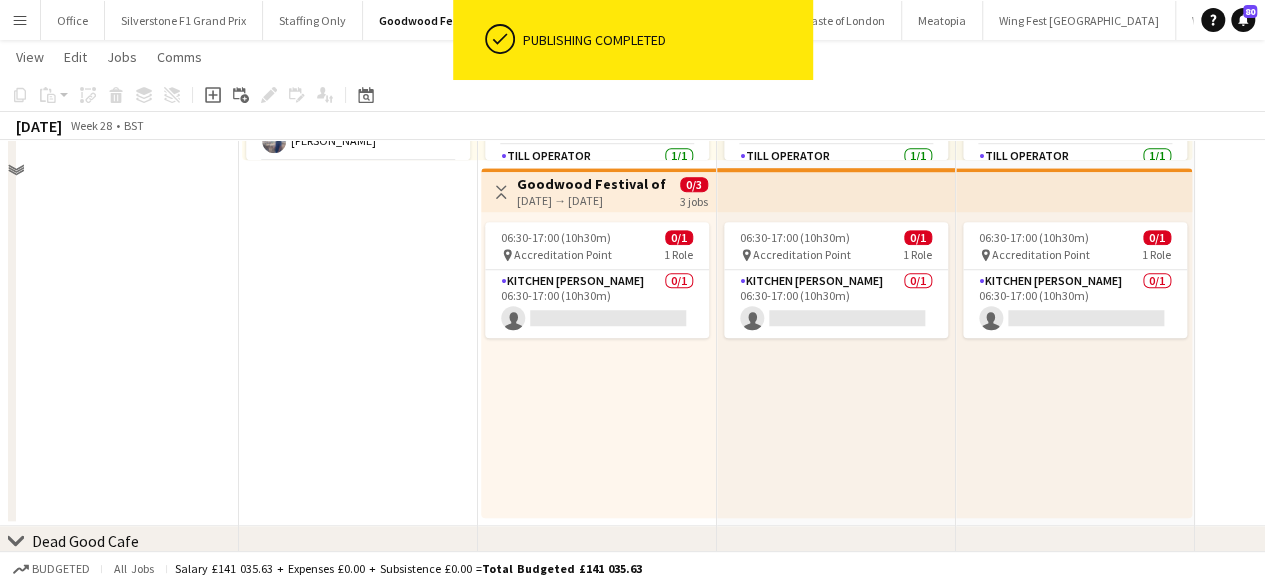scroll, scrollTop: 8190, scrollLeft: 0, axis: vertical 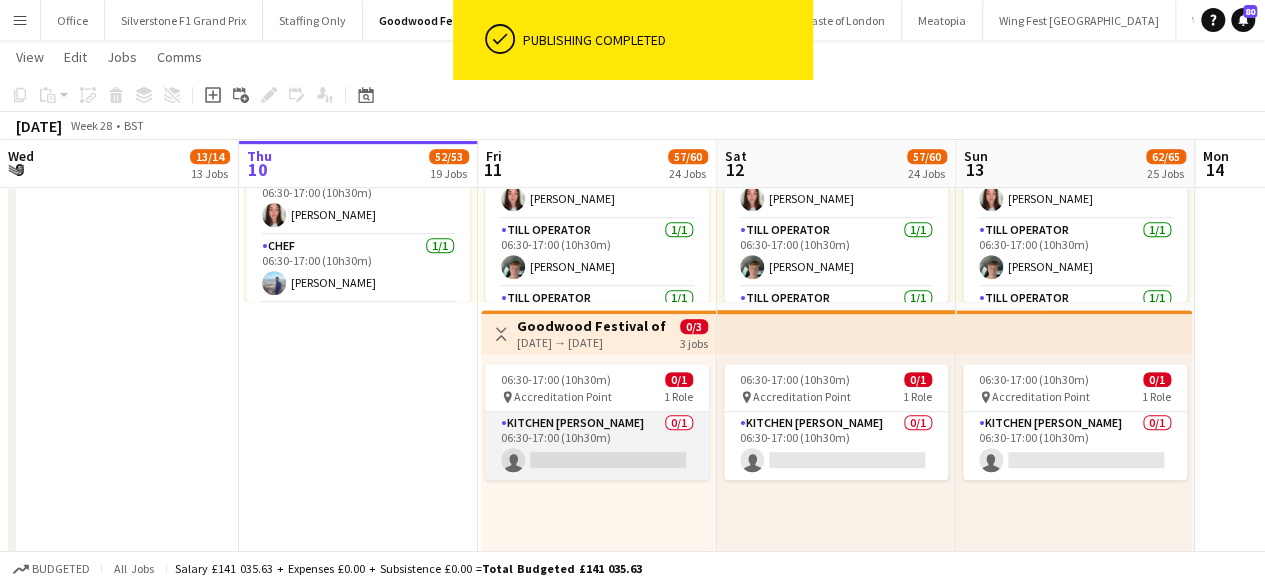 click on "Kitchen Porter   0/1   06:30-17:00 (10h30m)
single-neutral-actions" at bounding box center [597, 446] 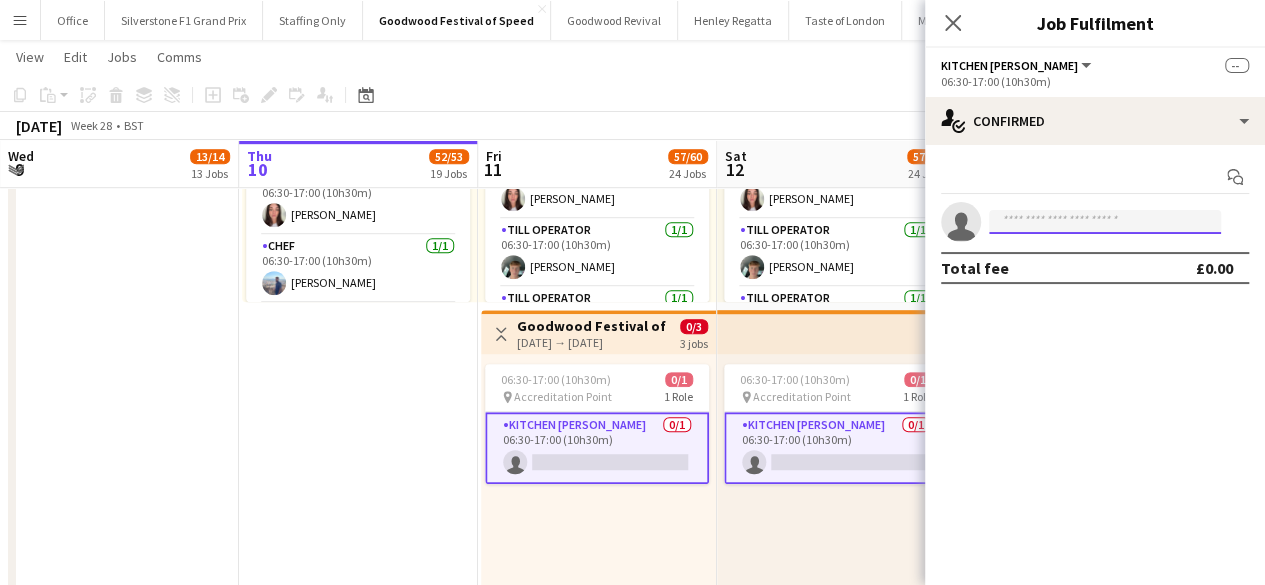 click at bounding box center [1105, 222] 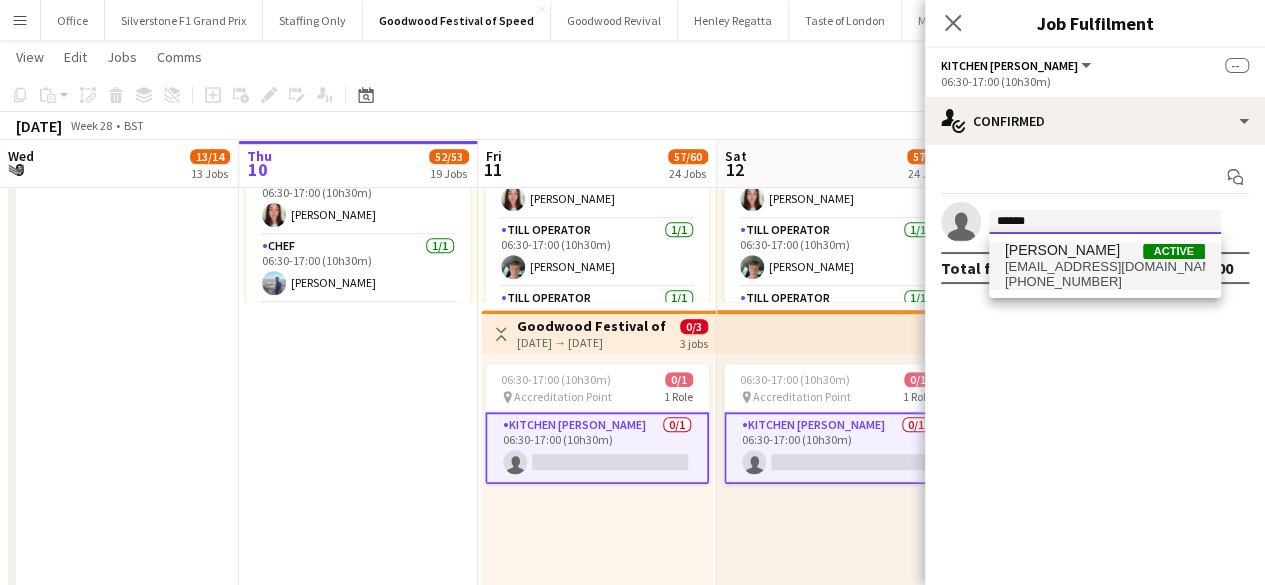 type on "******" 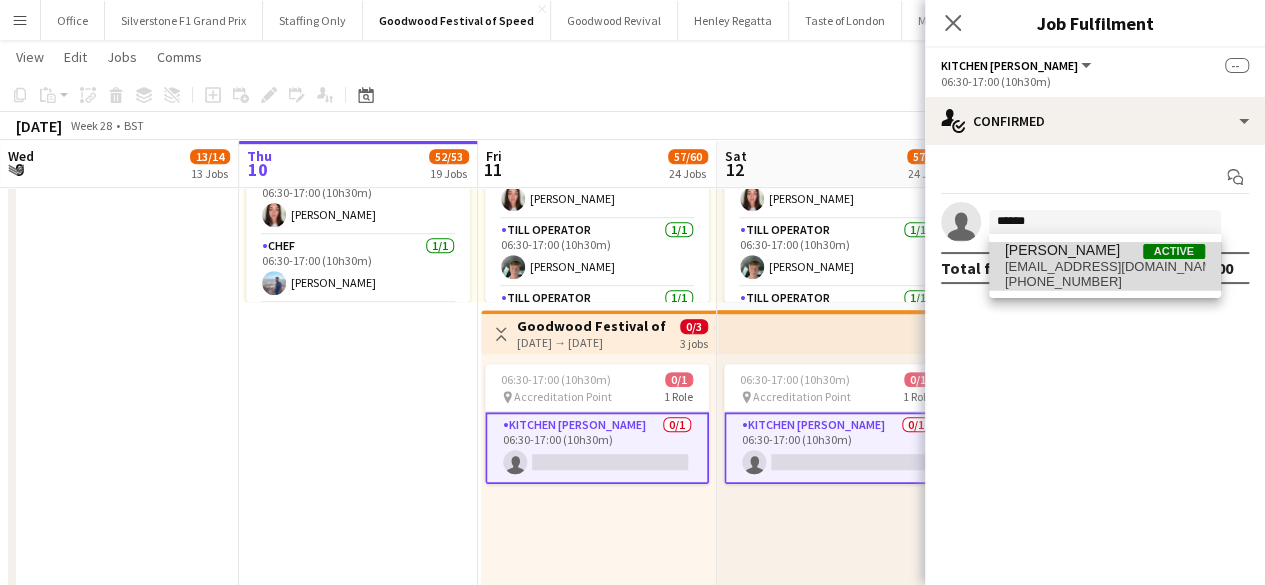 click on "Tom Mathieson  Active" at bounding box center (1105, 250) 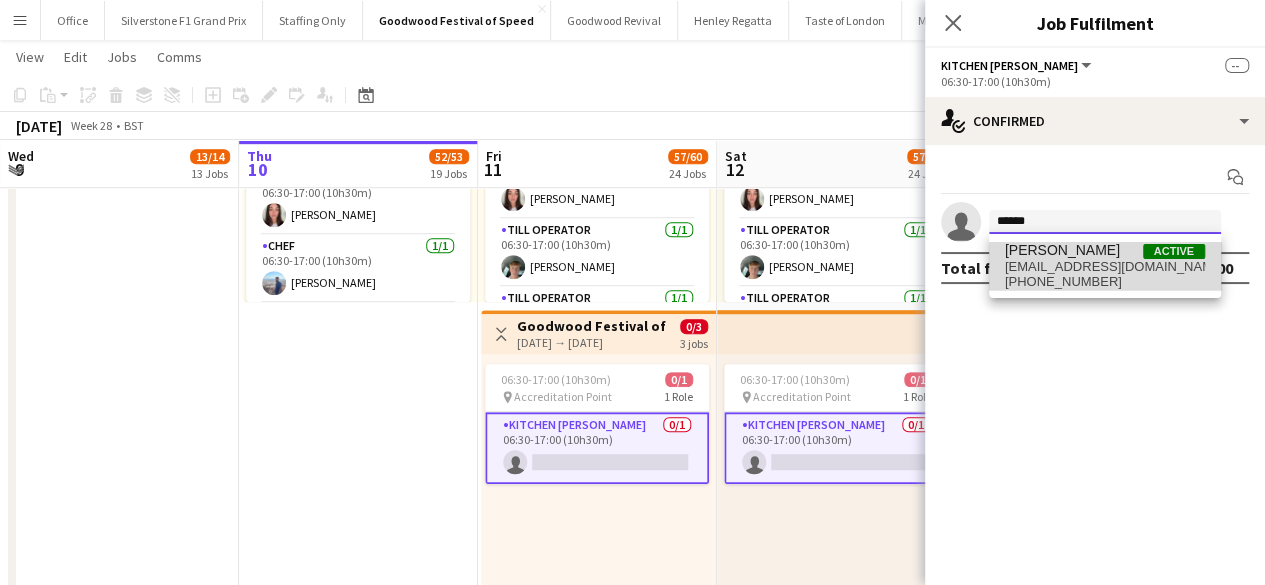 type 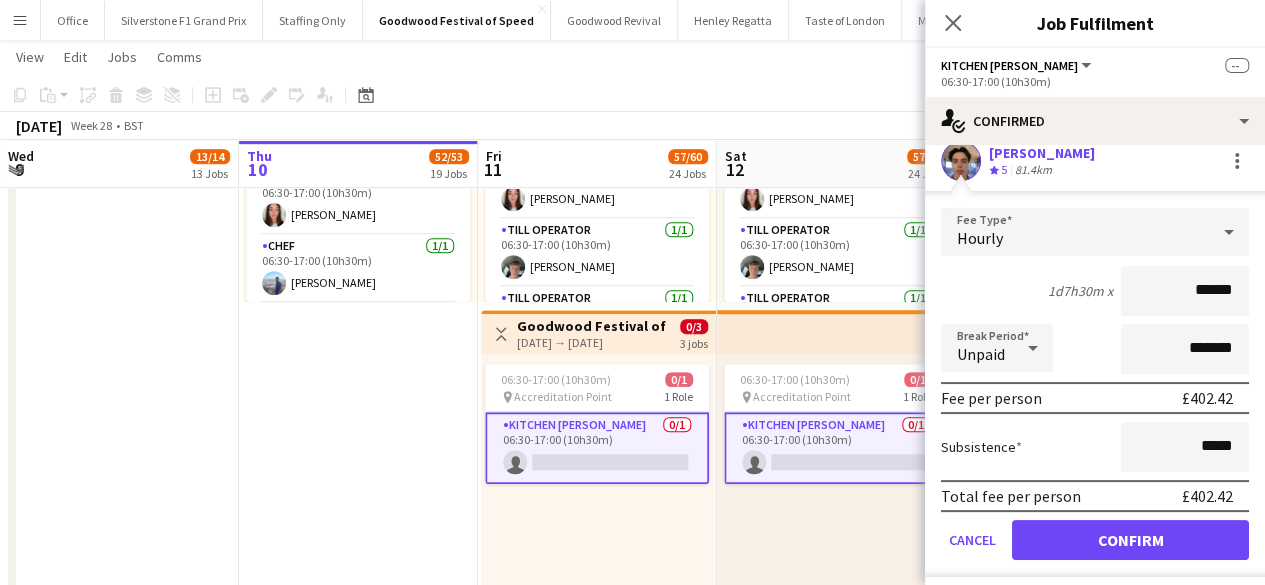 scroll, scrollTop: 110, scrollLeft: 0, axis: vertical 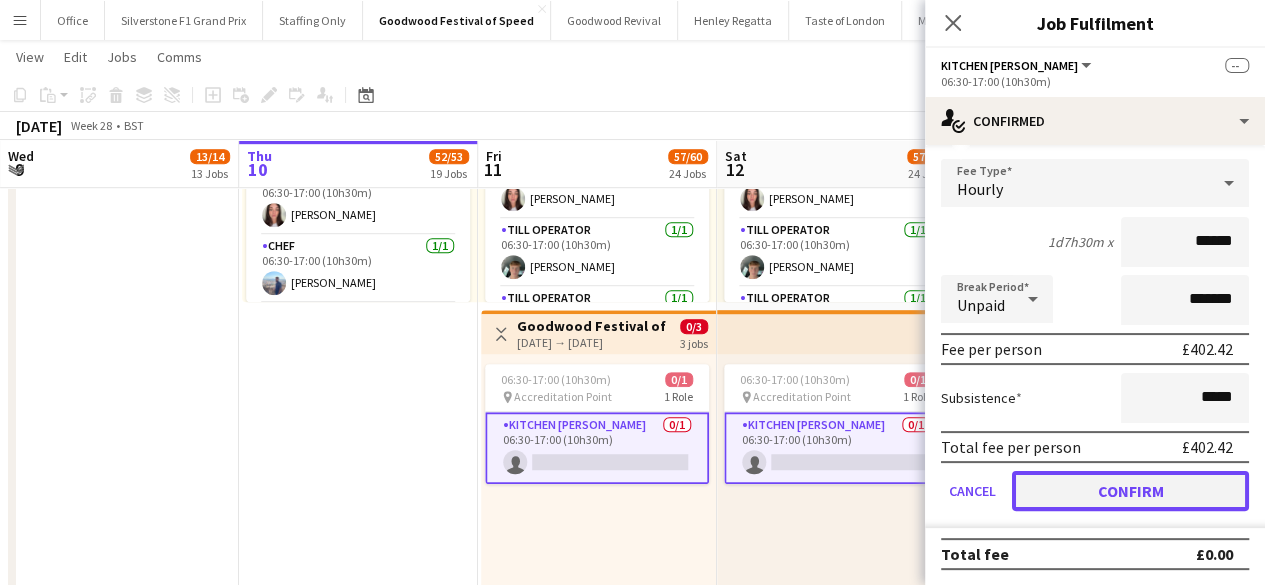 click on "Confirm" at bounding box center (1130, 491) 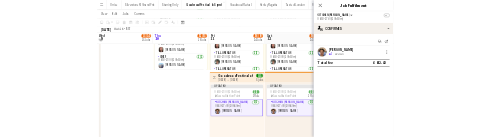 scroll, scrollTop: 0, scrollLeft: 0, axis: both 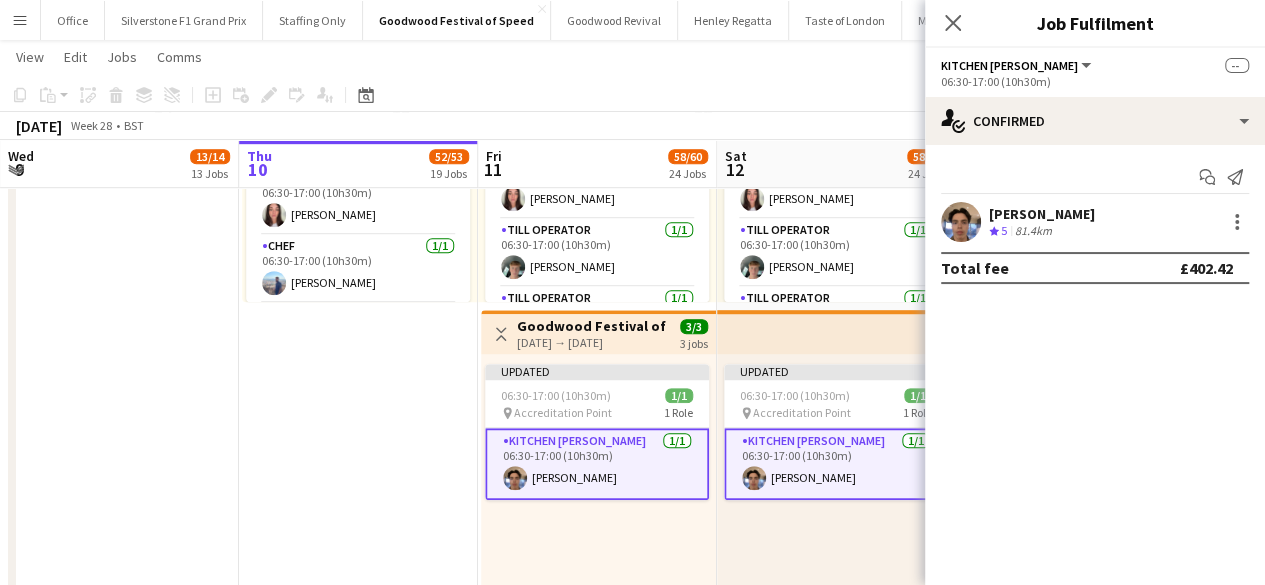 click on "Updated   06:30-17:00 (10h30m)    1/1
pin
Accreditation Point   1 Role   Kitchen Porter   1/1   06:30-17:00 (10h30m)
Tom Mathieson" at bounding box center [836, 507] 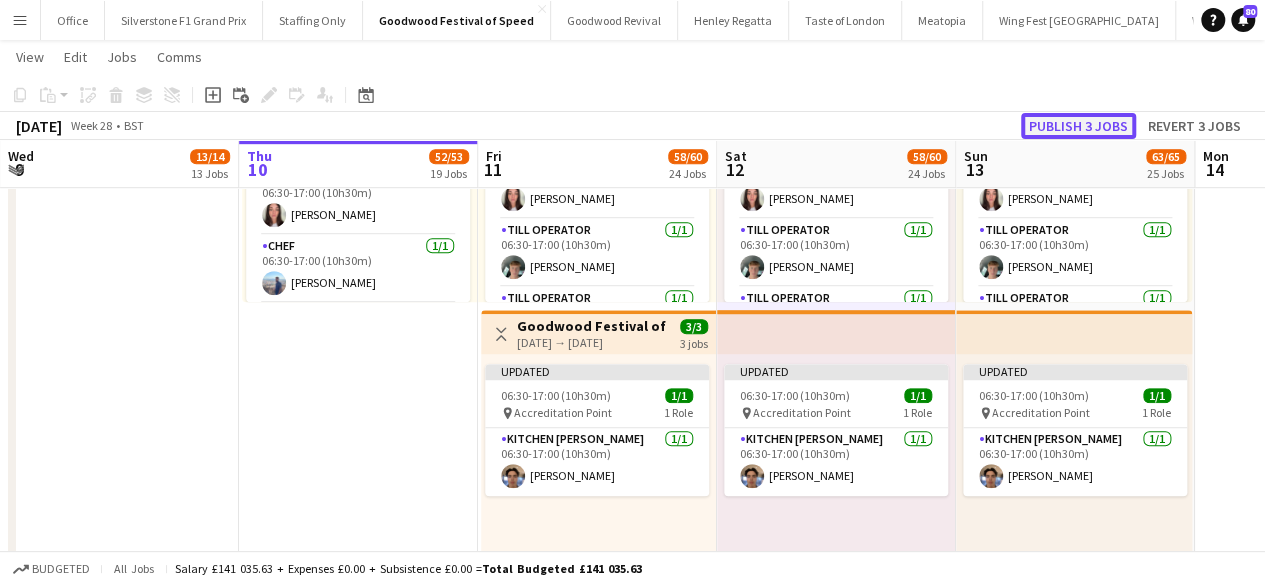 click on "Publish 3 jobs" 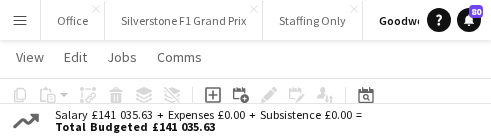 scroll, scrollTop: 0, scrollLeft: 478, axis: horizontal 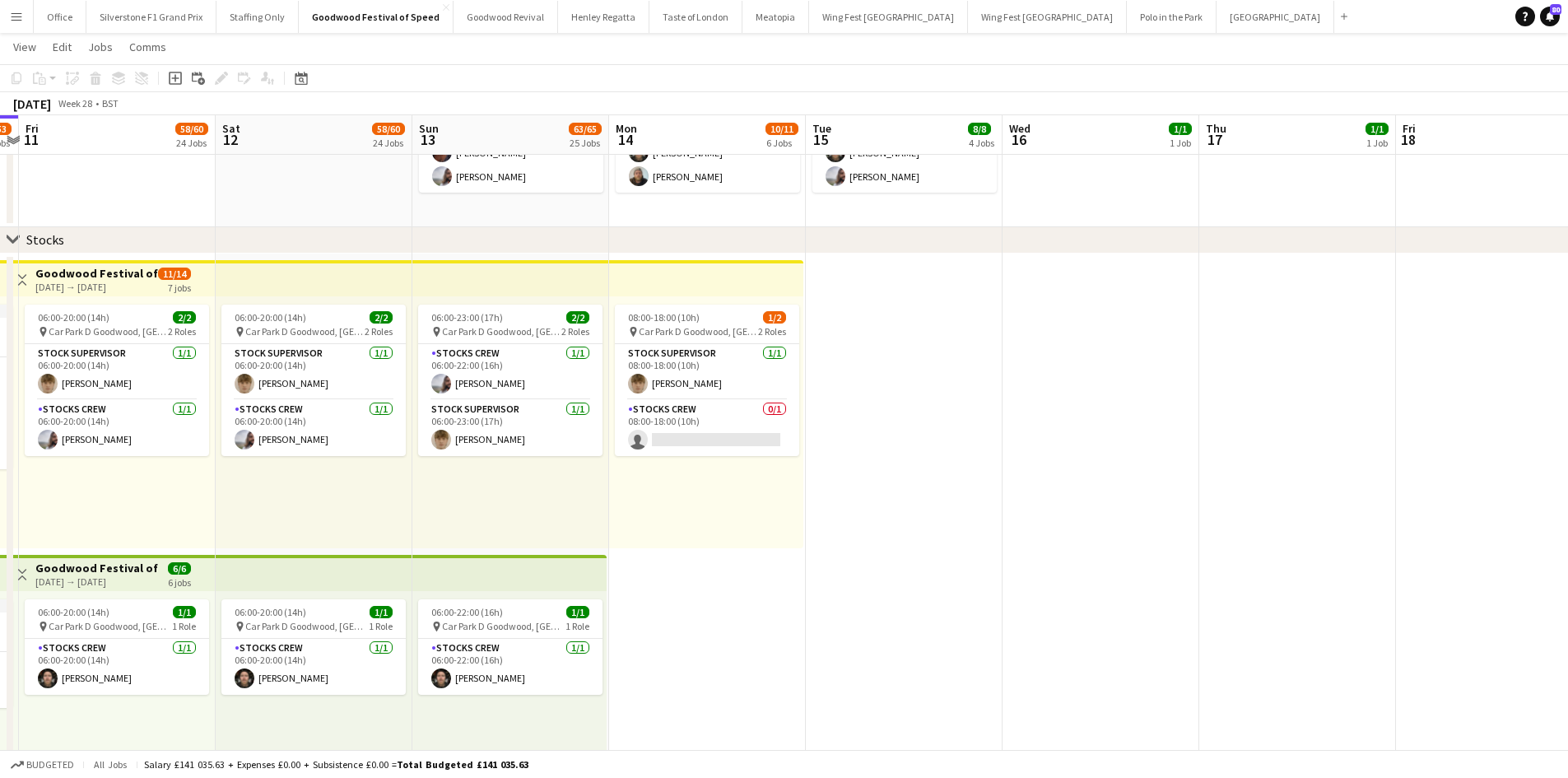 drag, startPoint x: 820, startPoint y: 516, endPoint x: 445, endPoint y: 526, distance: 375.1333 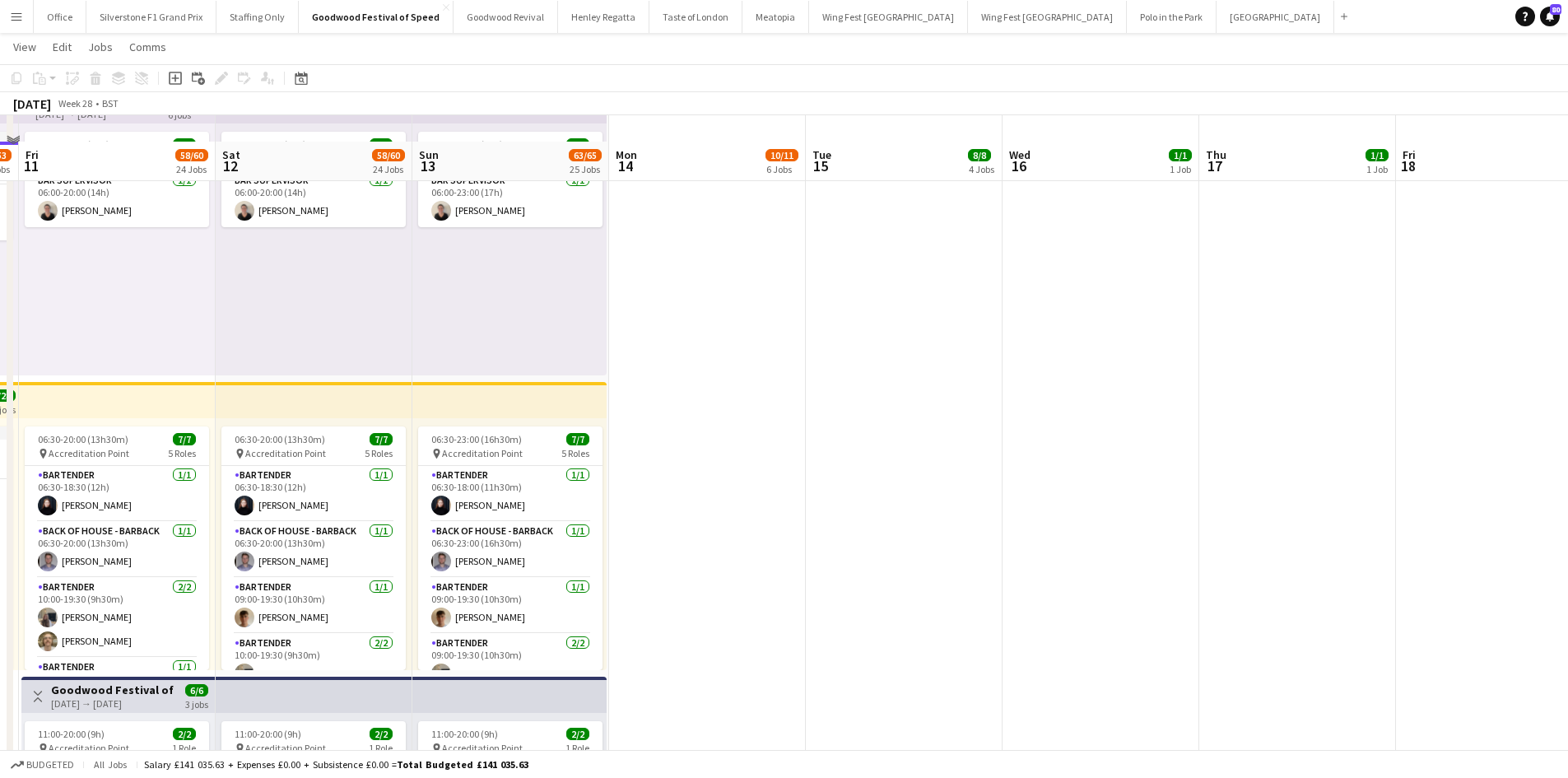 scroll, scrollTop: 2058, scrollLeft: 0, axis: vertical 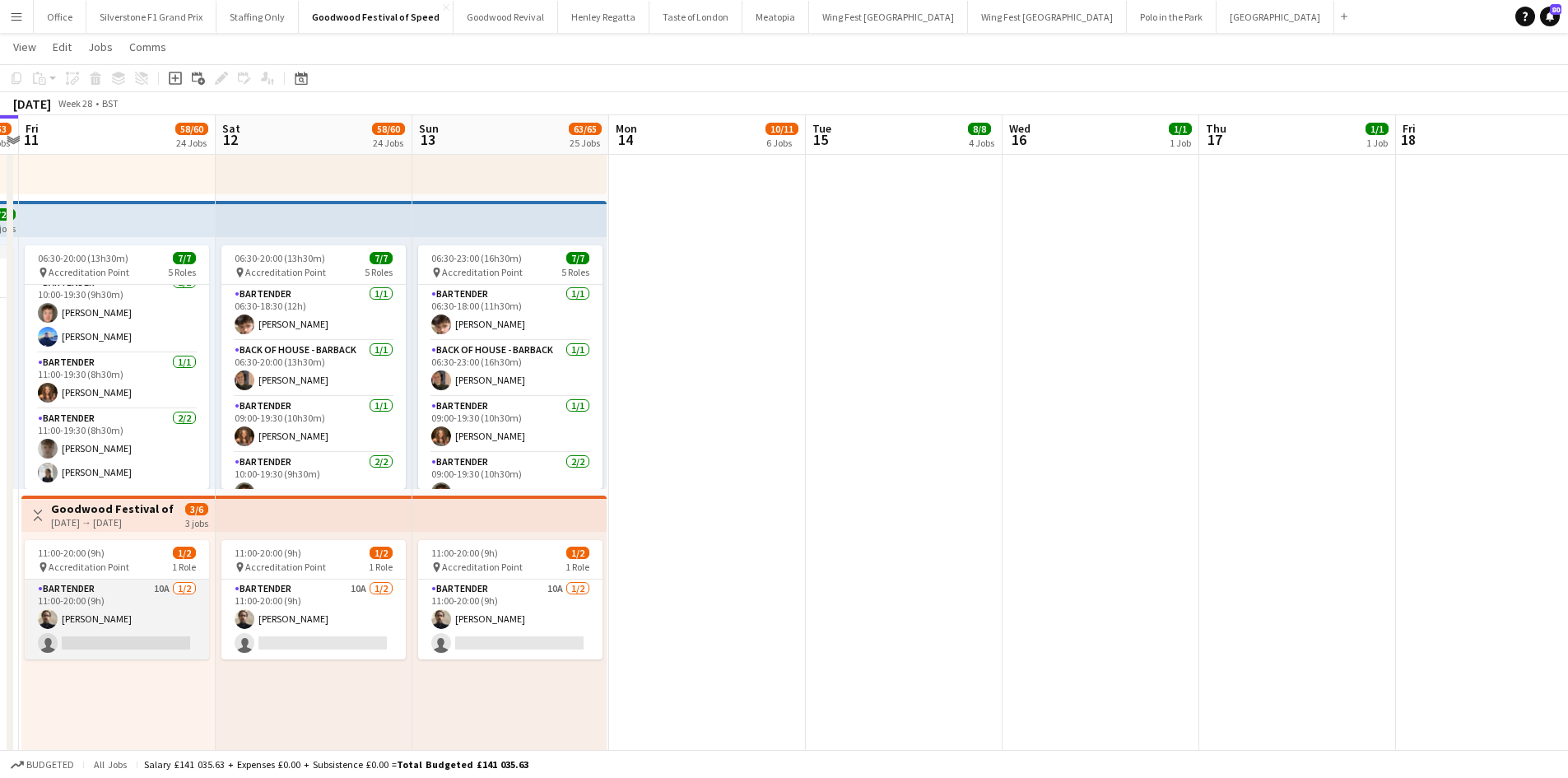 drag, startPoint x: 123, startPoint y: 612, endPoint x: 146, endPoint y: 612, distance: 23 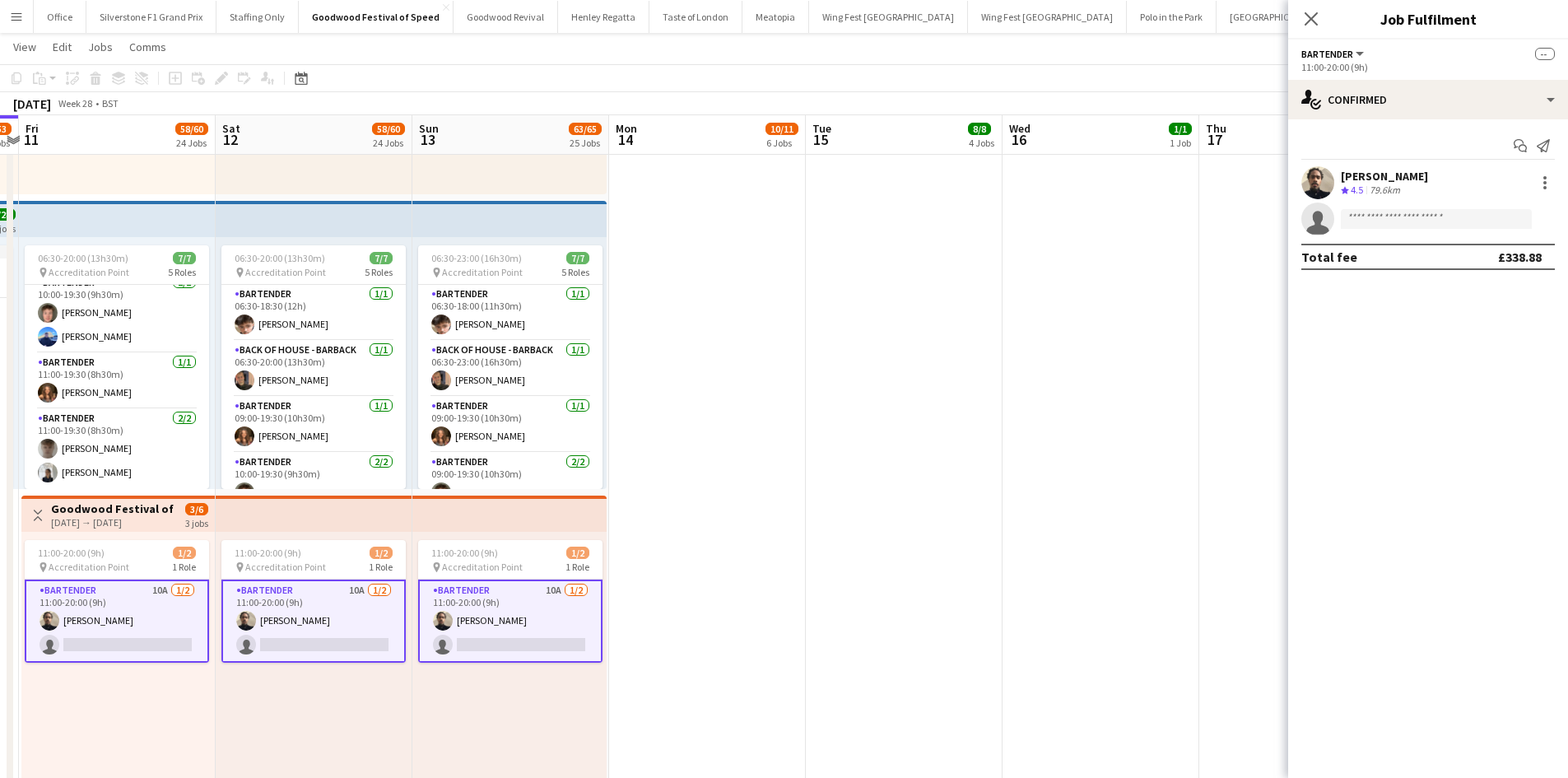 click on "Start chat
Send notification
Jamal Drysdale-Dougal
Crew rating
4.5   79.6km
single-neutral-actions
Total fee   £338.88" at bounding box center [1428, 201] 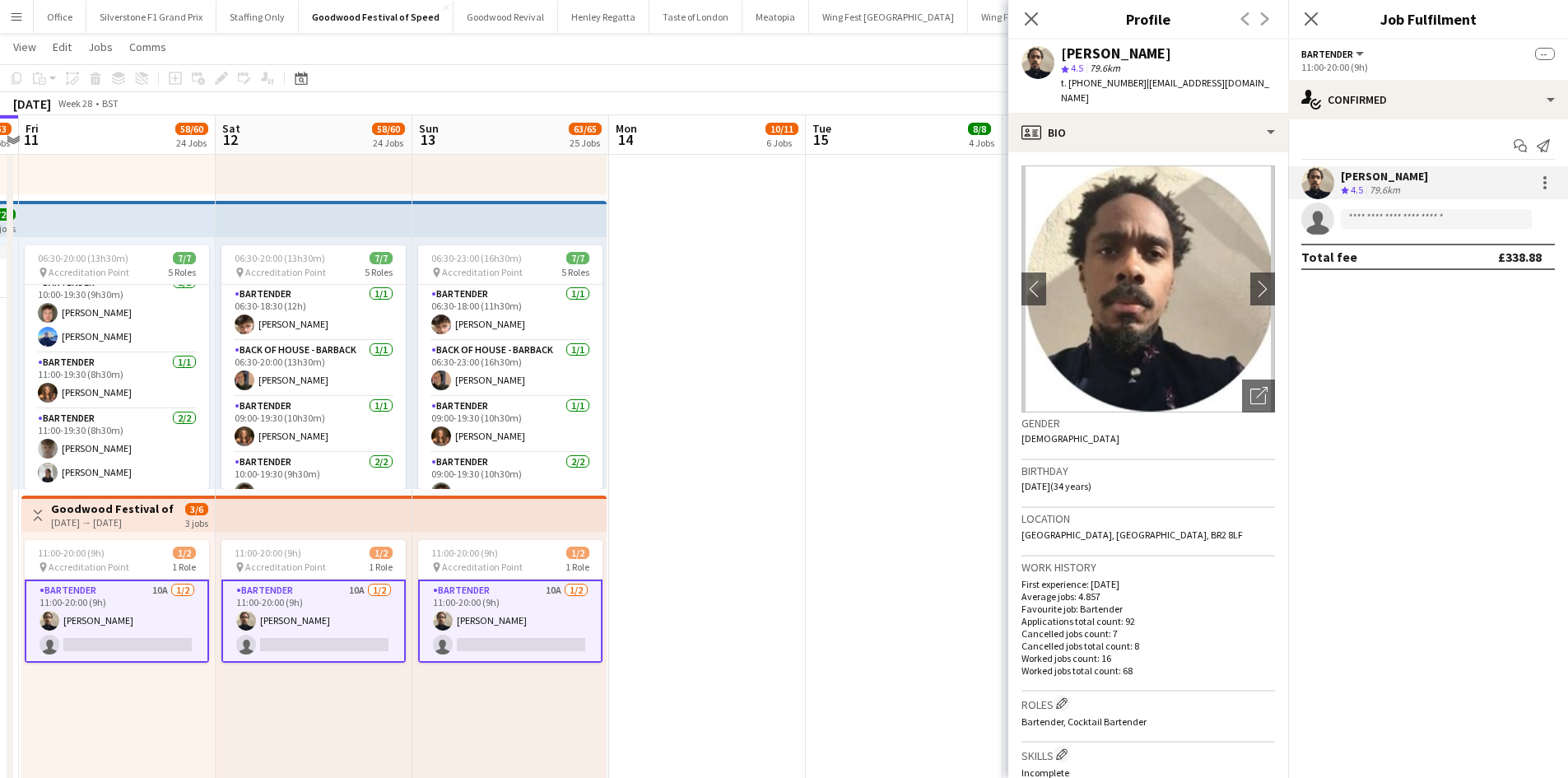 drag, startPoint x: 1217, startPoint y: 56, endPoint x: 1064, endPoint y: 54, distance: 153.0131 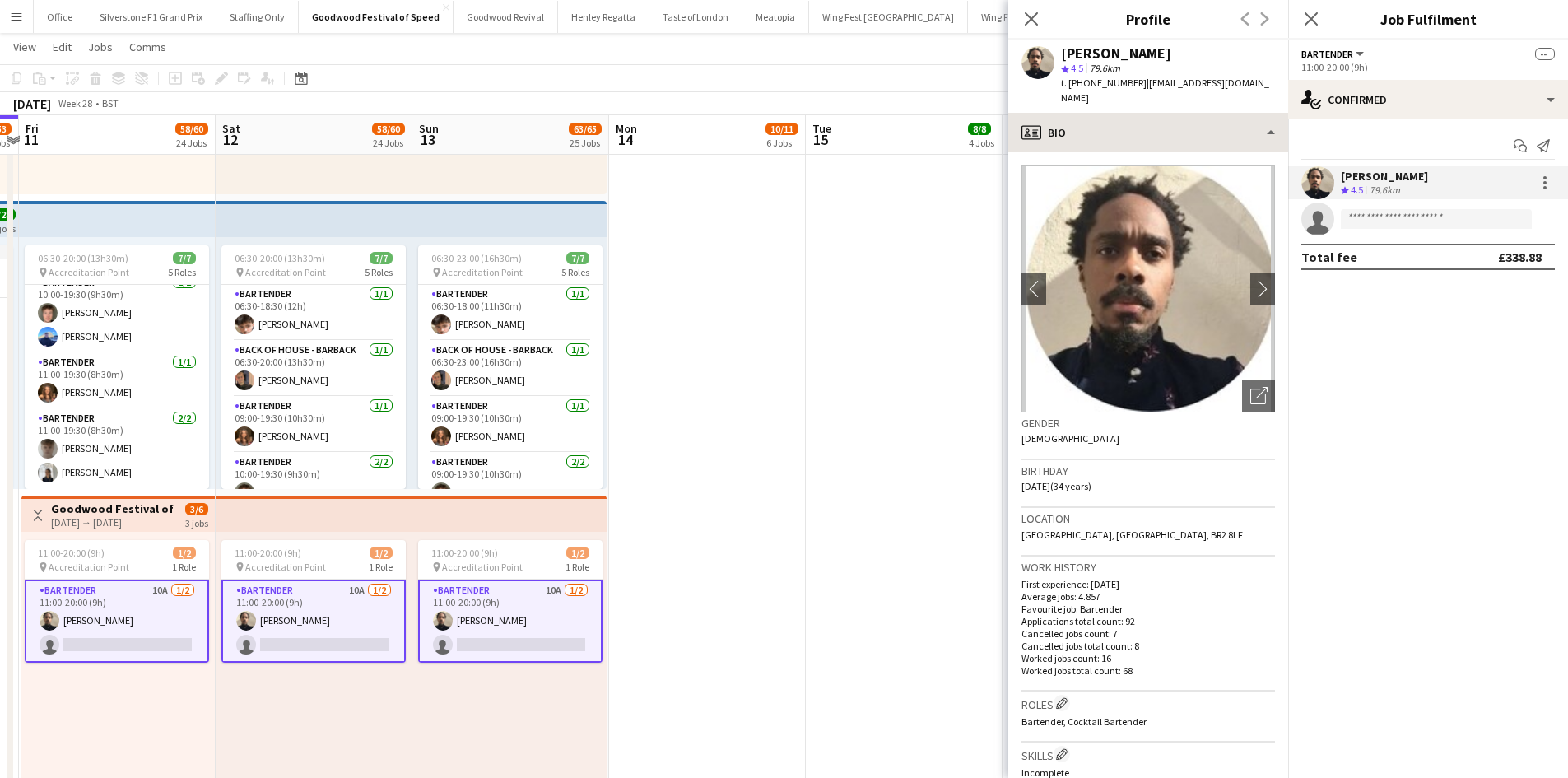 copy on "Jamal Drysdale-Dougal" 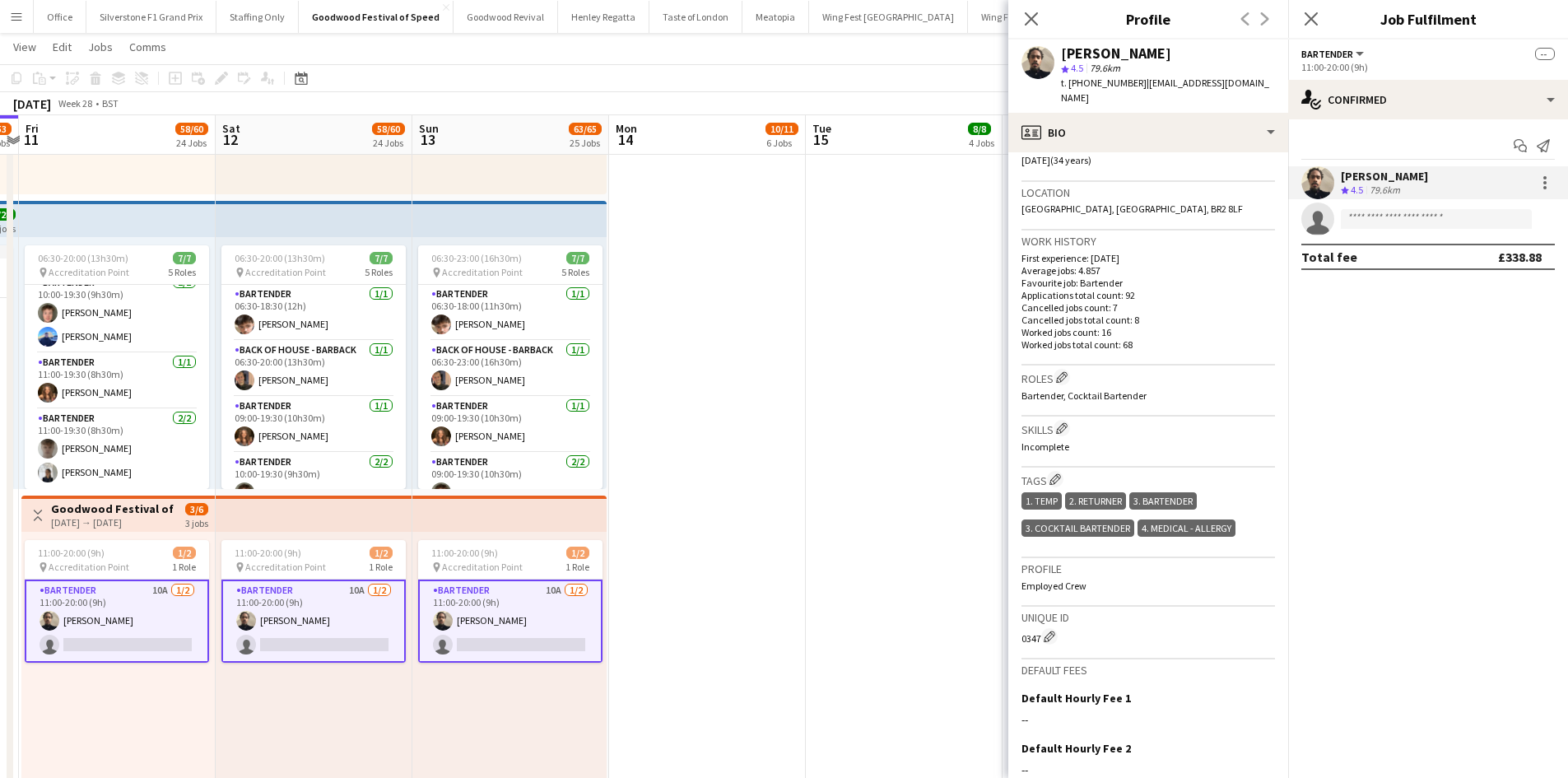 scroll, scrollTop: 498, scrollLeft: 0, axis: vertical 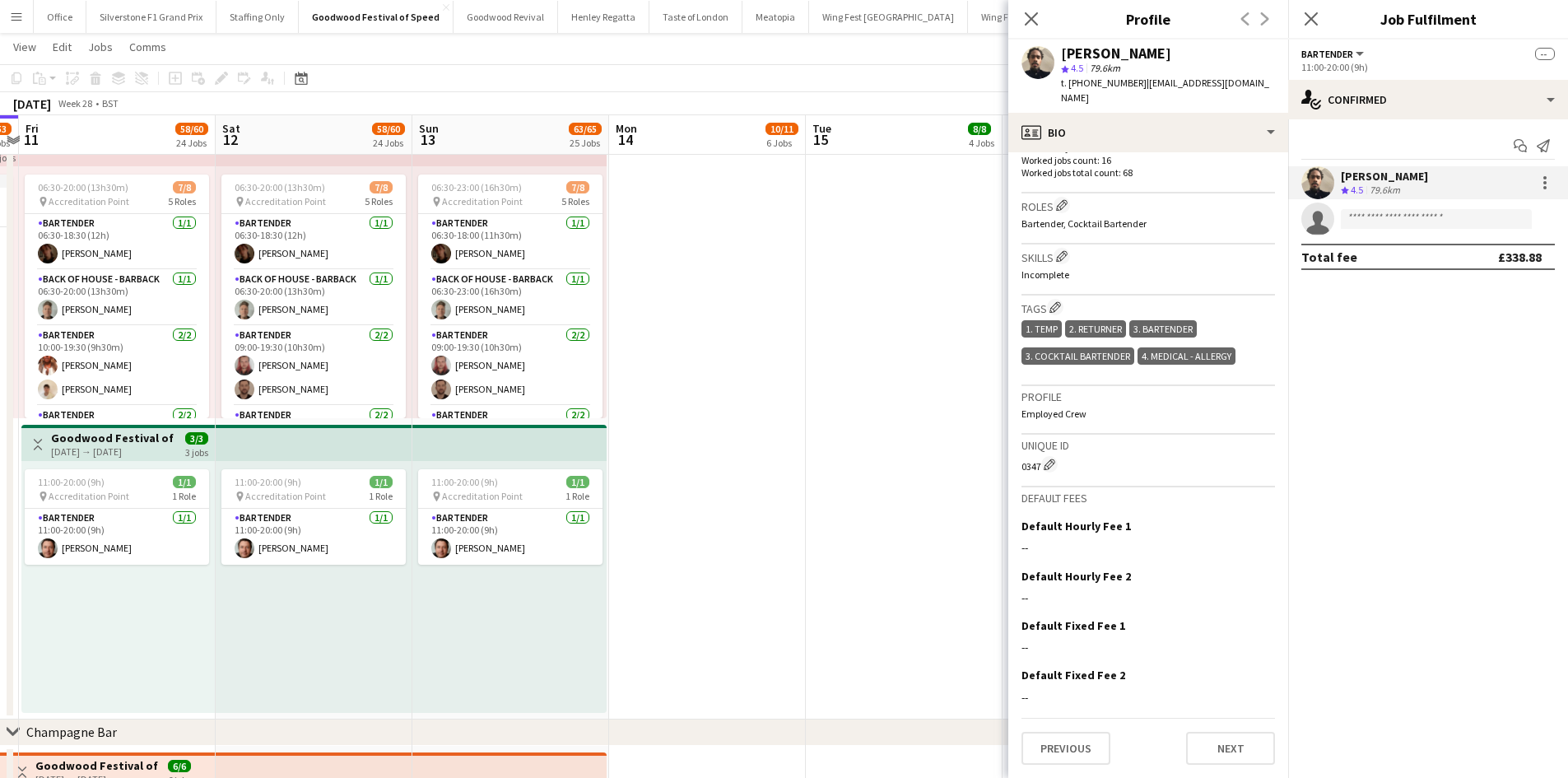 click at bounding box center [904, 274] 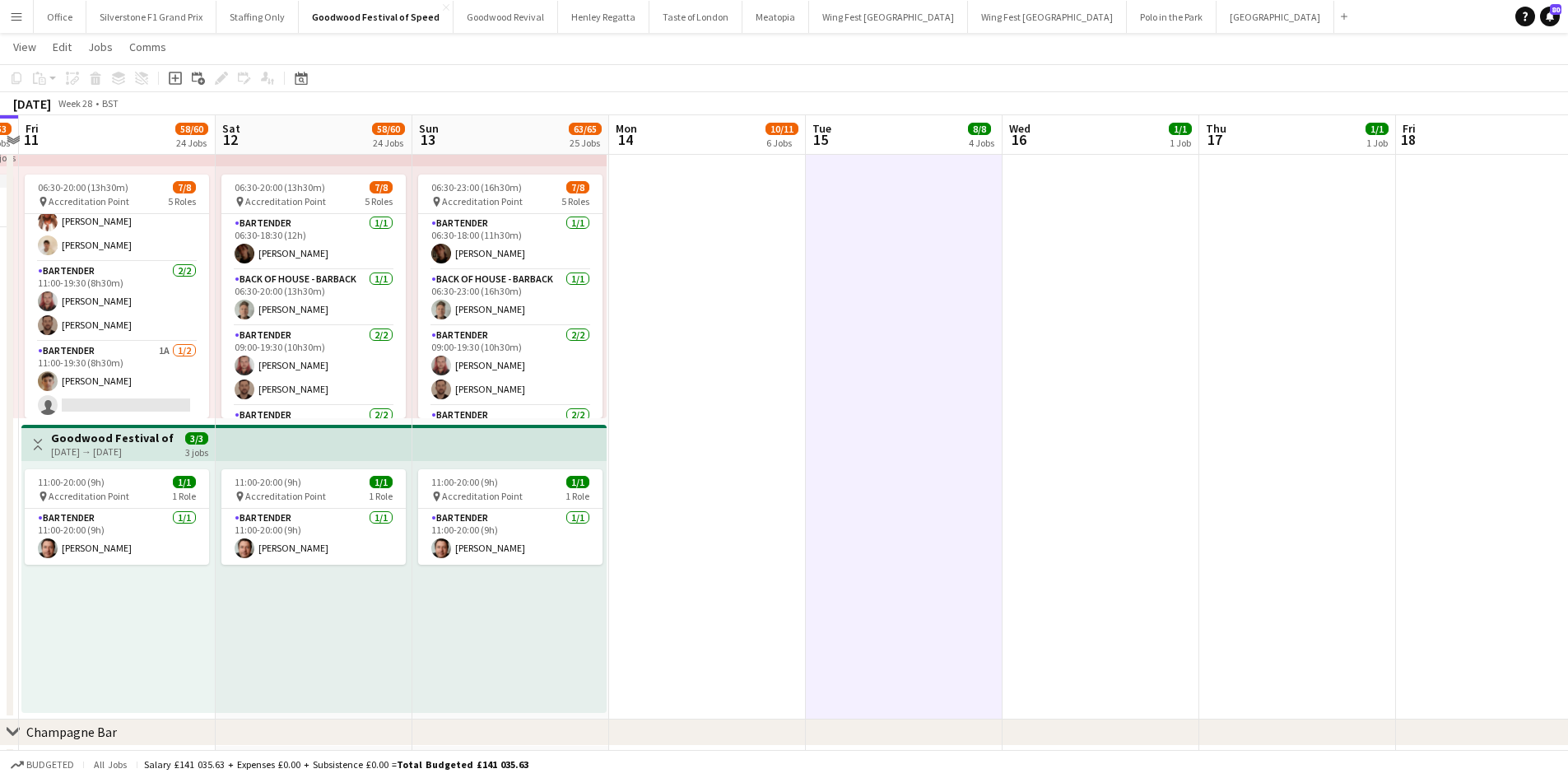 scroll, scrollTop: 147, scrollLeft: 0, axis: vertical 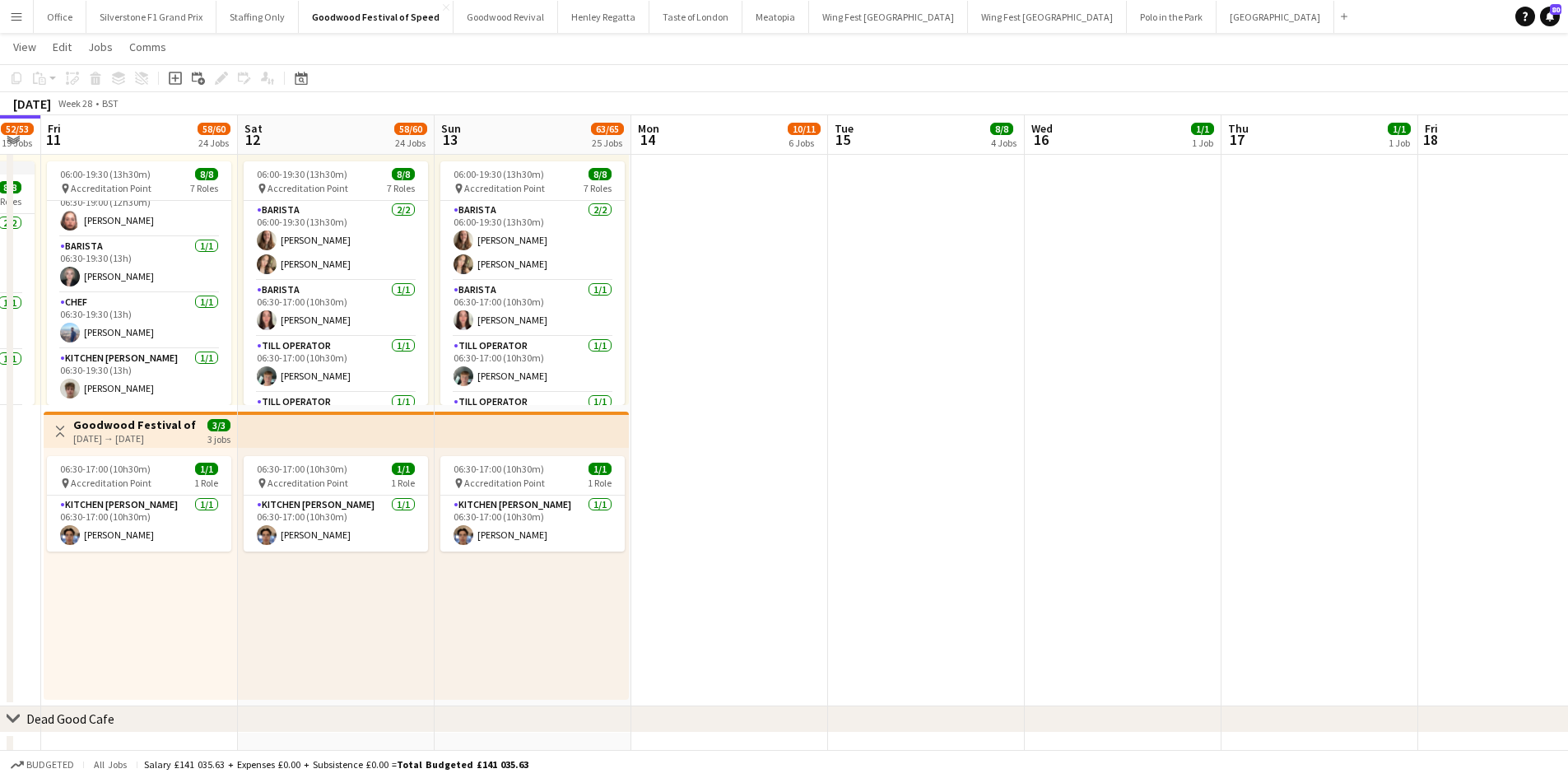 drag, startPoint x: 463, startPoint y: 681, endPoint x: 485, endPoint y: 683, distance: 22.090722 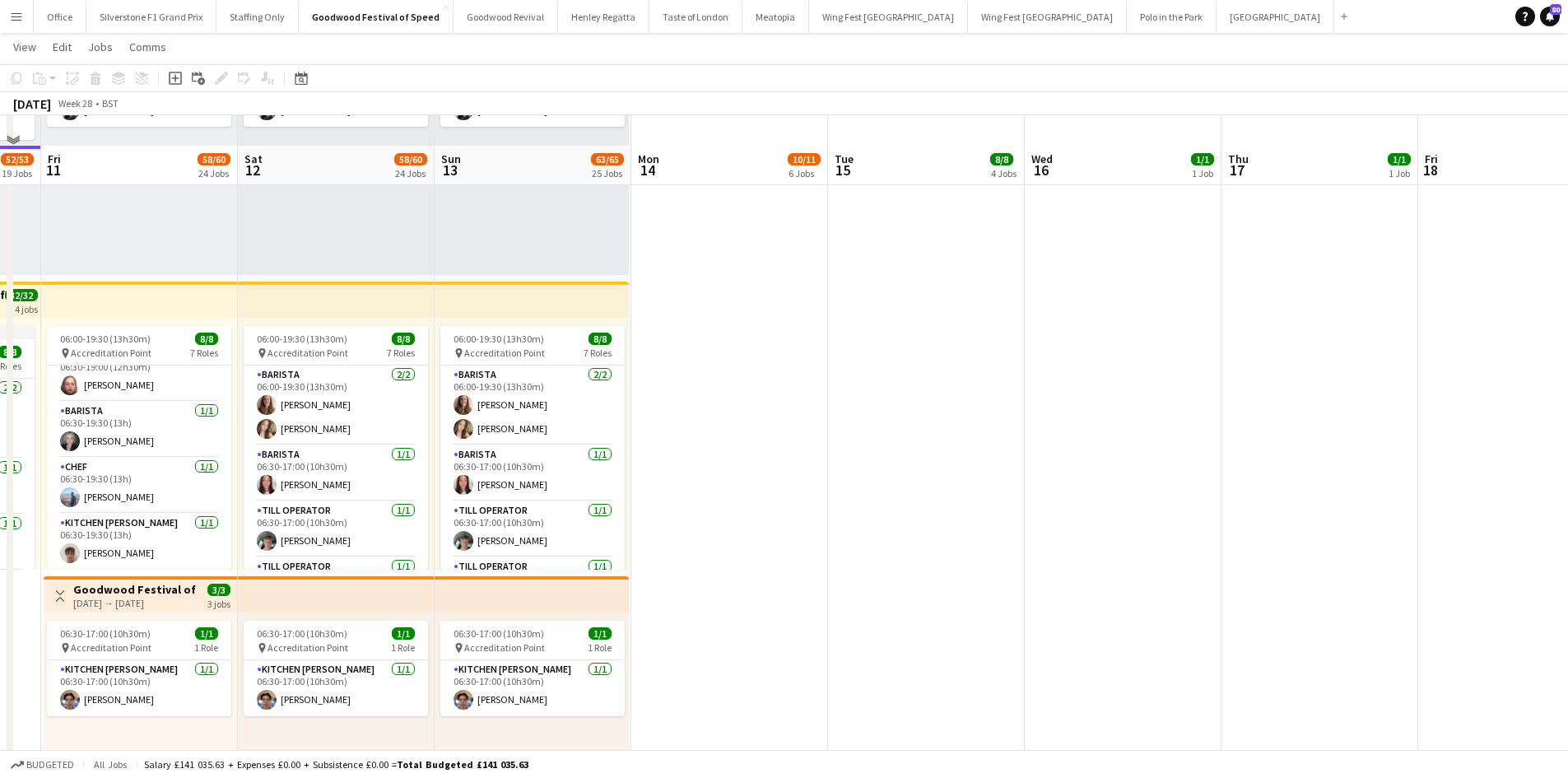 scroll, scrollTop: 6504, scrollLeft: 0, axis: vertical 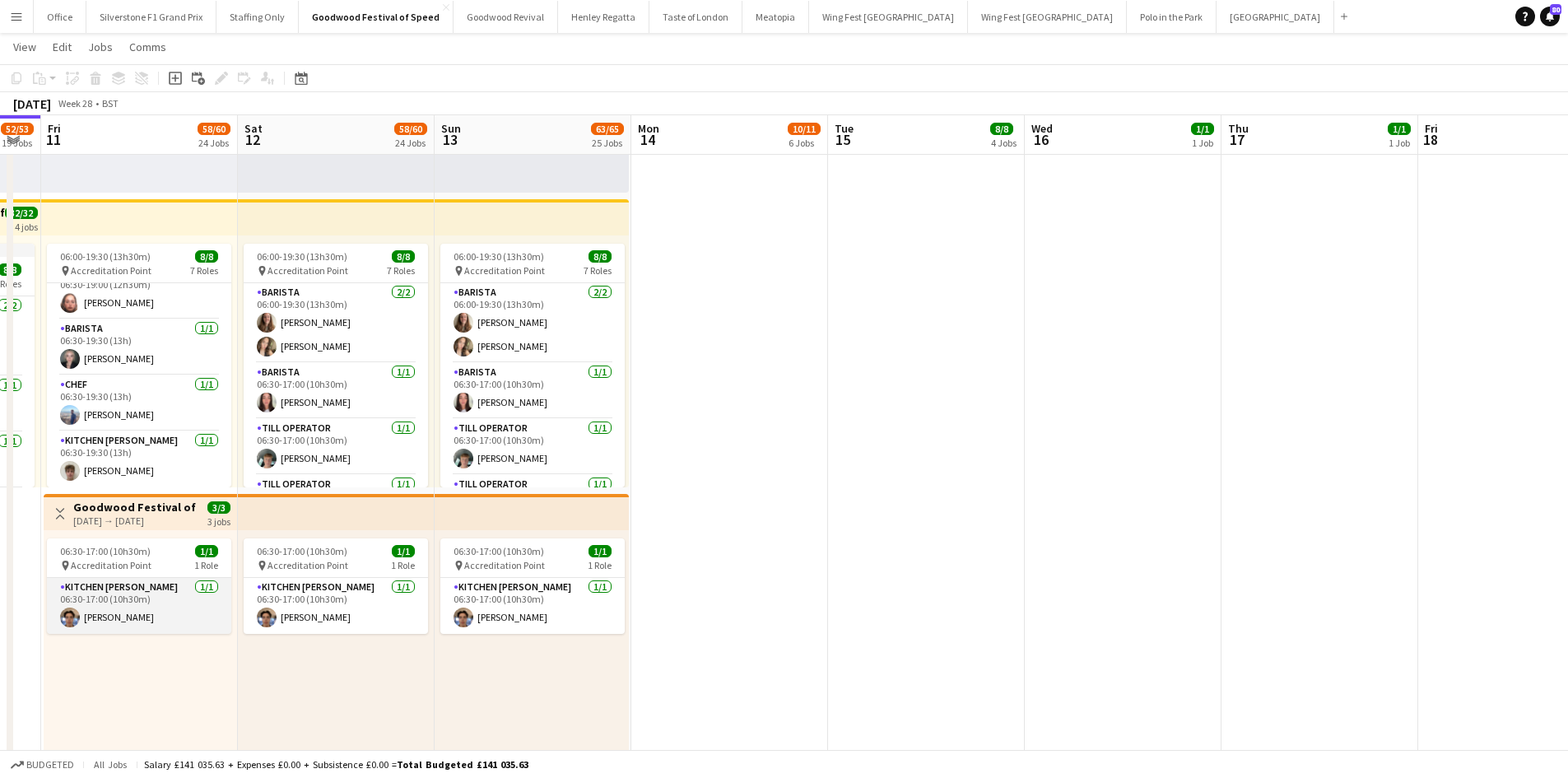 click on "Kitchen Porter   1/1   06:30-17:00 (10h30m)
Tom Mathieson" at bounding box center [139, 606] 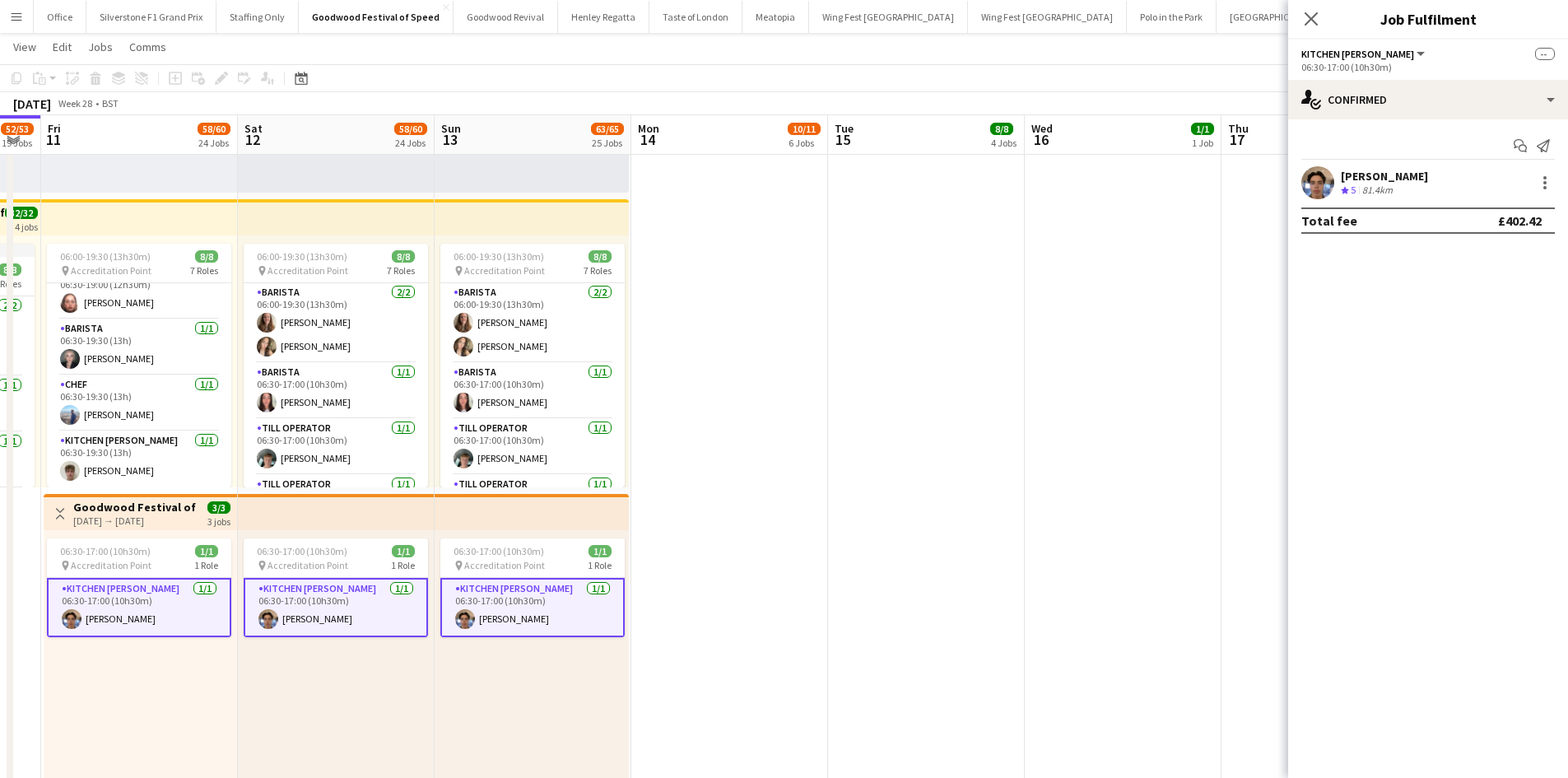 click on "[PERSON_NAME]" at bounding box center (1384, 176) 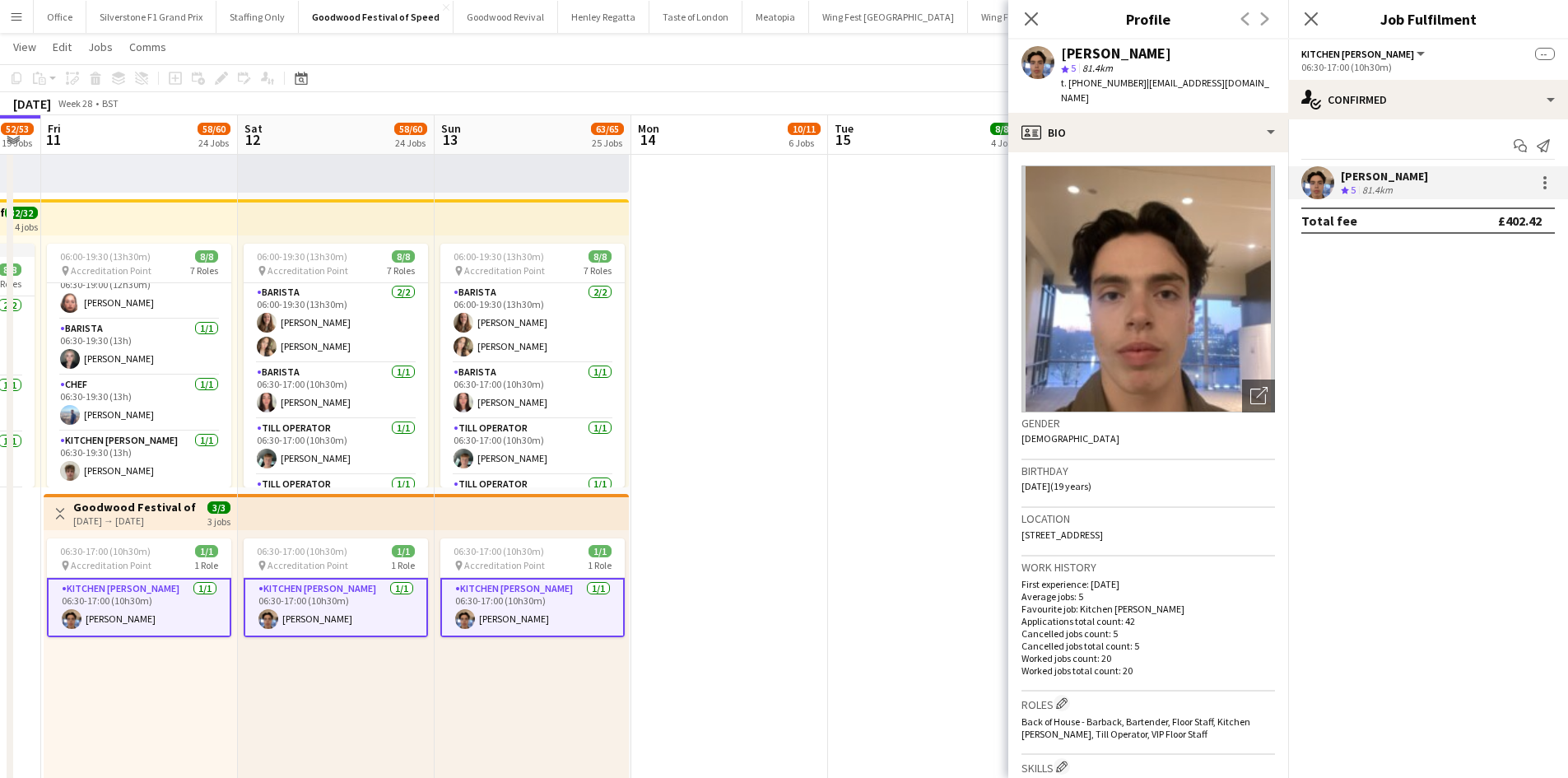 drag, startPoint x: 1162, startPoint y: 58, endPoint x: 1055, endPoint y: 62, distance: 107.07474 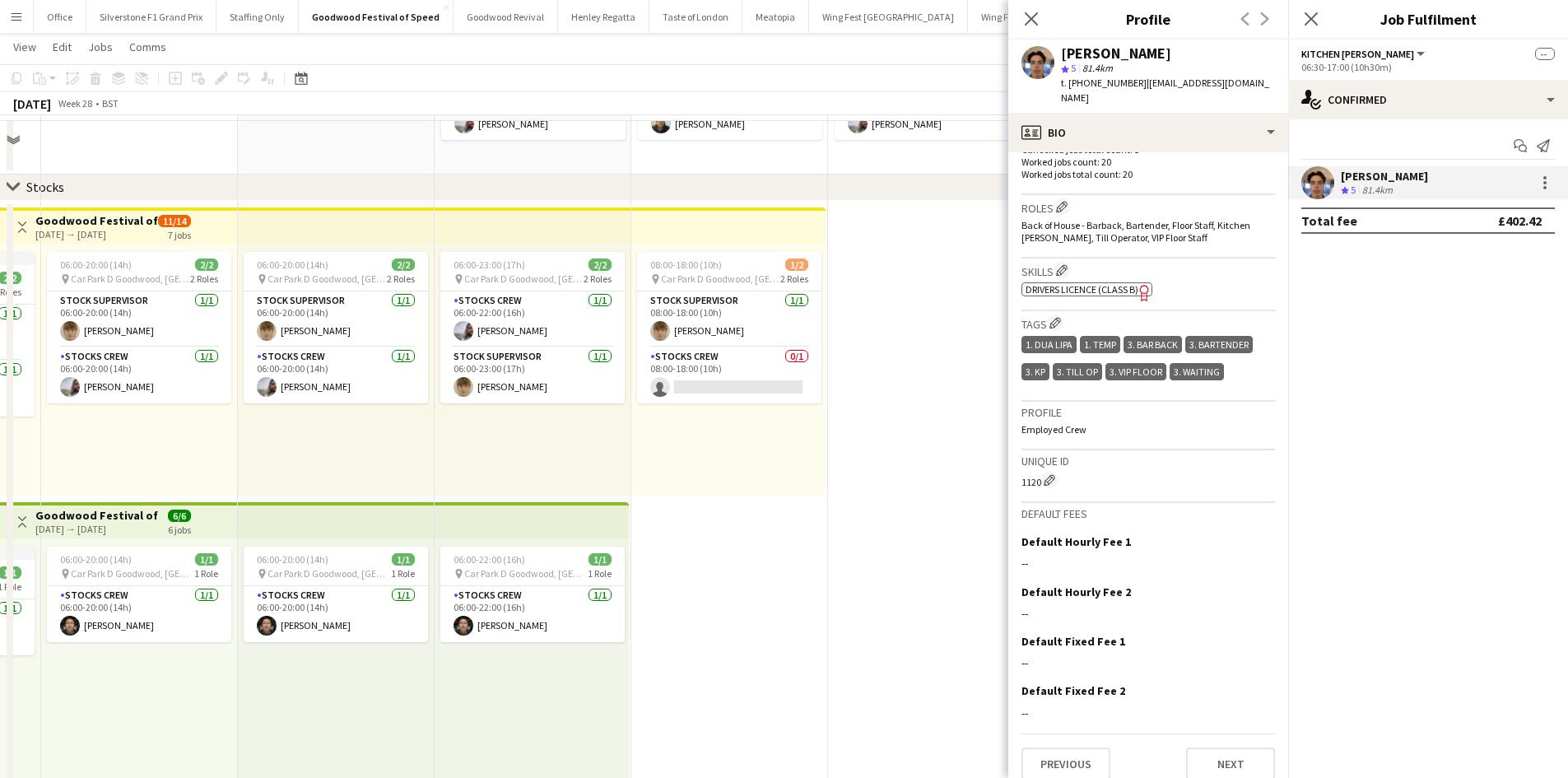 scroll, scrollTop: 1317, scrollLeft: 0, axis: vertical 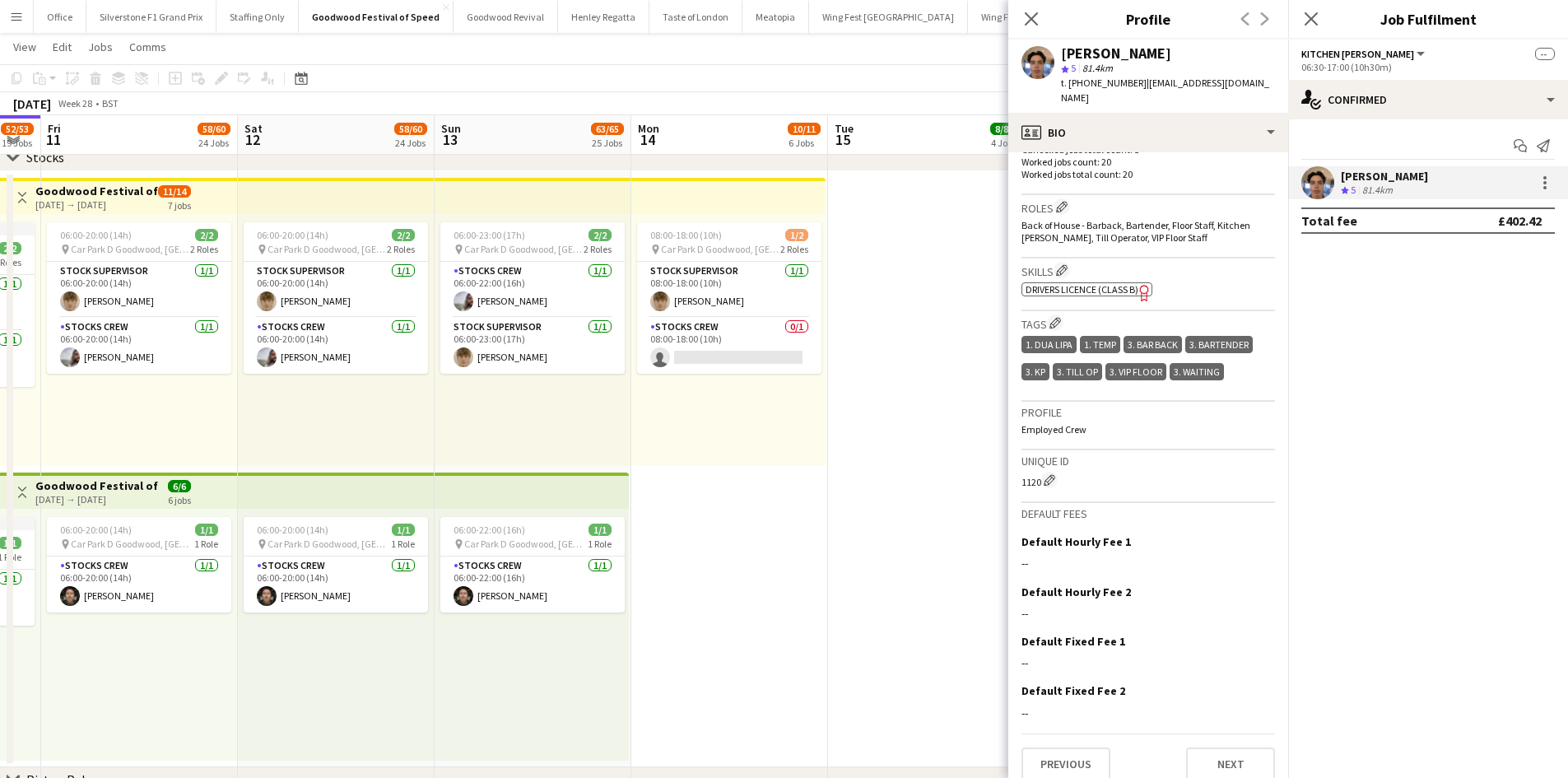 click at bounding box center (926, 469) 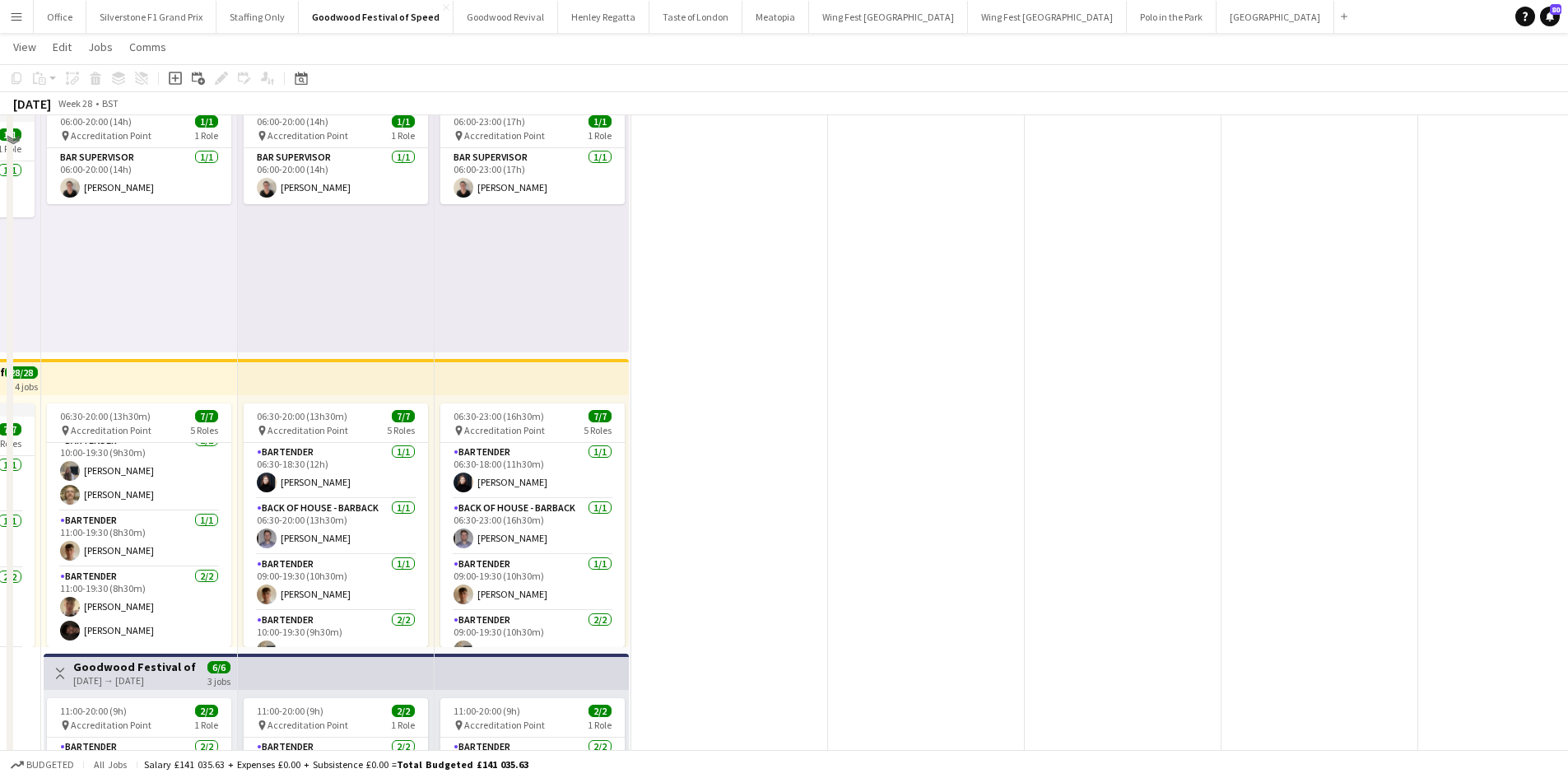 scroll, scrollTop: 2058, scrollLeft: 0, axis: vertical 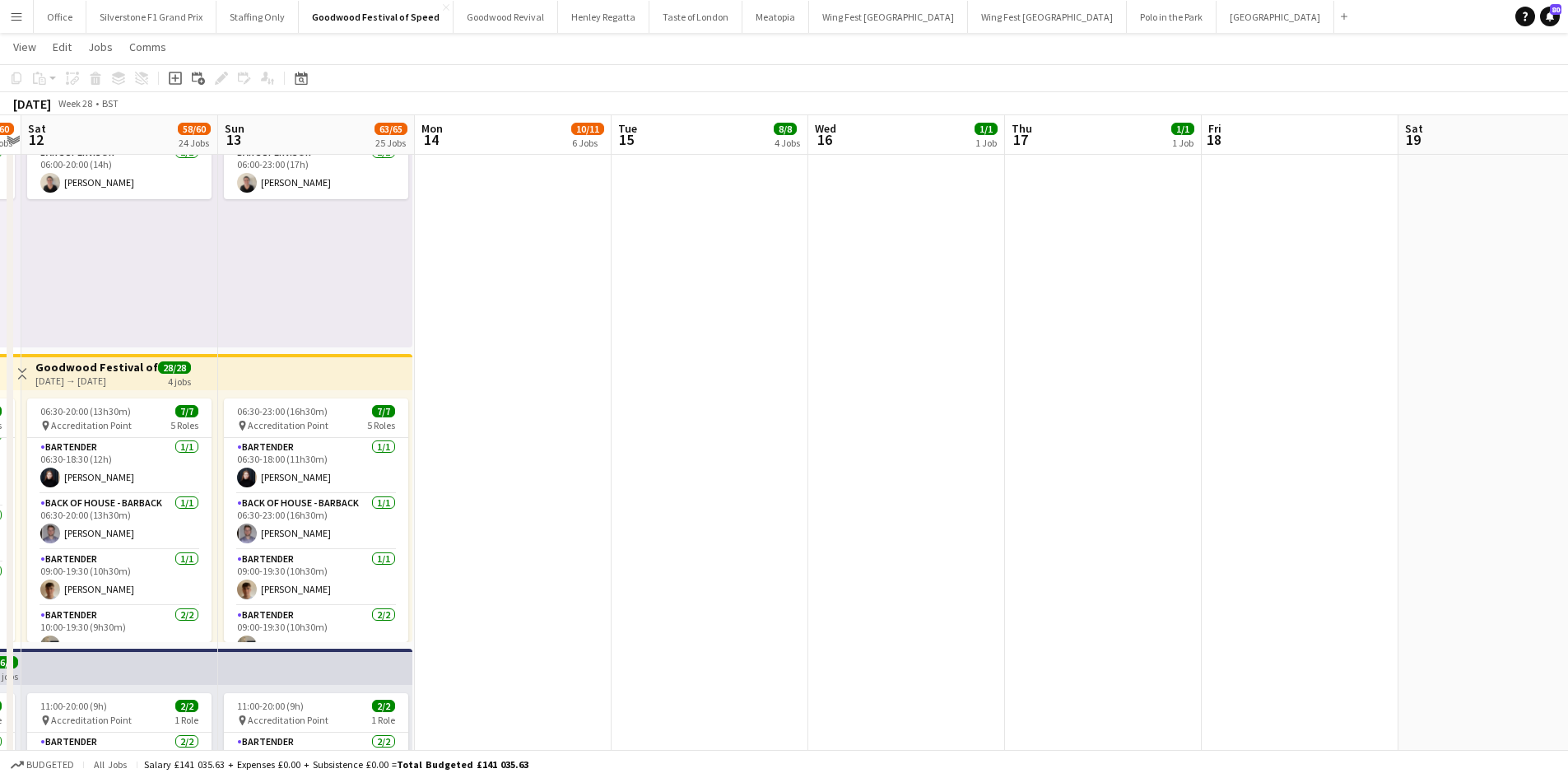 drag, startPoint x: 779, startPoint y: 308, endPoint x: 563, endPoint y: 294, distance: 216.45323 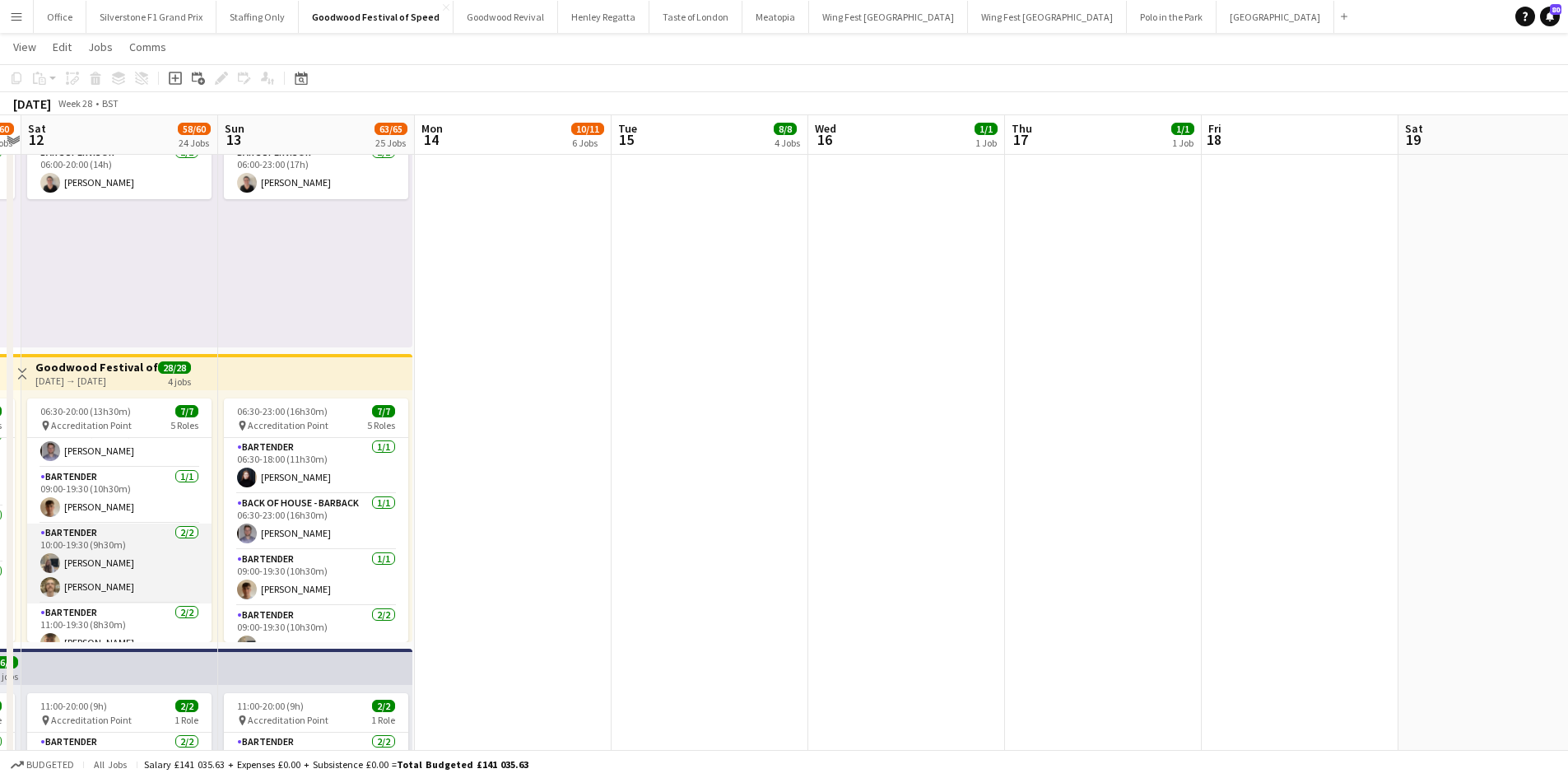 scroll, scrollTop: 123, scrollLeft: 0, axis: vertical 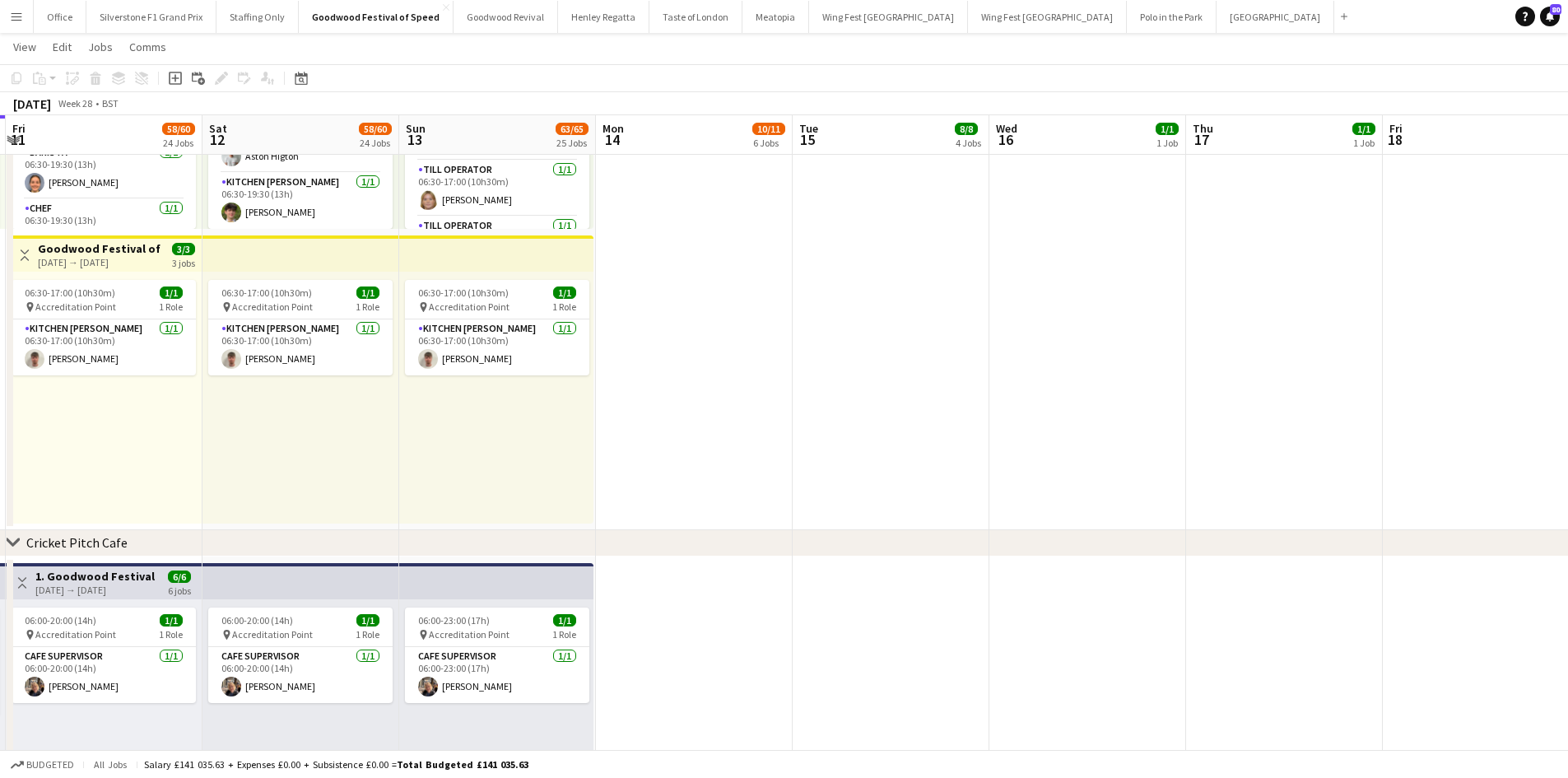 drag, startPoint x: 487, startPoint y: 491, endPoint x: 668, endPoint y: 491, distance: 181 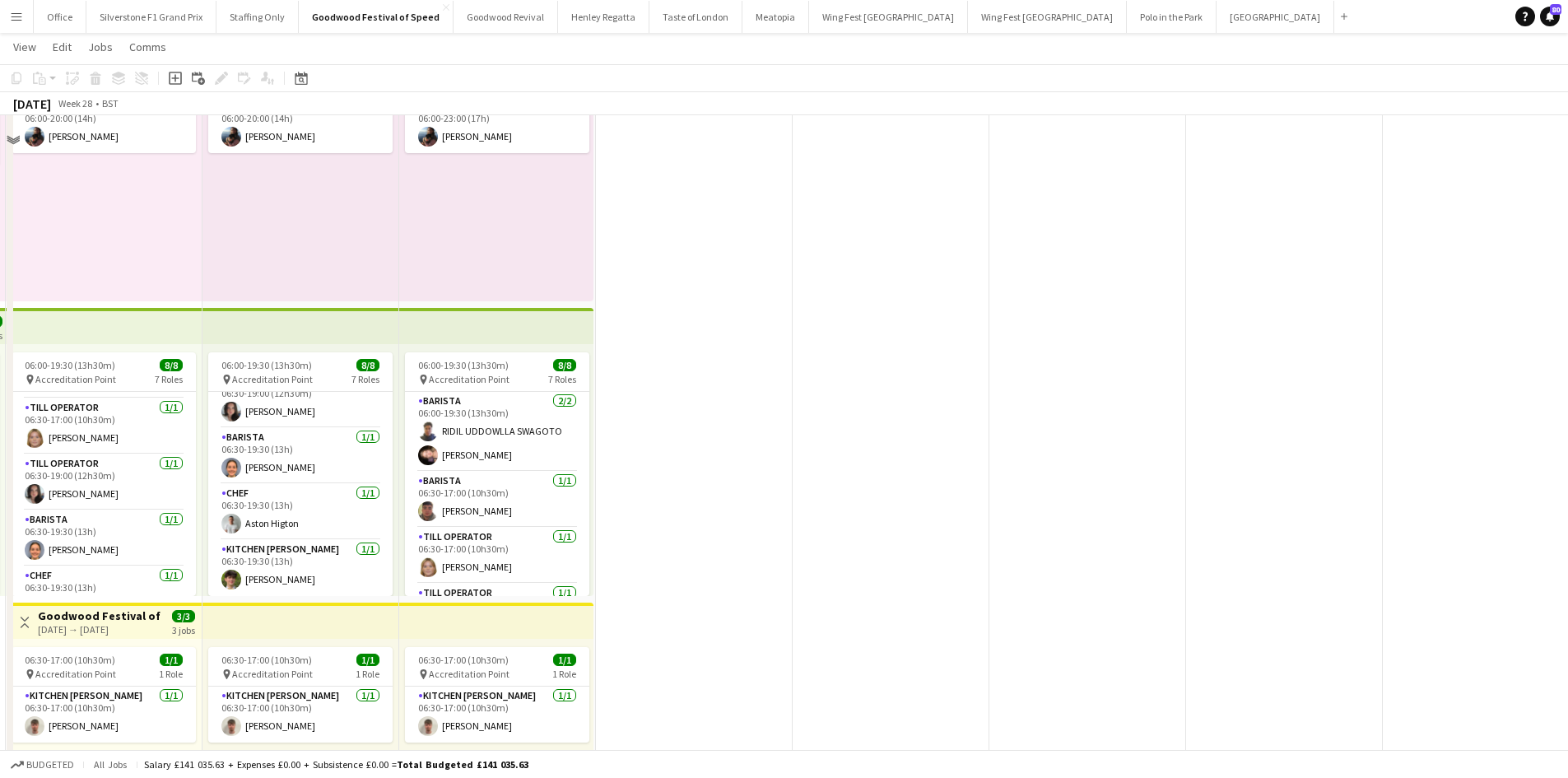scroll, scrollTop: 5598, scrollLeft: 0, axis: vertical 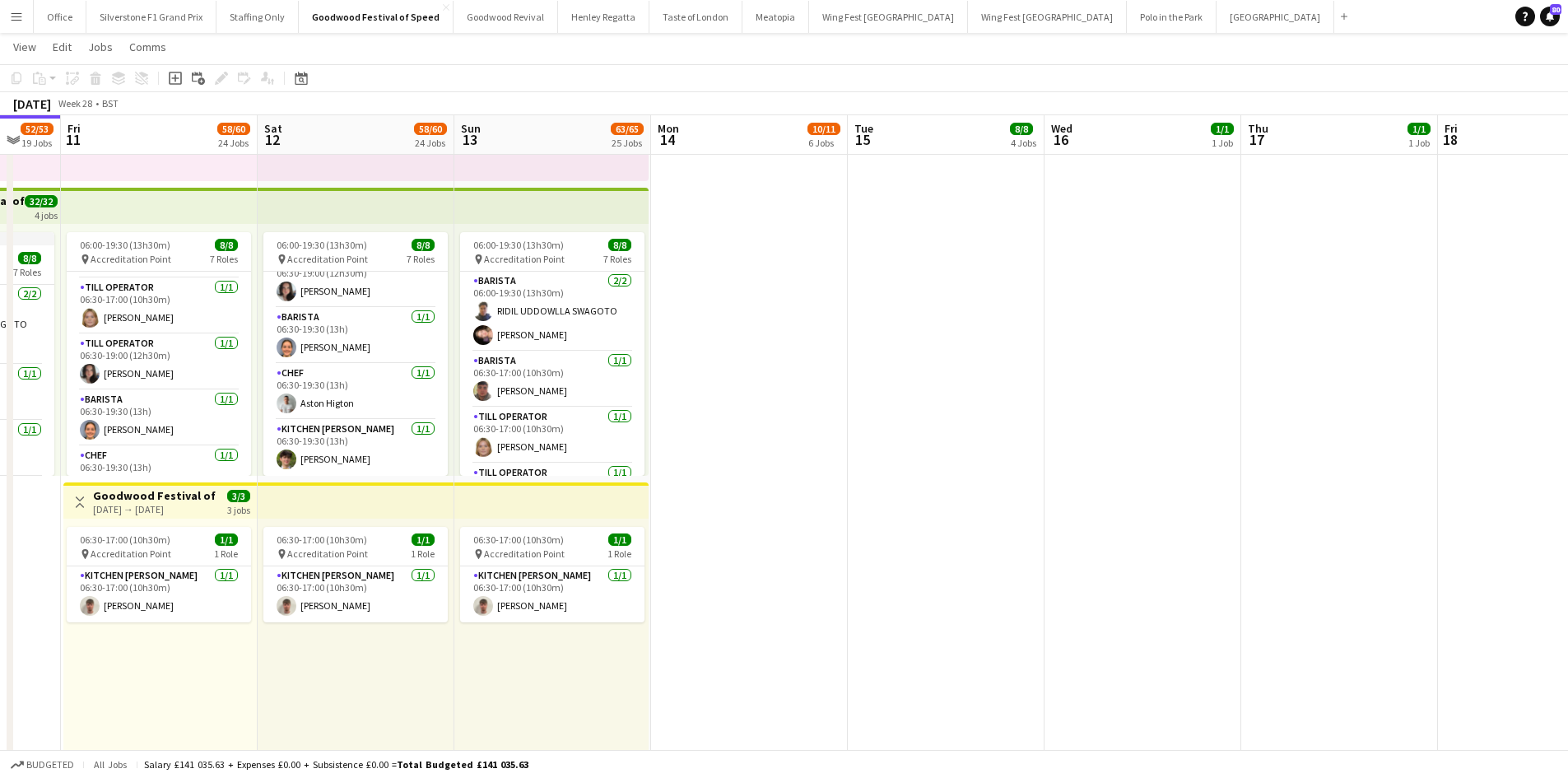 drag, startPoint x: 440, startPoint y: 693, endPoint x: 495, endPoint y: 697, distance: 55.14526 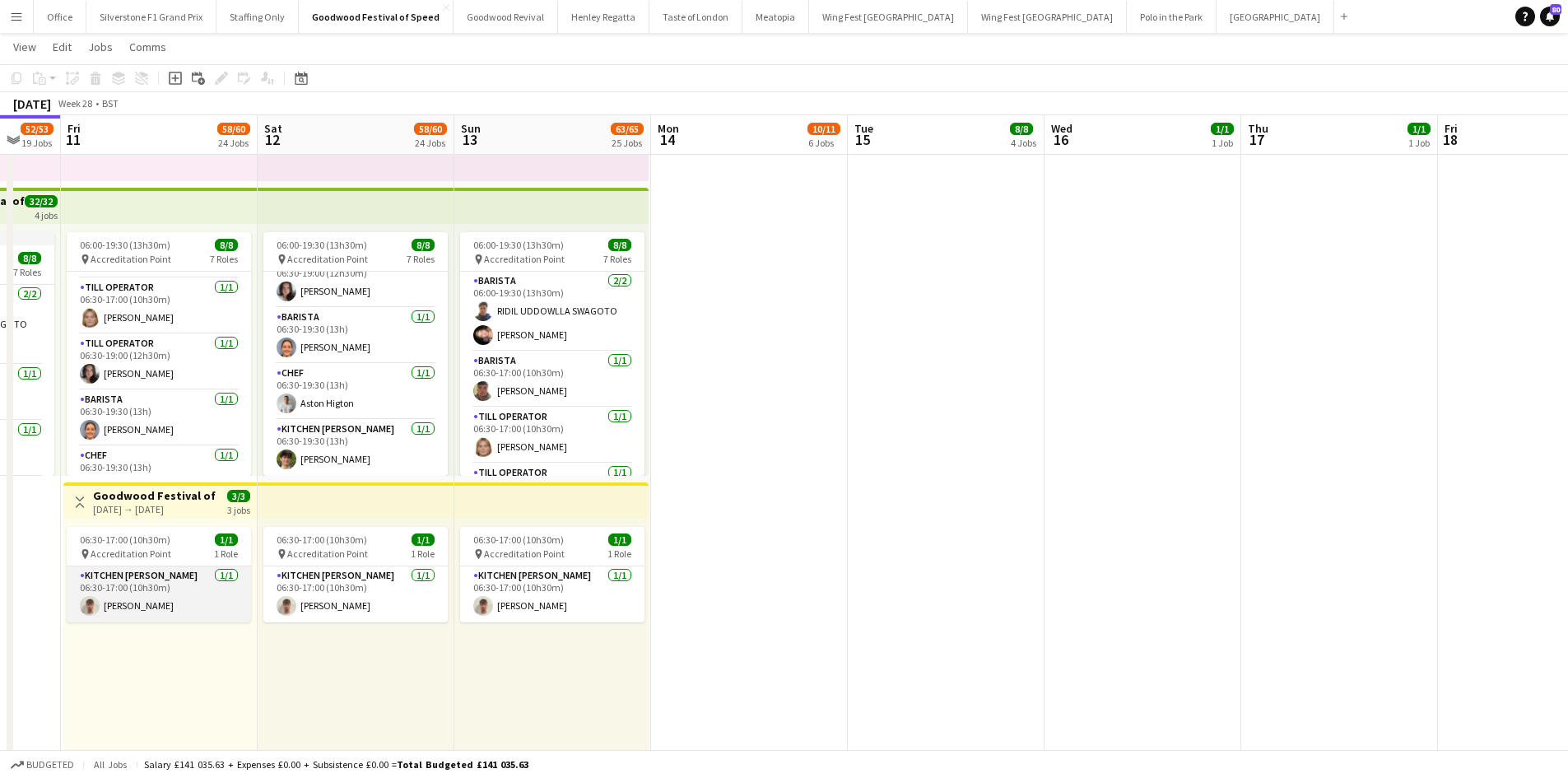 click on "Kitchen Porter   1/1   06:30-17:00 (10h30m)
Alexander Bennett" at bounding box center (159, 594) 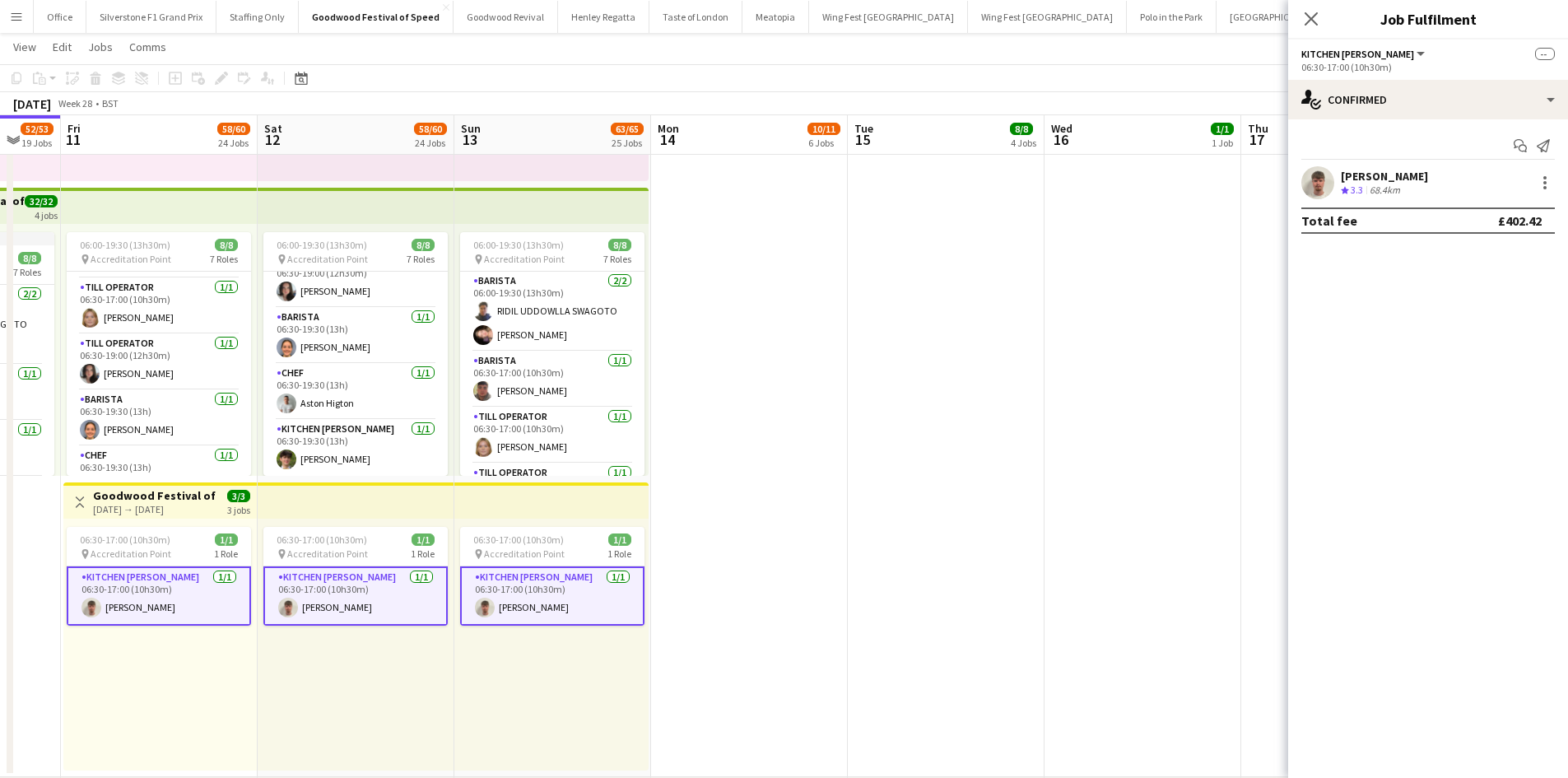 click on "Crew rating
3.3" at bounding box center [1353, 190] 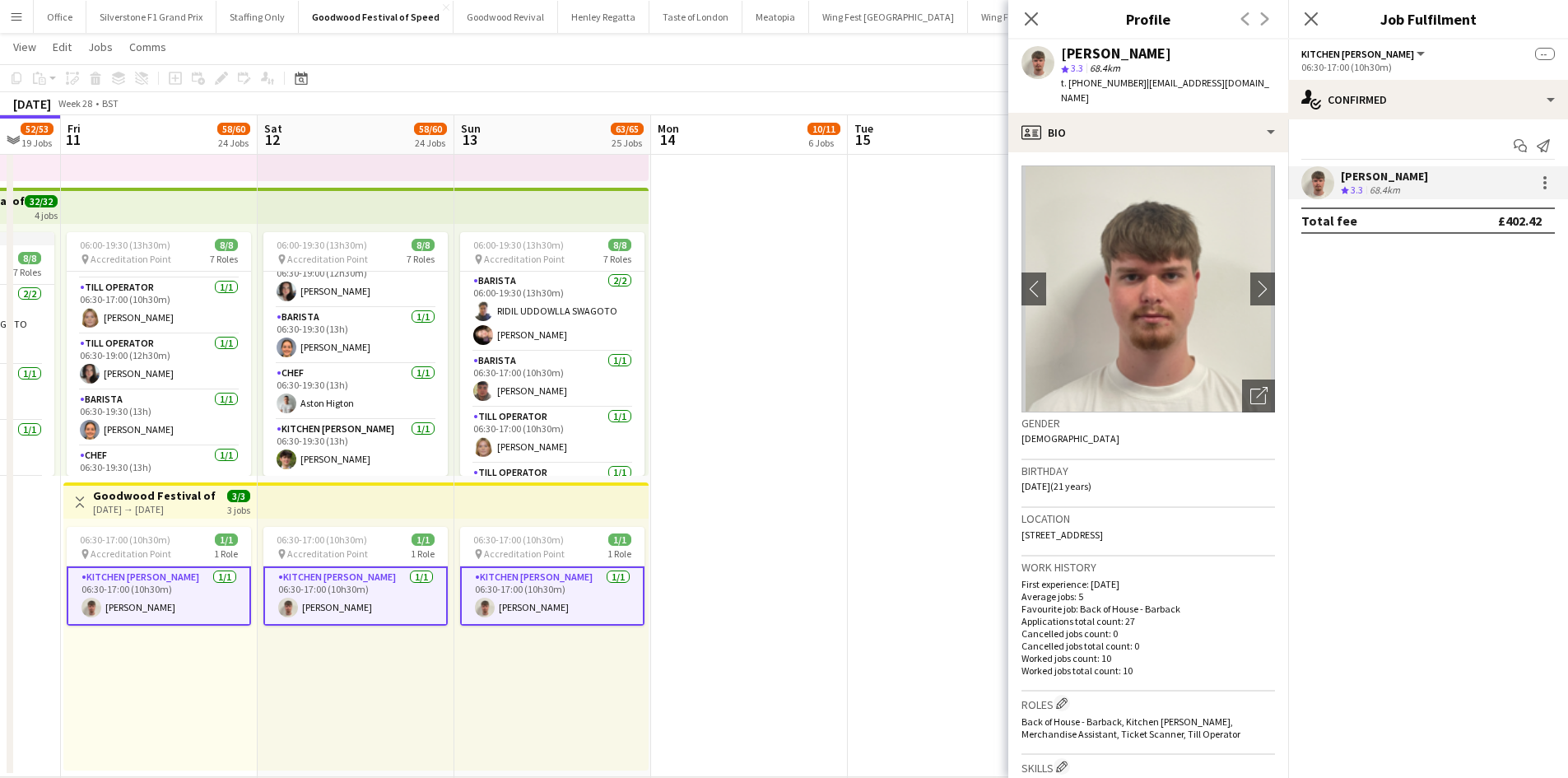 drag, startPoint x: 1063, startPoint y: 50, endPoint x: 1191, endPoint y: 53, distance: 128.03515 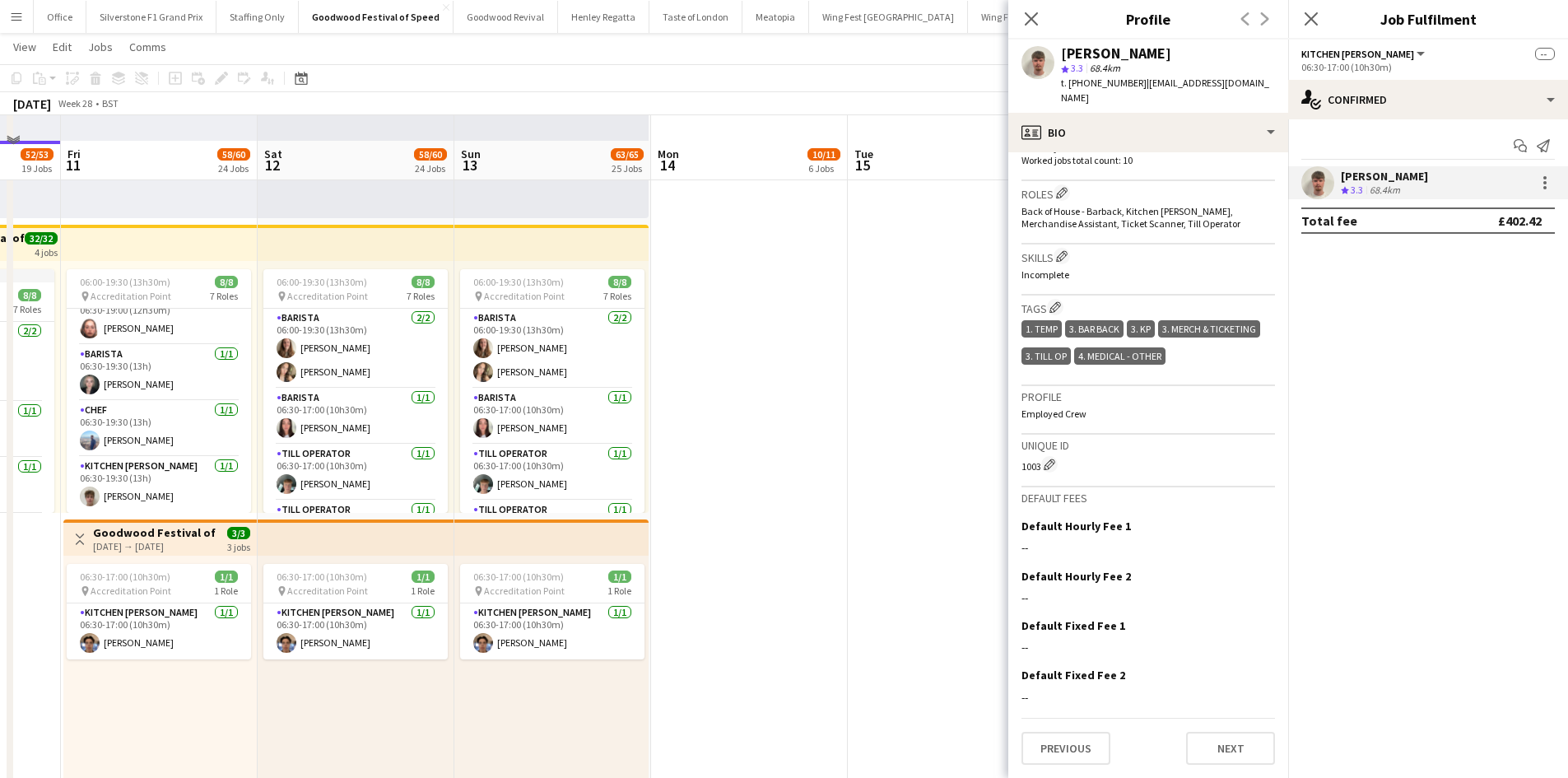 scroll, scrollTop: 6504, scrollLeft: 0, axis: vertical 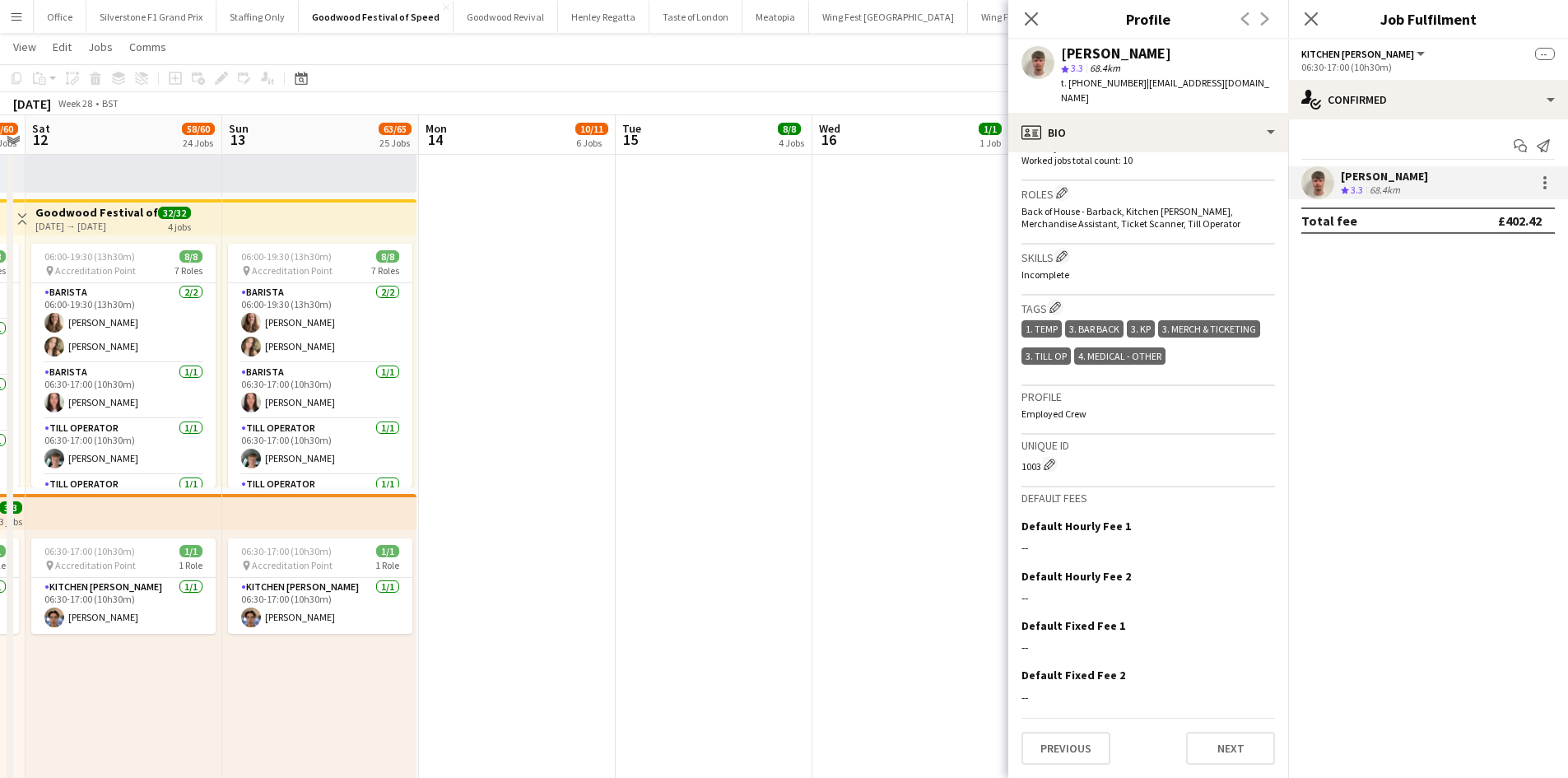 drag, startPoint x: 446, startPoint y: 685, endPoint x: 214, endPoint y: 674, distance: 232.2606 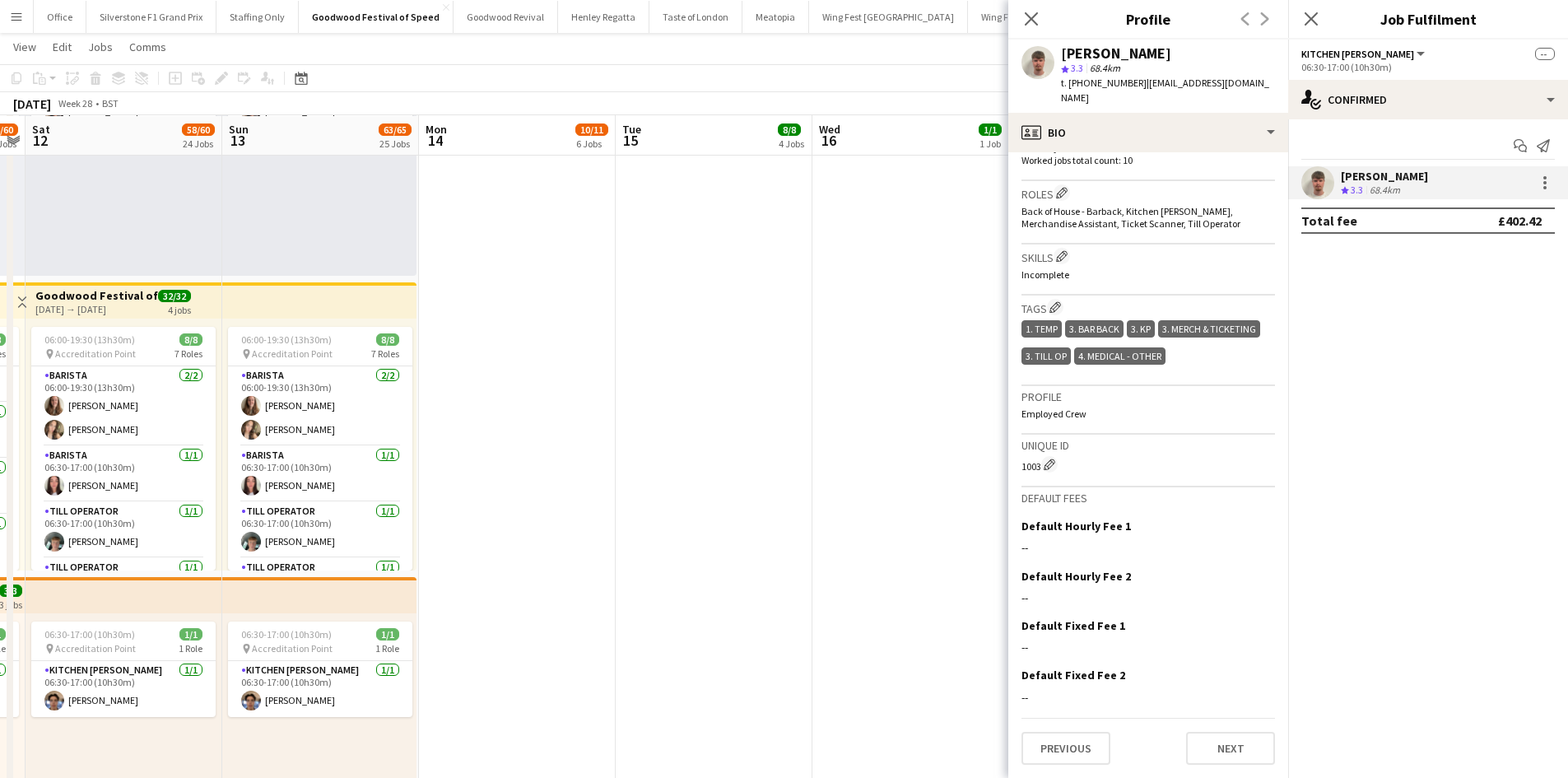 scroll, scrollTop: 6422, scrollLeft: 0, axis: vertical 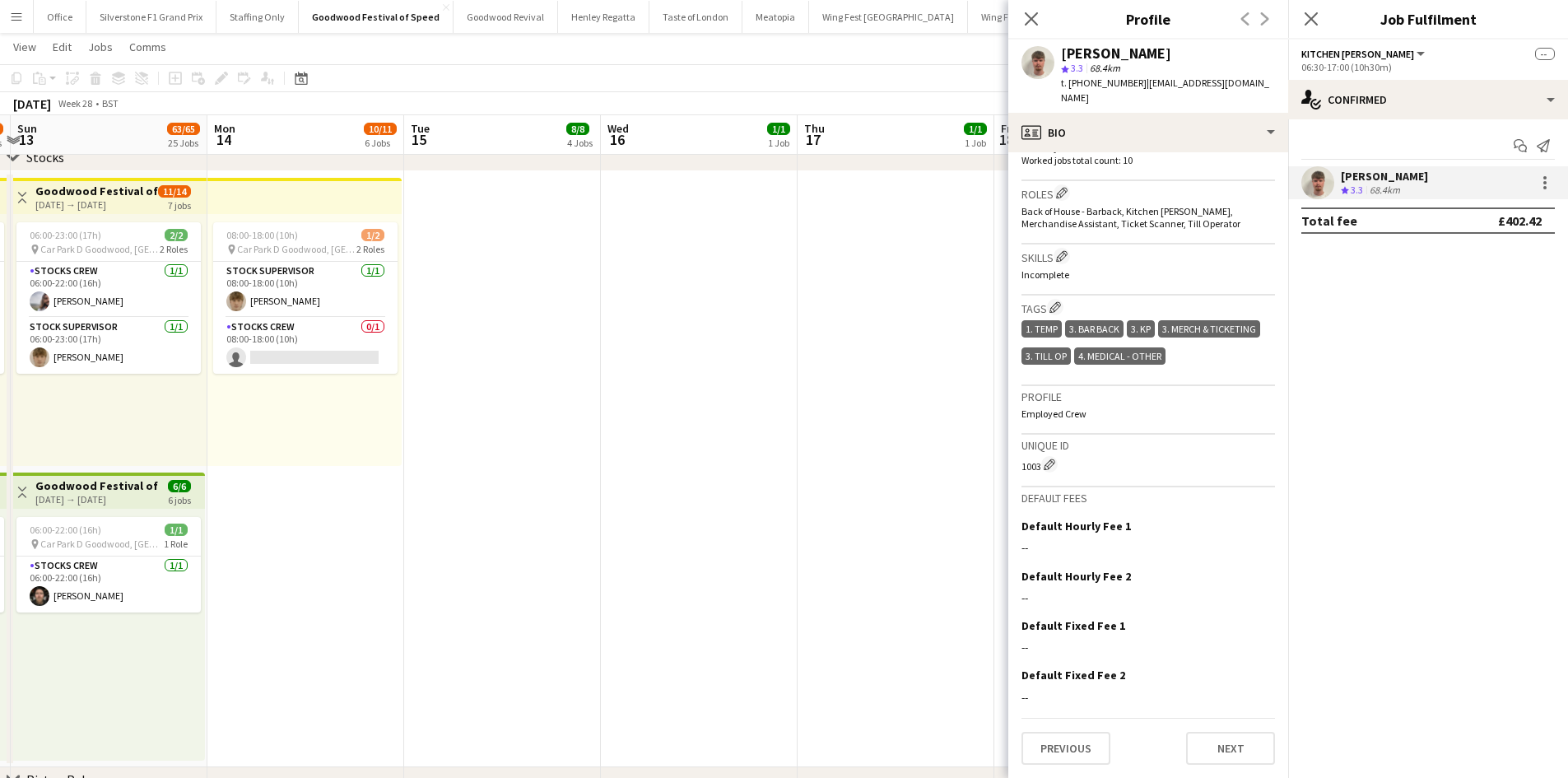 drag, startPoint x: 742, startPoint y: 495, endPoint x: 531, endPoint y: 510, distance: 211.5325 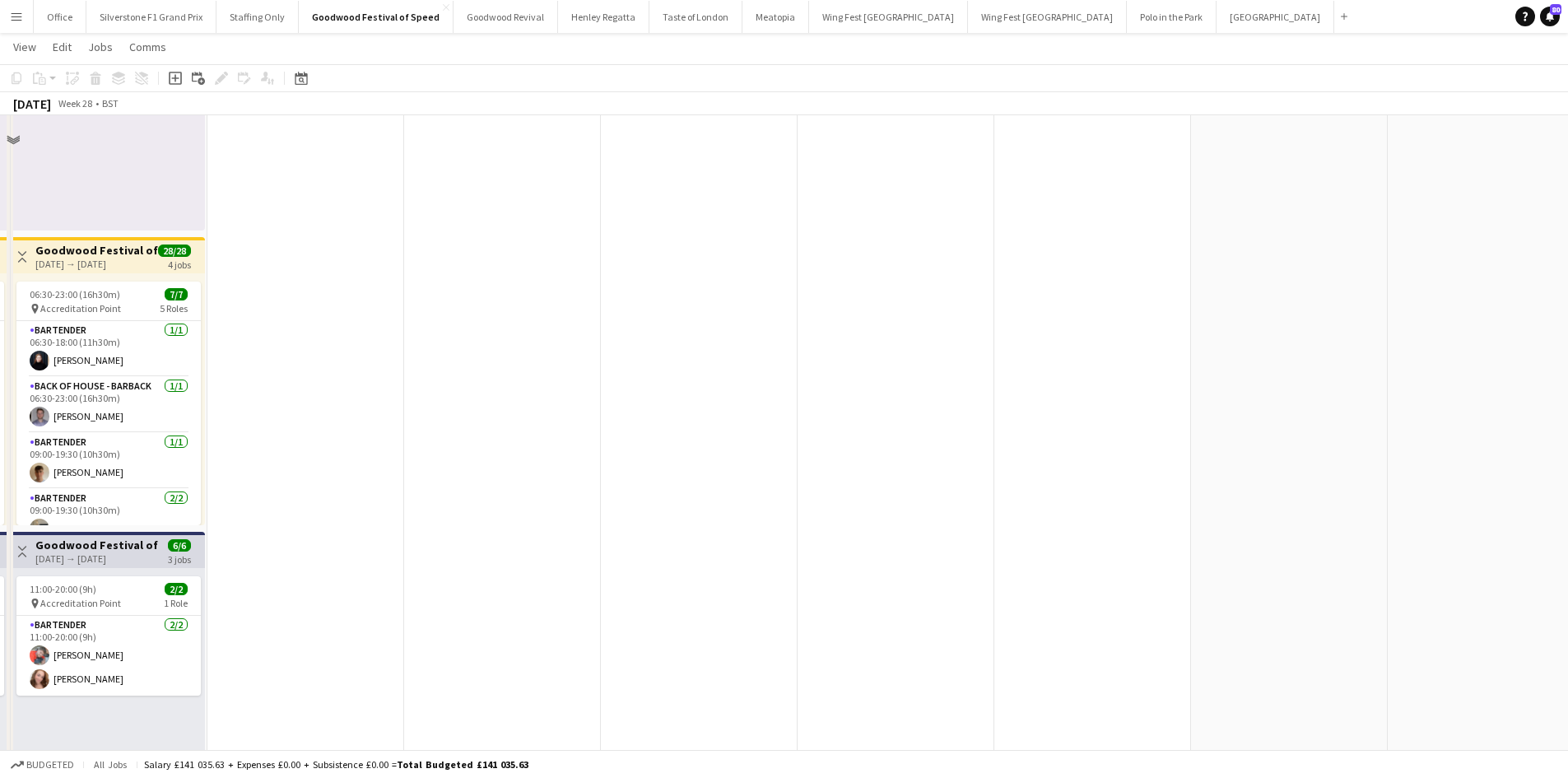 scroll, scrollTop: 2223, scrollLeft: 0, axis: vertical 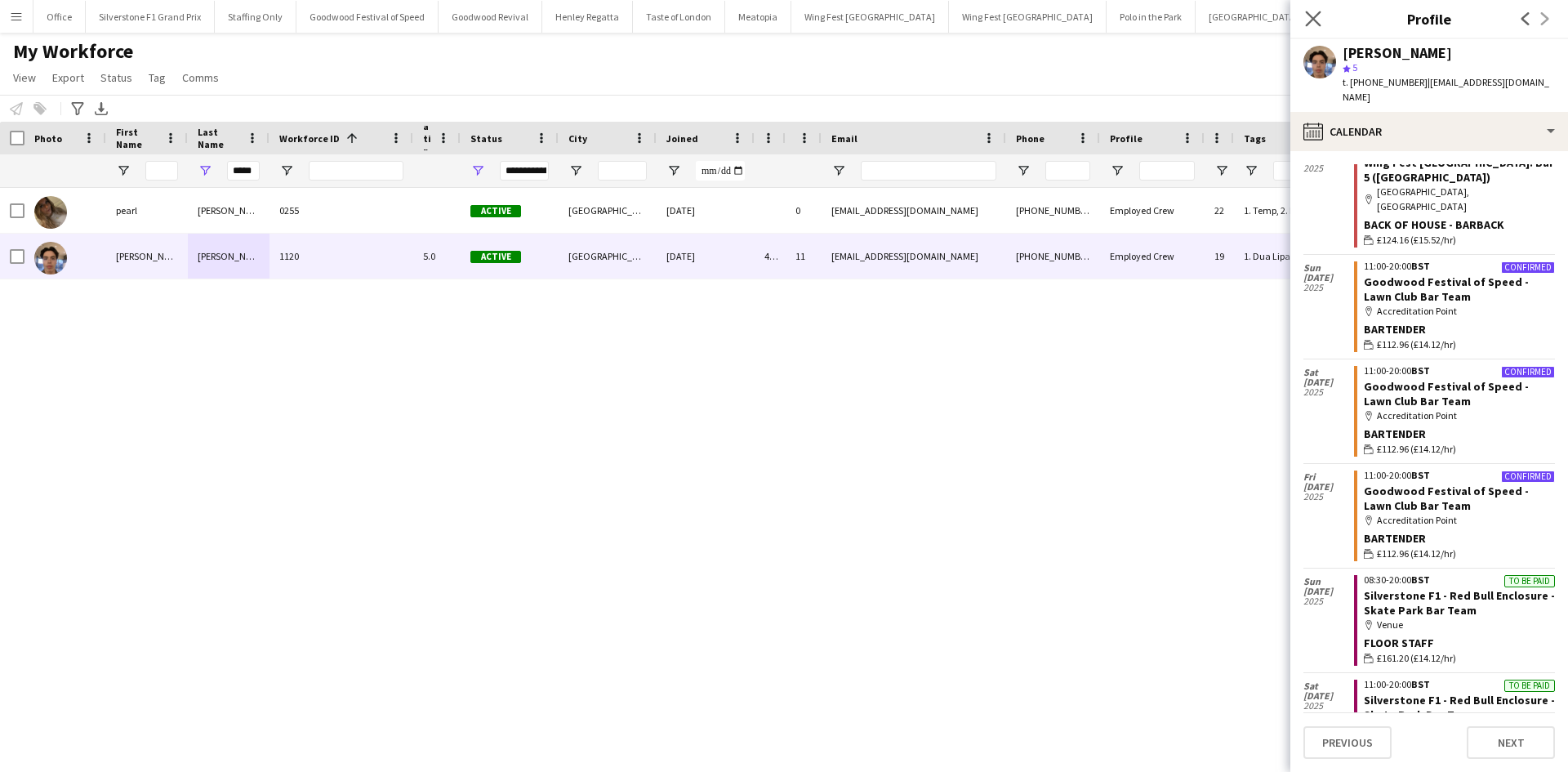 click on "Close pop-in" 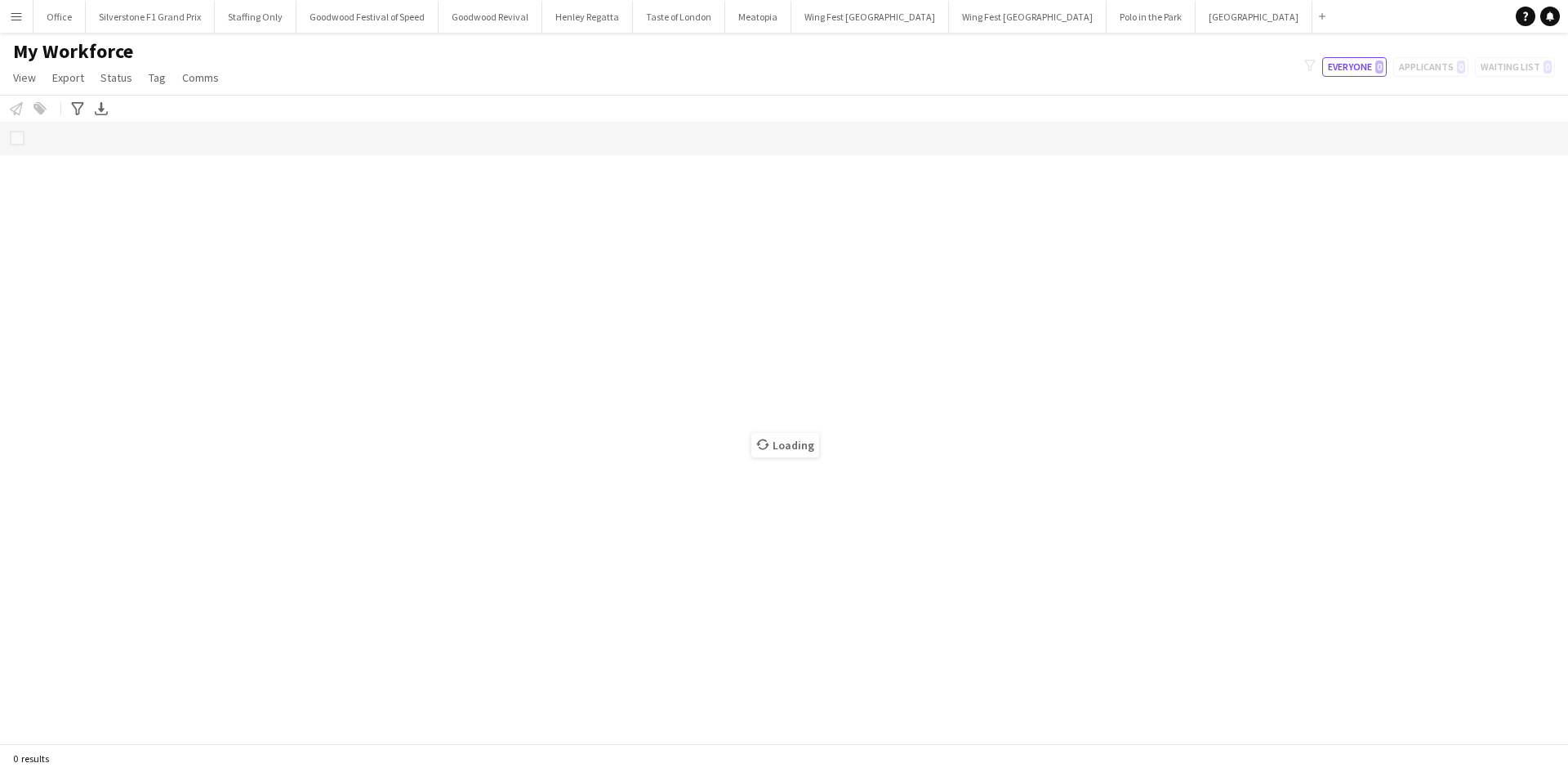 scroll, scrollTop: 0, scrollLeft: 0, axis: both 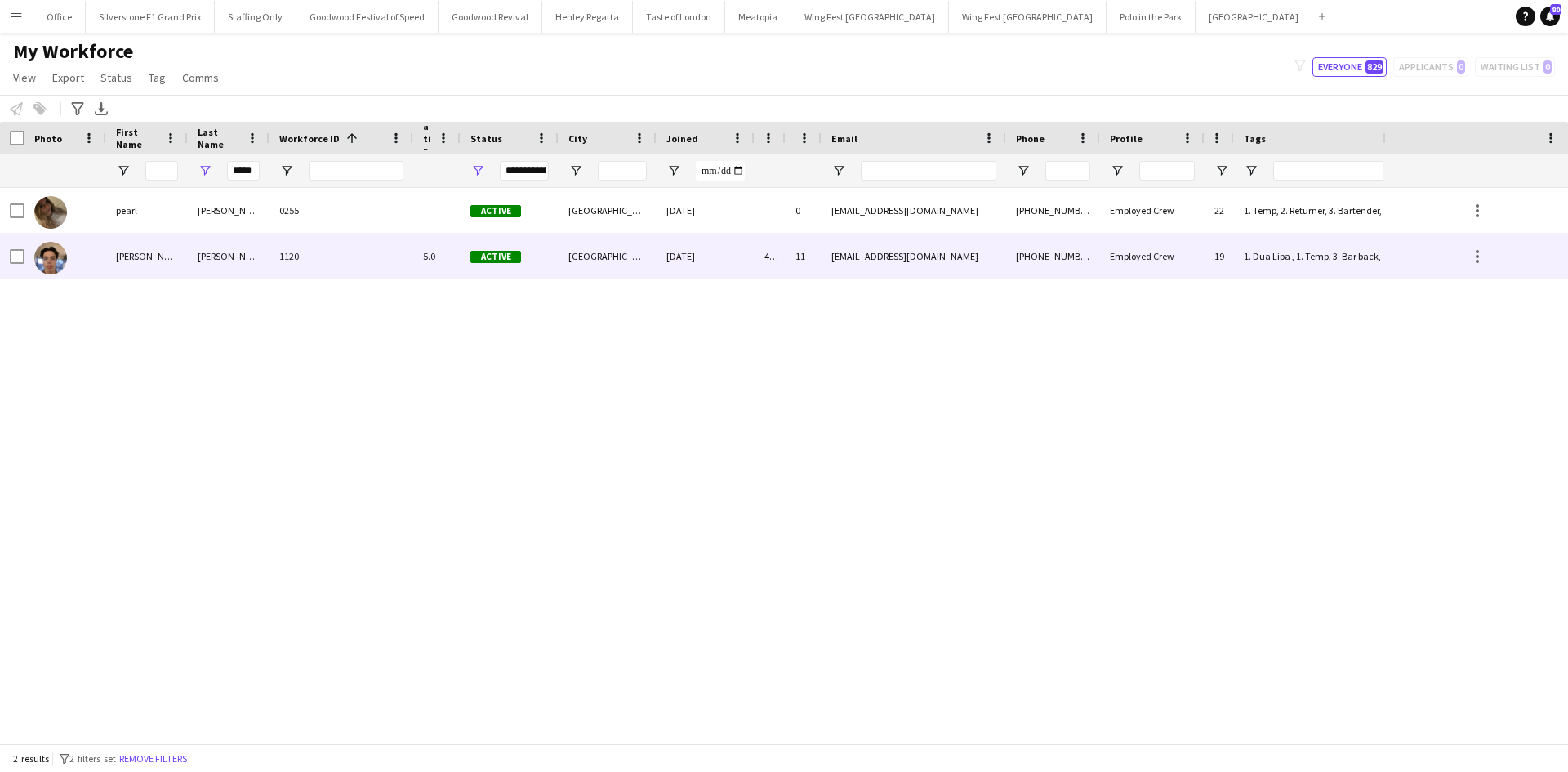 click on "[PERSON_NAME]" at bounding box center [229, 256] 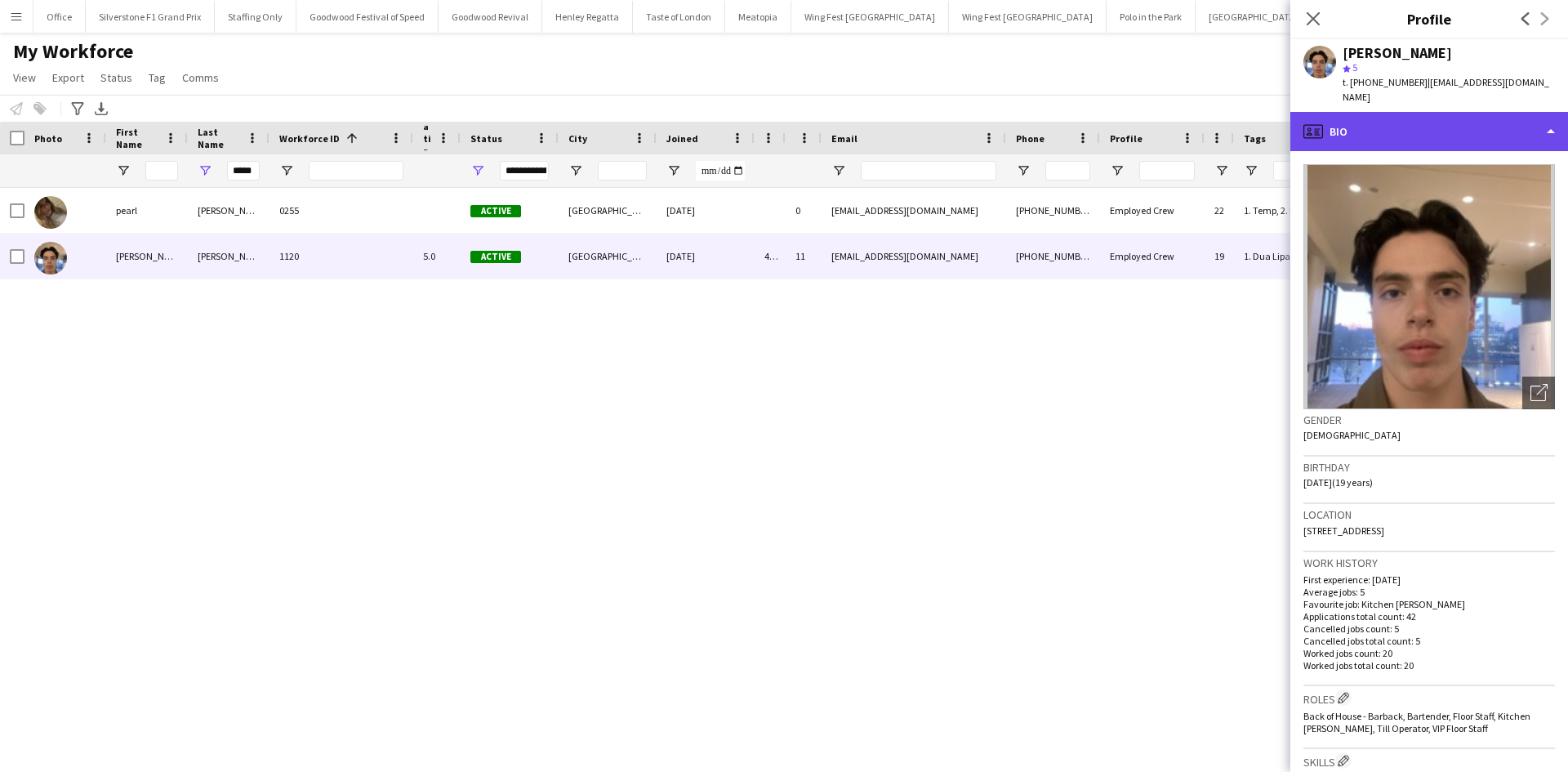 click on "profile
Bio" 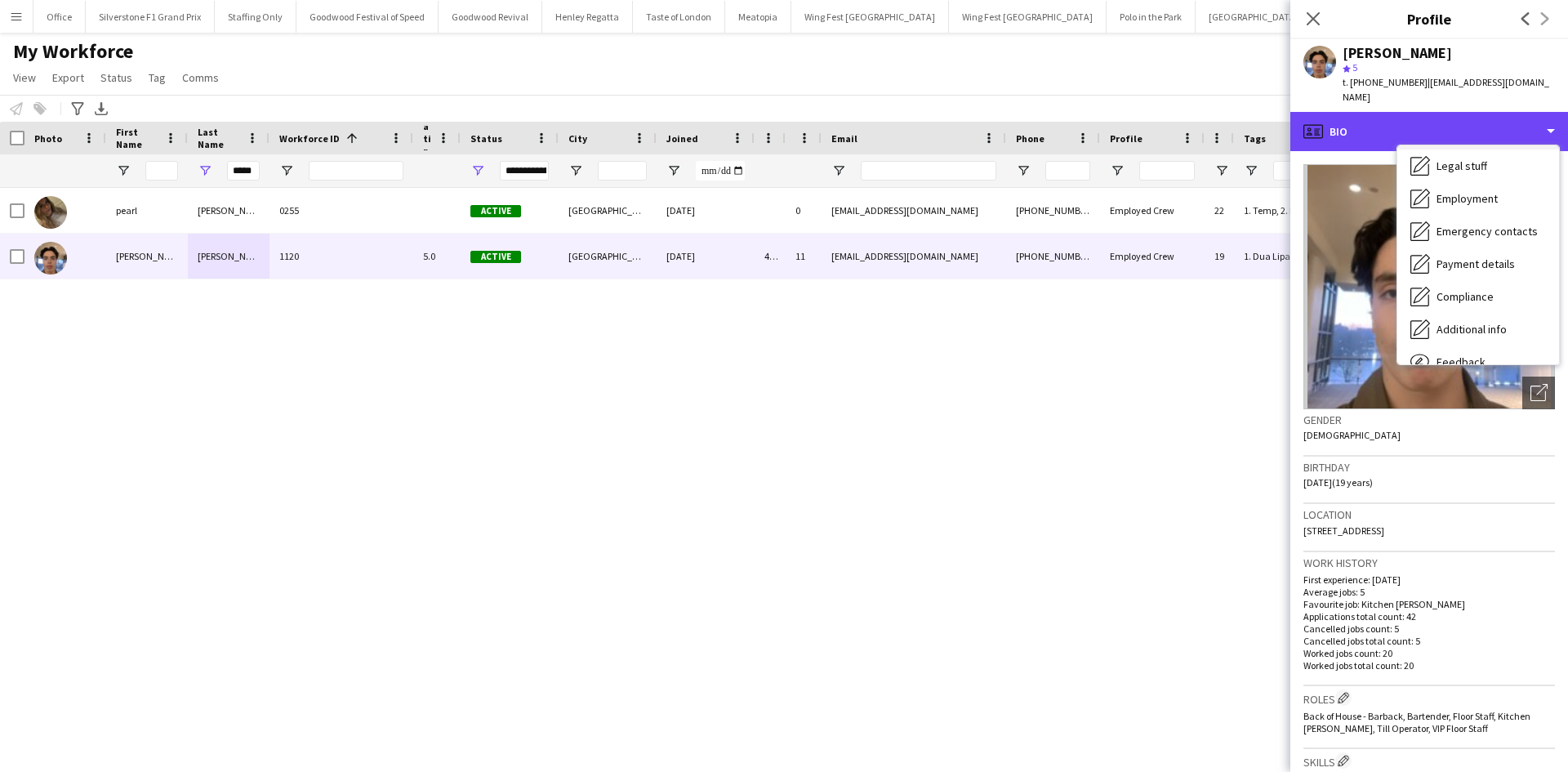 scroll, scrollTop: 121, scrollLeft: 0, axis: vertical 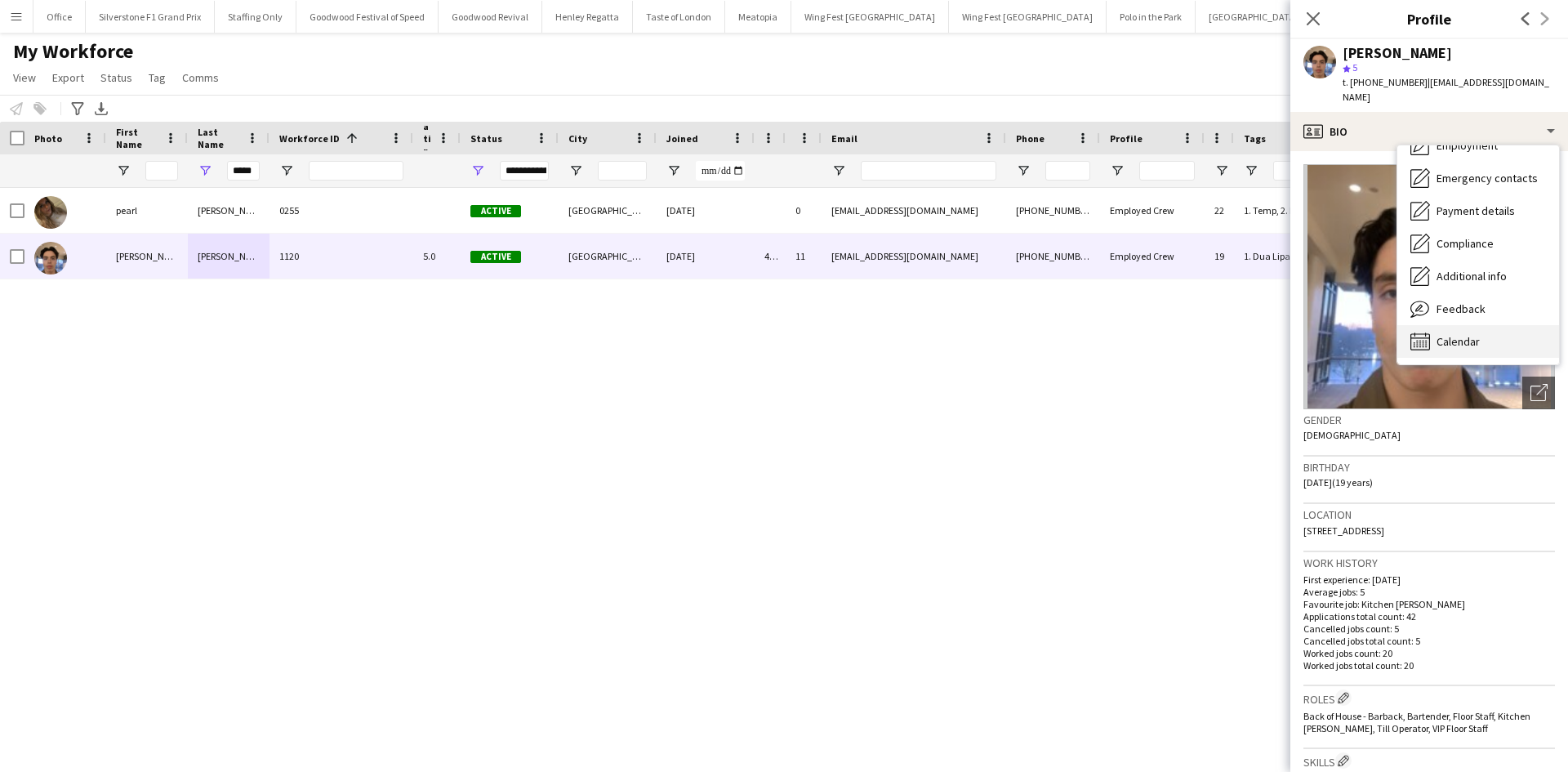 click on "Calendar
Calendar" at bounding box center [1478, 341] 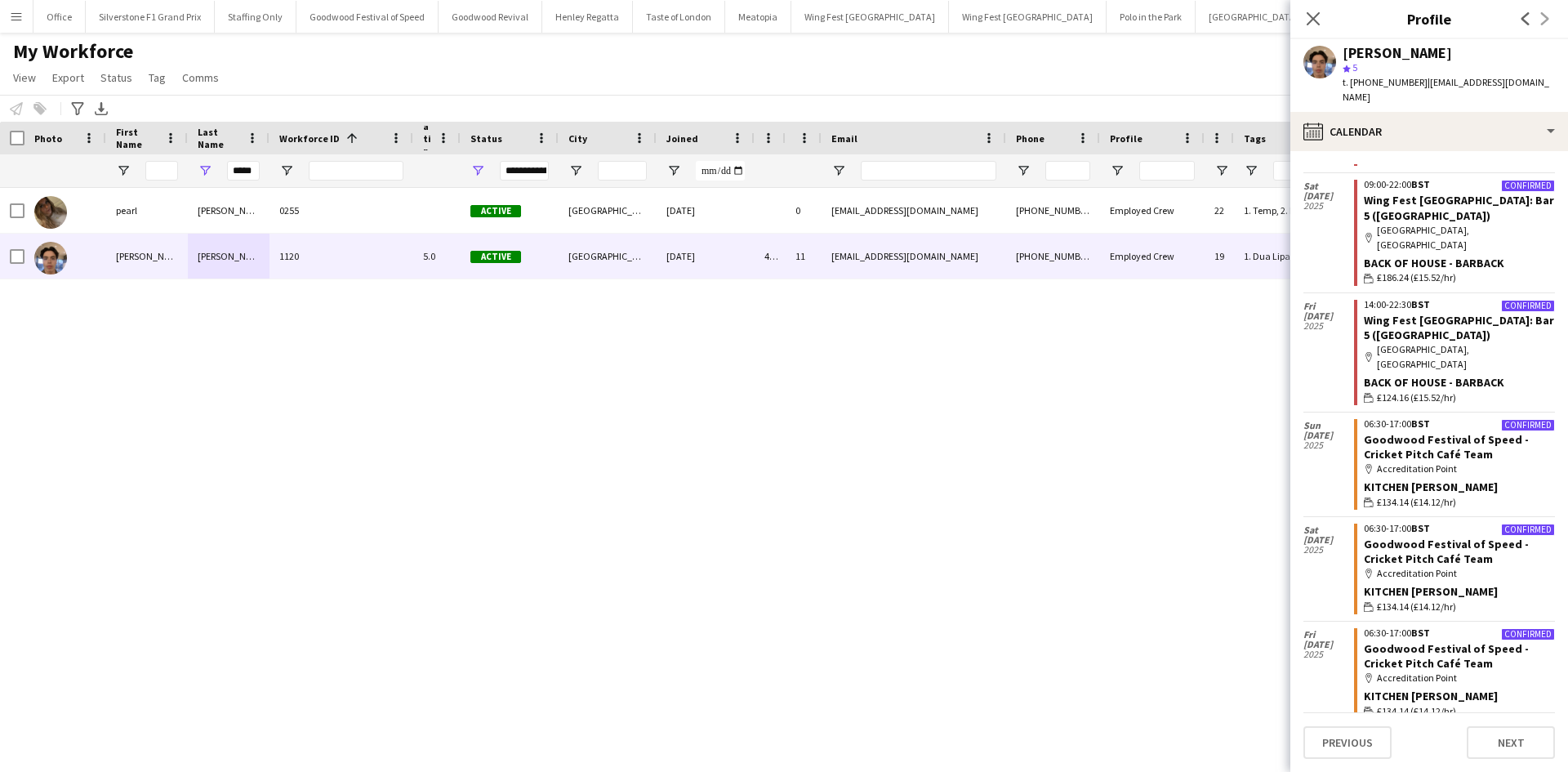 scroll, scrollTop: 1255, scrollLeft: 0, axis: vertical 